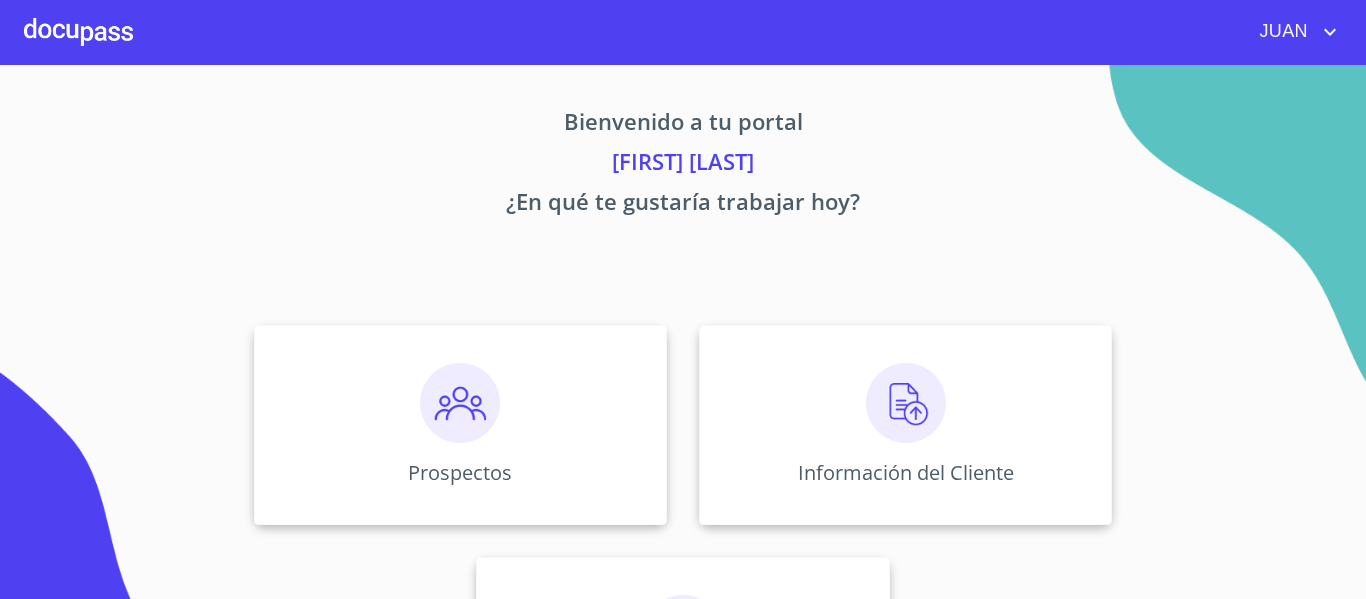 scroll, scrollTop: 0, scrollLeft: 0, axis: both 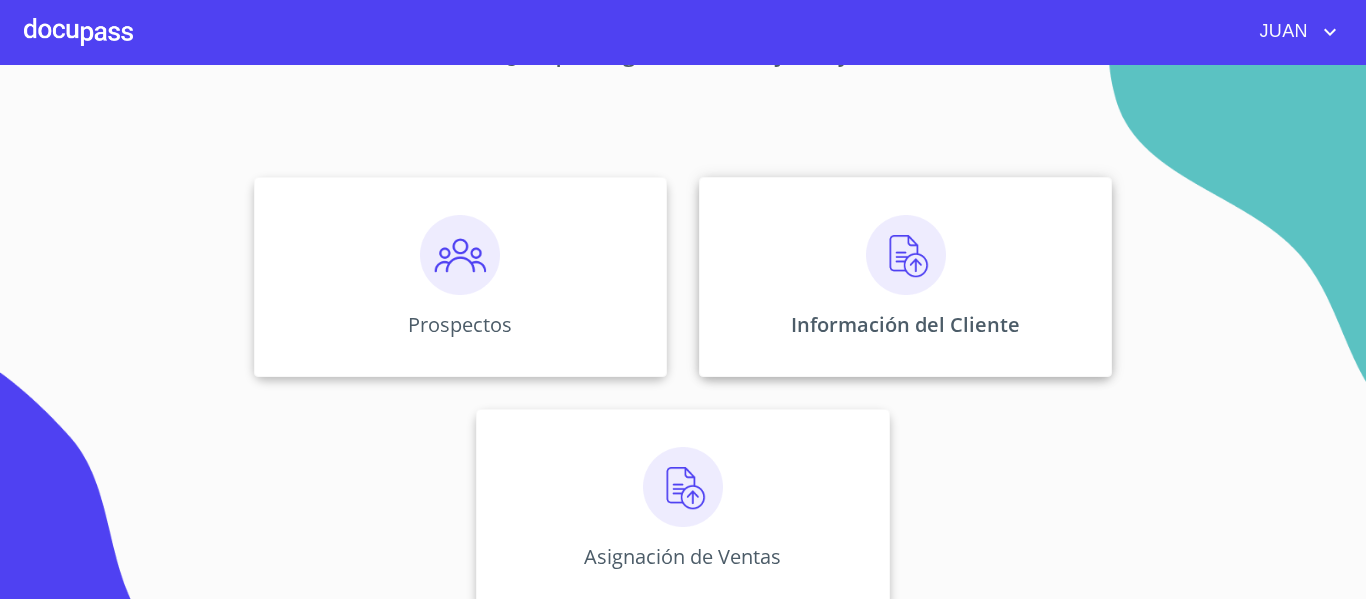 click on "Información del Cliente" at bounding box center (905, 324) 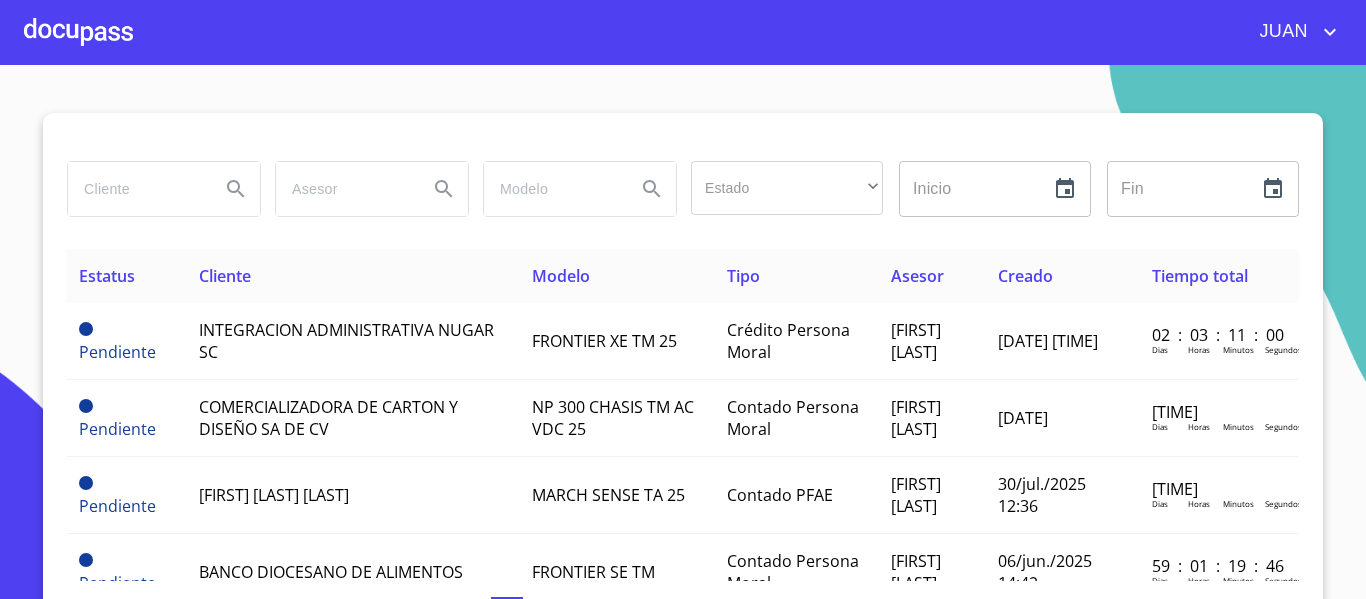 click at bounding box center [136, 189] 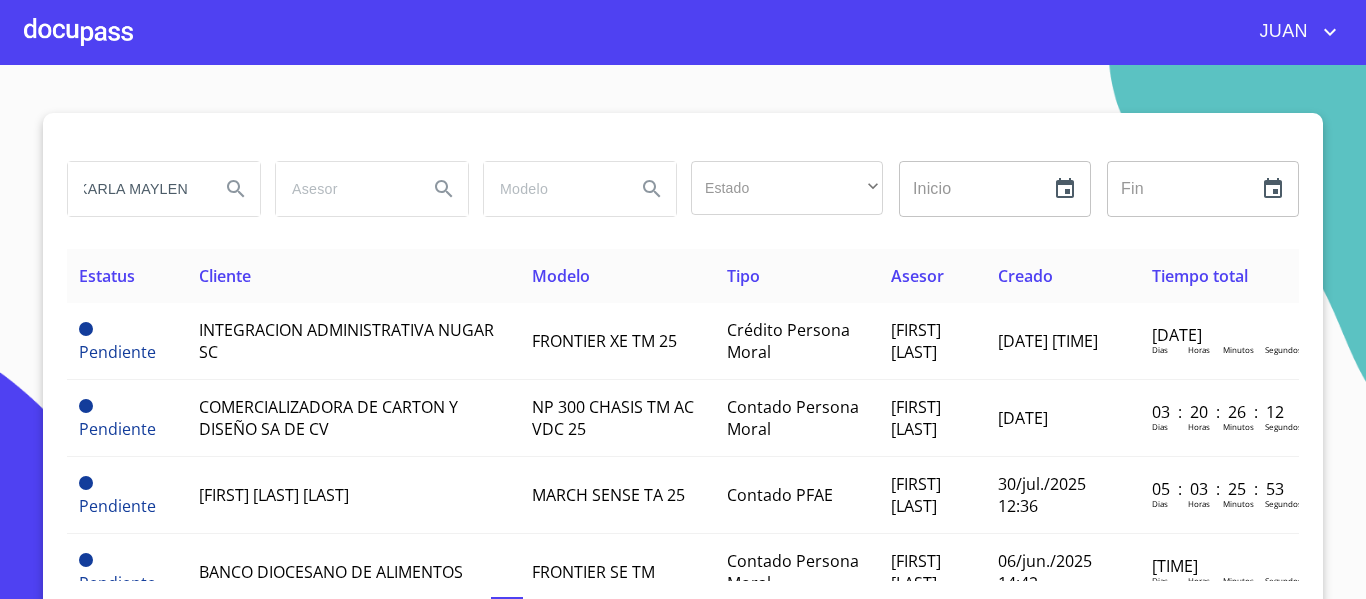 scroll, scrollTop: 0, scrollLeft: 16, axis: horizontal 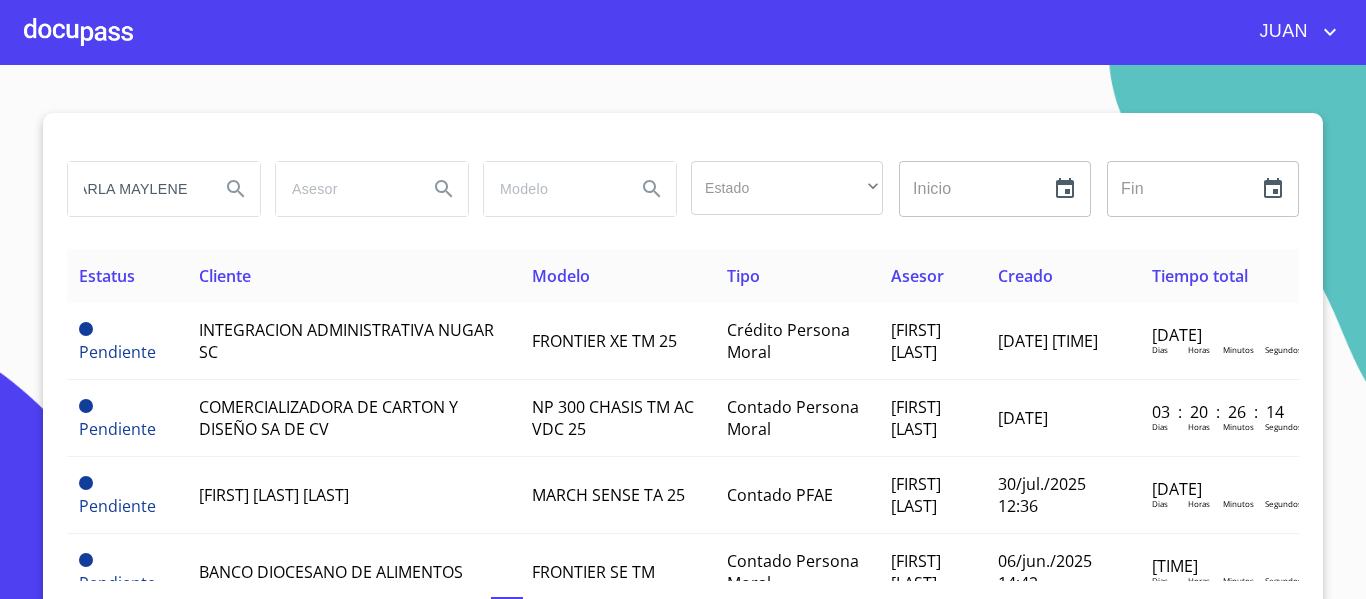 type on "KARLA MAYLENE" 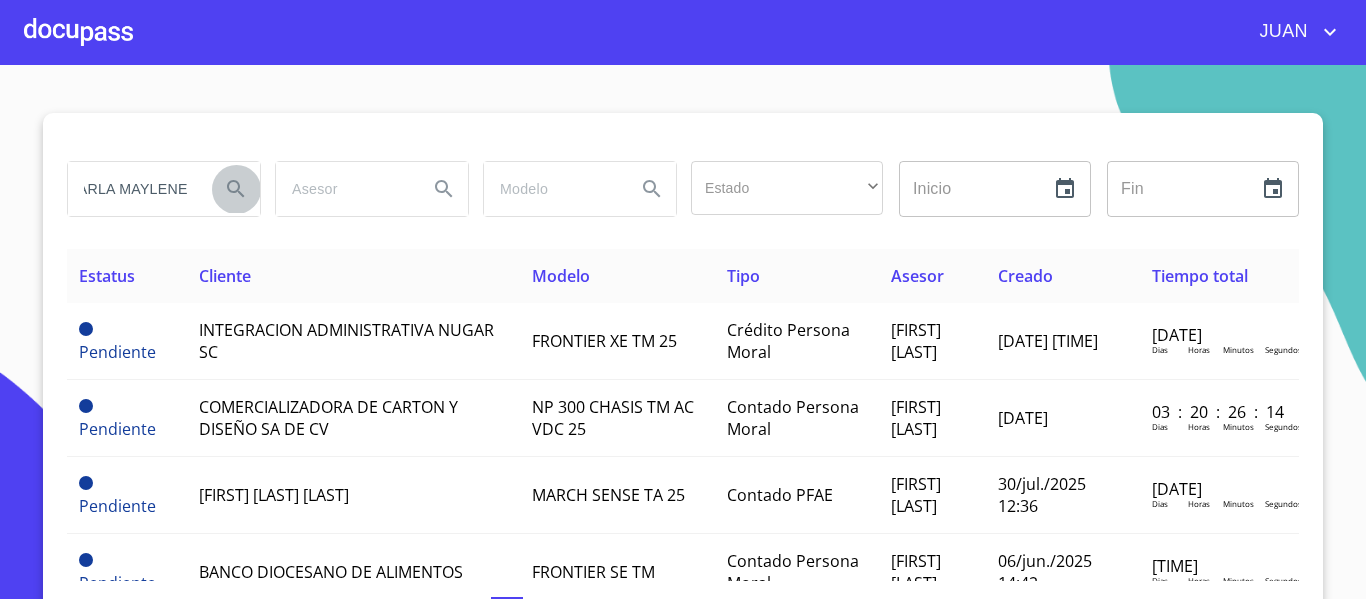 scroll, scrollTop: 0, scrollLeft: 0, axis: both 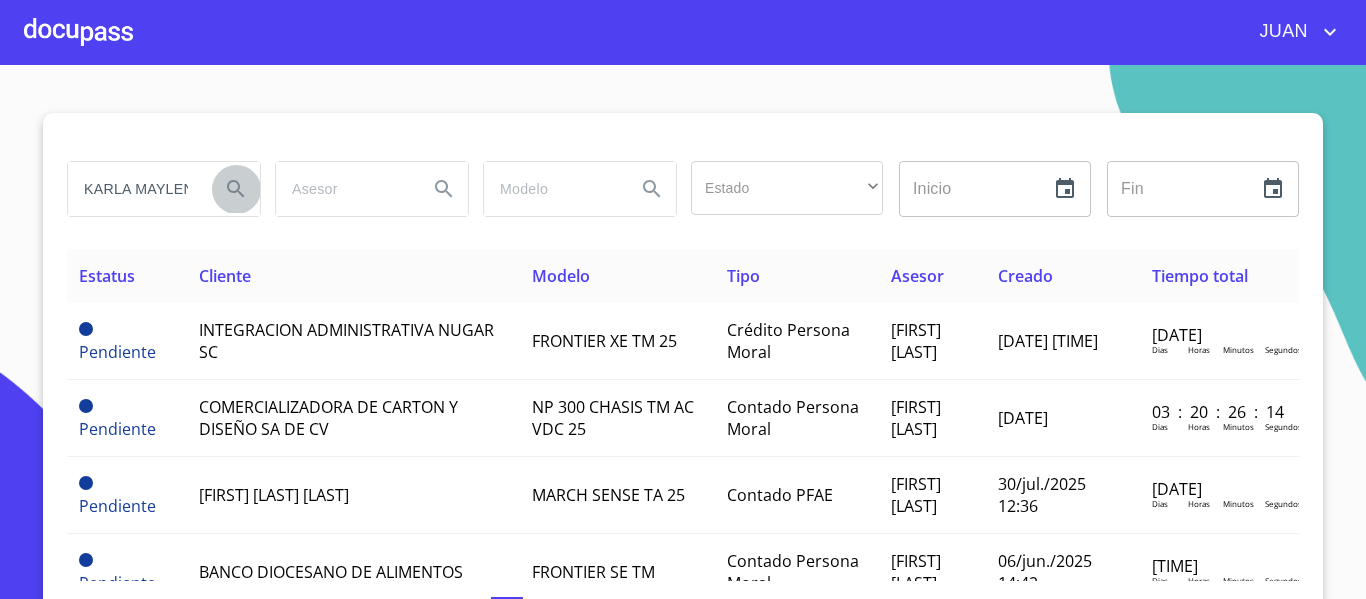 click 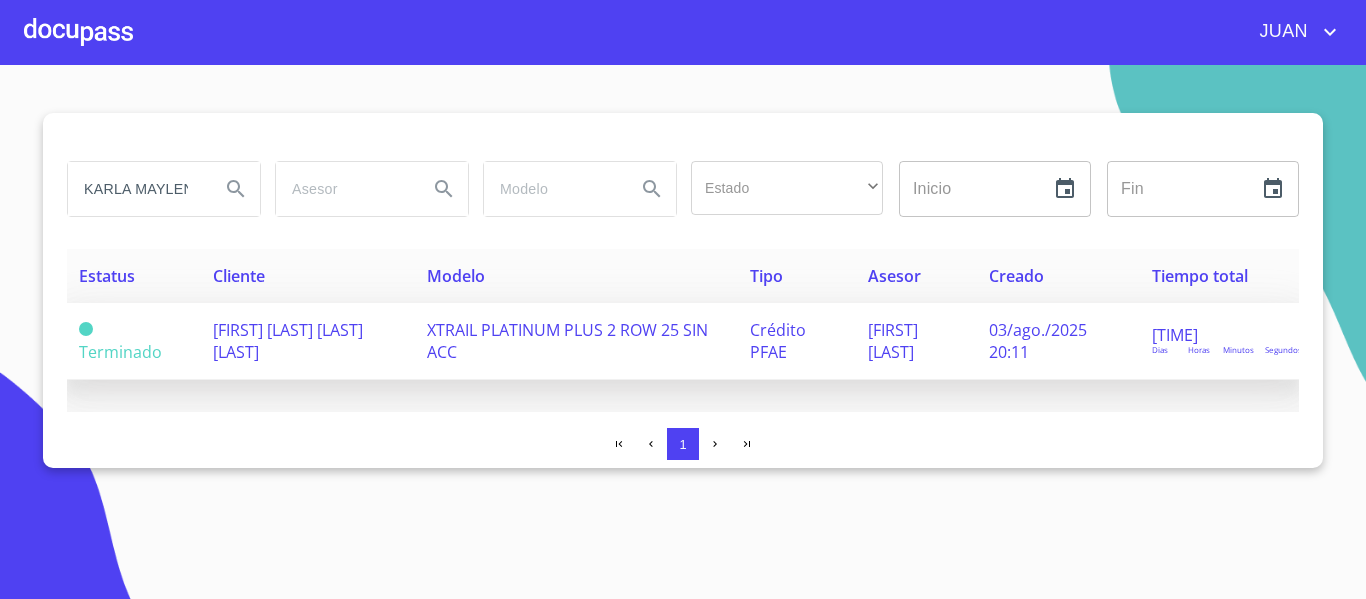 click on "XTRAIL PLATINUM PLUS 2 ROW 25 SIN ACC" at bounding box center (576, 341) 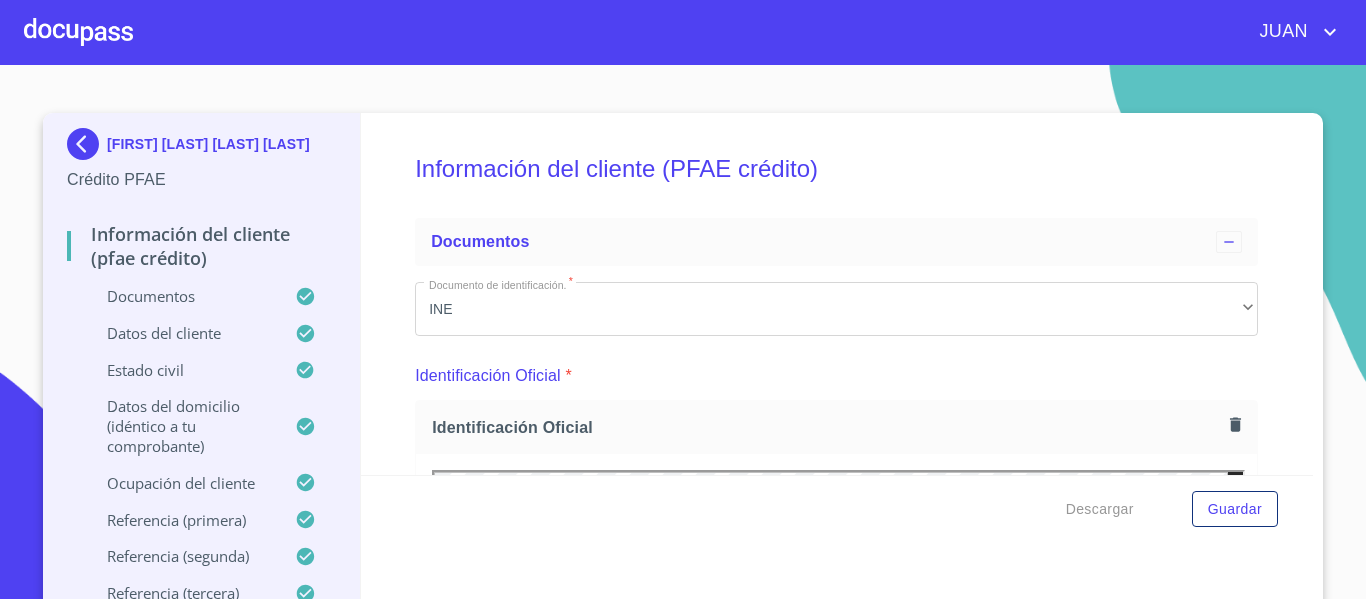 scroll, scrollTop: 0, scrollLeft: 0, axis: both 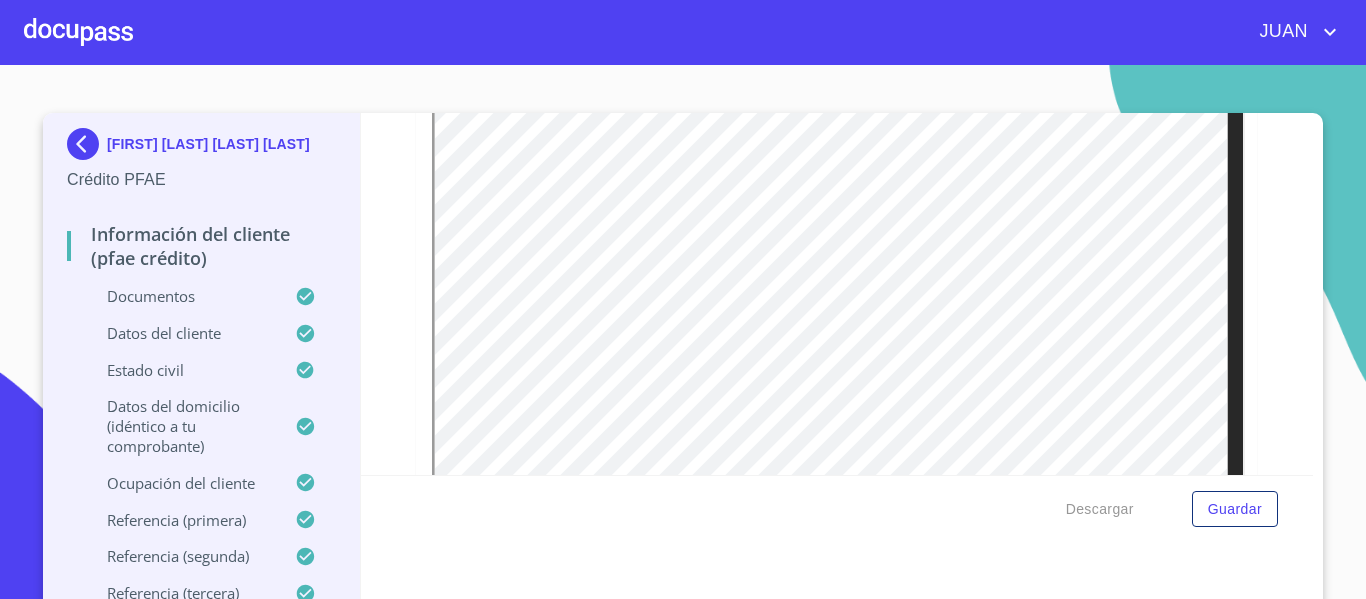 click at bounding box center (87, 144) 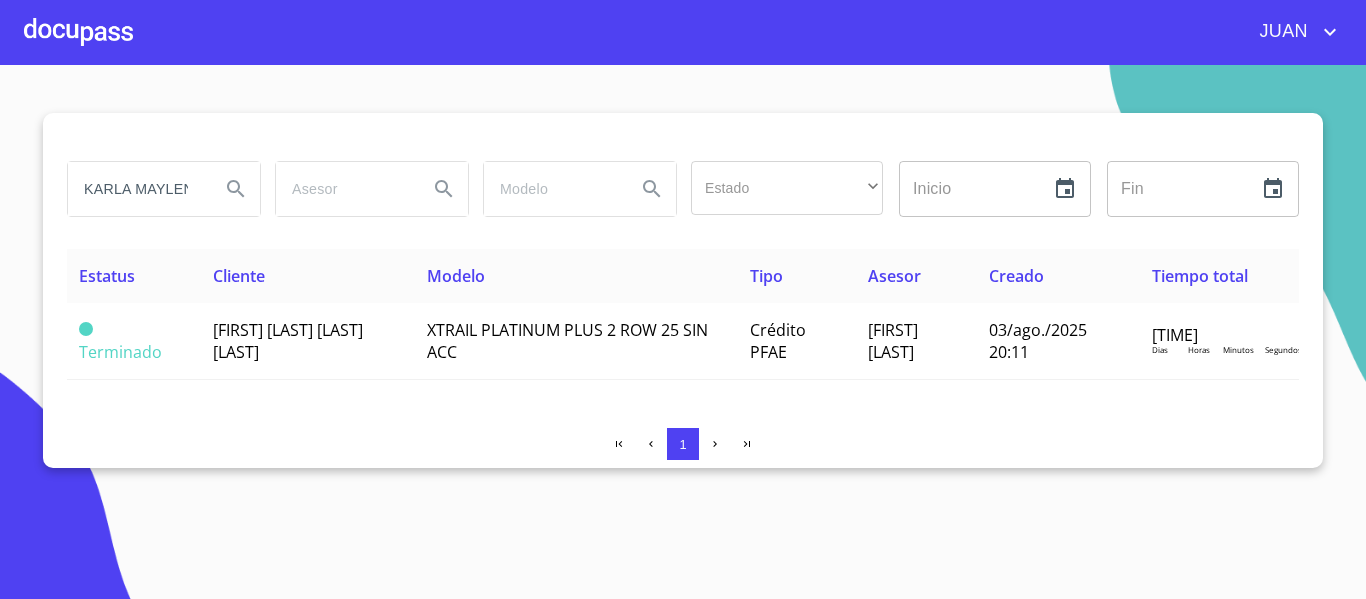 click on "KARLA MAYLENE" at bounding box center [136, 189] 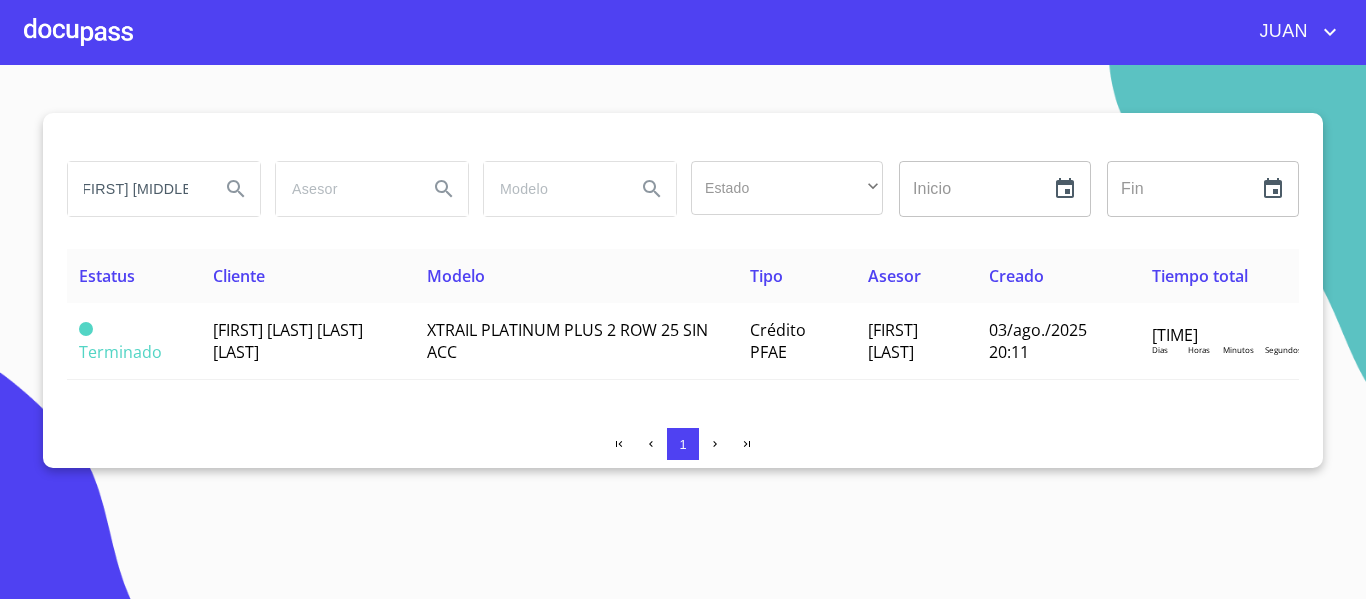 scroll, scrollTop: 0, scrollLeft: 0, axis: both 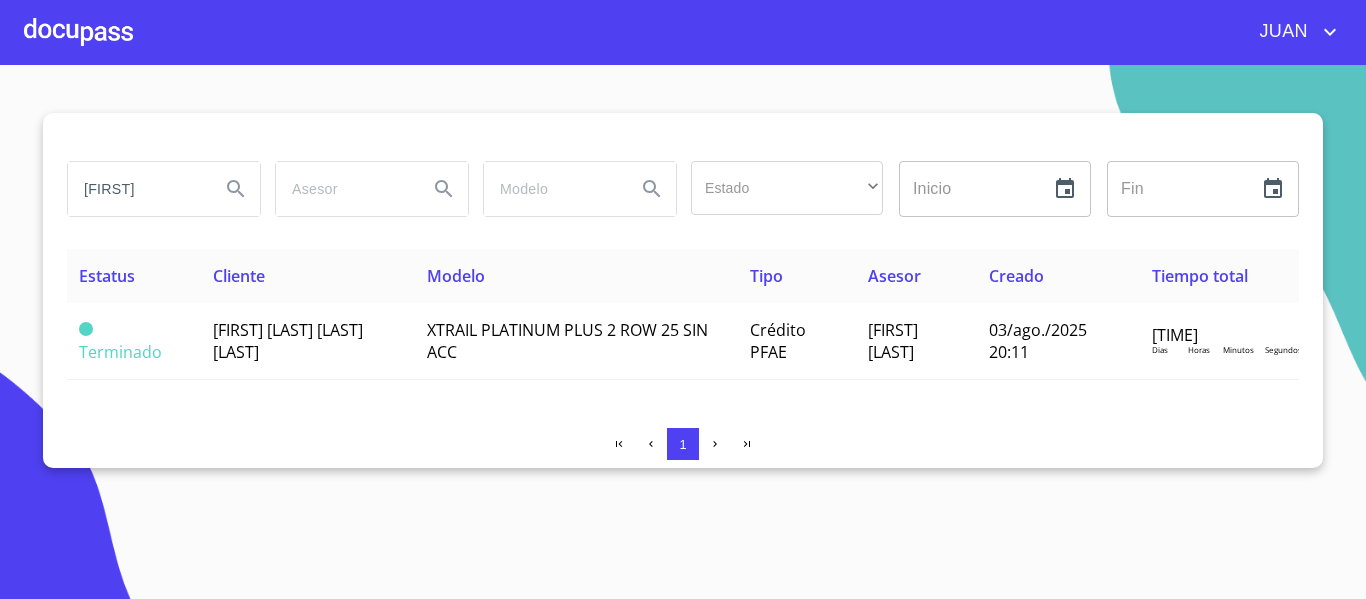 type on "K" 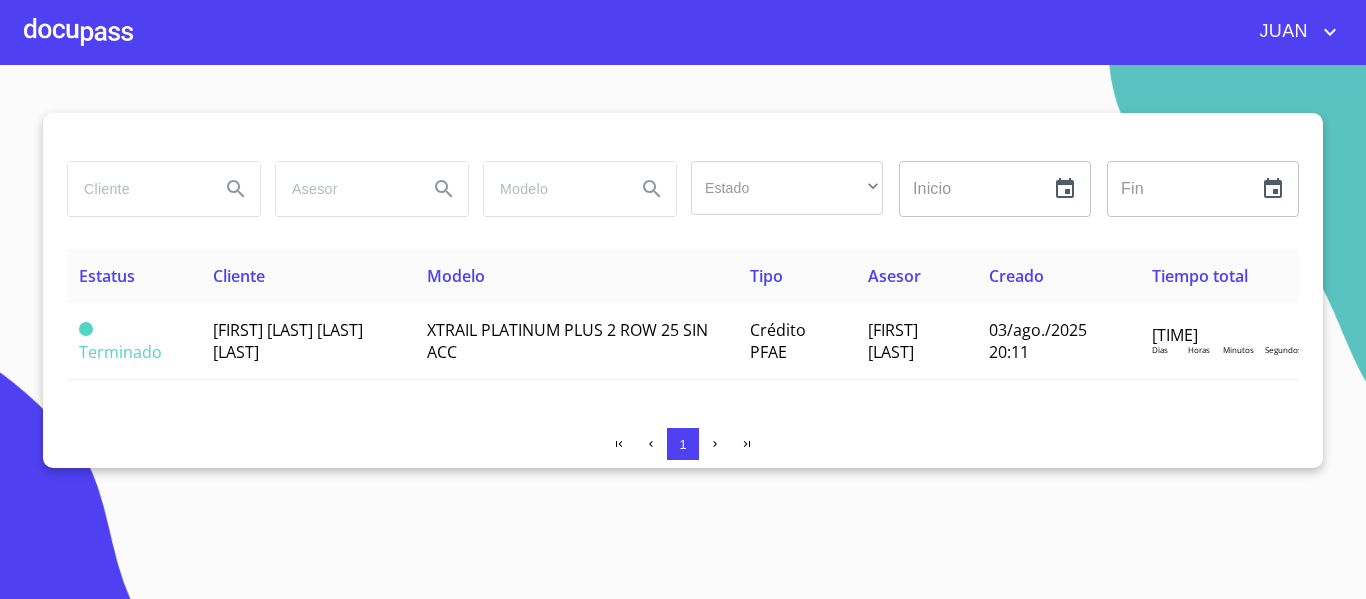 click at bounding box center (136, 189) 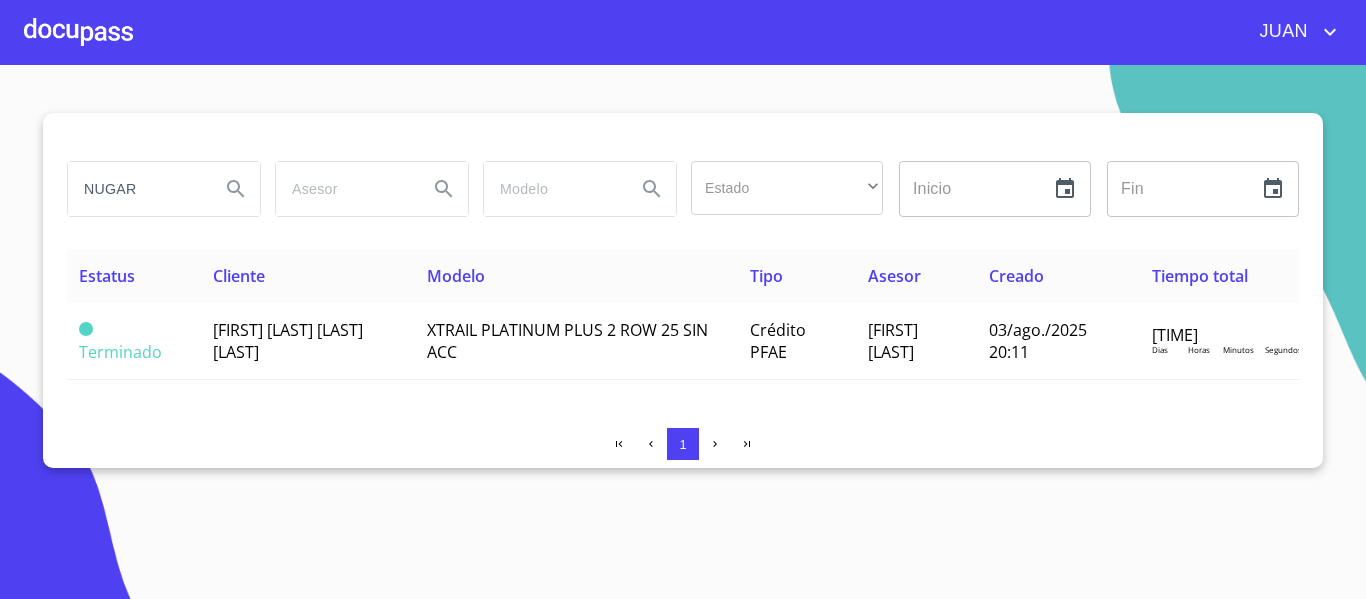 type on "NUGAR" 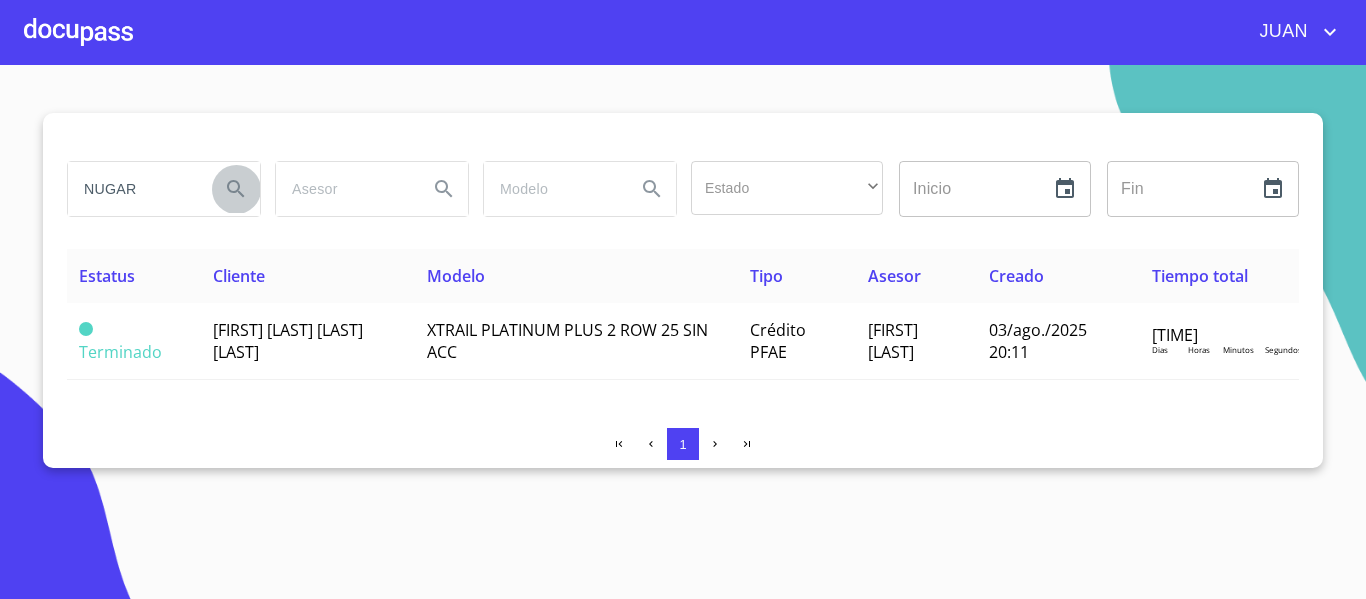 click 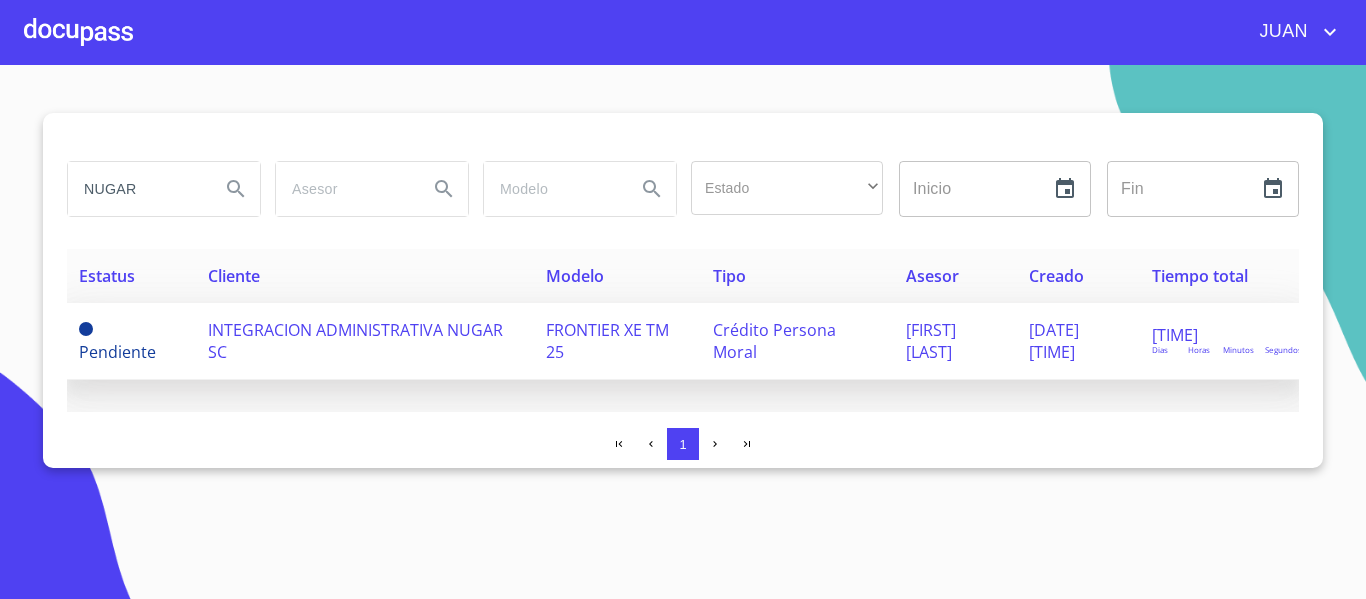 click on "INTEGRACION ADMINISTRATIVA NUGAR SC" at bounding box center [365, 341] 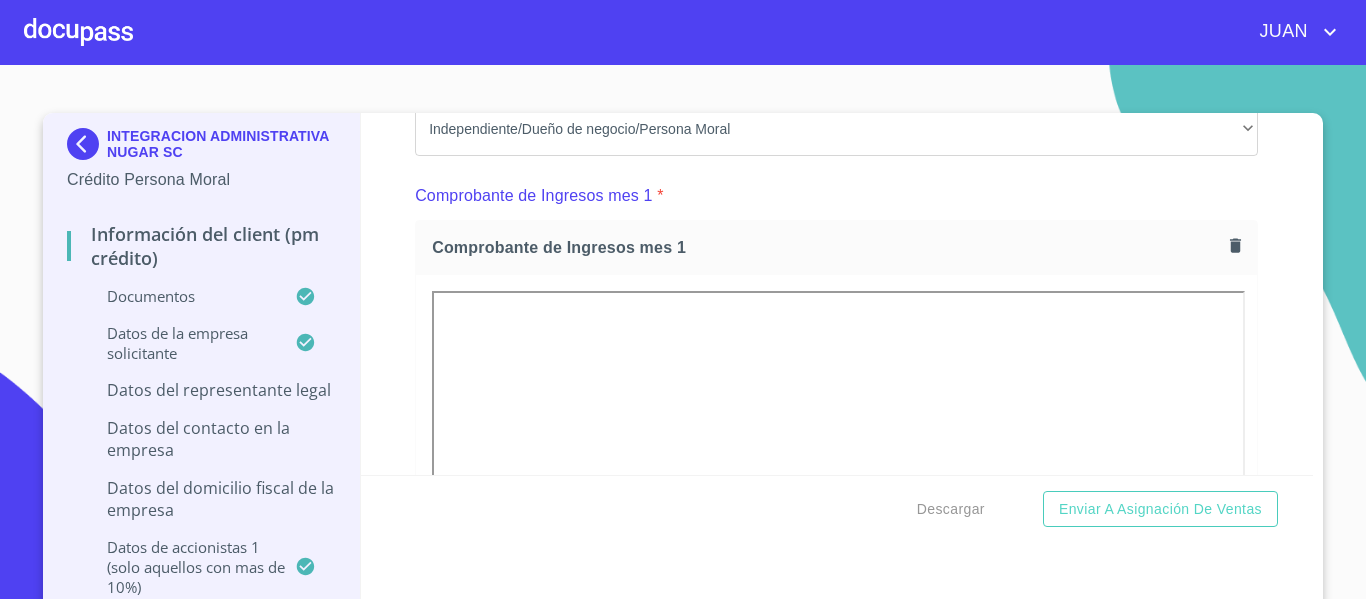 scroll, scrollTop: 2492, scrollLeft: 0, axis: vertical 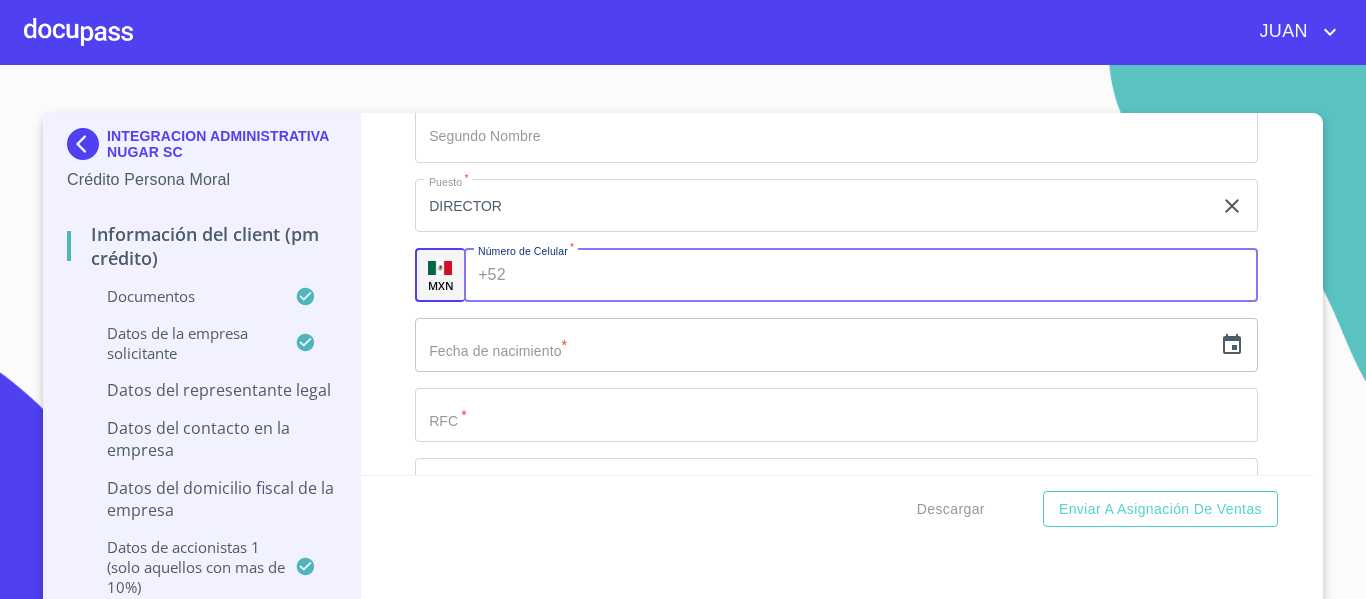 click on "Documento de identificación representante legal.   *" at bounding box center (886, 275) 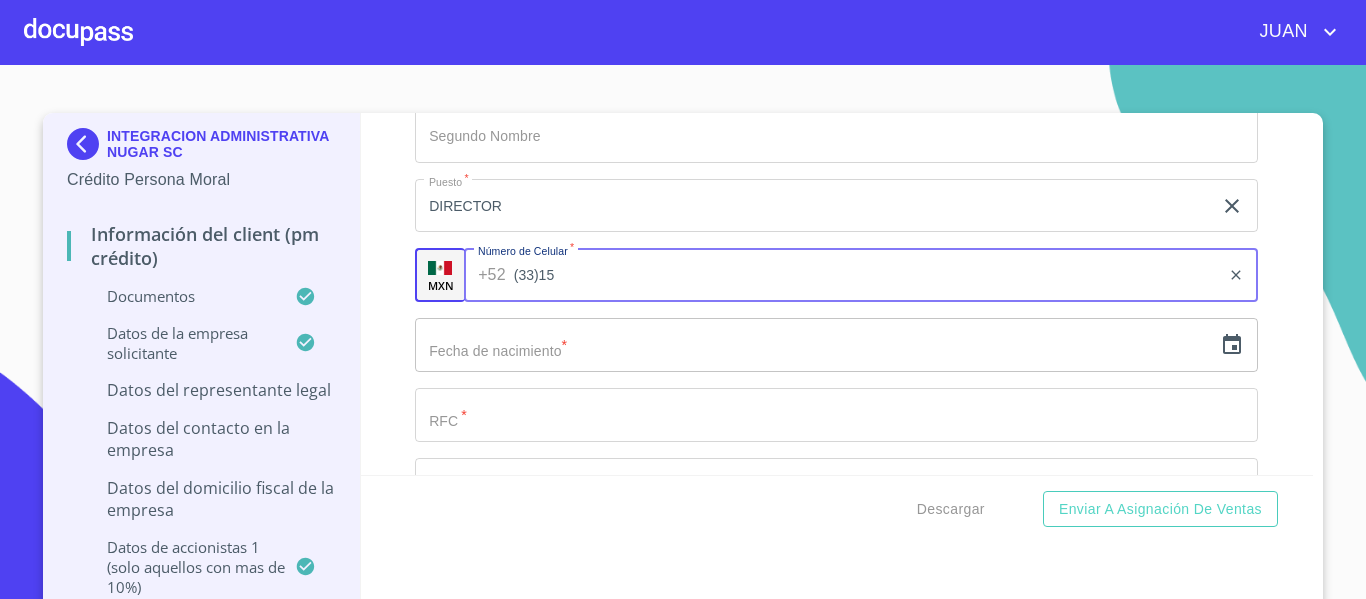 drag, startPoint x: 524, startPoint y: 288, endPoint x: 391, endPoint y: 224, distance: 147.59743 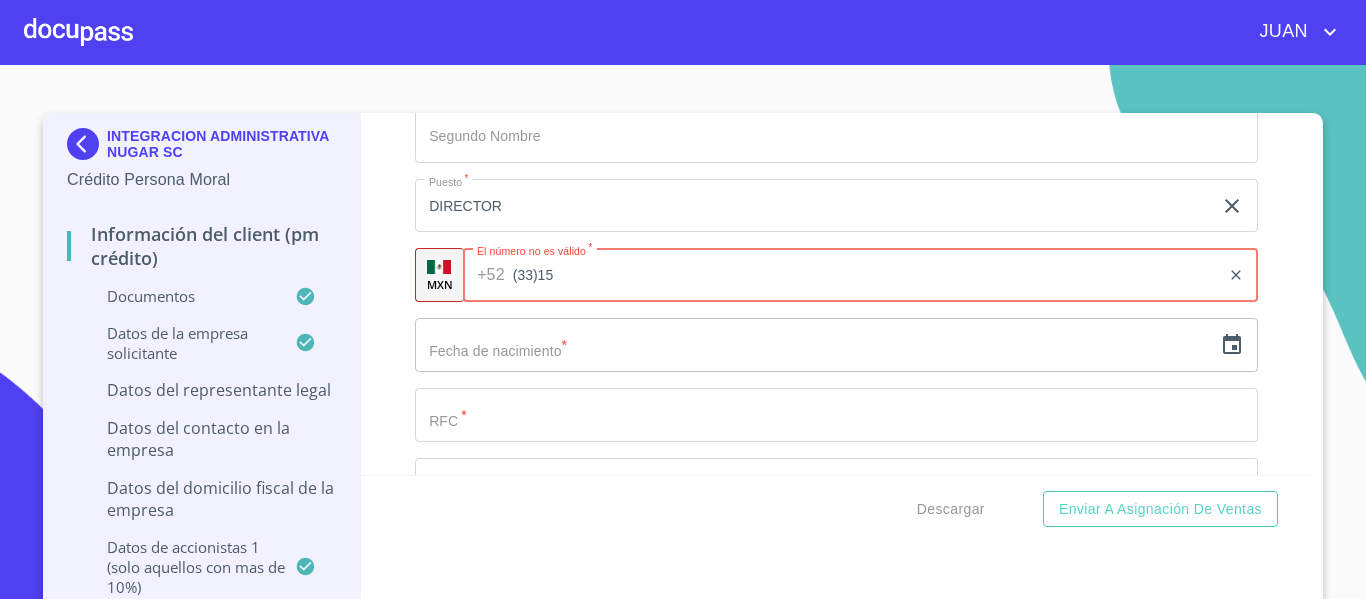 click on "(33)15" at bounding box center [867, 275] 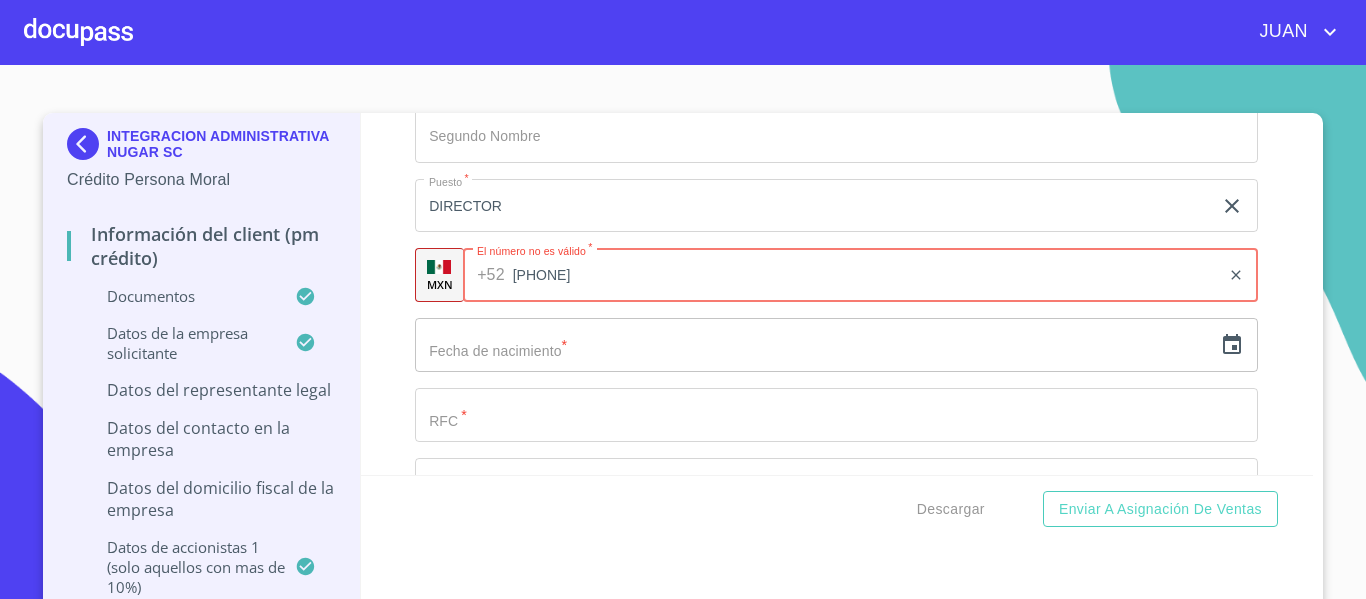 type on "[PHONE]" 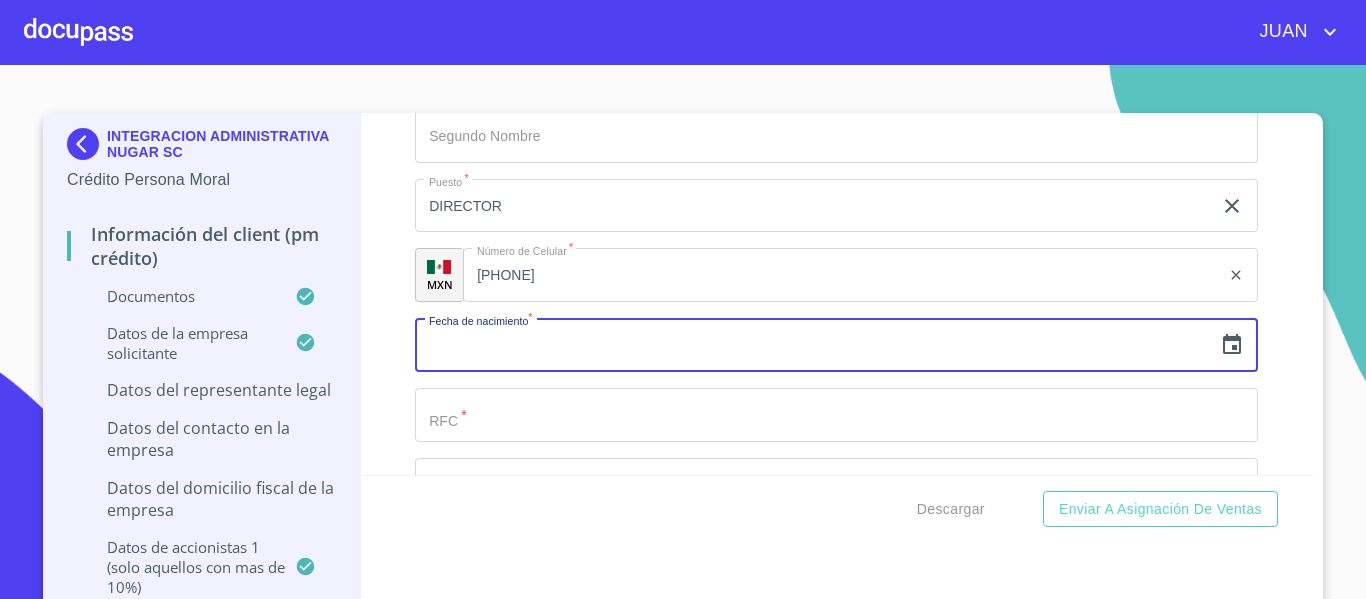 click at bounding box center [813, 345] 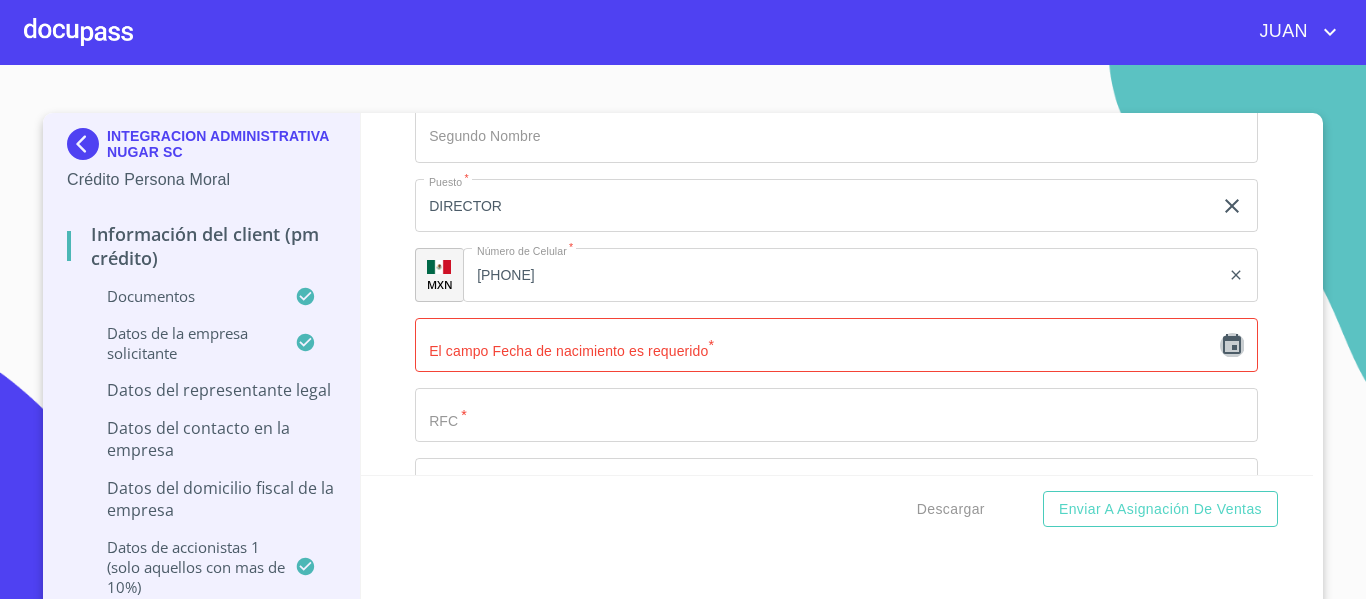 click 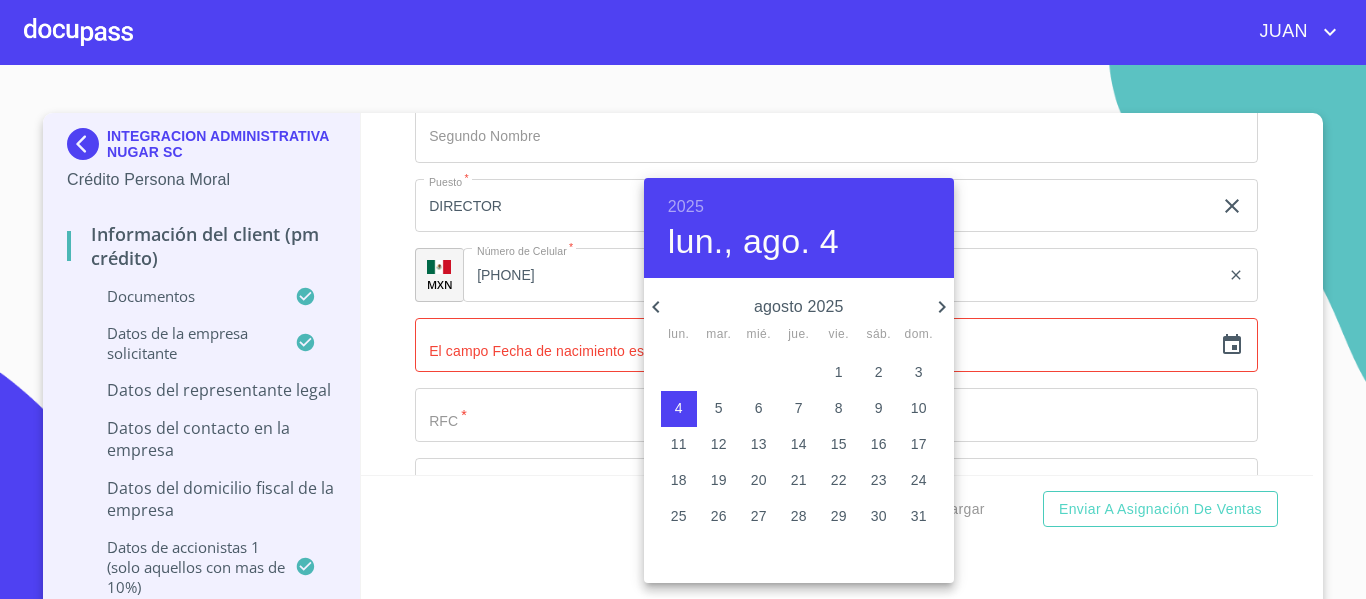 click on "[DATE]" at bounding box center [799, 228] 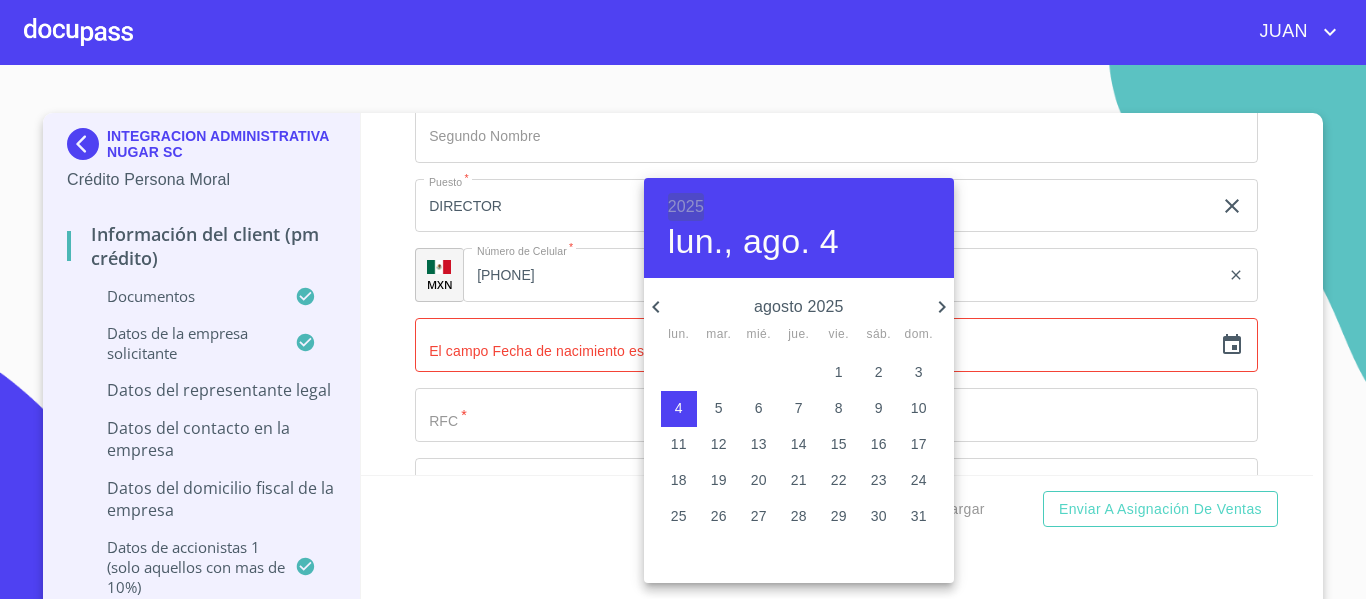 click on "2025" at bounding box center (686, 207) 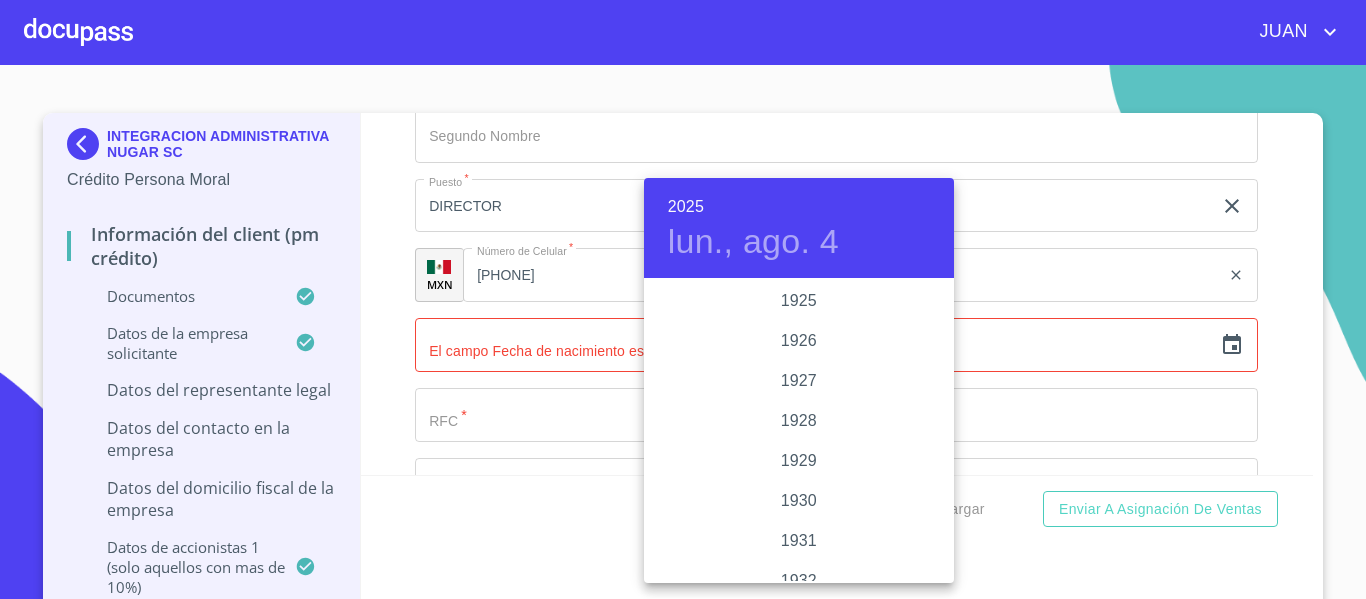 scroll, scrollTop: 3880, scrollLeft: 0, axis: vertical 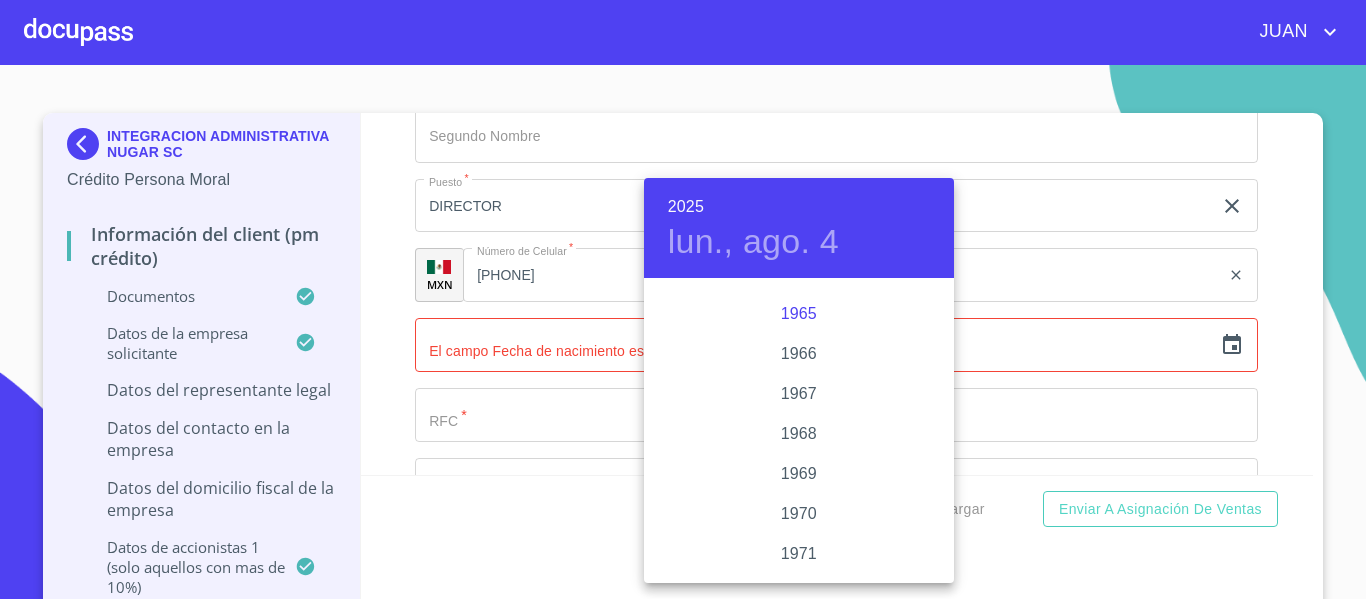 click on "1965" at bounding box center (799, 314) 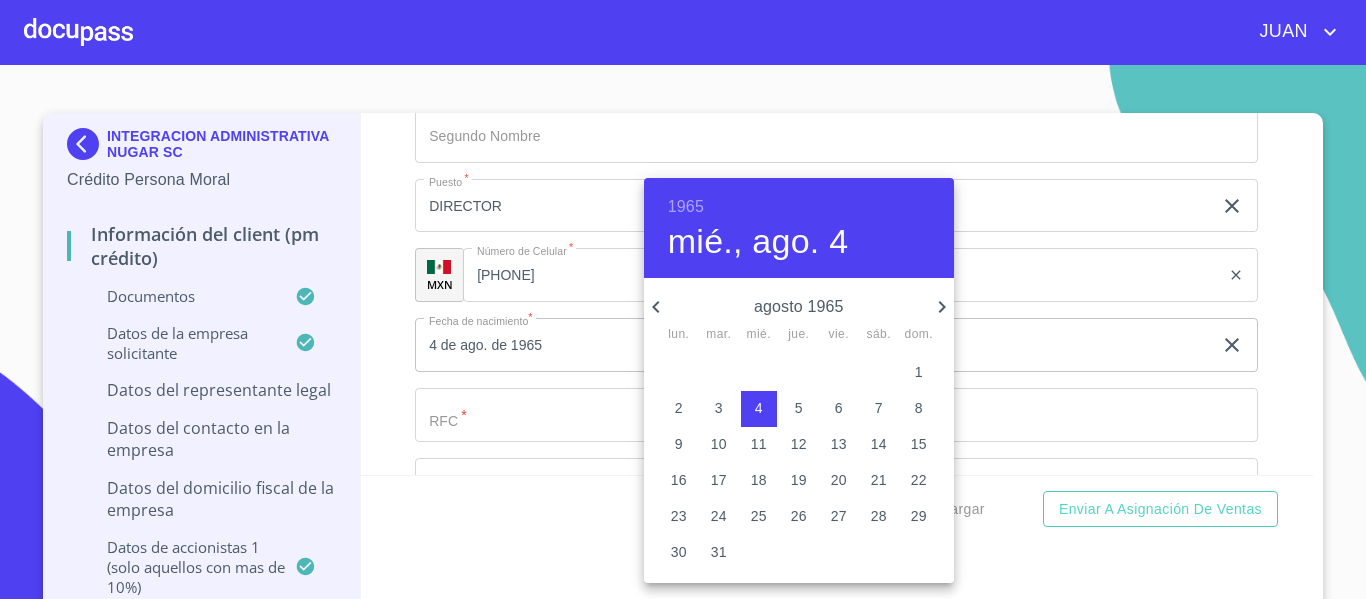 click 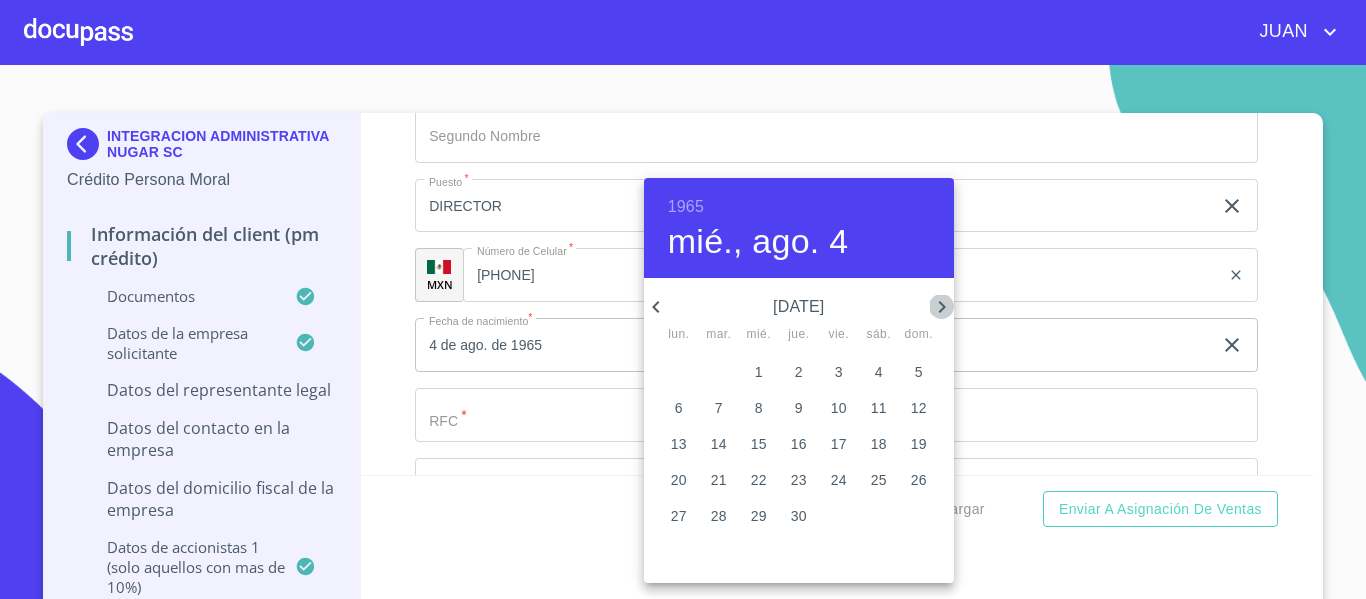 click 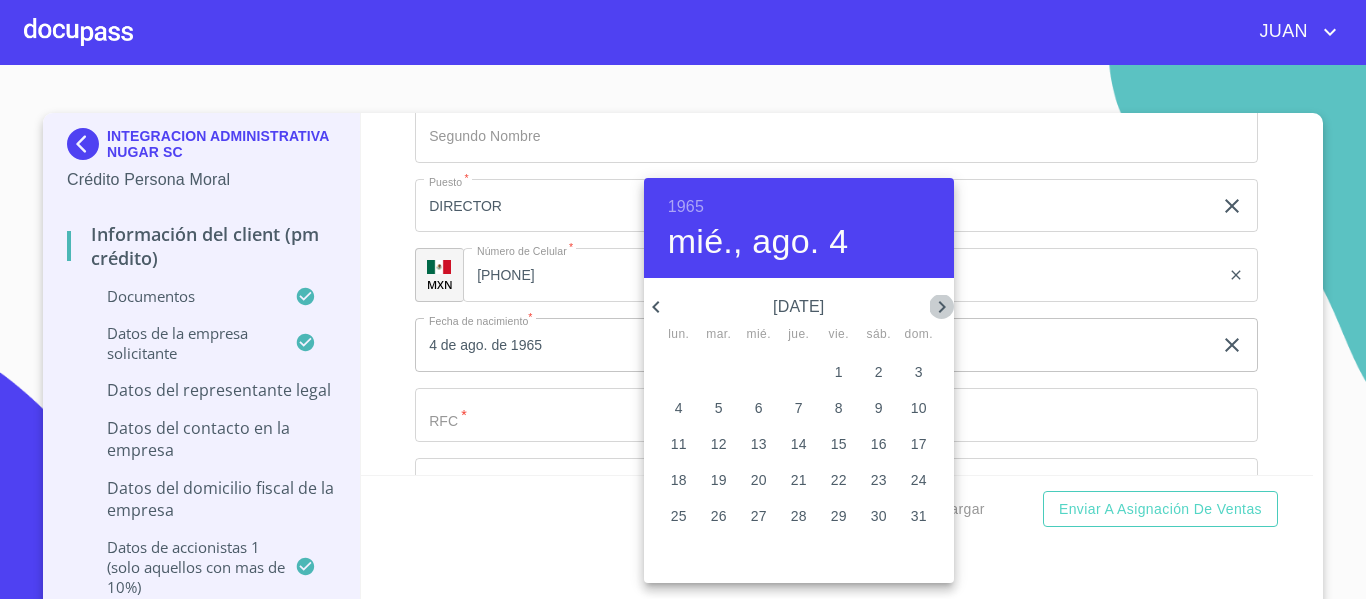 click 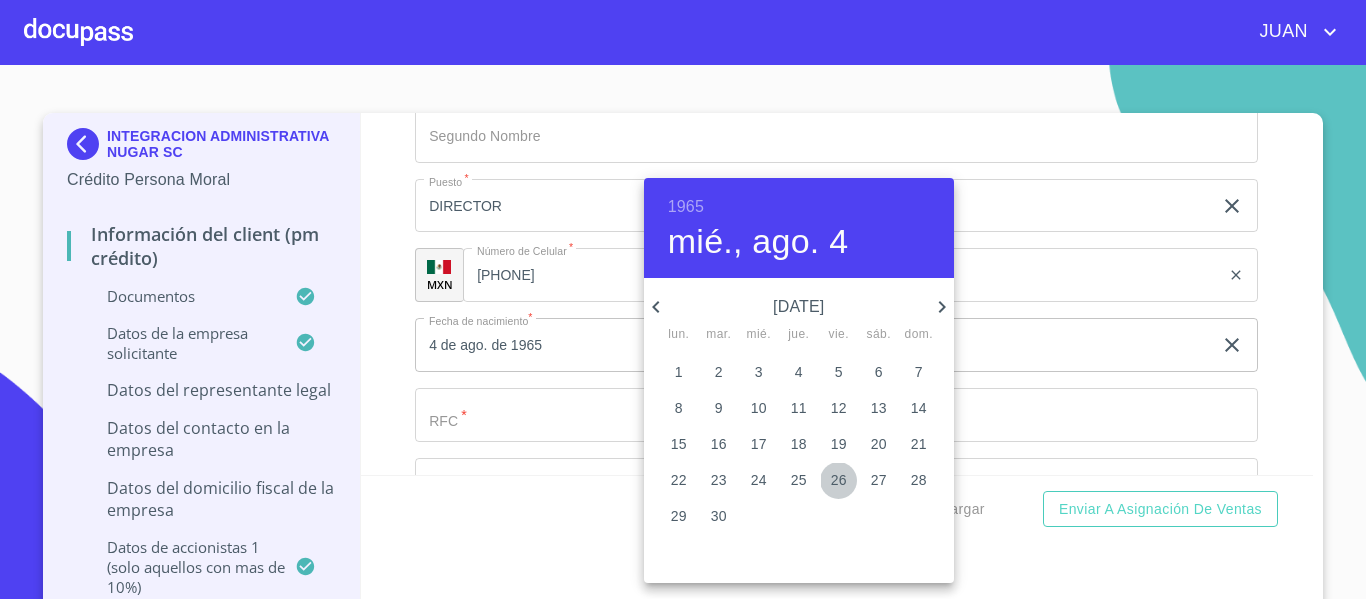 click on "26" at bounding box center [839, 480] 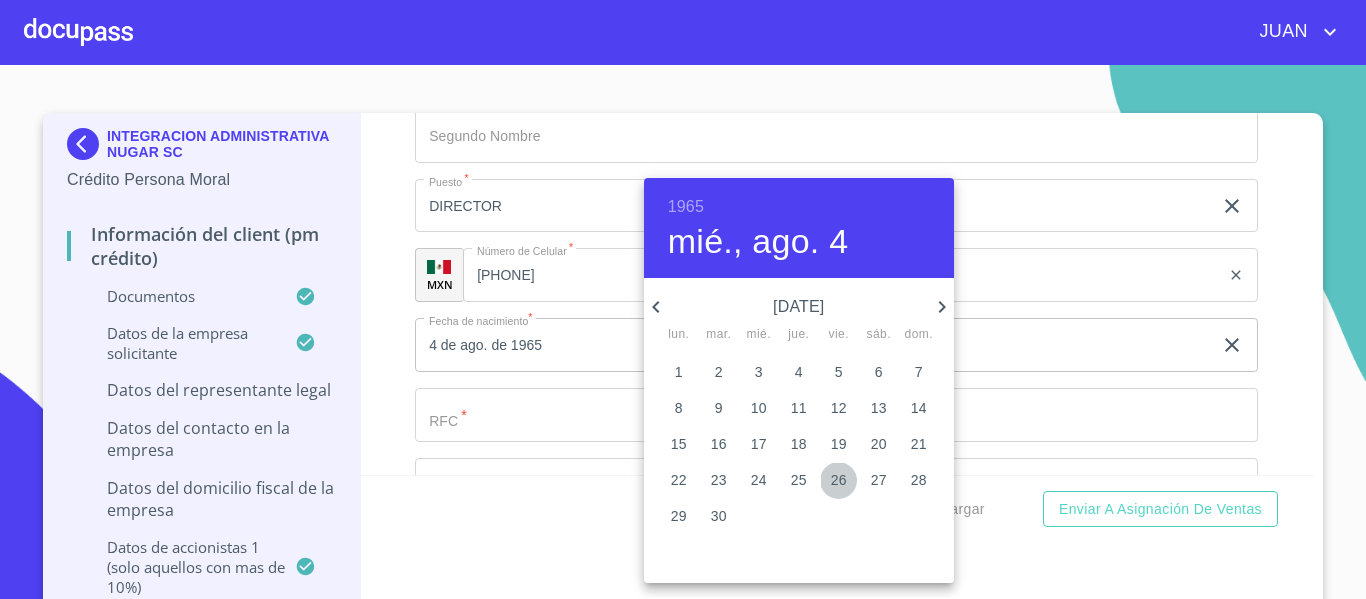 type on "26 de nov. de 1965" 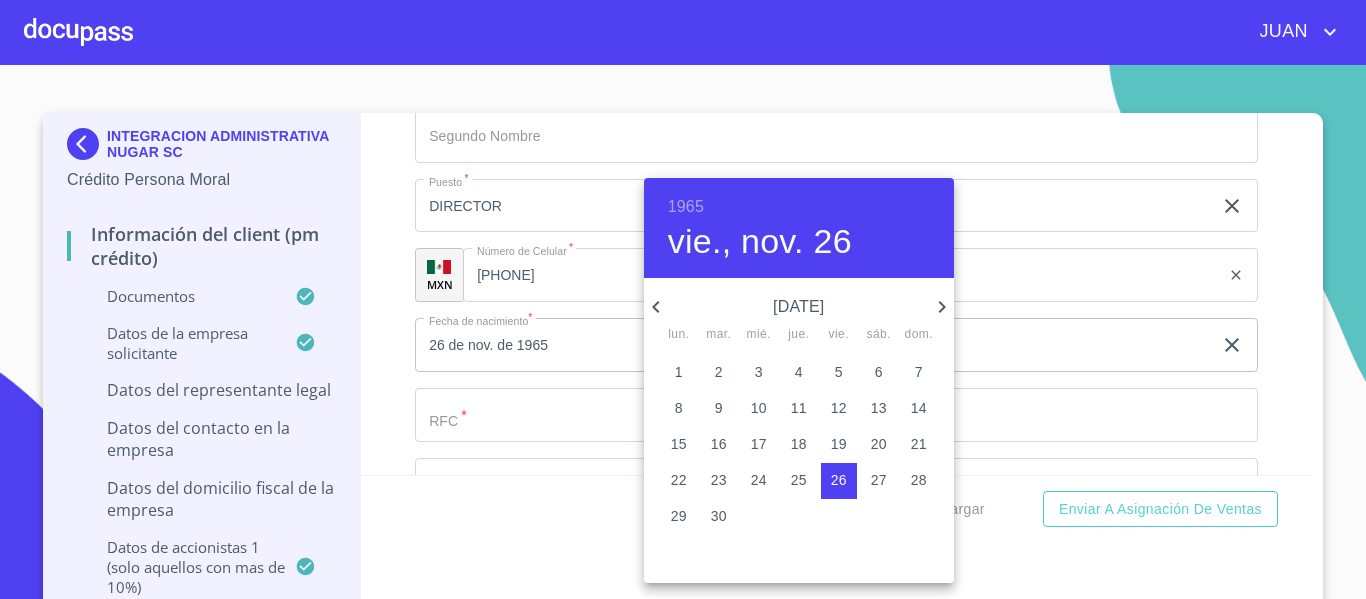 click at bounding box center (683, 299) 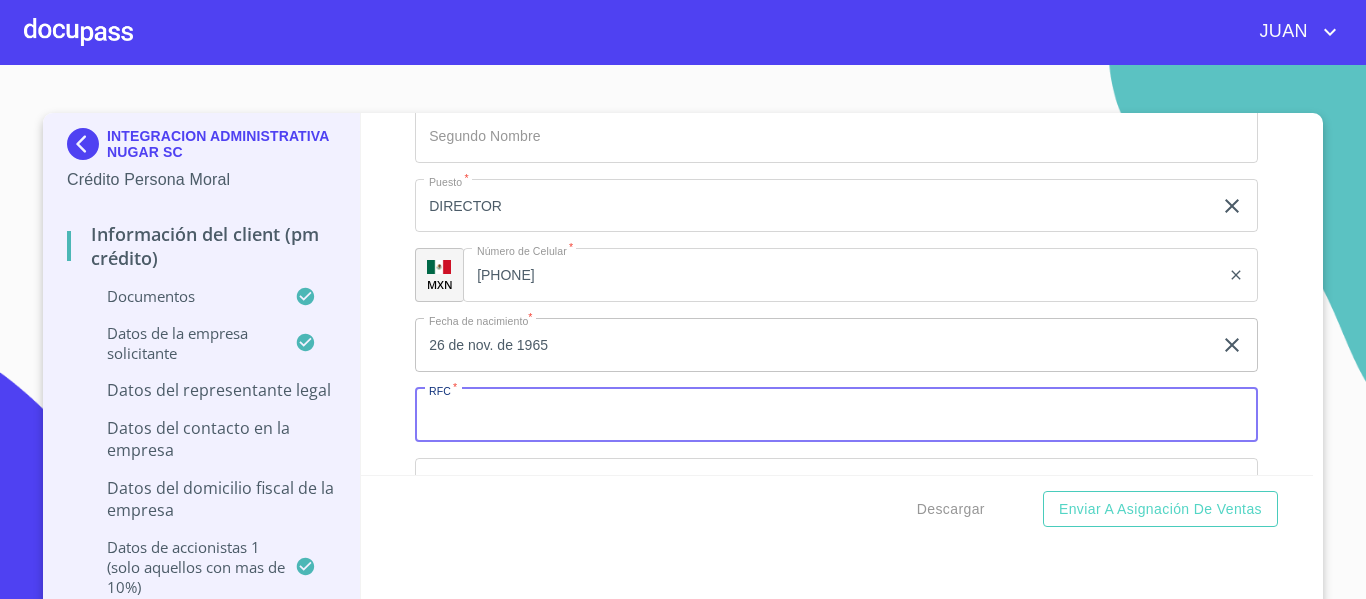 click on "Documento de identificación representante legal.   *" at bounding box center [836, 415] 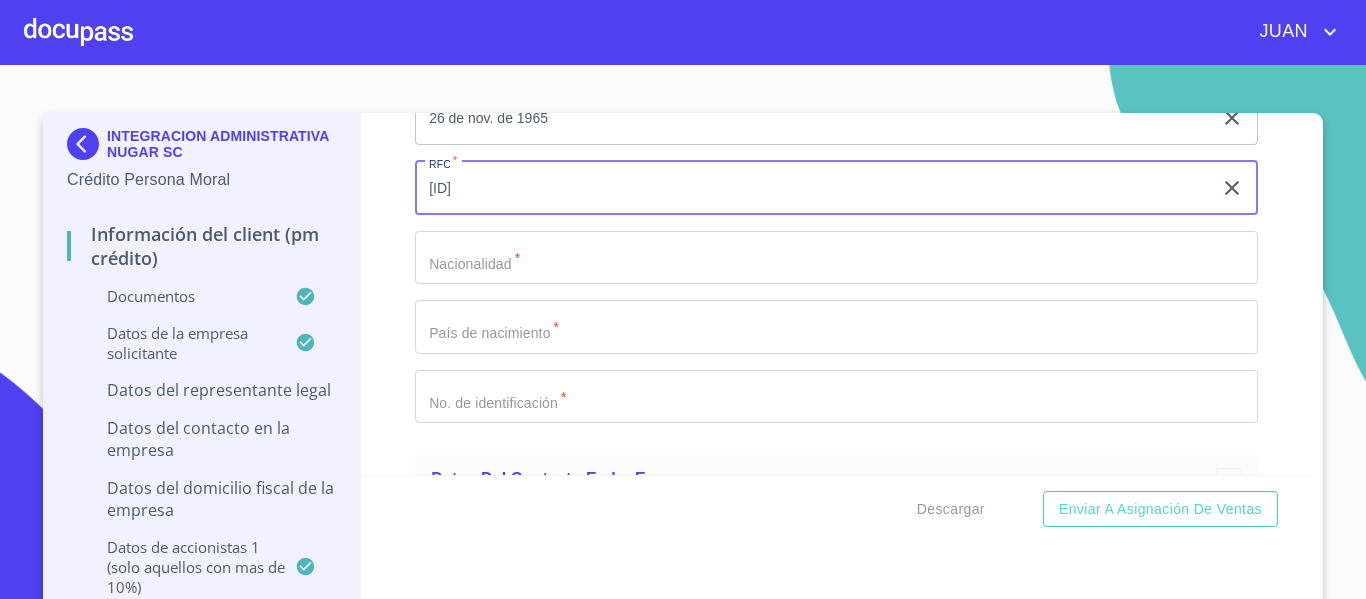 scroll, scrollTop: 13212, scrollLeft: 0, axis: vertical 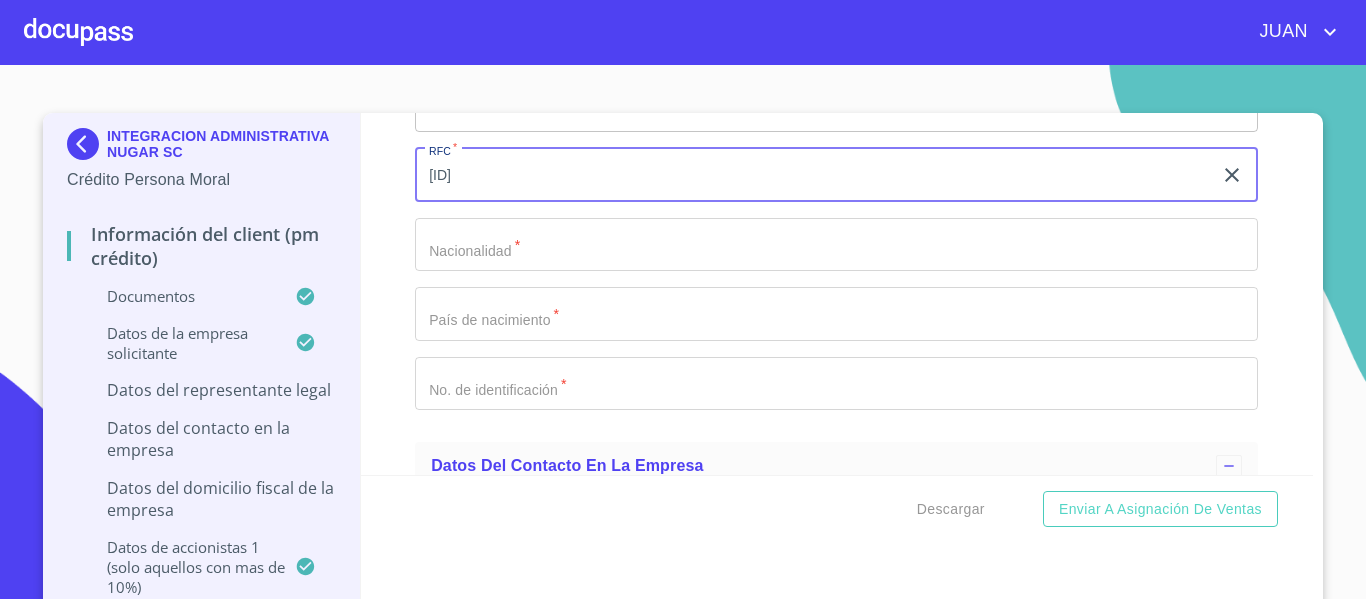 type on "[ID]" 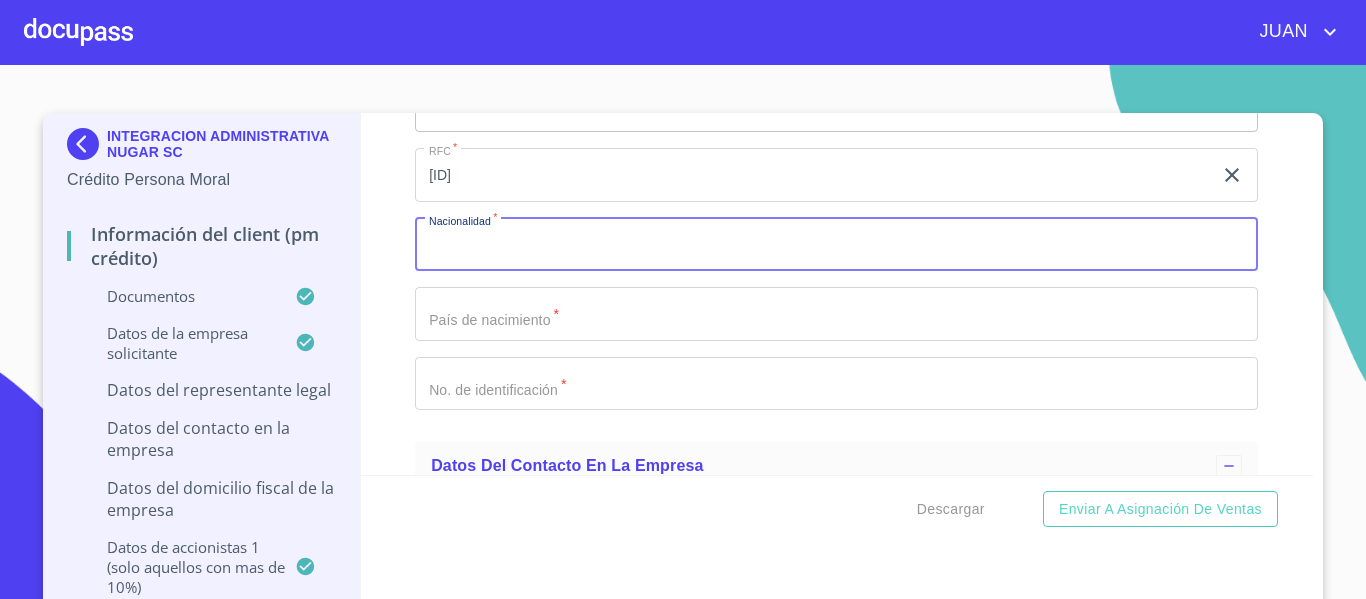click on "Documento de identificación representante legal.   *" at bounding box center [836, 245] 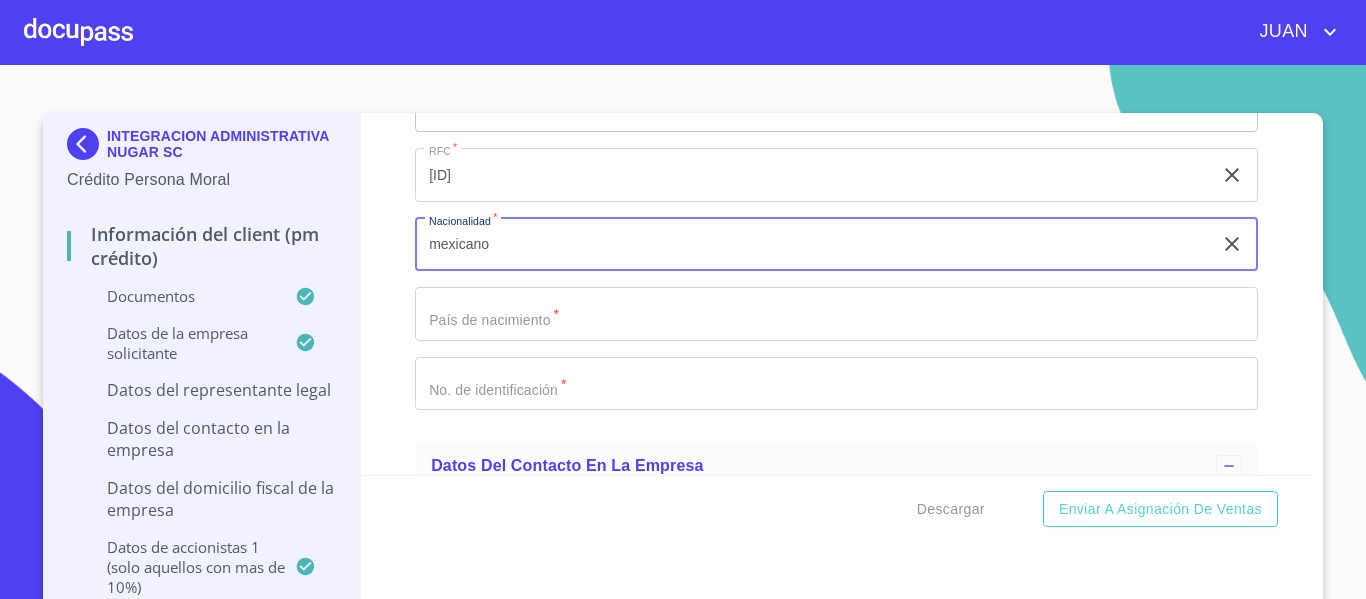type on "mexicano" 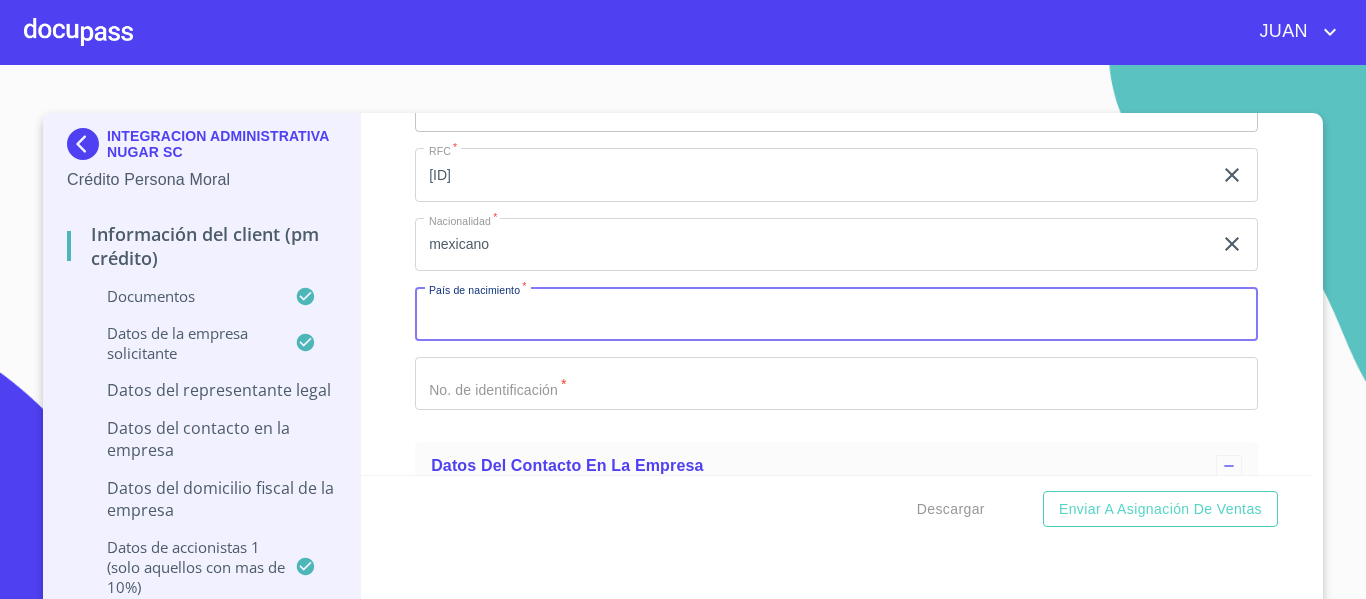click on "Documento de identificación representante legal.   *" at bounding box center (836, 314) 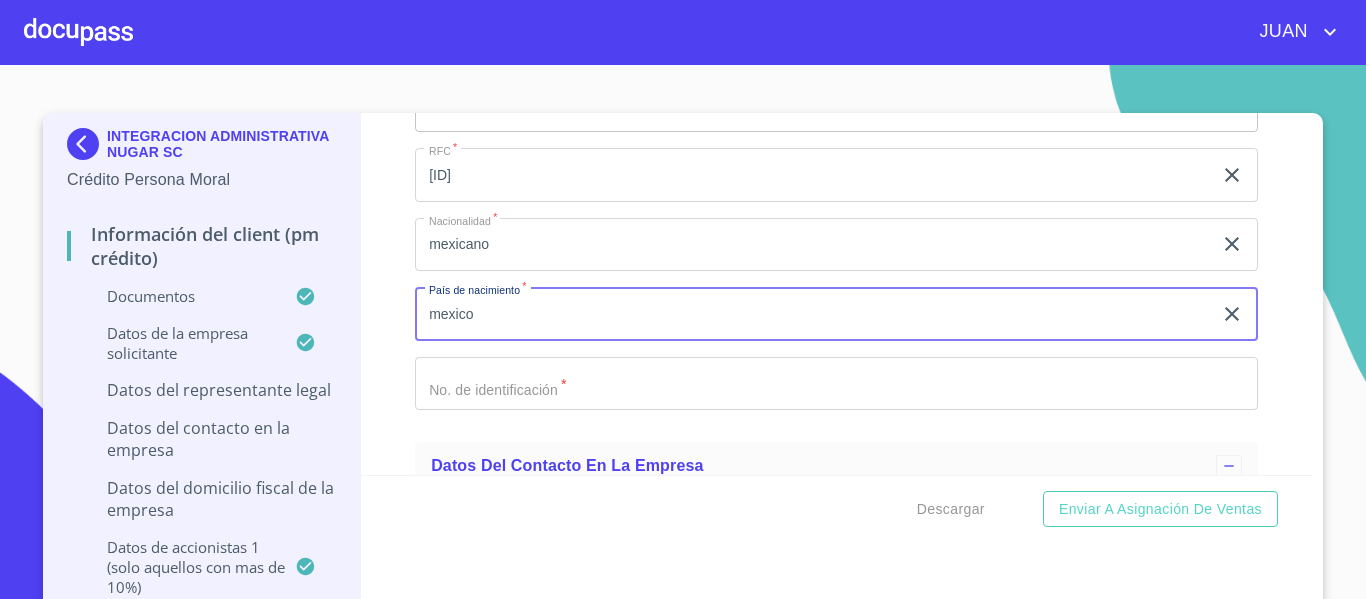 type on "mexico" 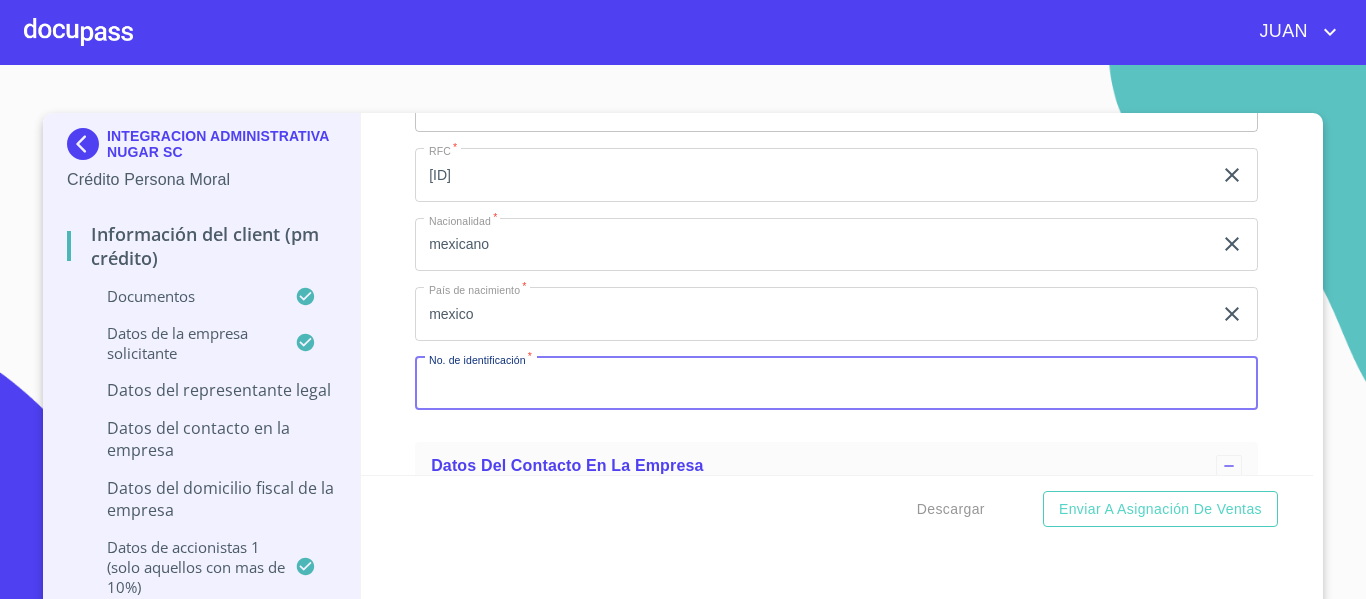 click on "Documento de identificación representante legal.   *" at bounding box center (836, 384) 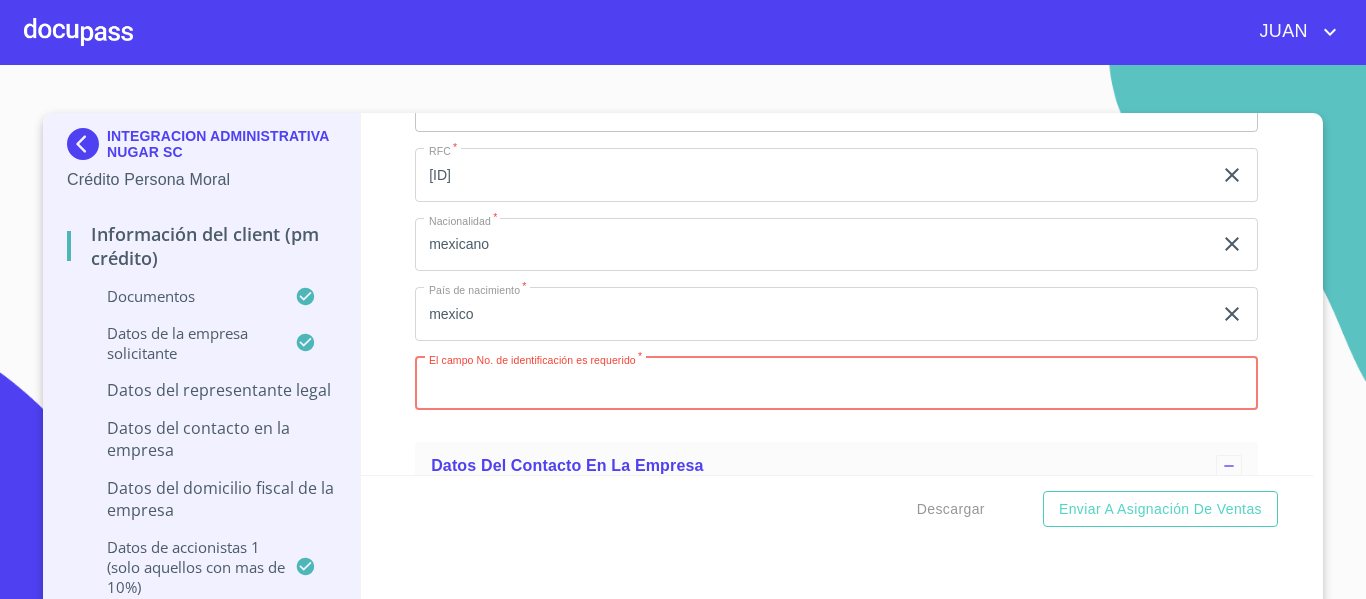 click on "Documento de identificación representante legal.   *" at bounding box center [836, 384] 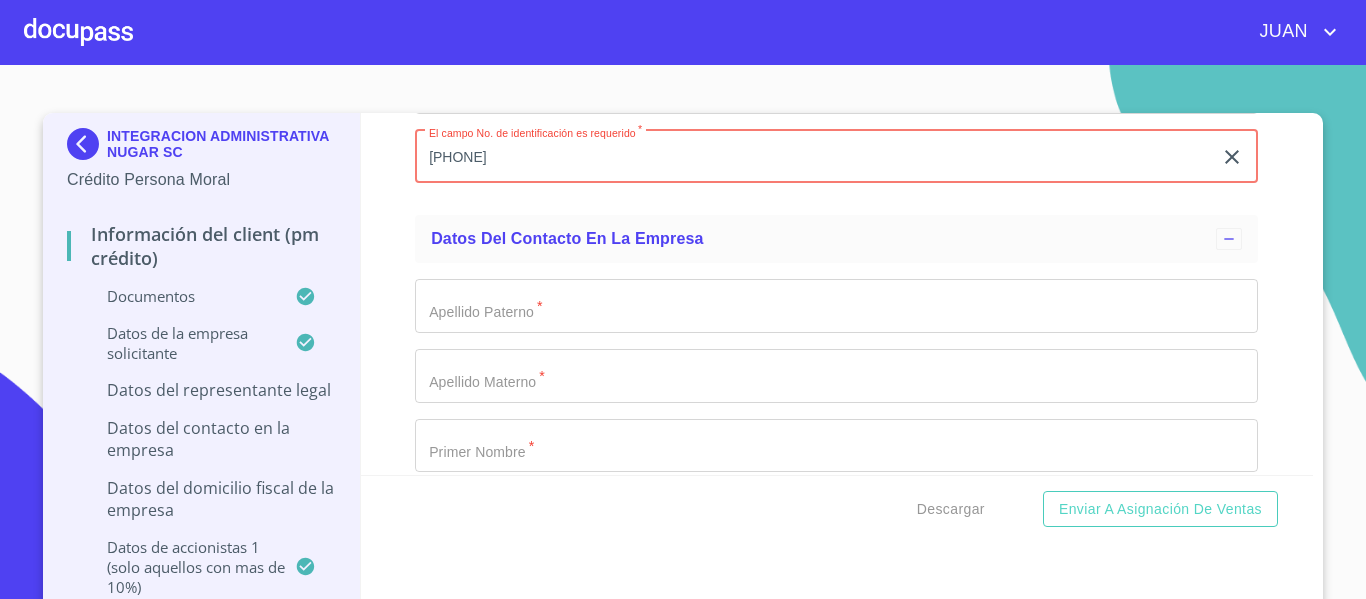 scroll, scrollTop: 13493, scrollLeft: 0, axis: vertical 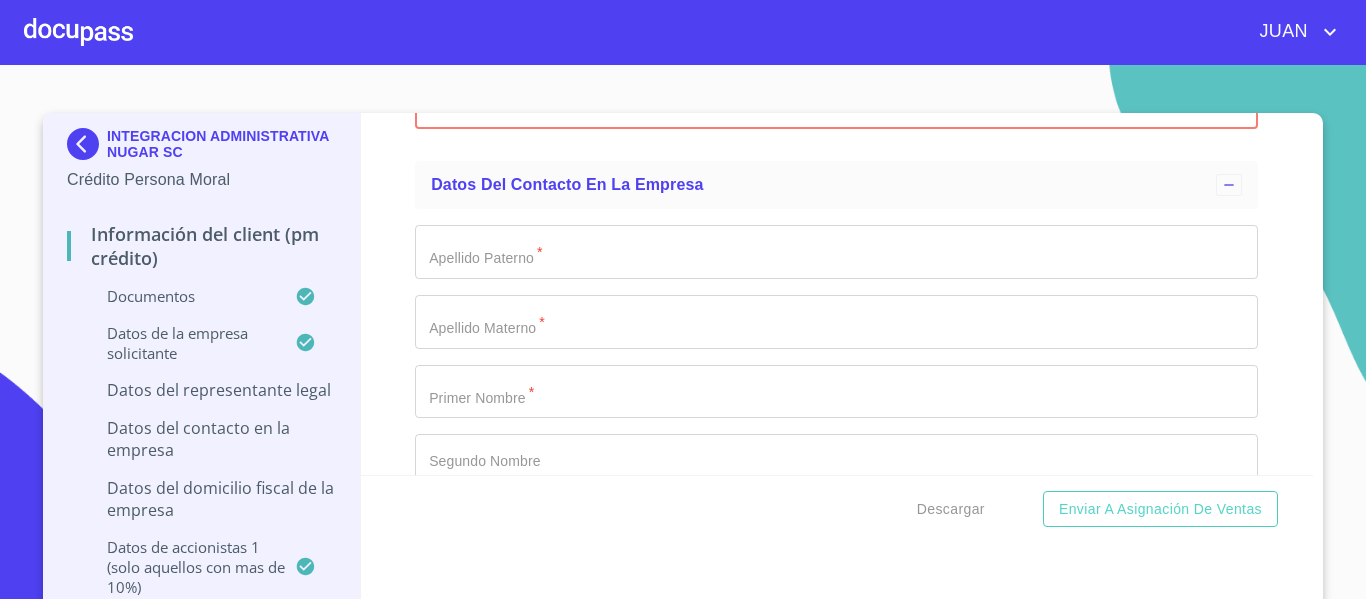 type on "[PHONE]" 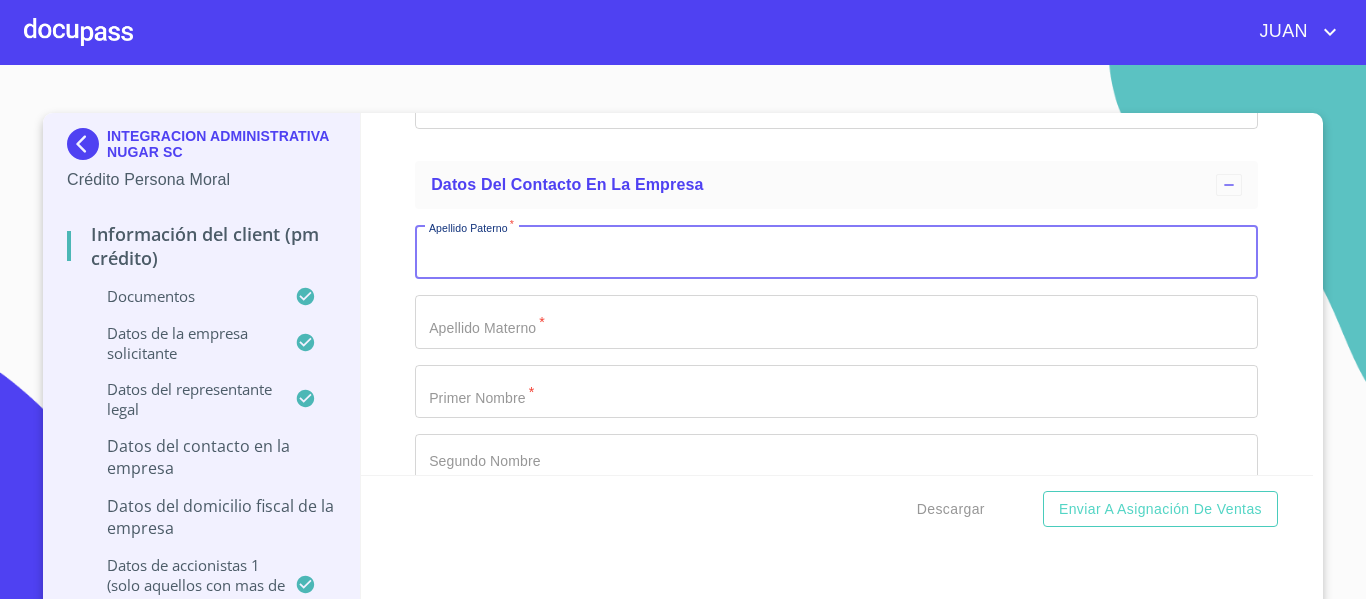 click on "Documento de identificación representante legal.   *" at bounding box center [836, 252] 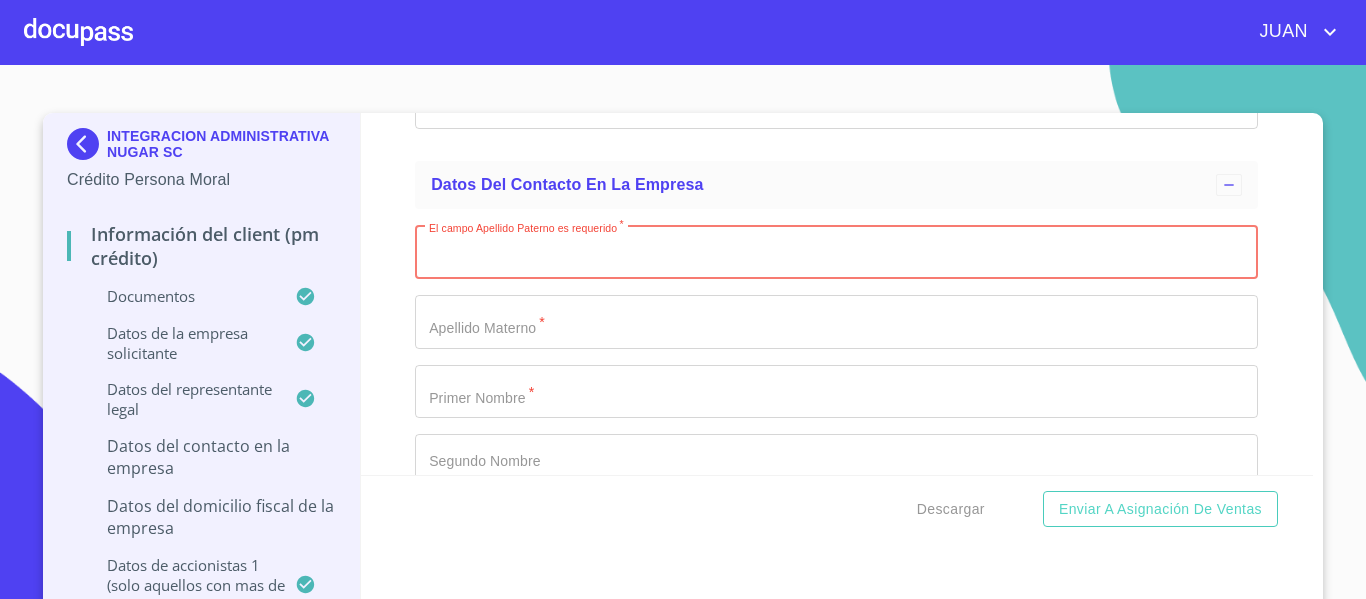 click on "Documento de identificación representante legal.   *" at bounding box center (836, 252) 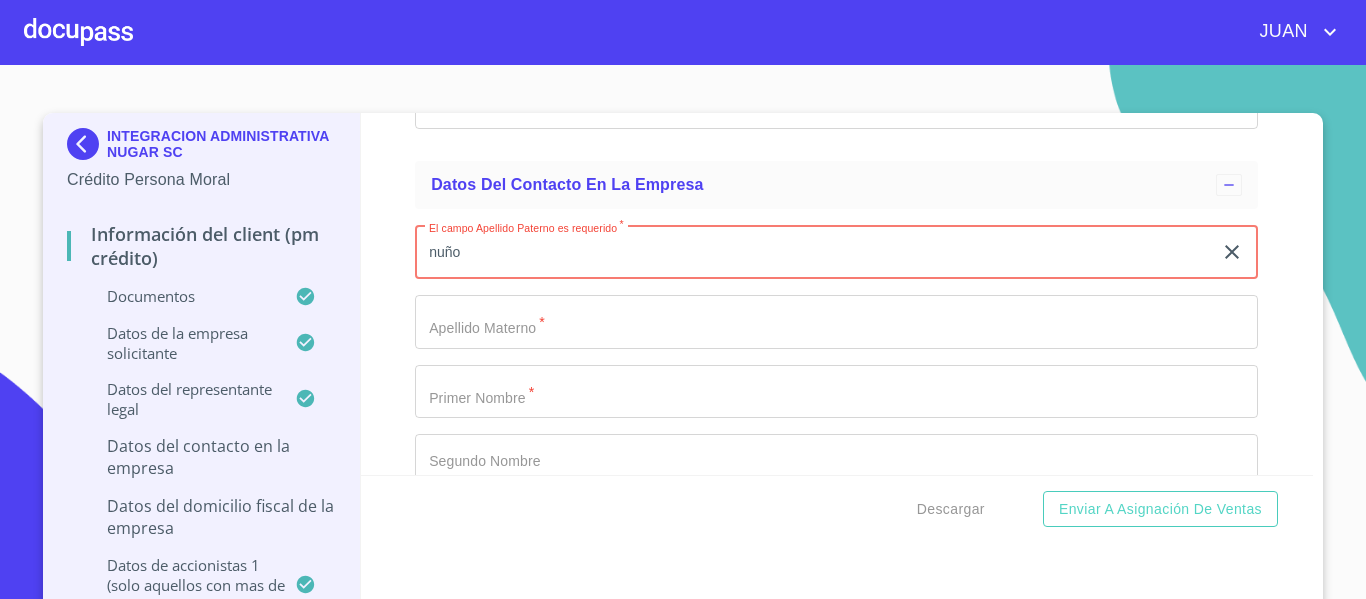 type on "nuño" 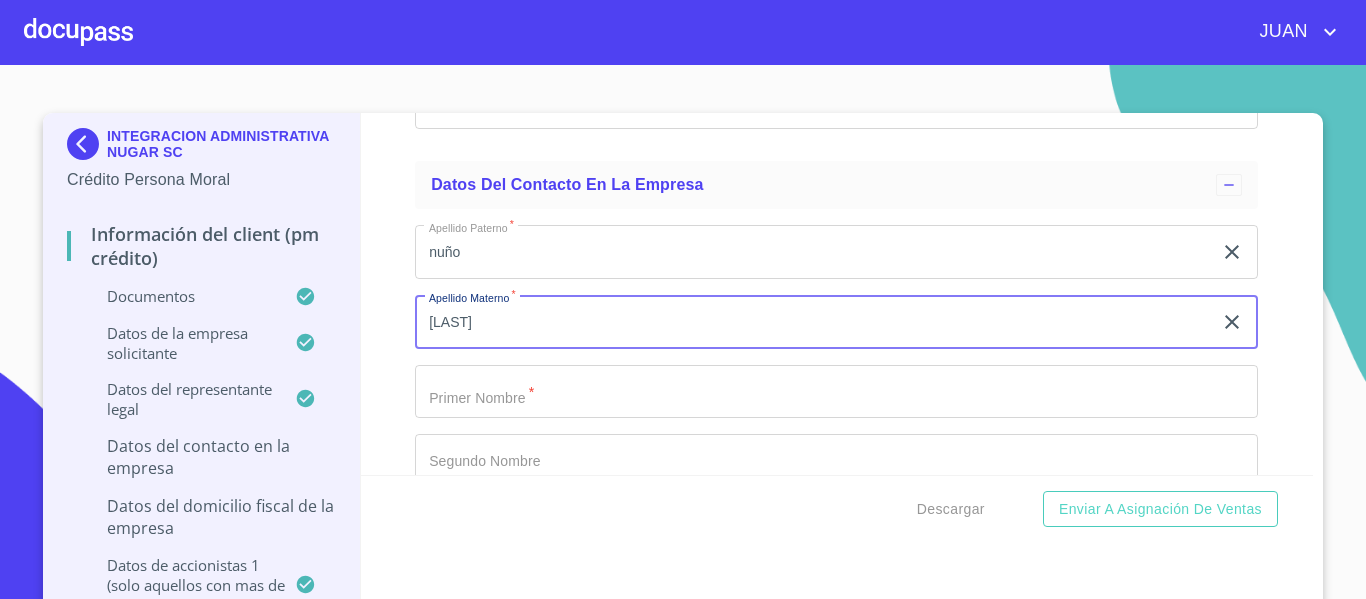 type on "[LAST]" 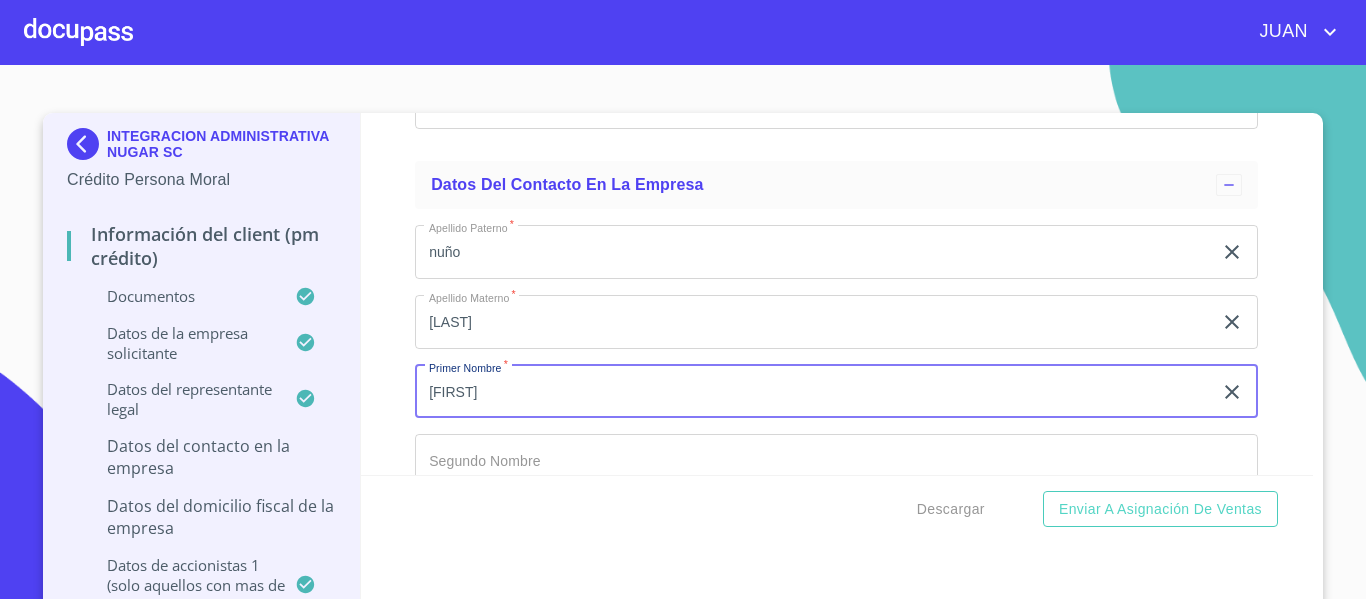 type on "[FIRST]" 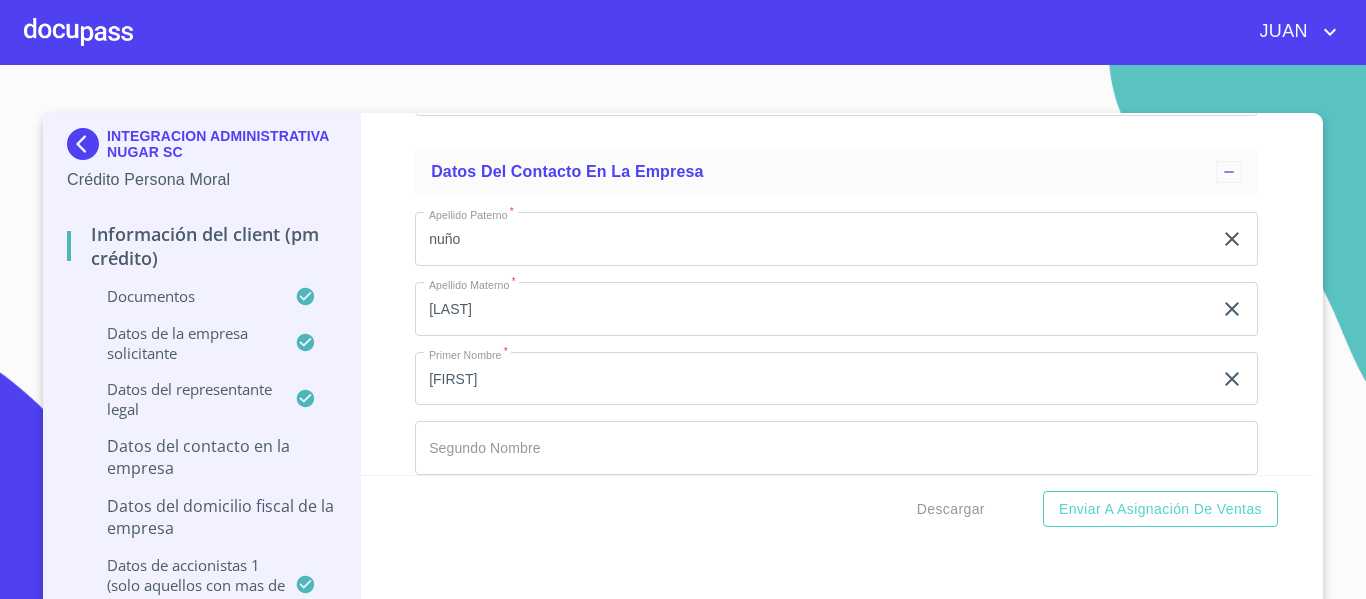 scroll, scrollTop: 13730, scrollLeft: 0, axis: vertical 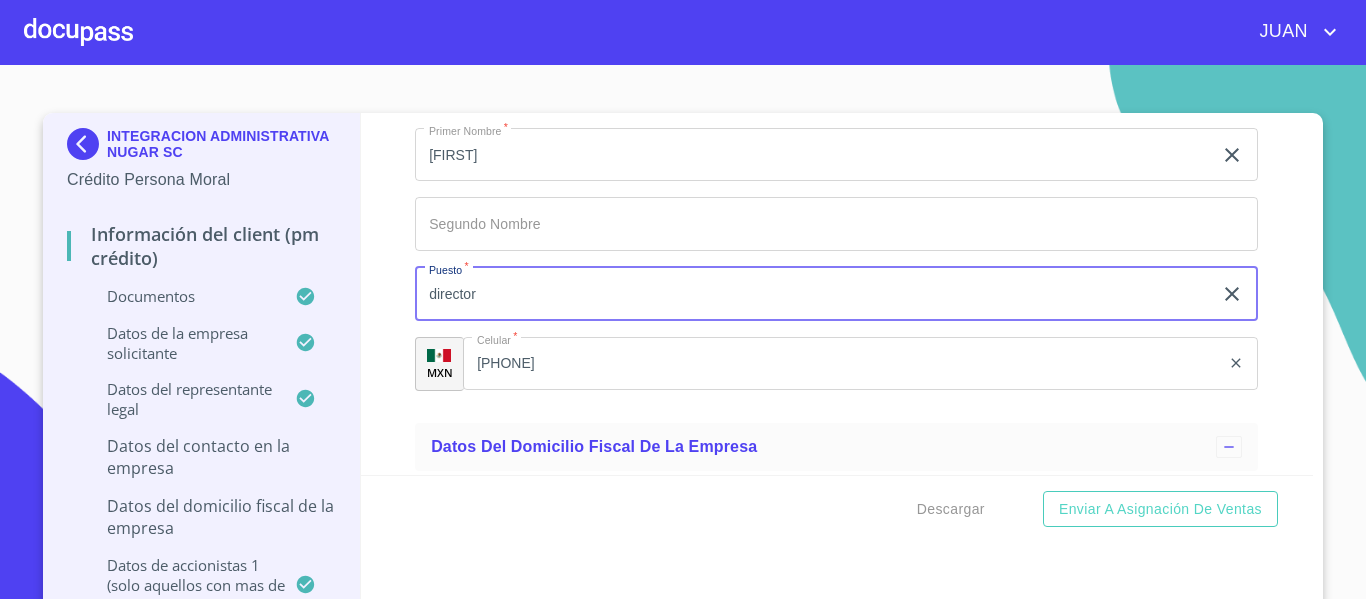 type on "director" 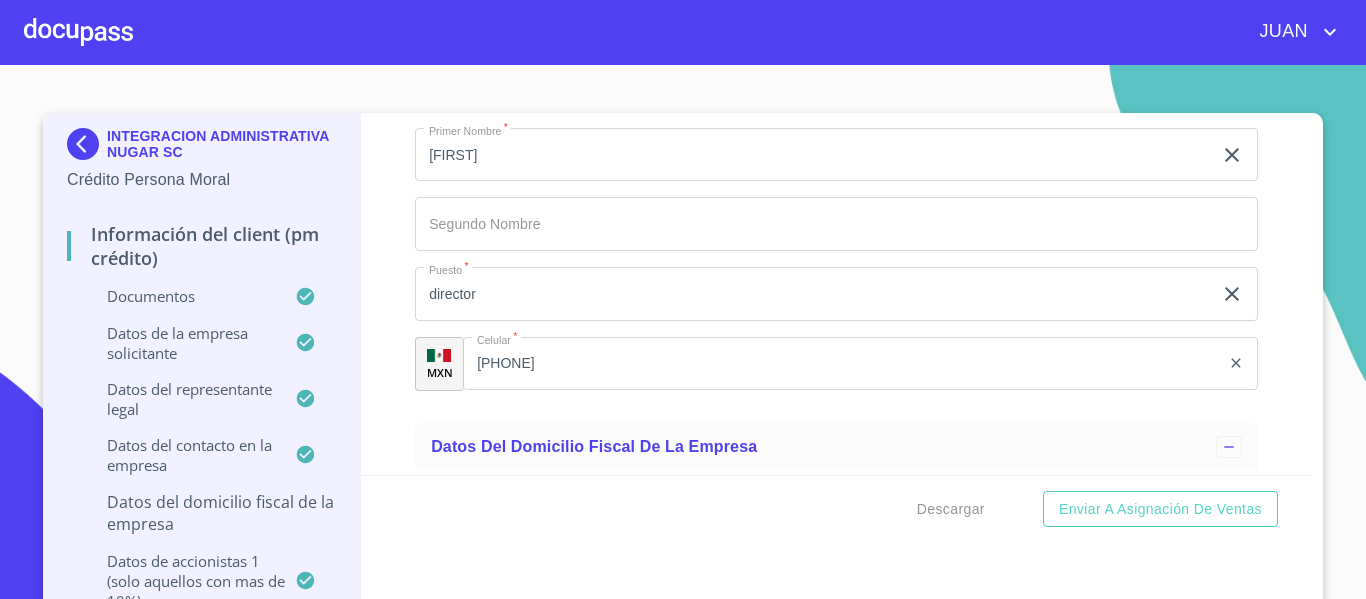 click on "Información del Client (PM crédito)   Documentos Documento de identificación representante legal.   * INE ​ Identificación Oficial Representante Legal * Identificación Oficial Representante Legal Identificación Oficial Representante Legal Comprobante de Domicilio Empresa * Comprobante de Domicilio Empresa Comprobante de Domicilio Empresa Fuente de ingresos   * Independiente/Dueño de negocio/Persona Moral ​ Comprobante de Ingresos mes 1 * Comprobante de Ingresos mes 1 Comprobante de Ingresos mes 1 Comprobante de Ingresos mes 2 * Comprobante de Ingresos mes 2 Comprobante de Ingresos mes 2 Comprobante de Ingresos mes 3 * Comprobante de Ingresos mes 3 Comprobante de Ingresos mes 3 Constancia de Situación Fiscal Empresa * Constancia de Situación Fiscal Empresa Constancia de Situación Fiscal Empresa Acta Constitutiva con poderes * Acta Constitutiva con poderes Acta Constitutiva con poderes Declaración Anual con Acuse * Declaración Anual con Acuse Declaración Anual con Acuse   * INE ​ * * *" at bounding box center (837, 294) 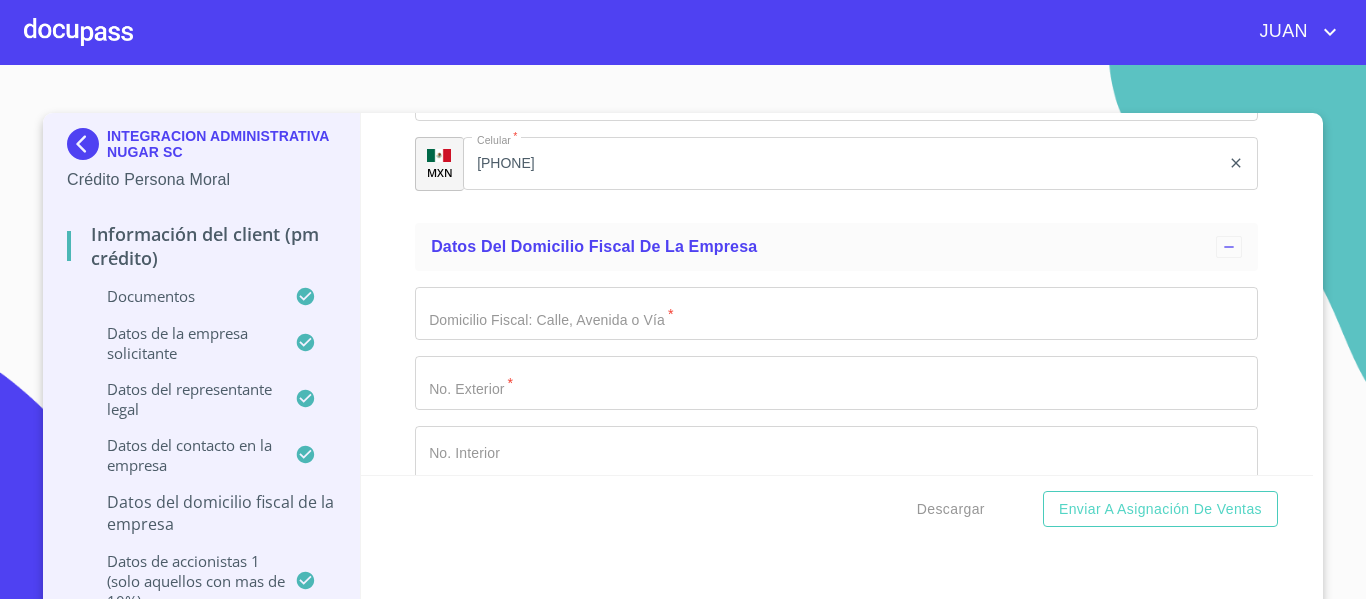 scroll, scrollTop: 14009, scrollLeft: 0, axis: vertical 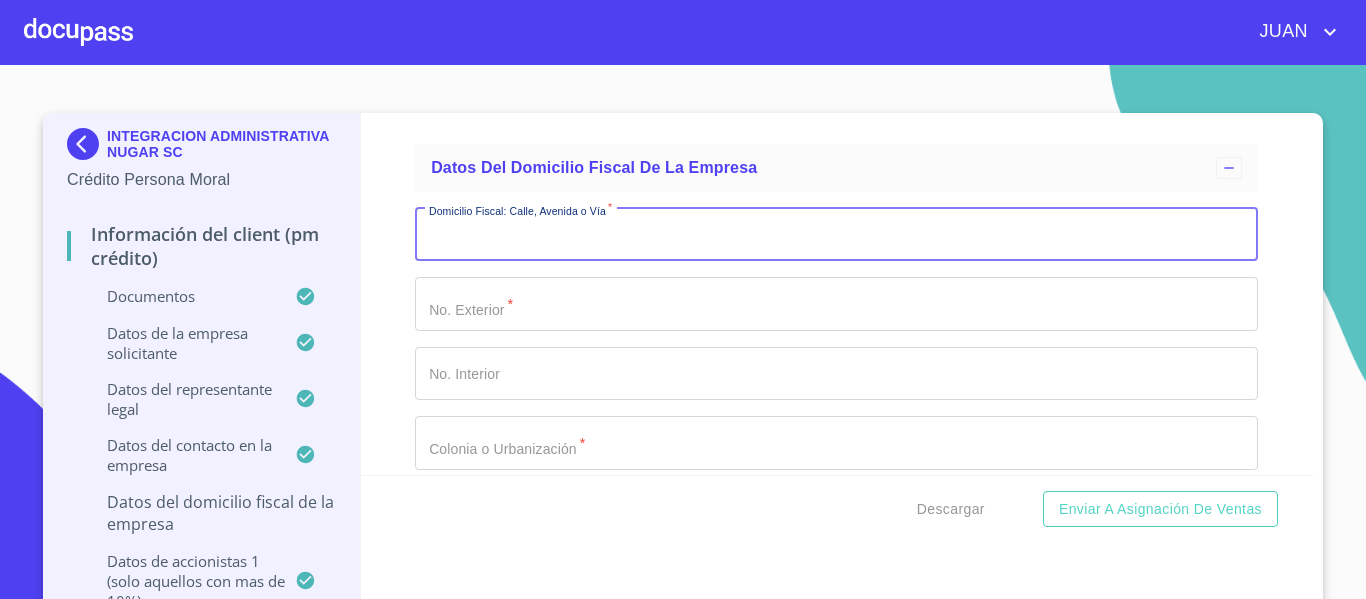 click on "Documento de identificación representante legal.   *" at bounding box center [836, 235] 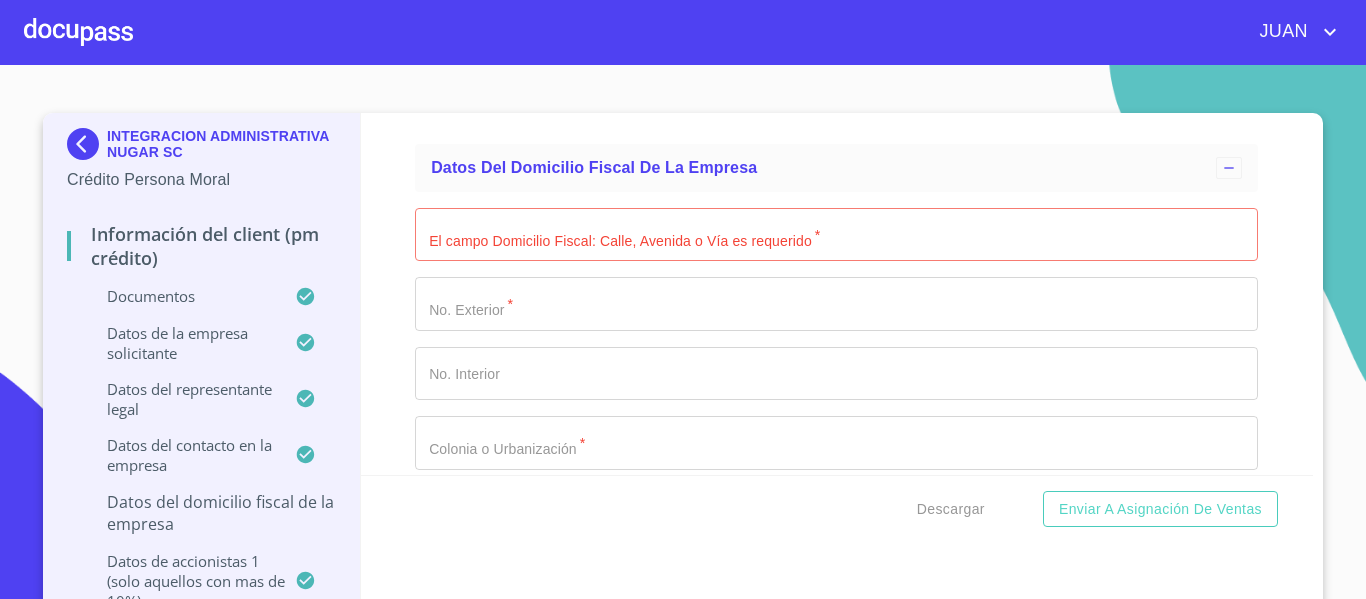 click on "Documento de identificación representante legal.   *" at bounding box center (836, 235) 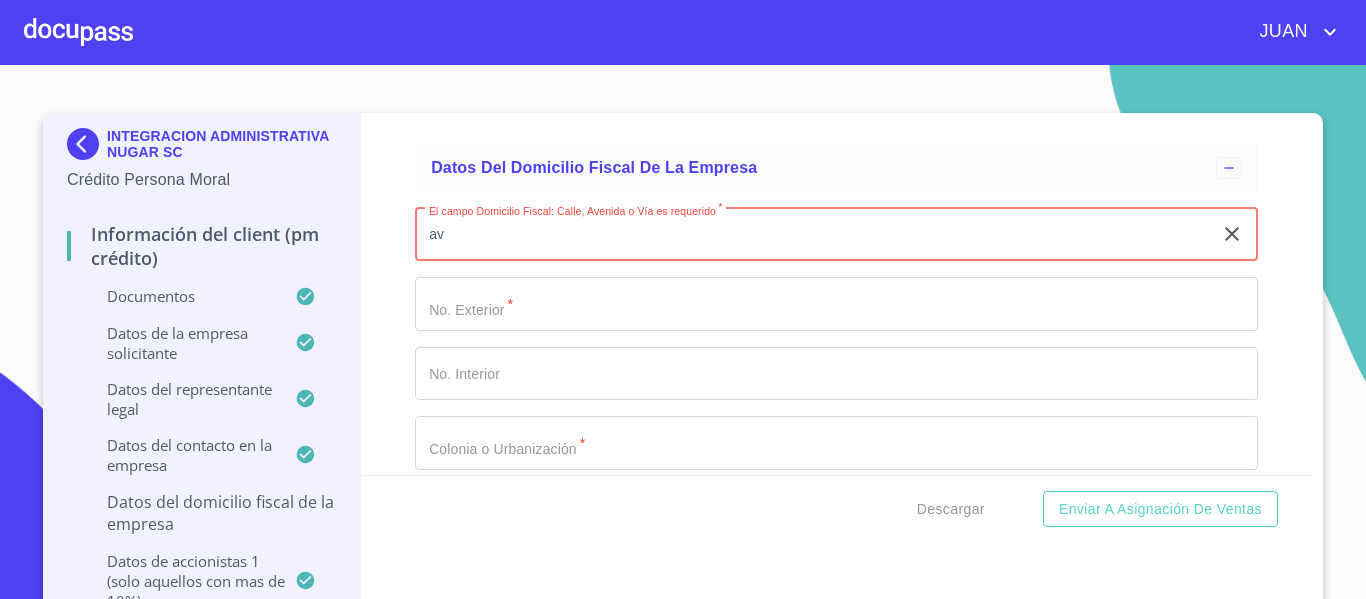 type on "a" 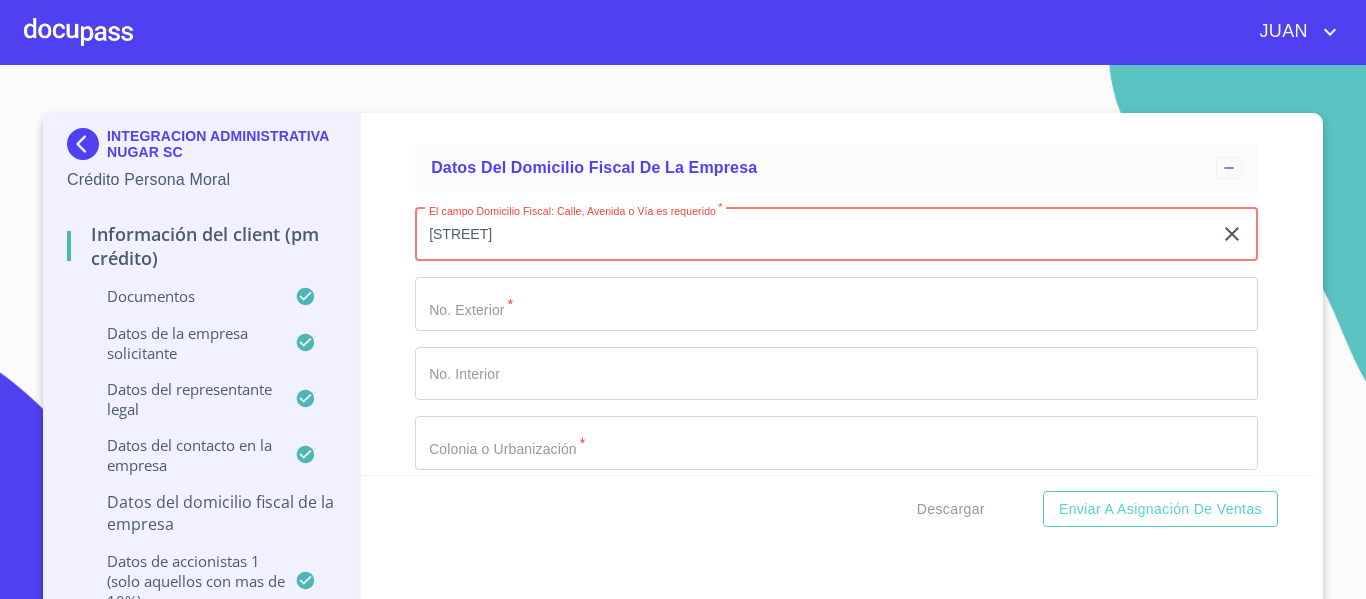 type on "[STREET]" 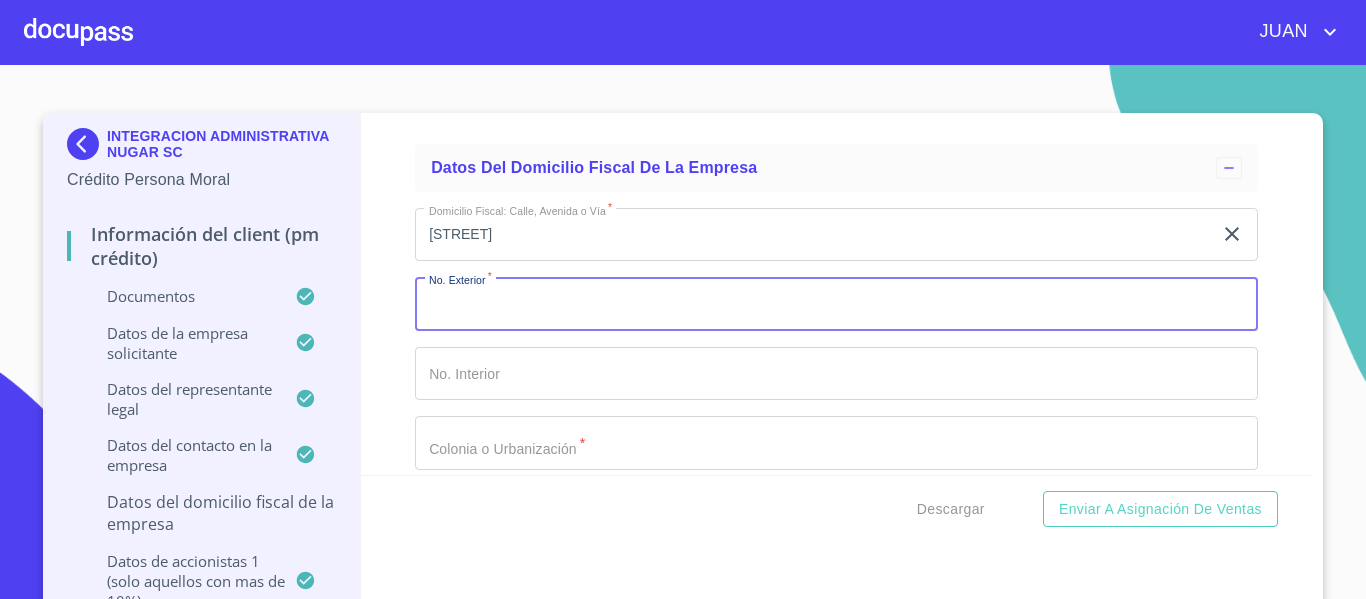 click on "Documento de identificación representante legal.   *" at bounding box center [836, 304] 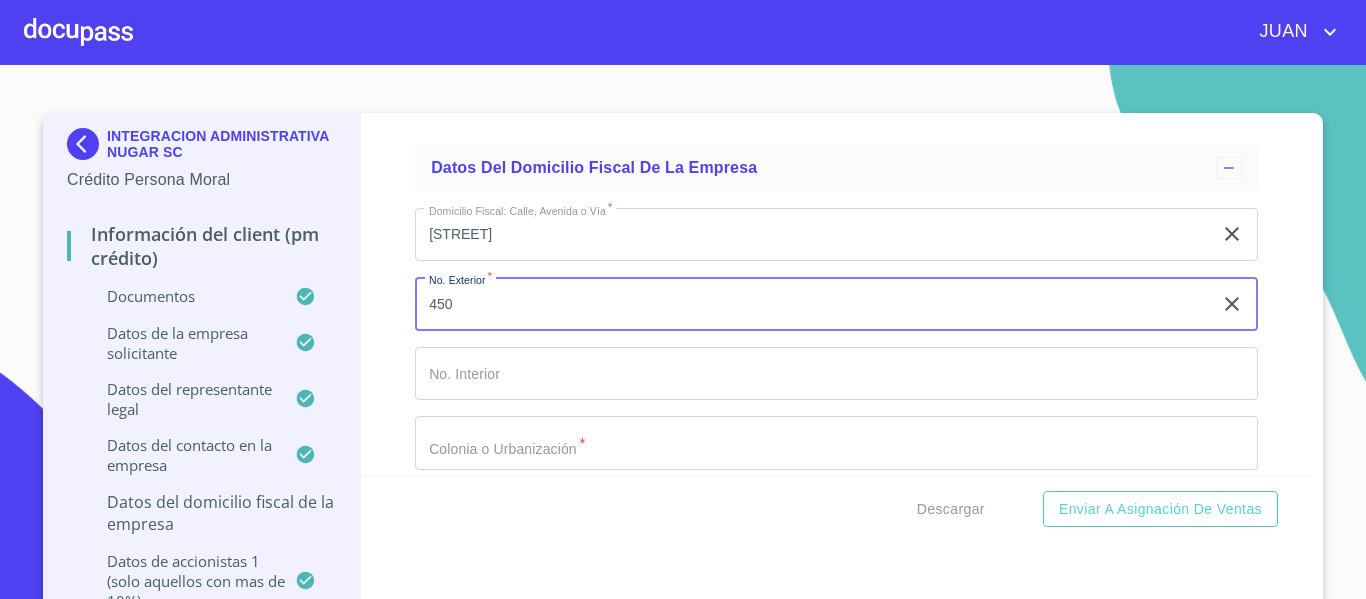 type on "450" 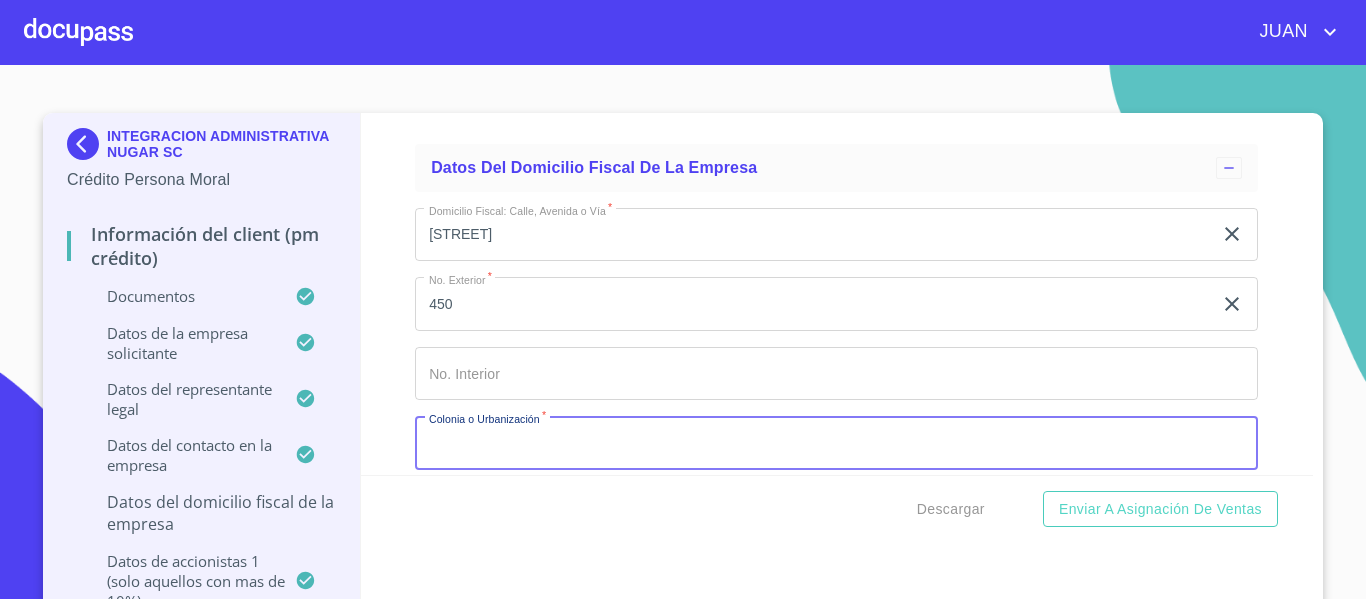 click on "Documento de identificación representante legal.   *" at bounding box center [836, 443] 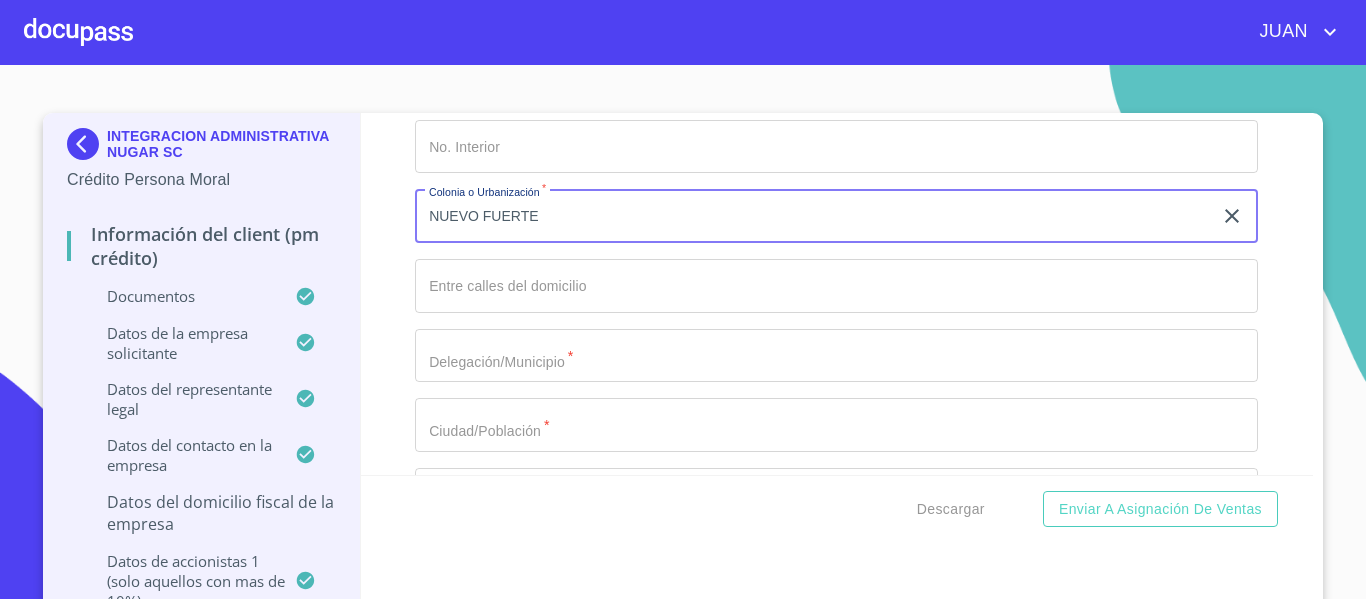 scroll, scrollTop: 14276, scrollLeft: 0, axis: vertical 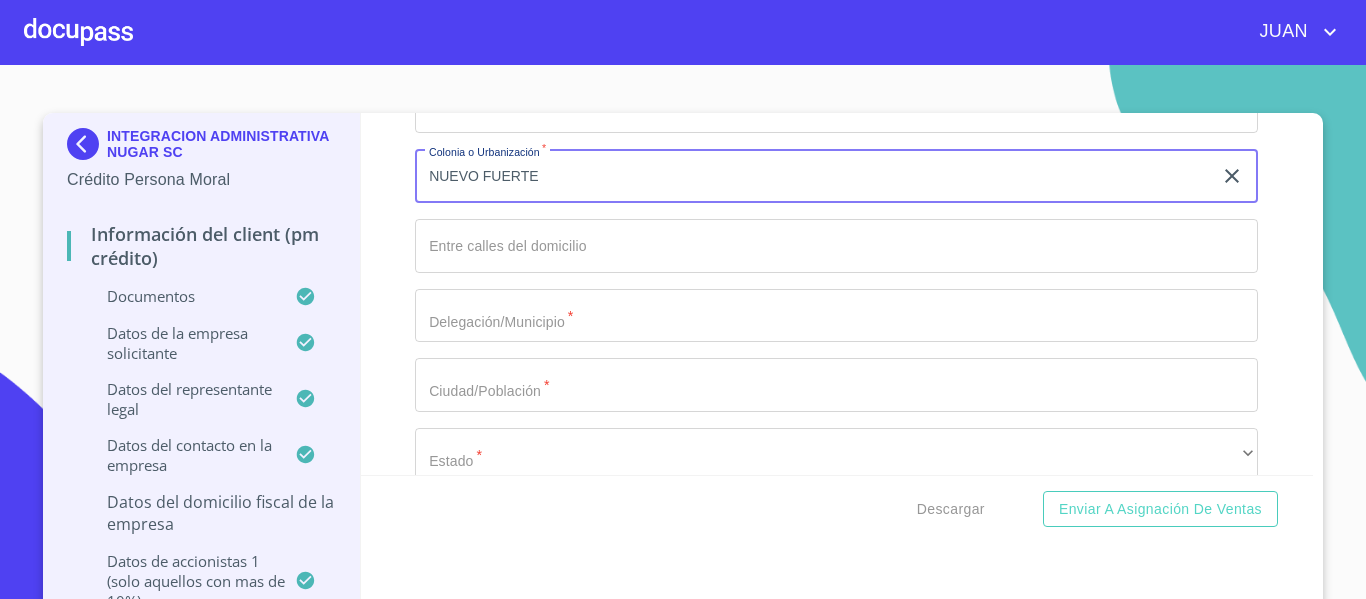 type on "NUEVO FUERTE" 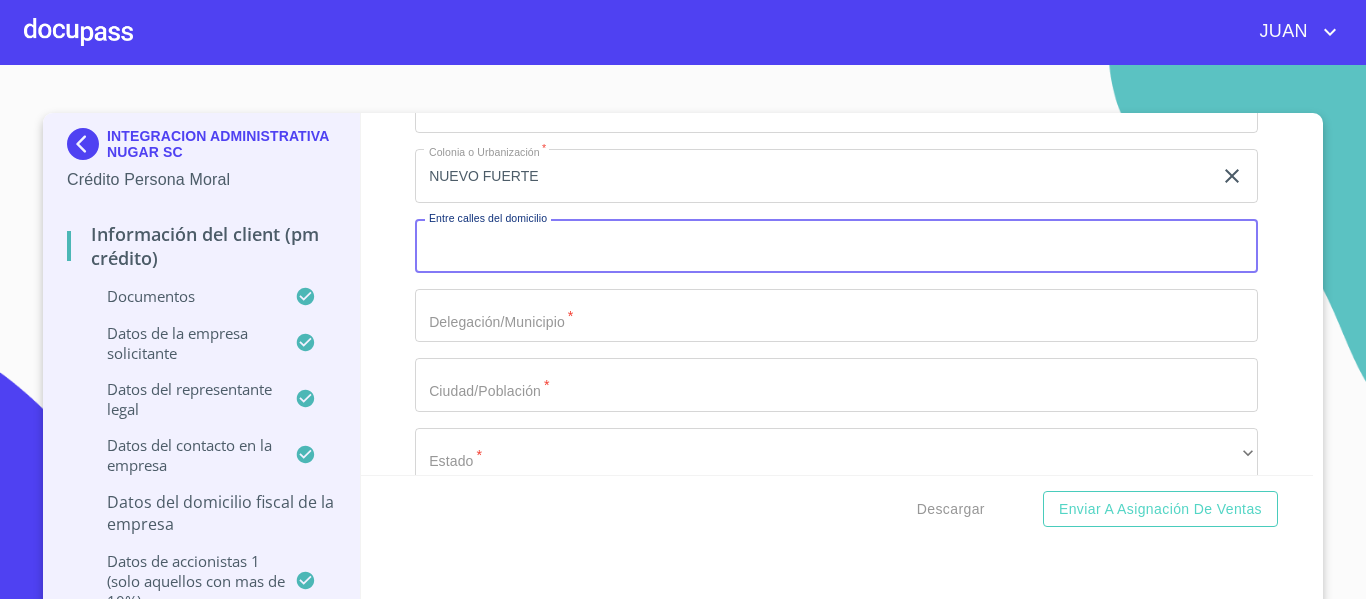 click on "Documento de identificación representante legal.   *" at bounding box center [836, 246] 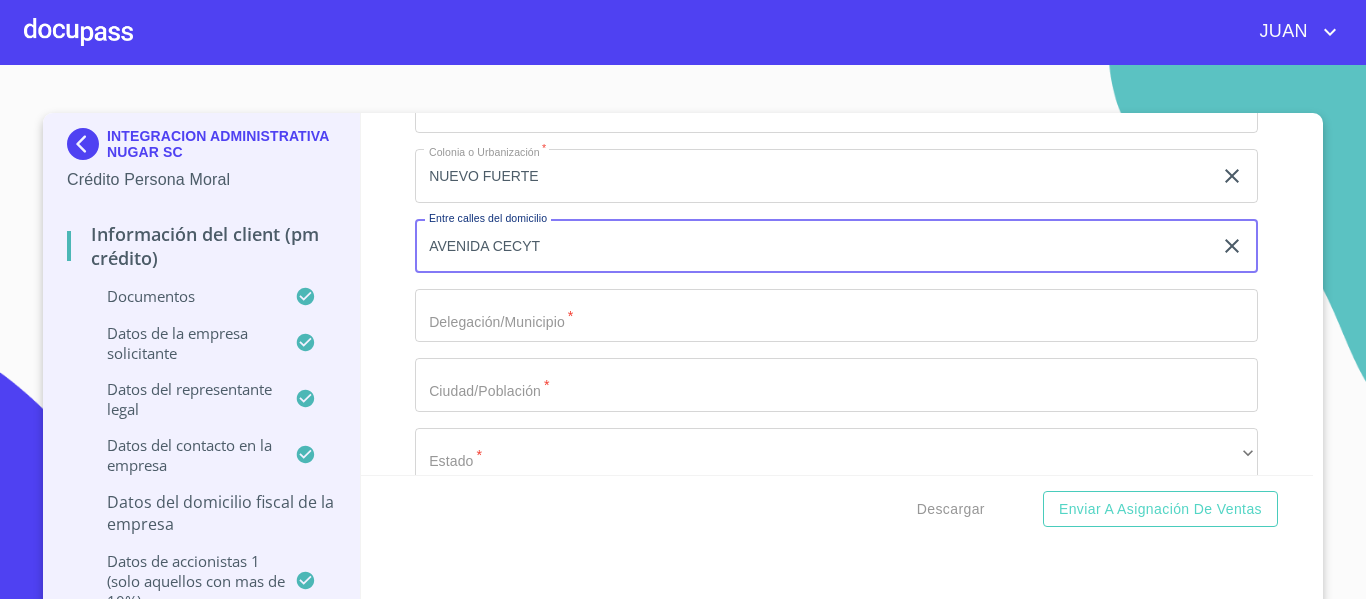 click on "AVENIDA CECYT" at bounding box center [813, 246] 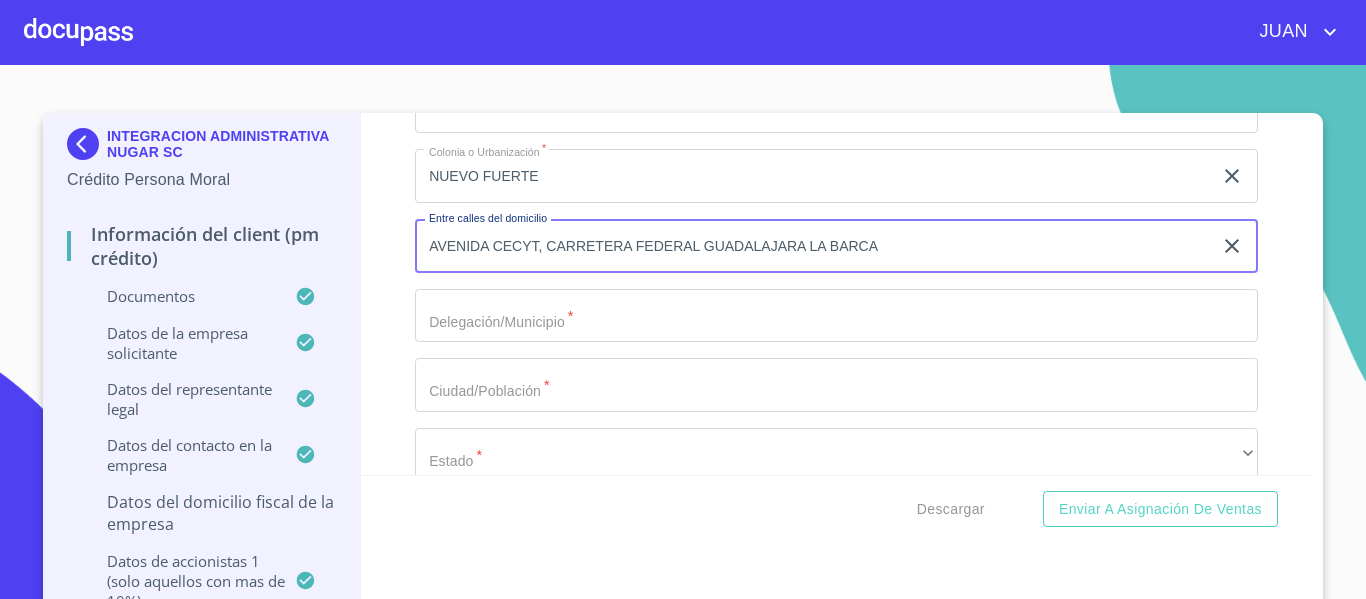 type on "AVENIDA CECYT, CARRETERA FEDERAL GUADALAJARA LA BARCA" 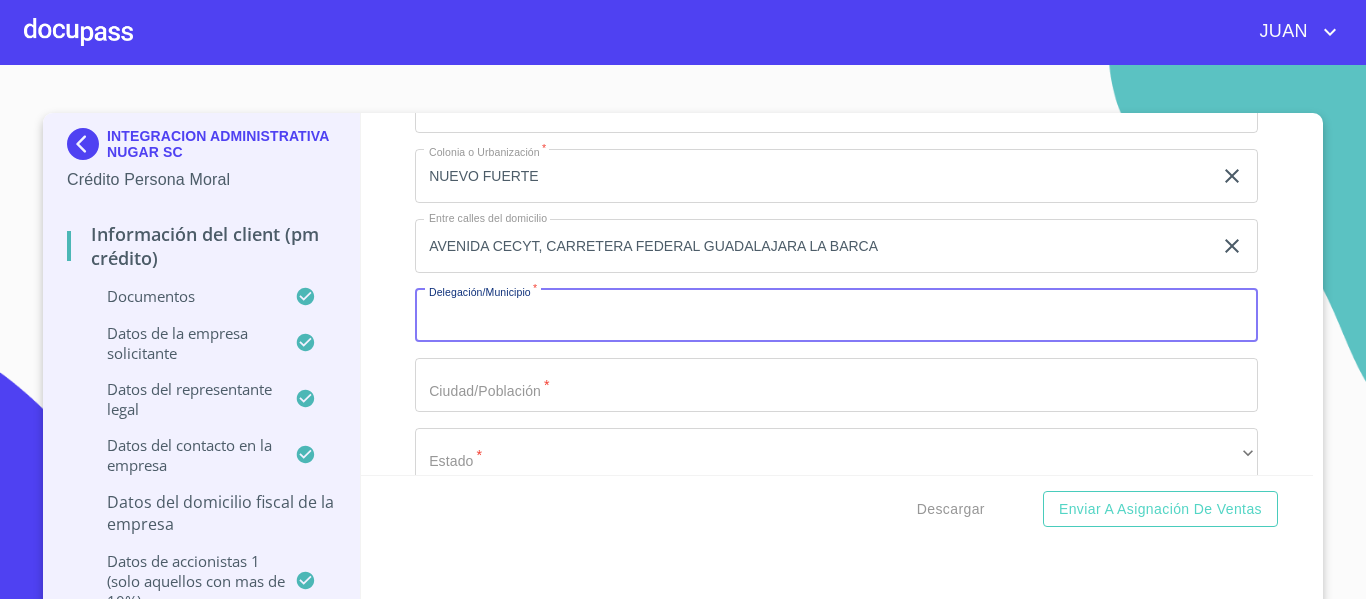 click on "Documento de identificación representante legal.   *" at bounding box center (836, 316) 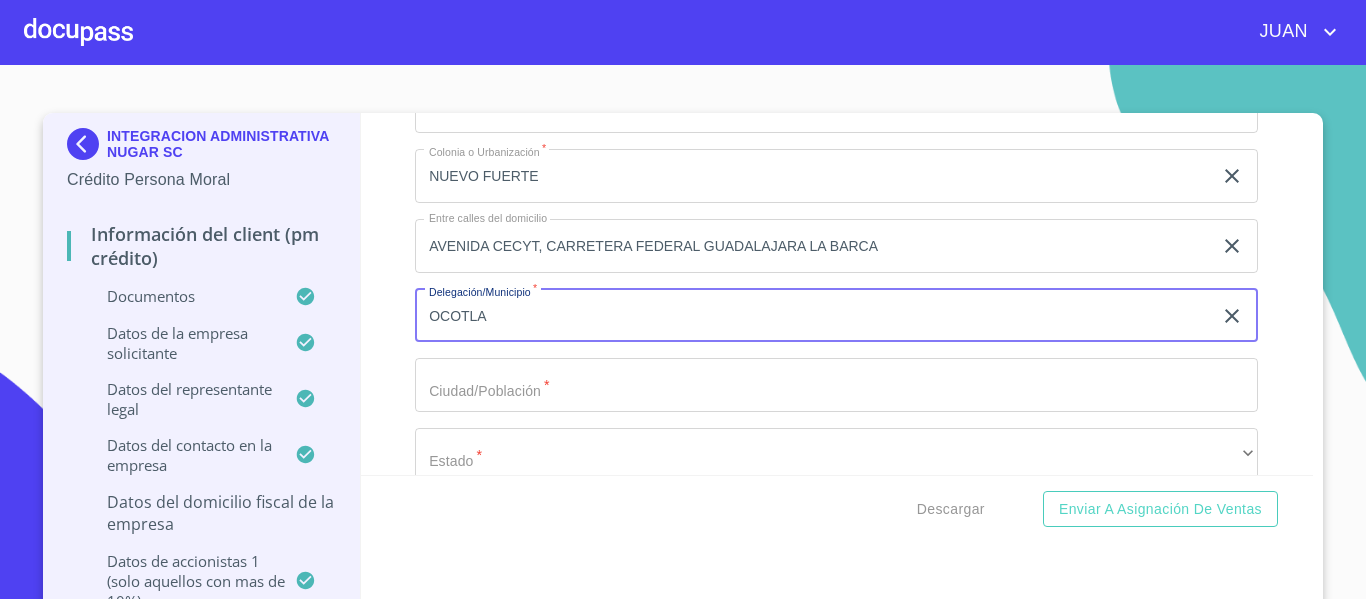 type on "OCOTLA" 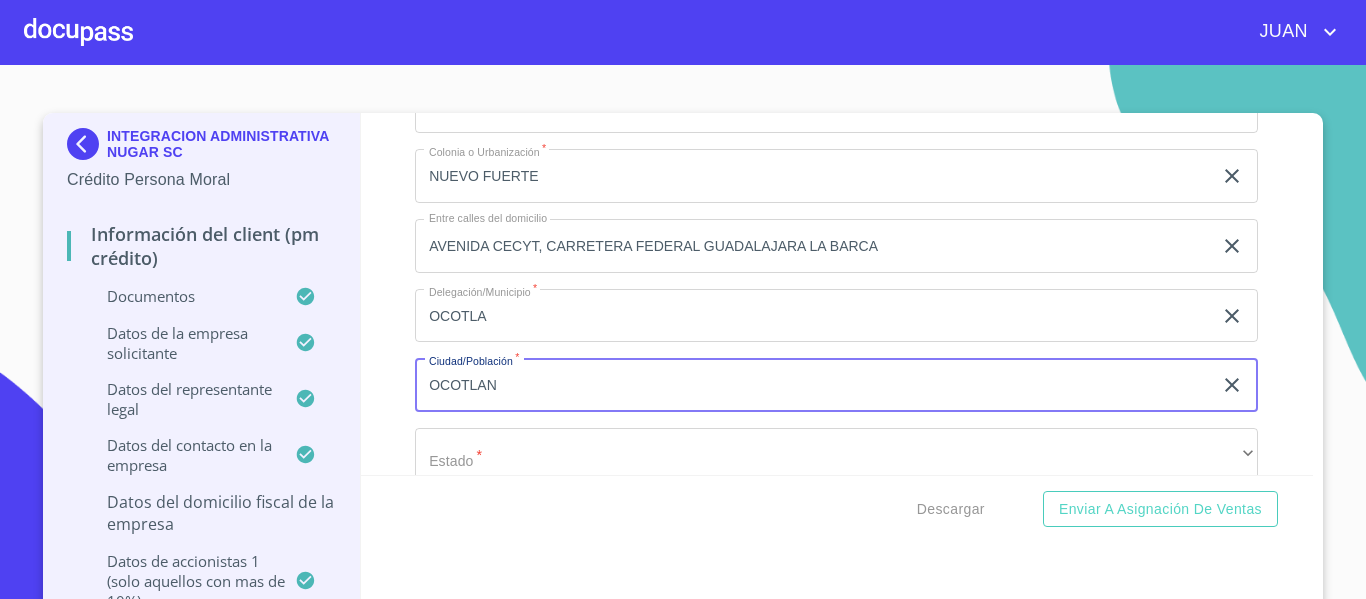 type on "OCOTLAN" 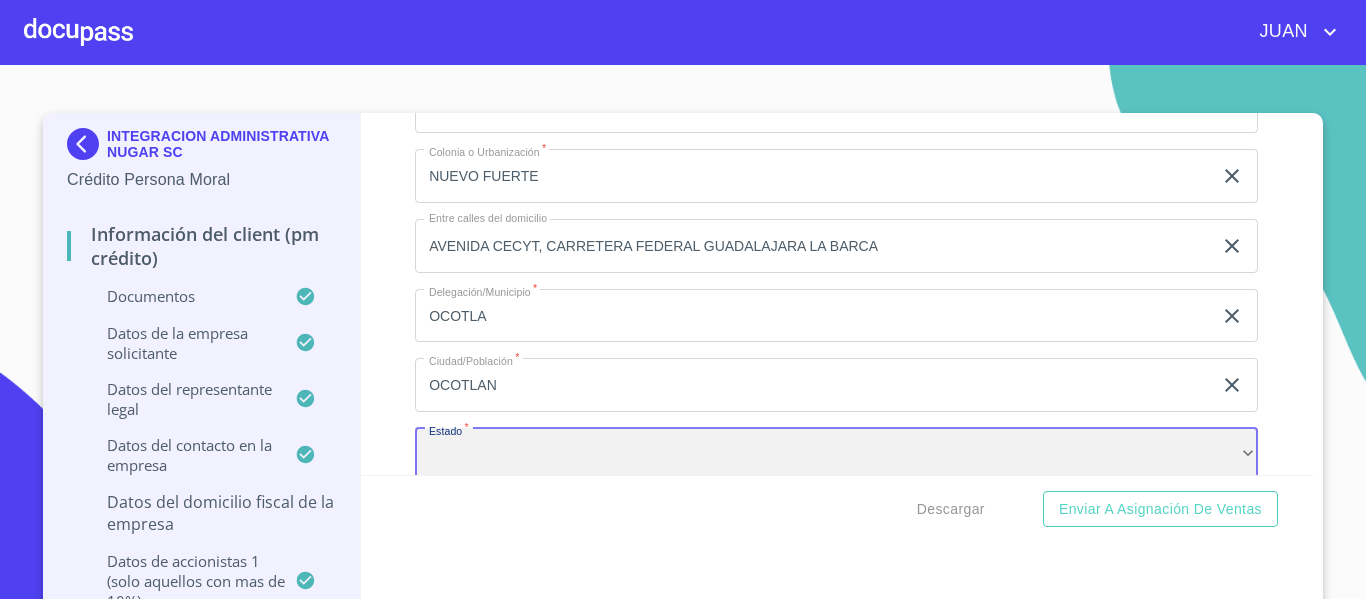 click on "​" at bounding box center (836, 455) 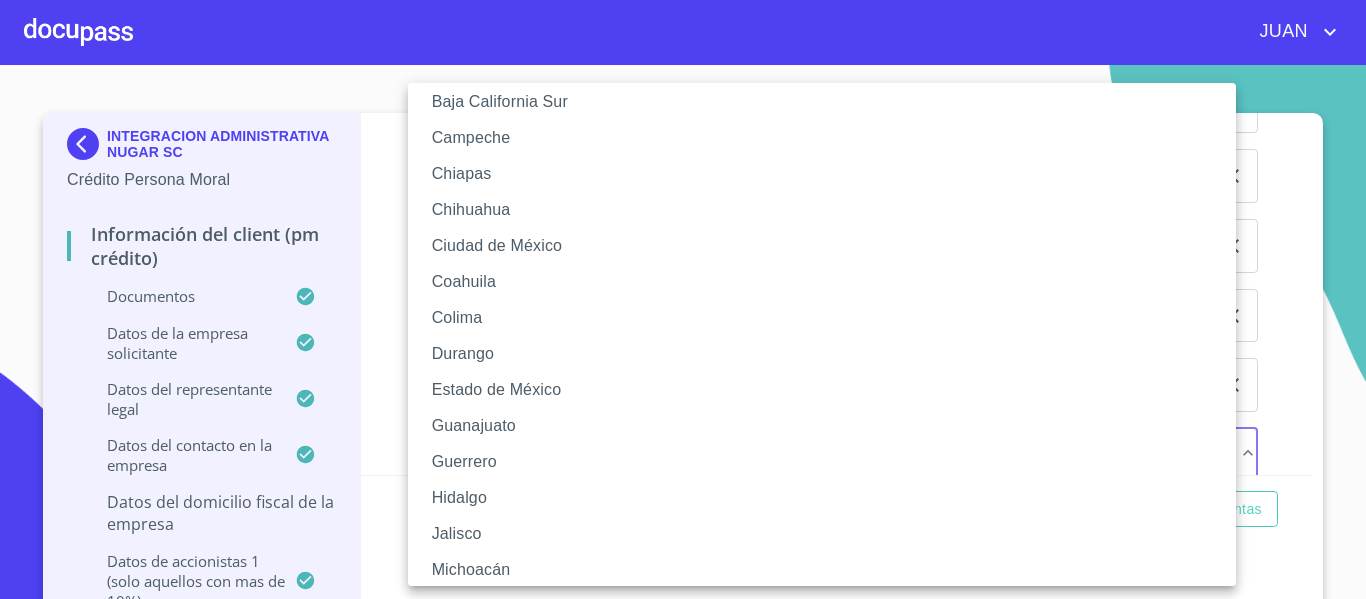 scroll, scrollTop: 104, scrollLeft: 0, axis: vertical 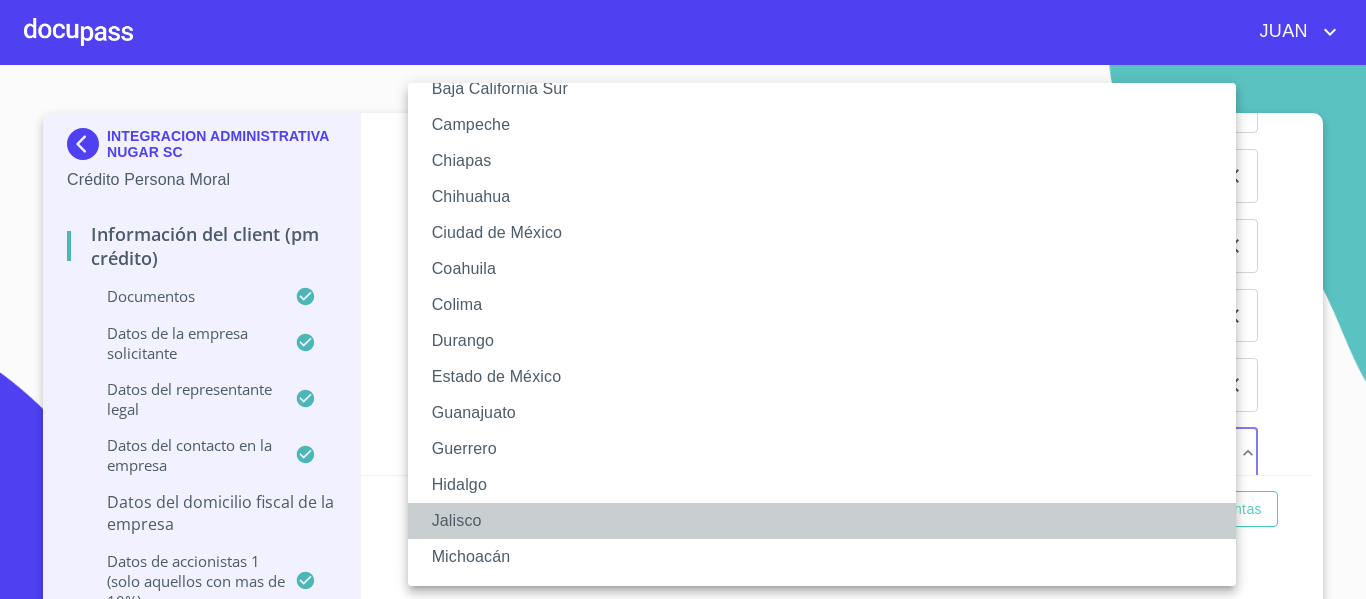 click on "Jalisco" at bounding box center [829, 521] 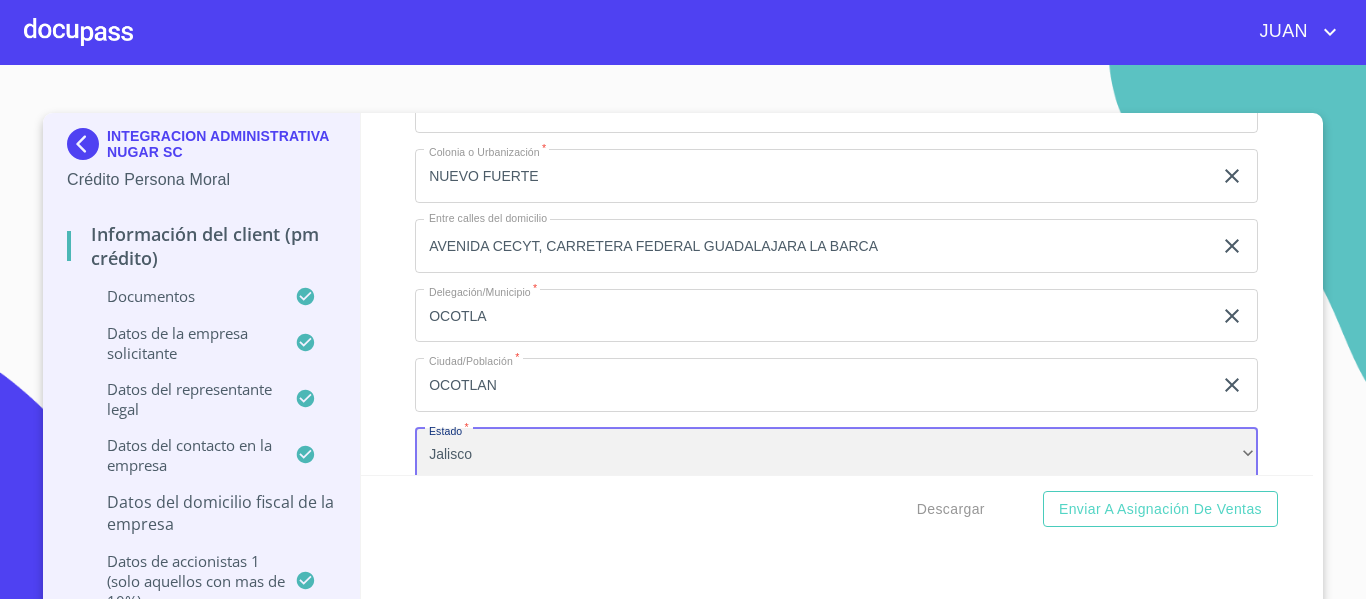 scroll, scrollTop: 14283, scrollLeft: 0, axis: vertical 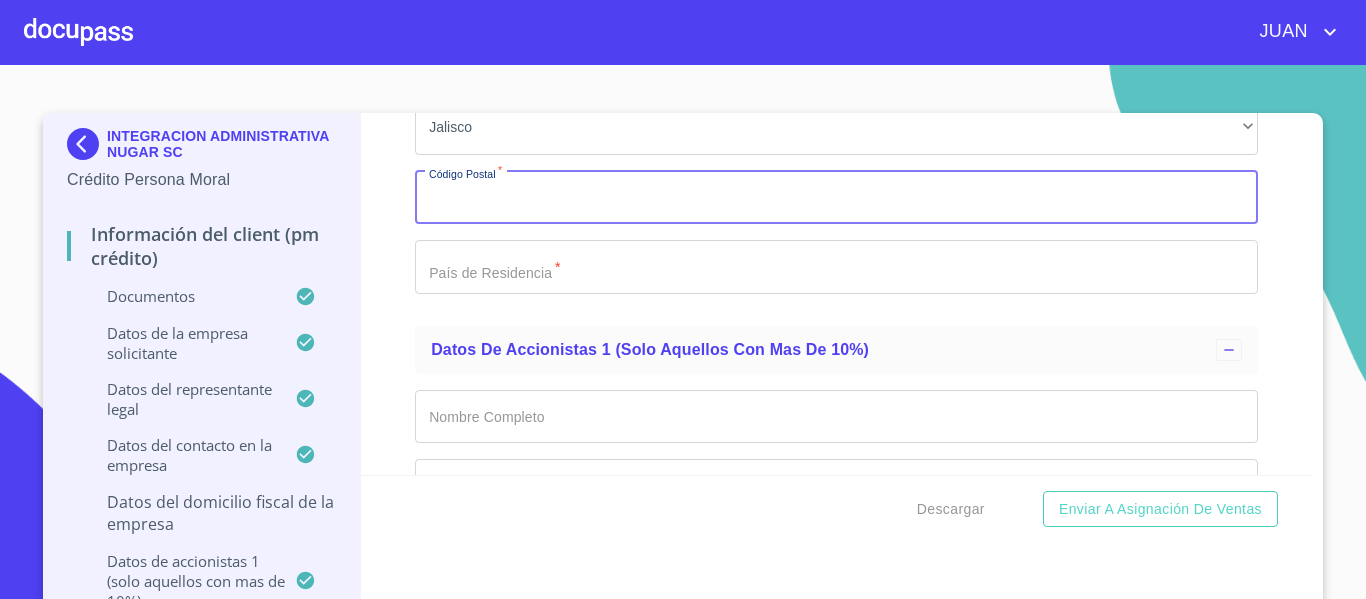 click on "Documento de identificación representante legal.   *" at bounding box center [836, 198] 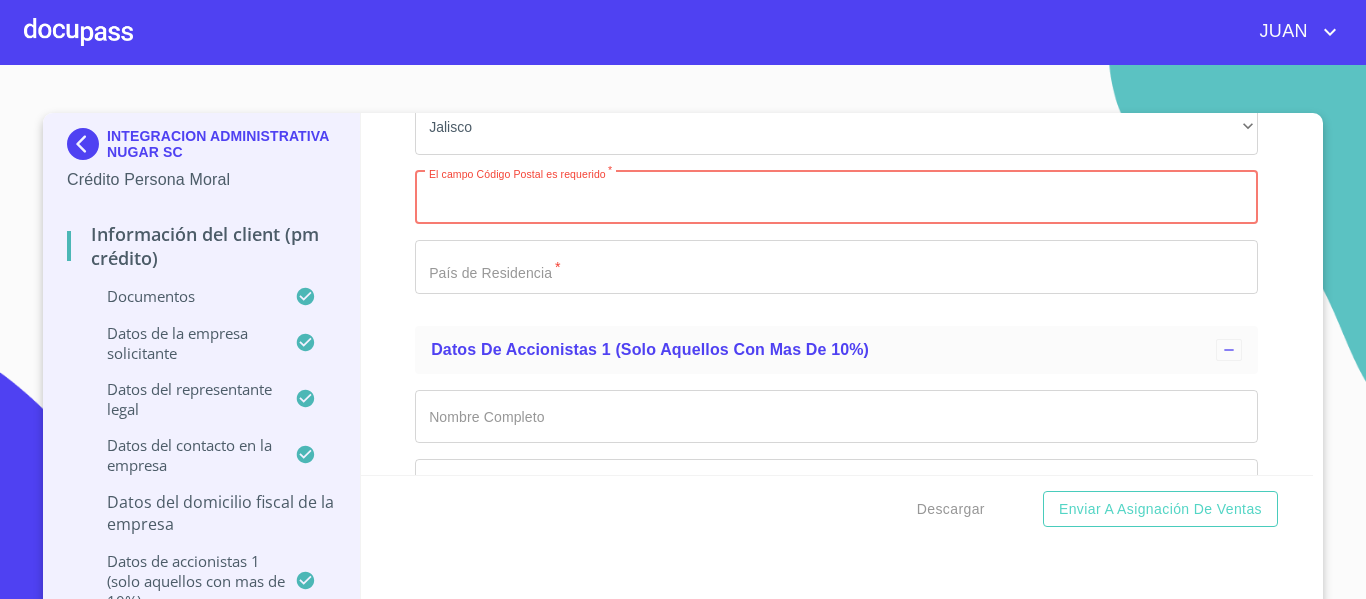 click on "Documento de identificación representante legal.   *" at bounding box center (836, 198) 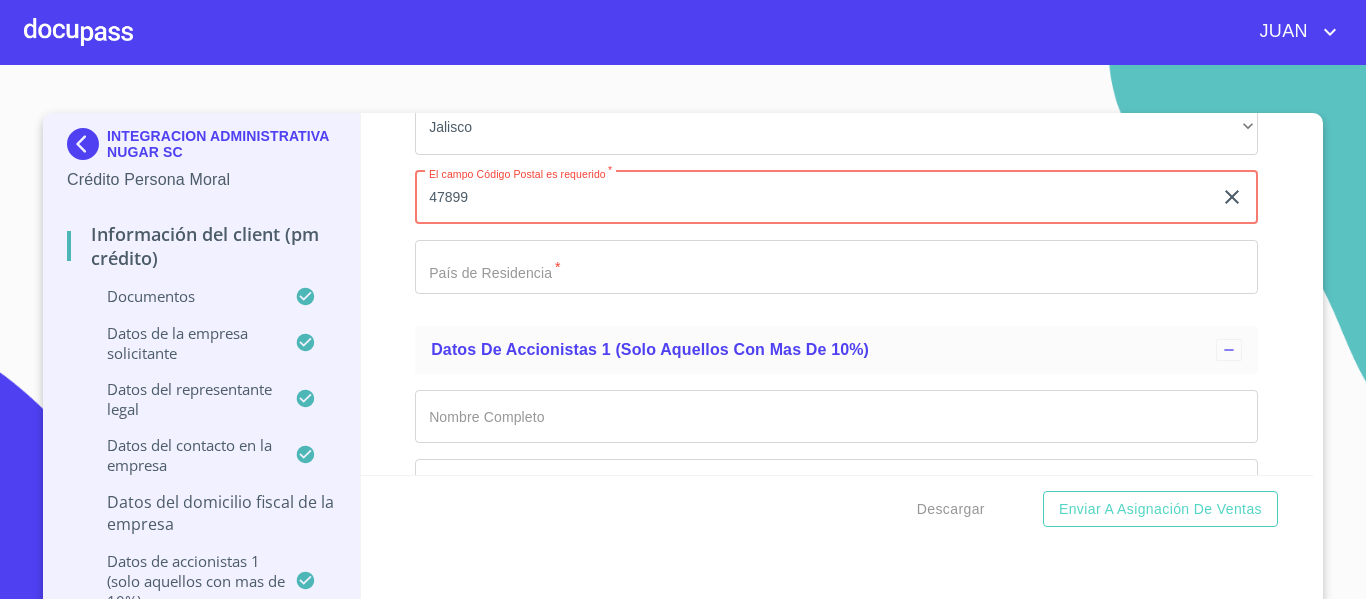 type on "47899" 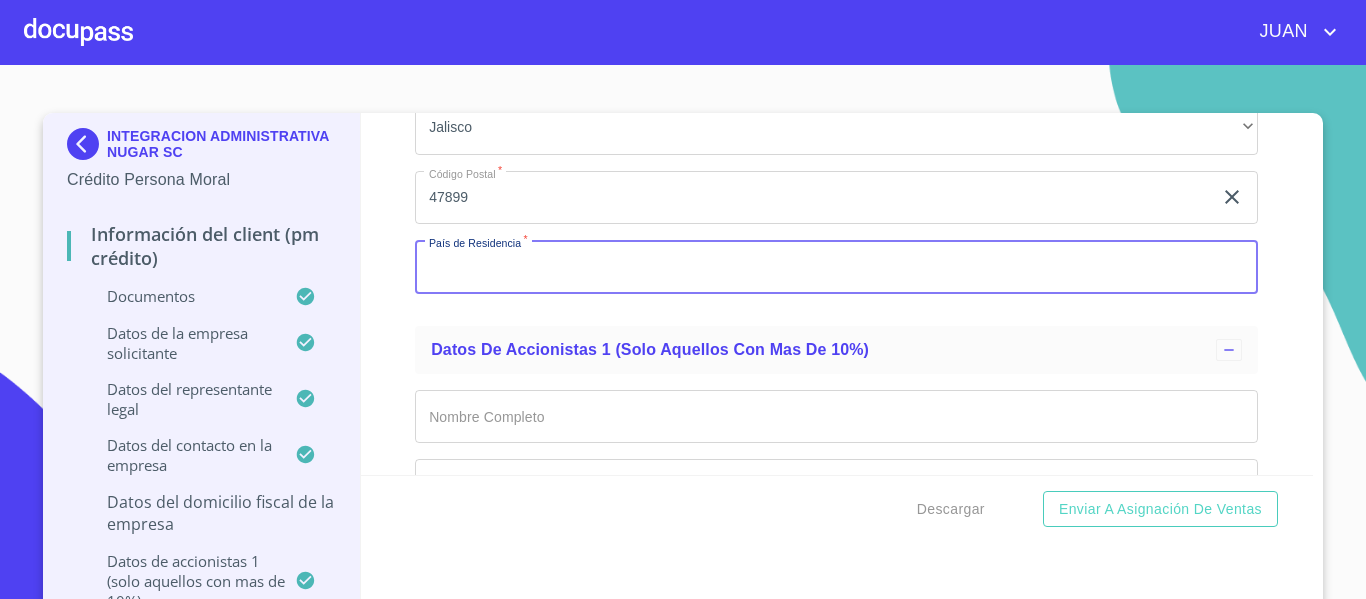 click on "Documento de identificación representante legal.   *" at bounding box center [836, 267] 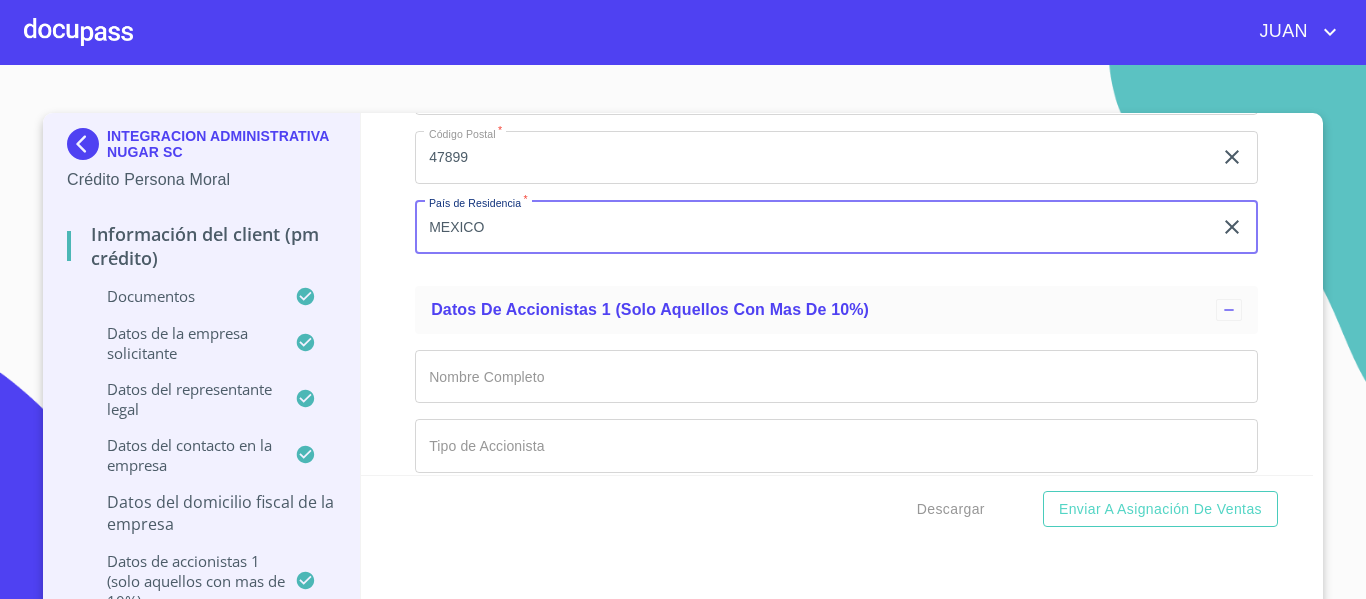 scroll, scrollTop: 14790, scrollLeft: 0, axis: vertical 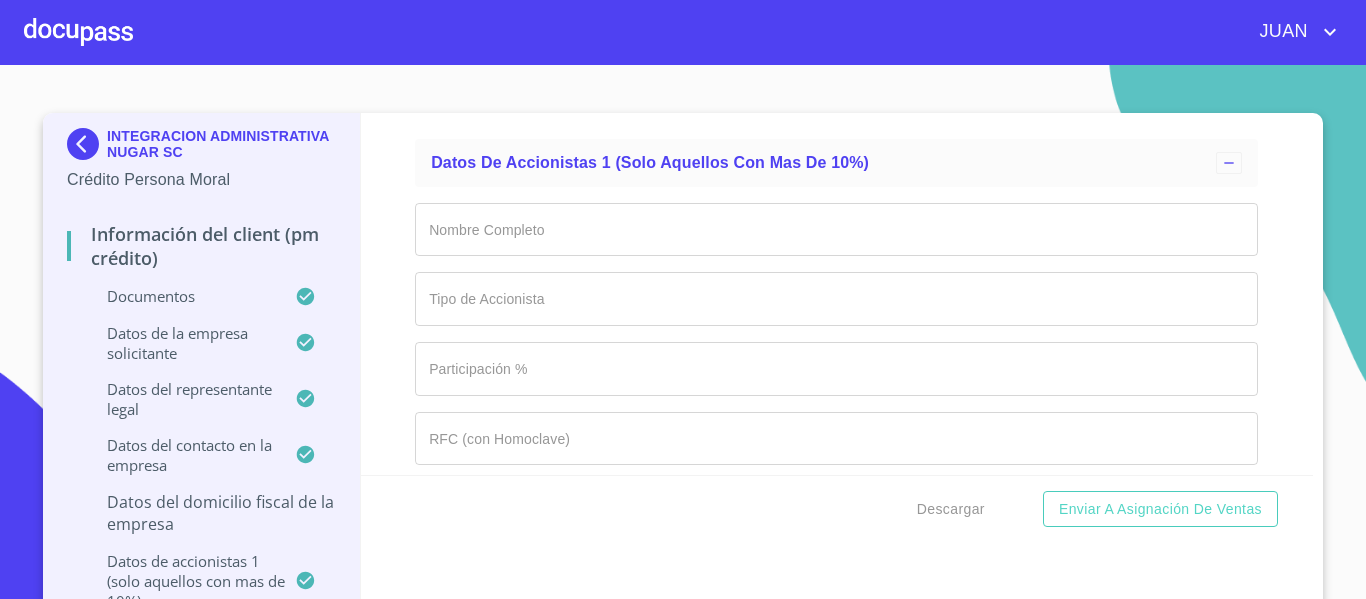 type on "MEXICO" 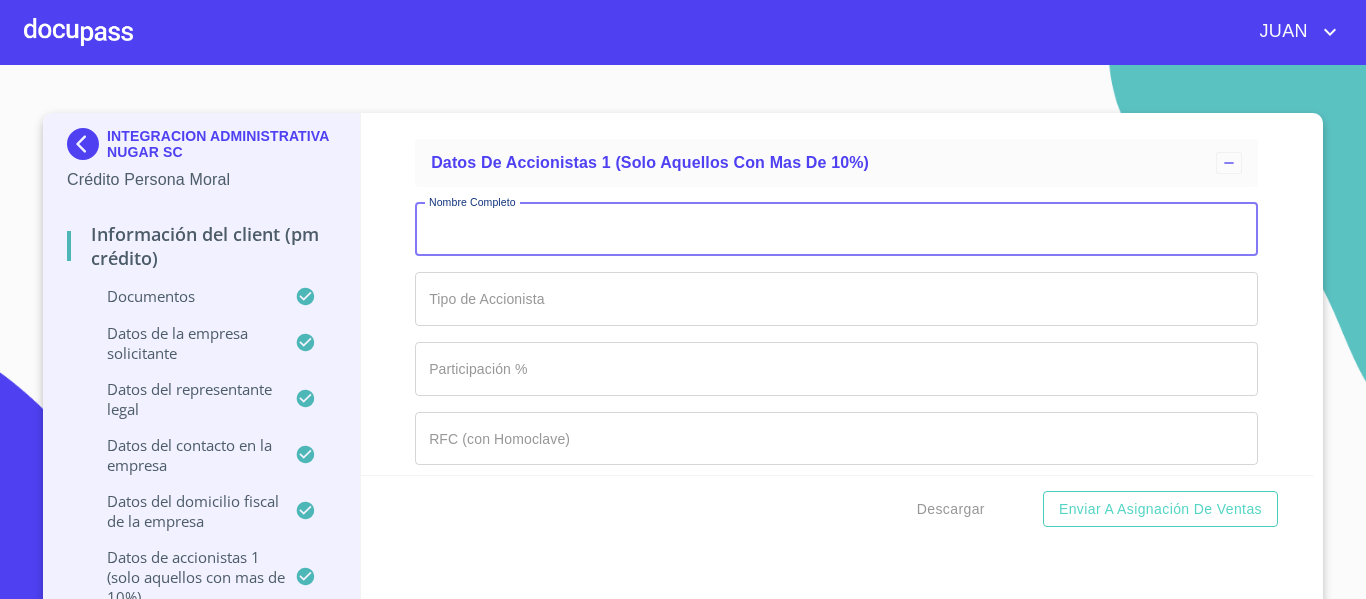 click on "Documento de identificación representante legal.   *" at bounding box center (836, 230) 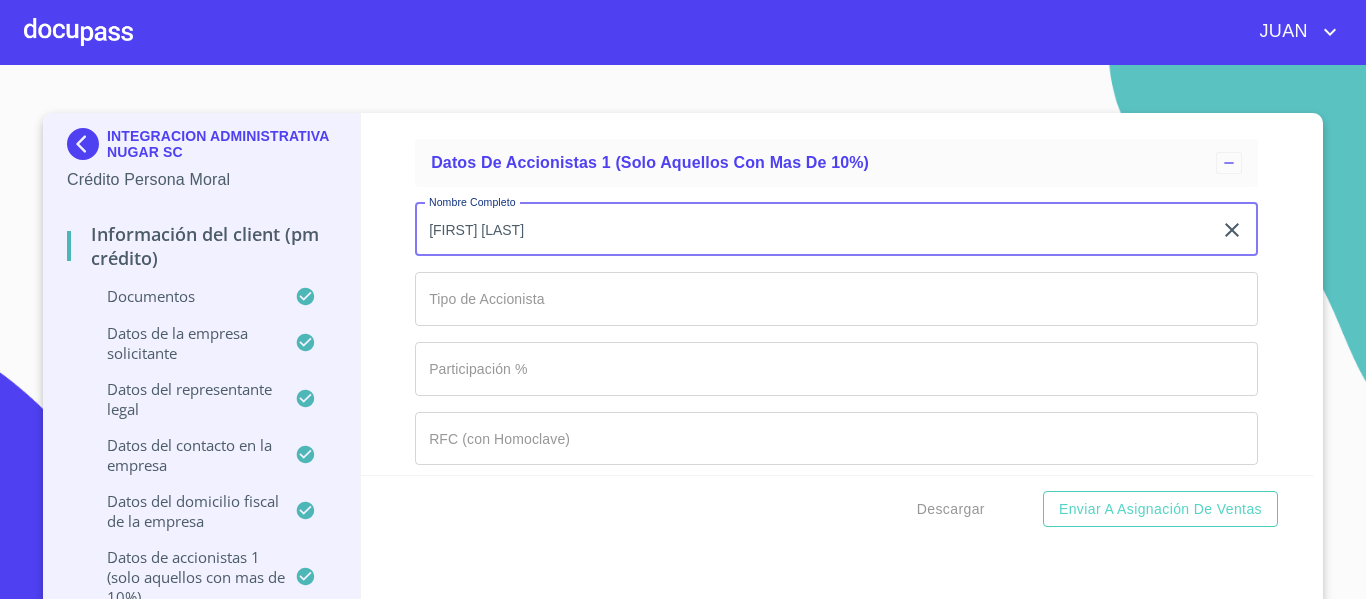 click on "[FIRST] [LAST]" at bounding box center [813, 230] 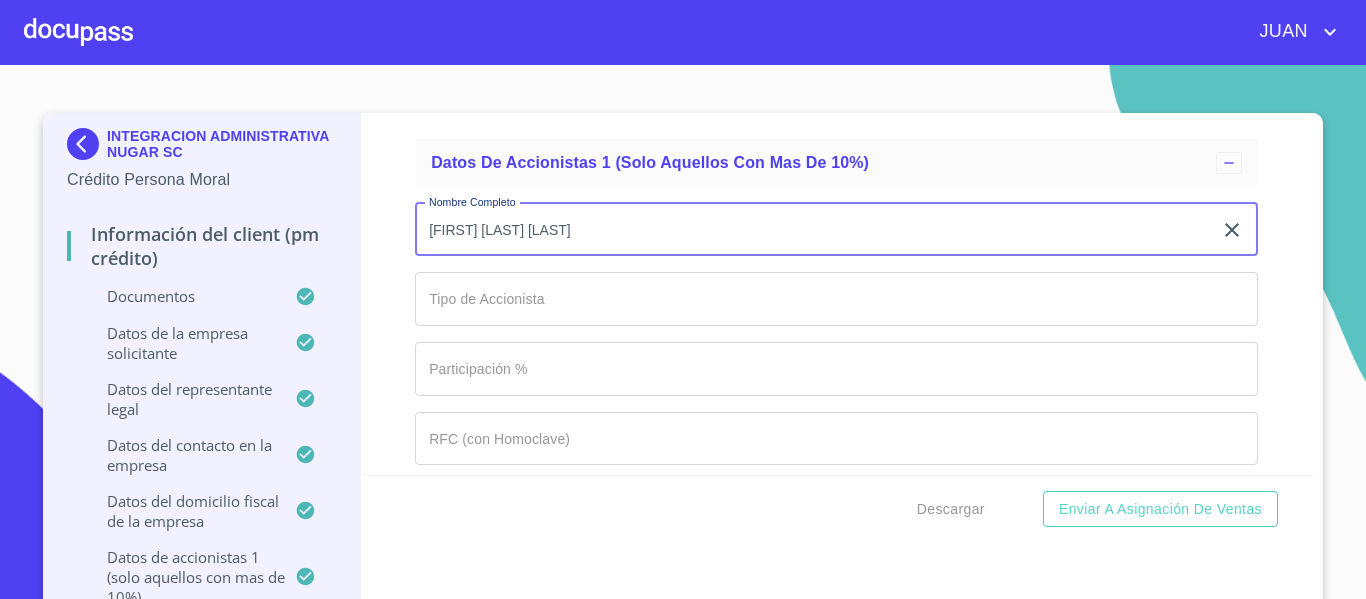 type on "[FIRST] [LAST] [LAST]" 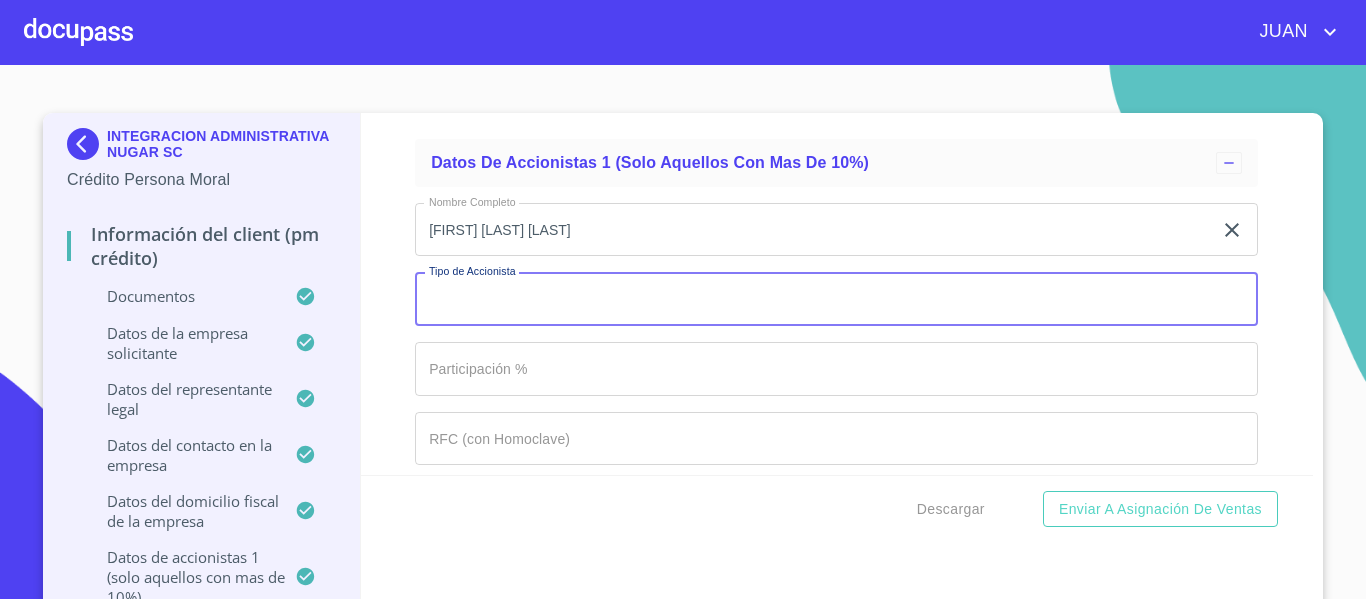 click on "Documento de identificación representante legal.   *" at bounding box center [836, 299] 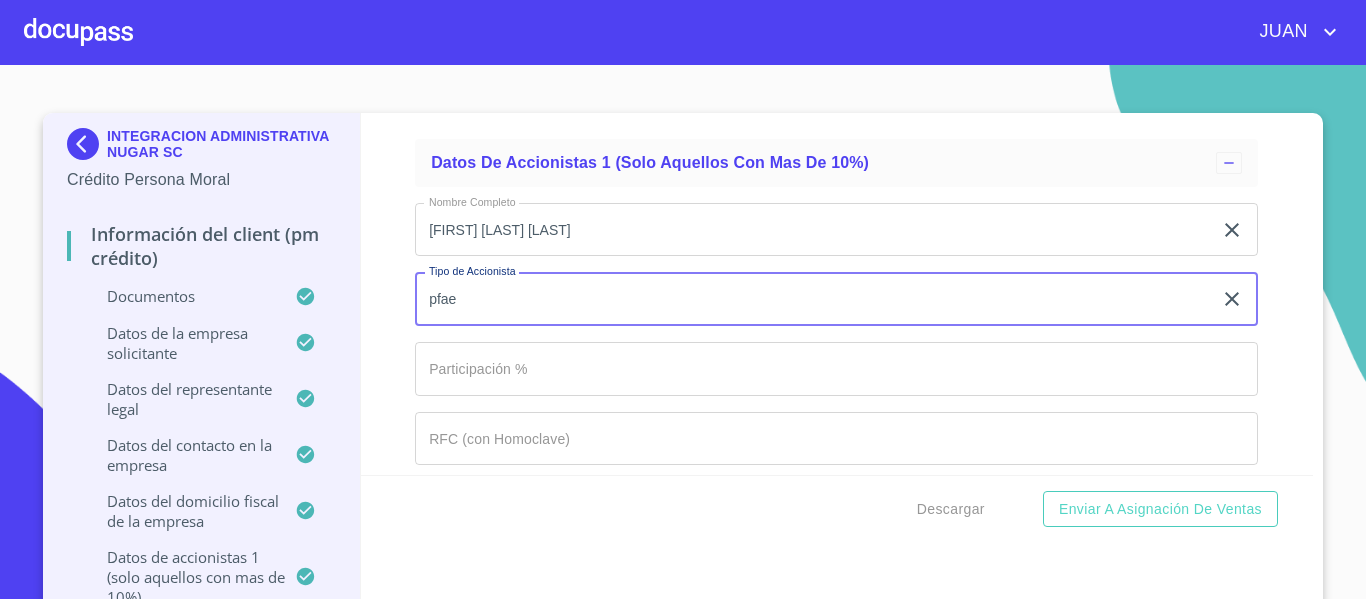 type on "pfae" 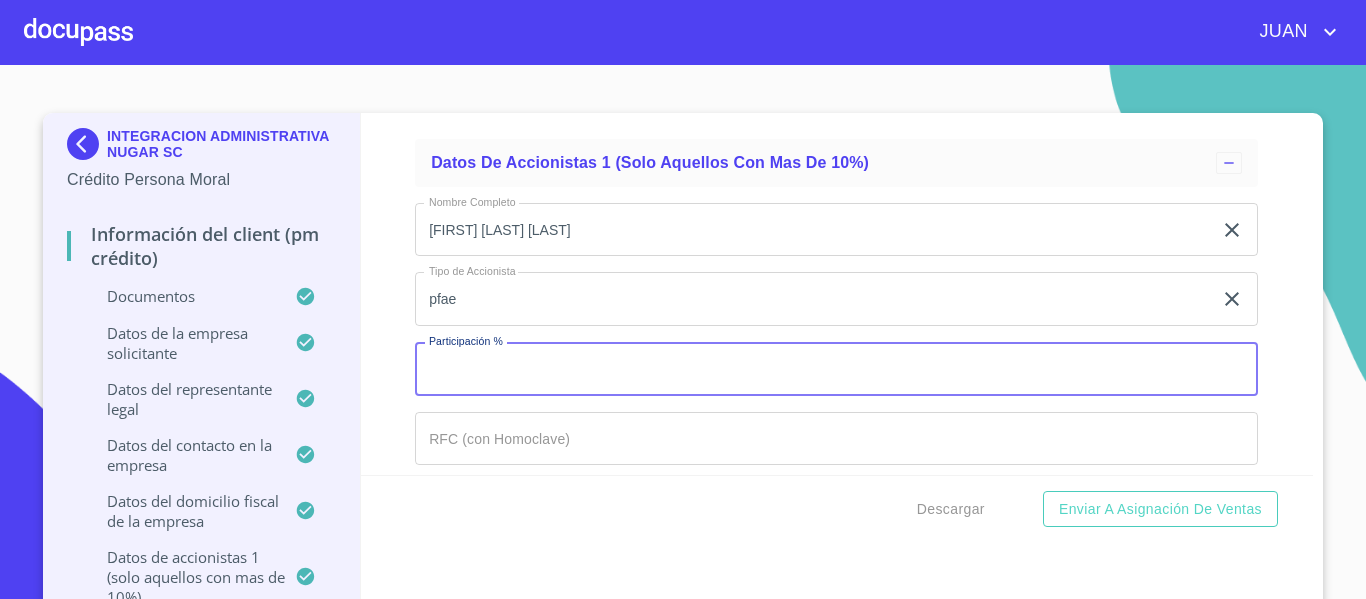 click on "Documento de identificación representante legal.   *" at bounding box center [836, 369] 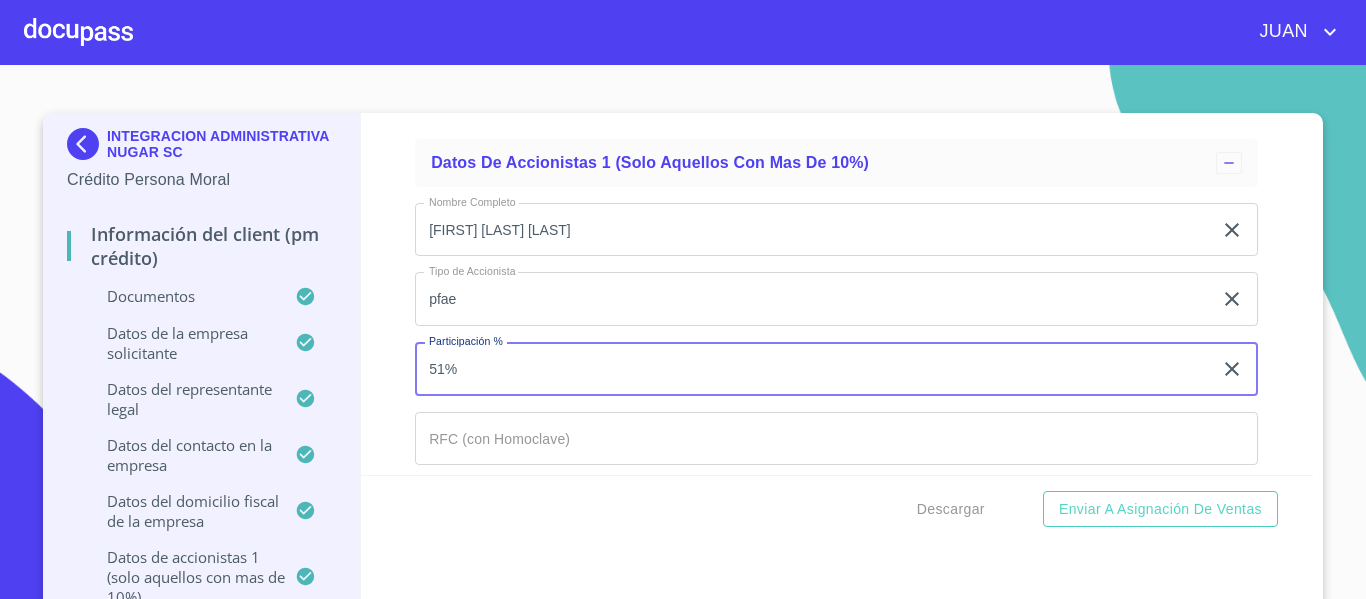 type on "51%" 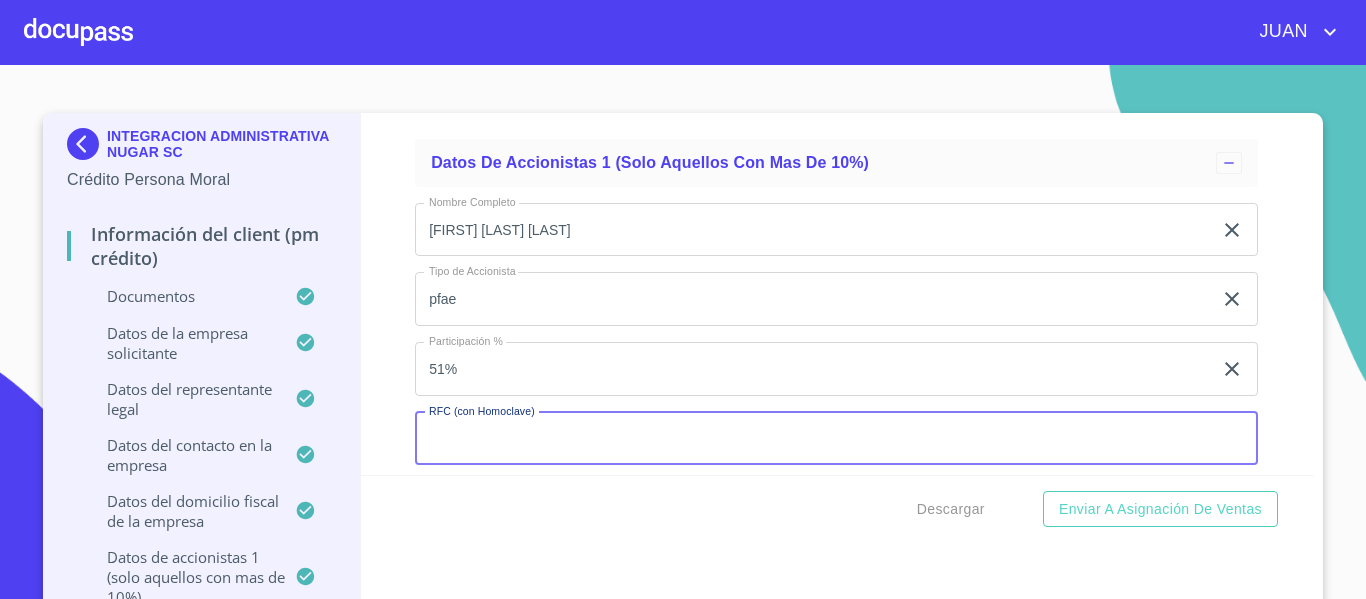 click on "Documento de identificación representante legal.   *" at bounding box center [836, 439] 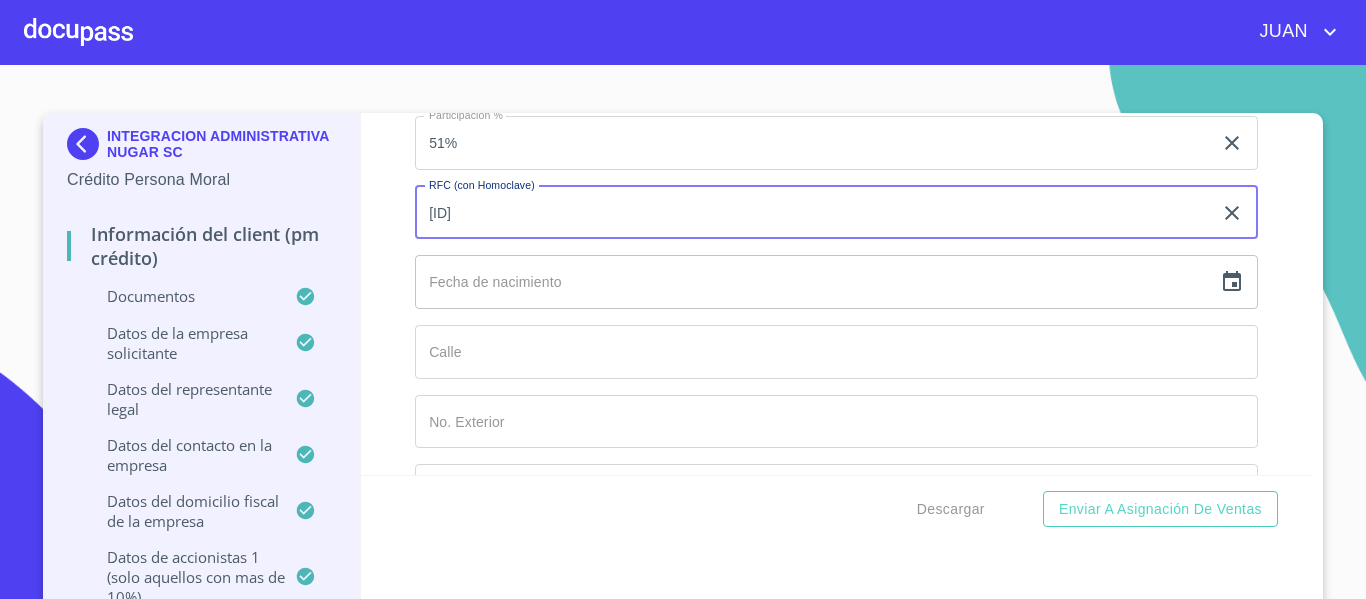 scroll, scrollTop: 15070, scrollLeft: 0, axis: vertical 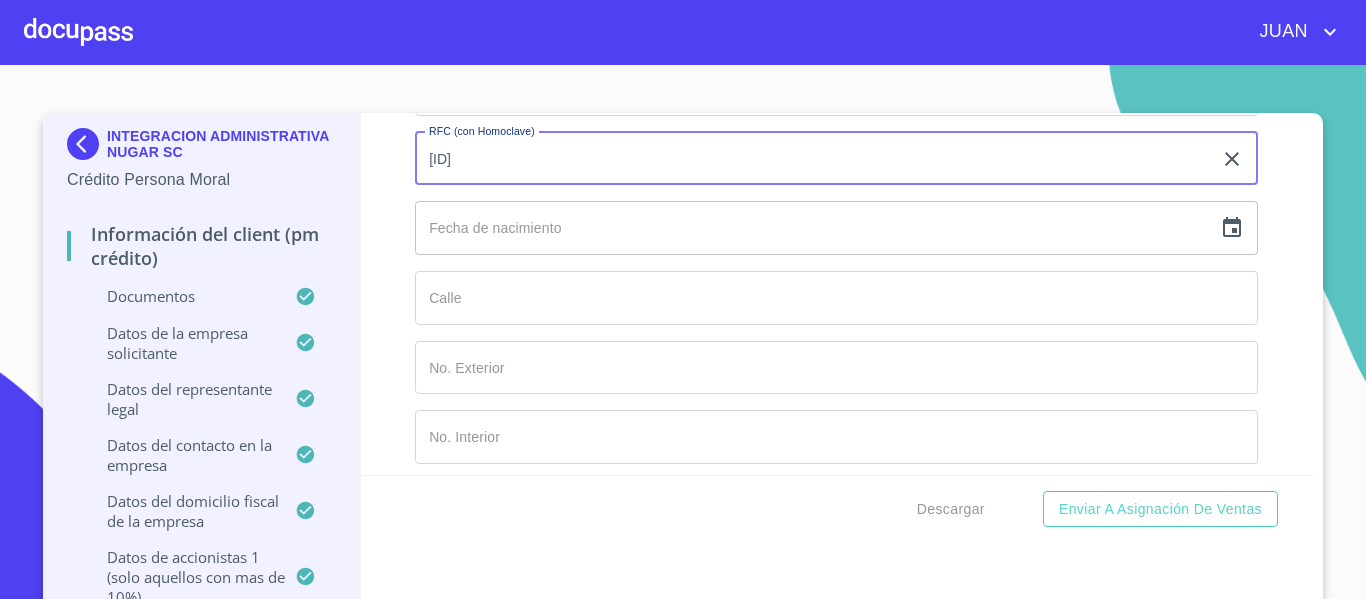 type on "[ID]" 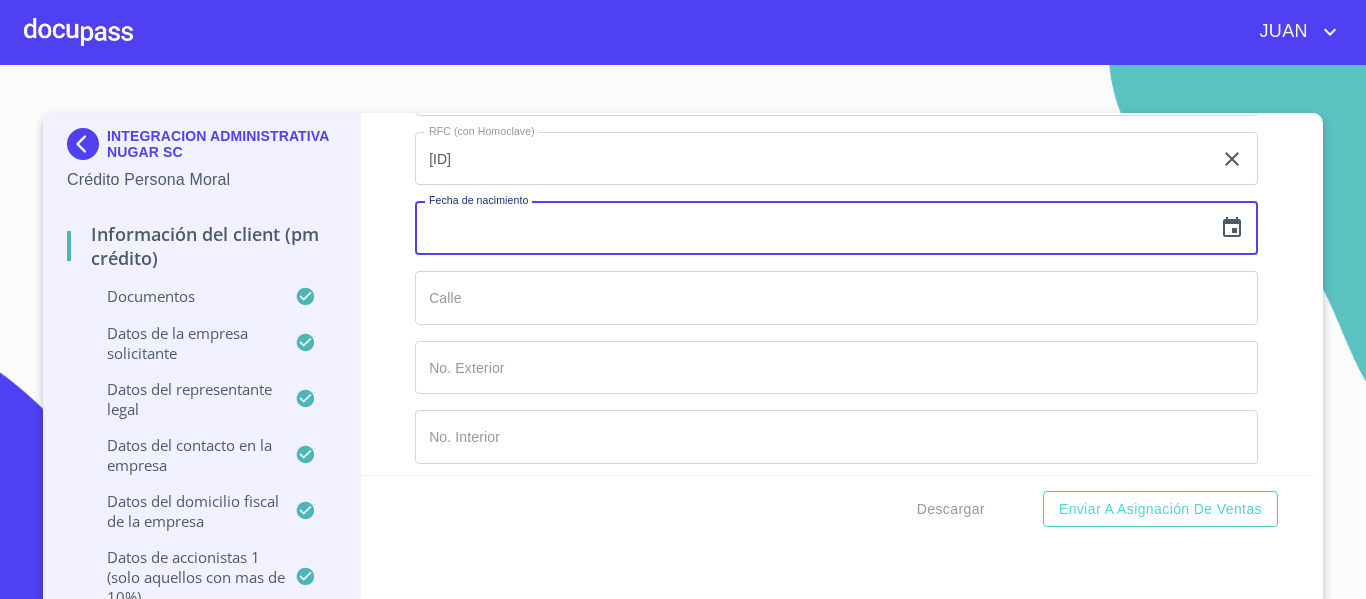 click at bounding box center [813, 228] 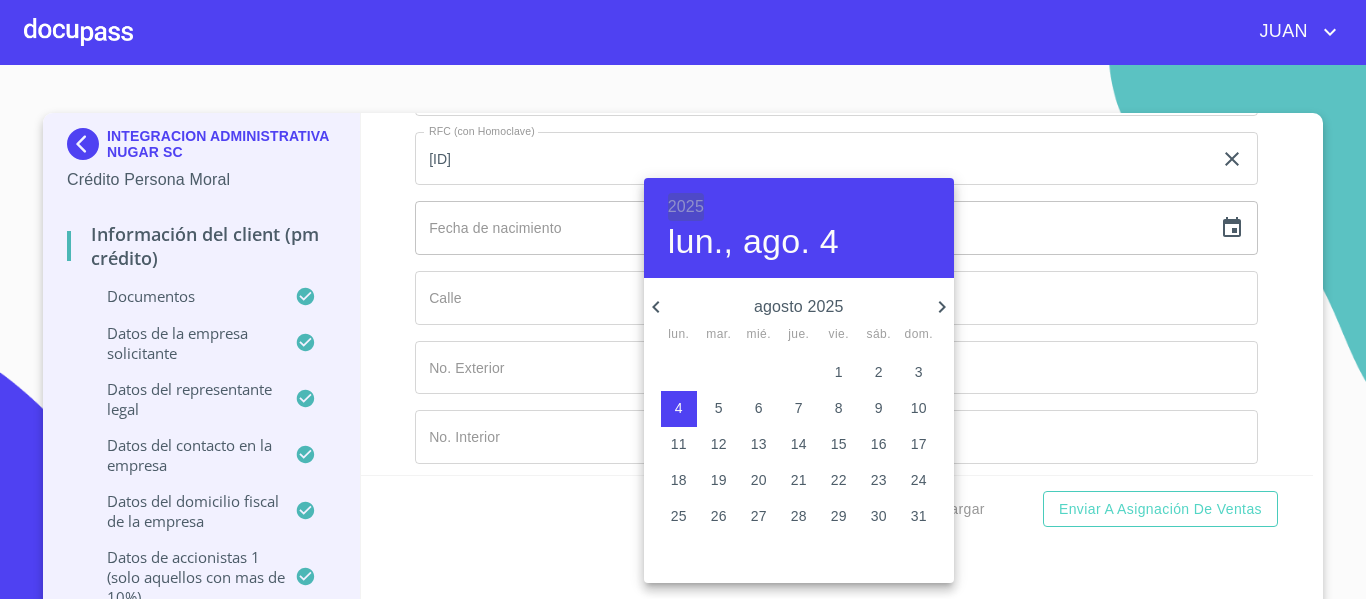 click on "2025" at bounding box center (686, 207) 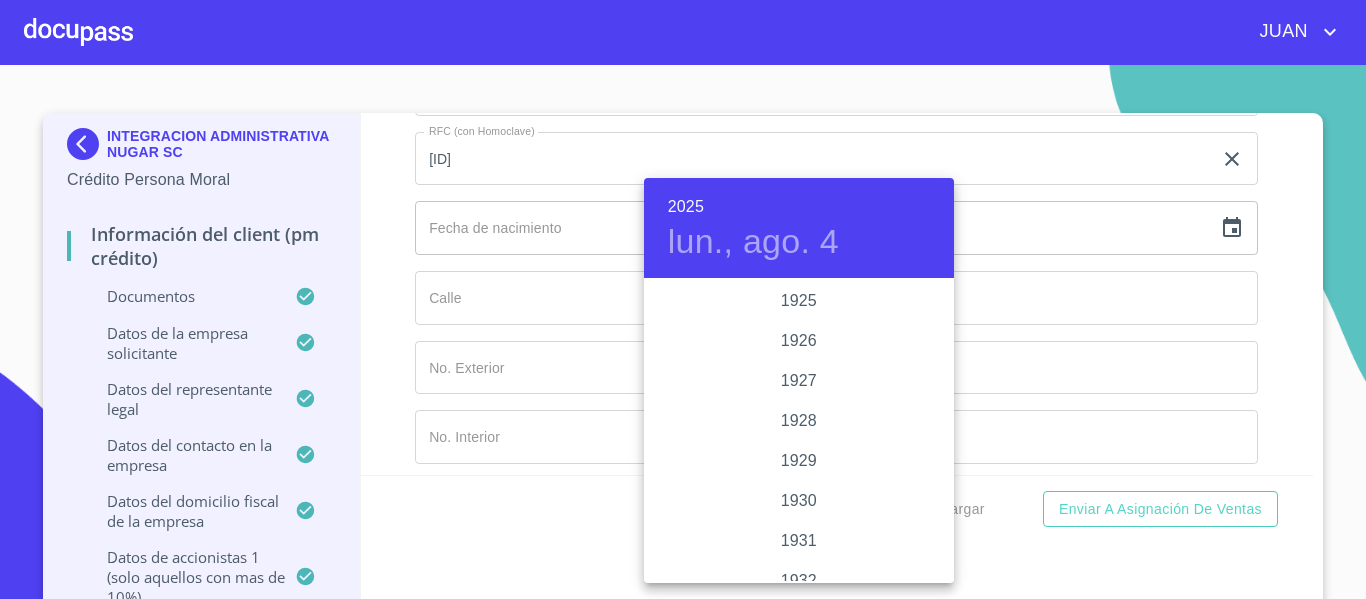 scroll, scrollTop: 3880, scrollLeft: 0, axis: vertical 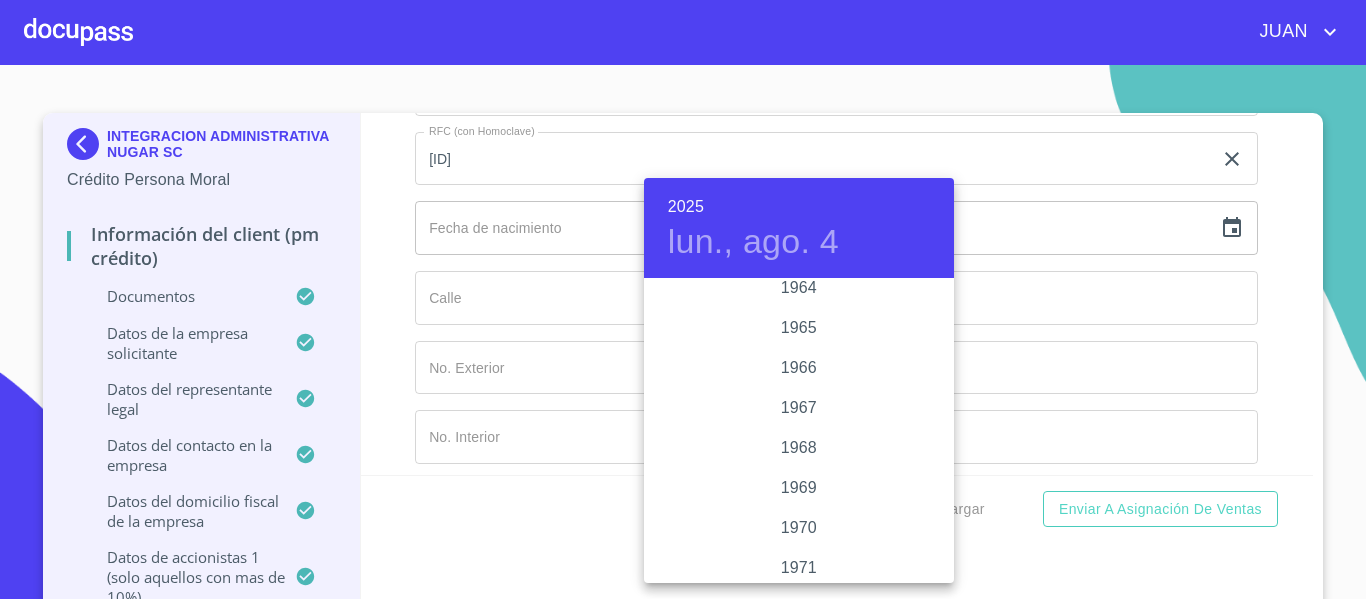click at bounding box center [683, 299] 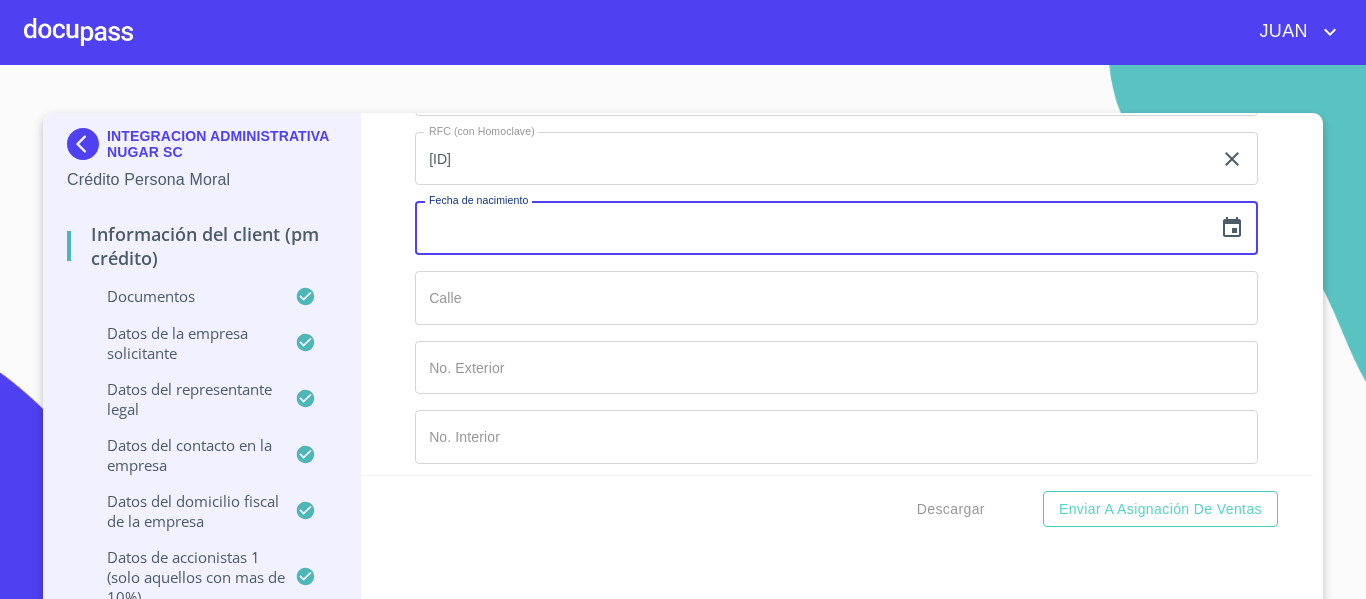 click at bounding box center [813, 228] 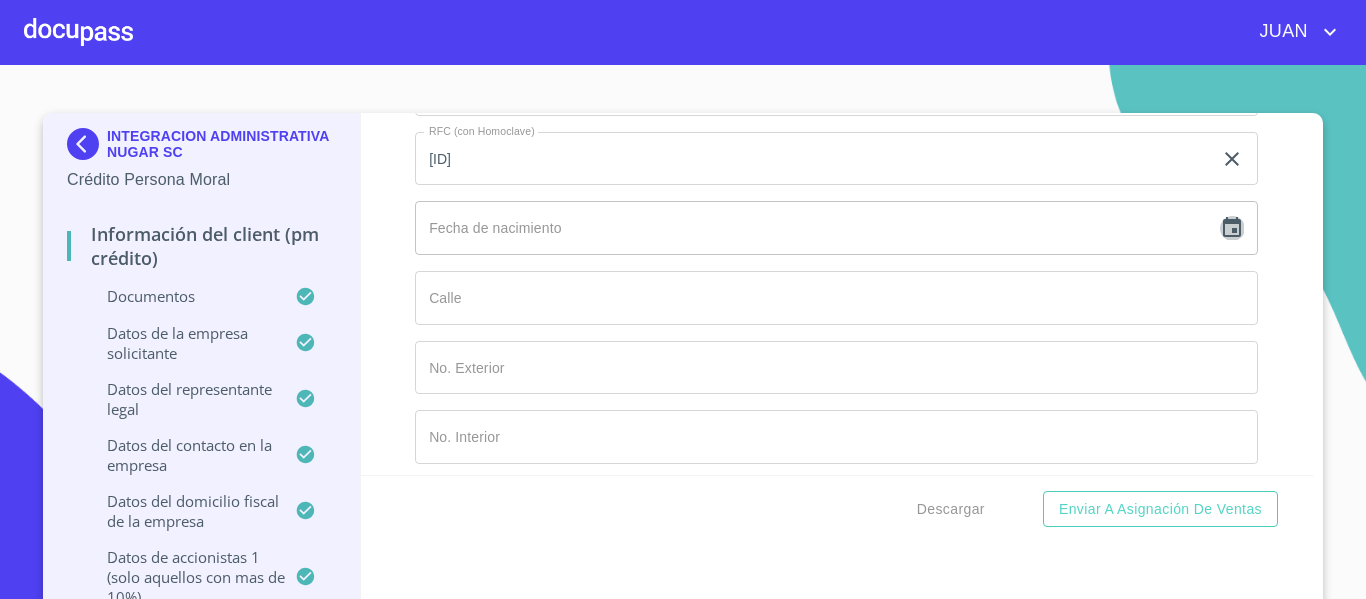 click 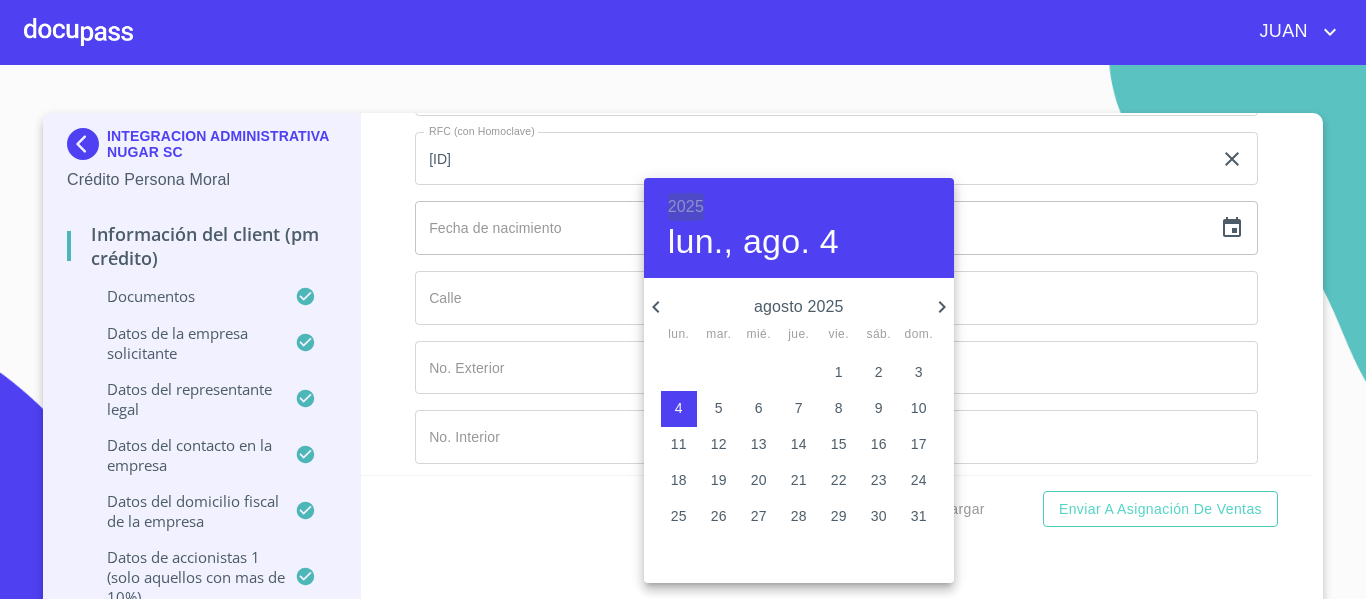 click on "2025" at bounding box center (686, 207) 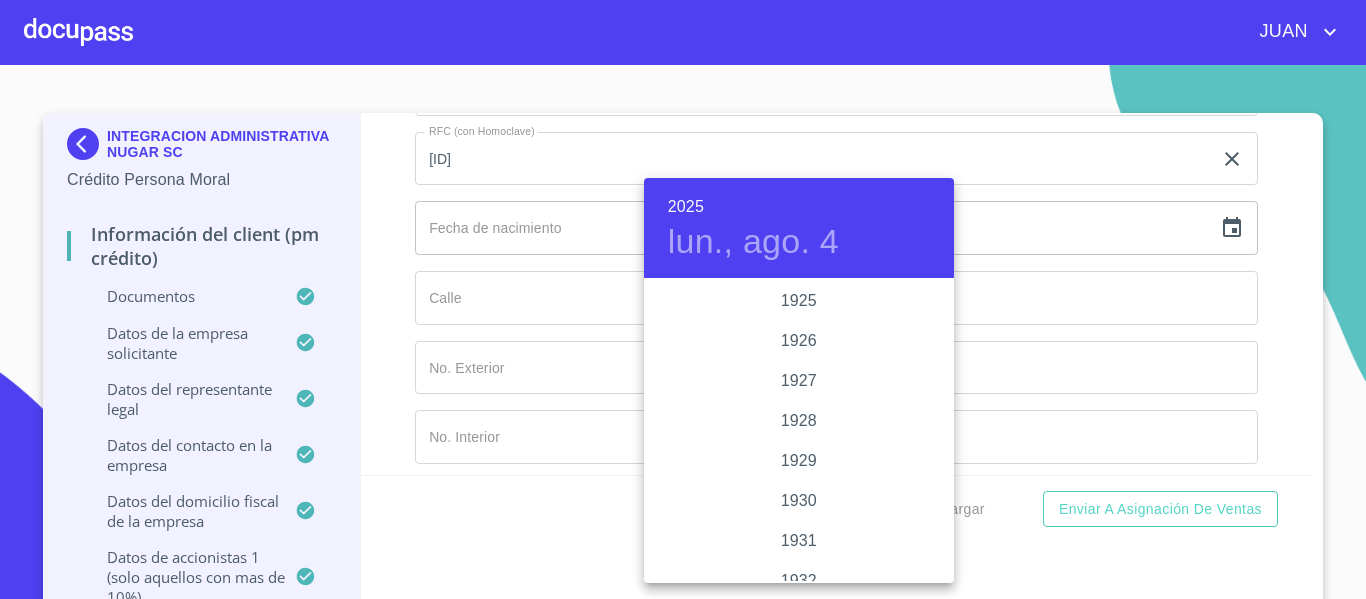scroll, scrollTop: 3880, scrollLeft: 0, axis: vertical 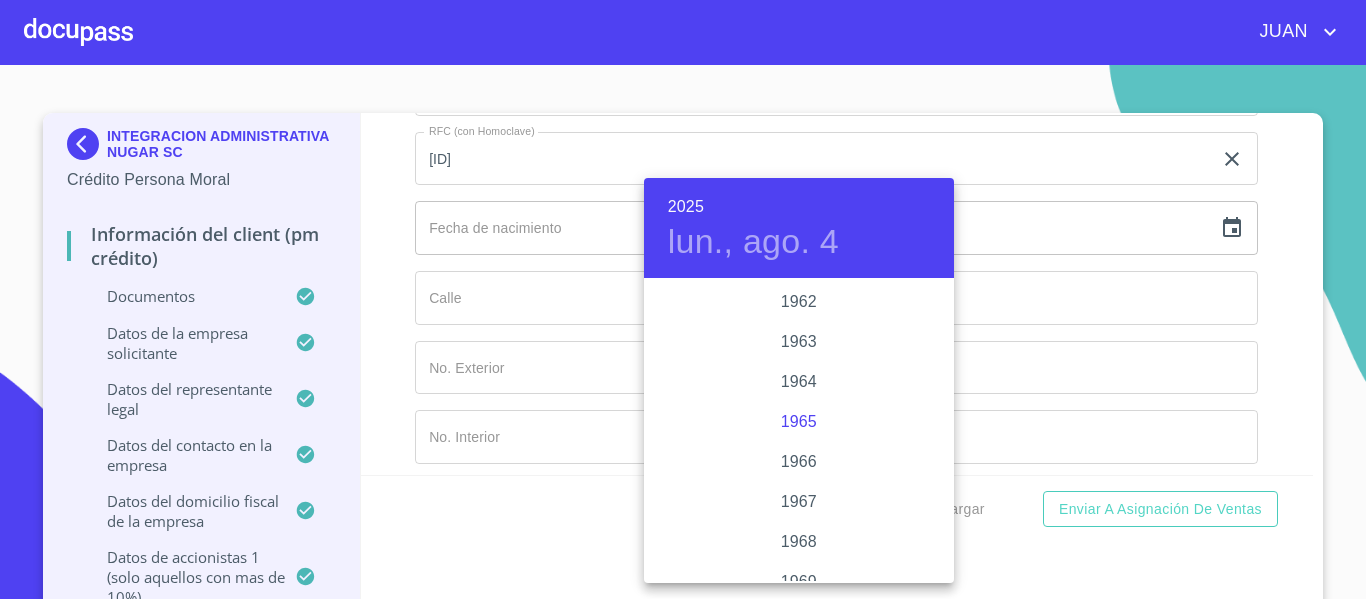 click on "1965" at bounding box center (799, 422) 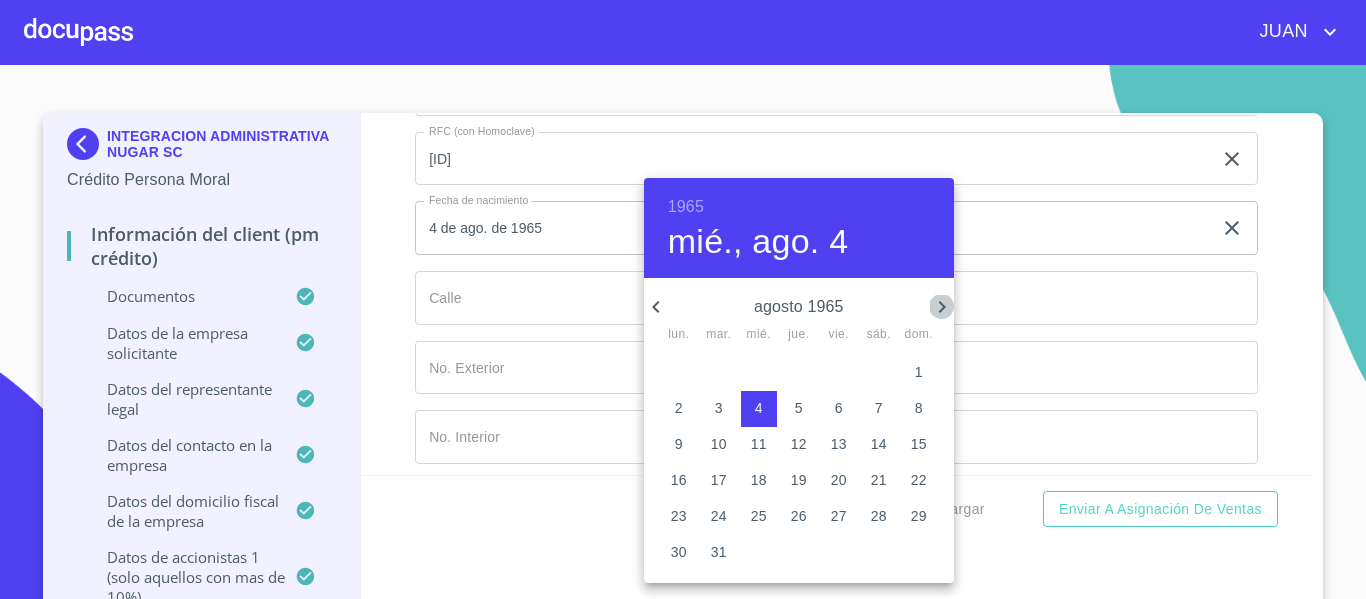 click 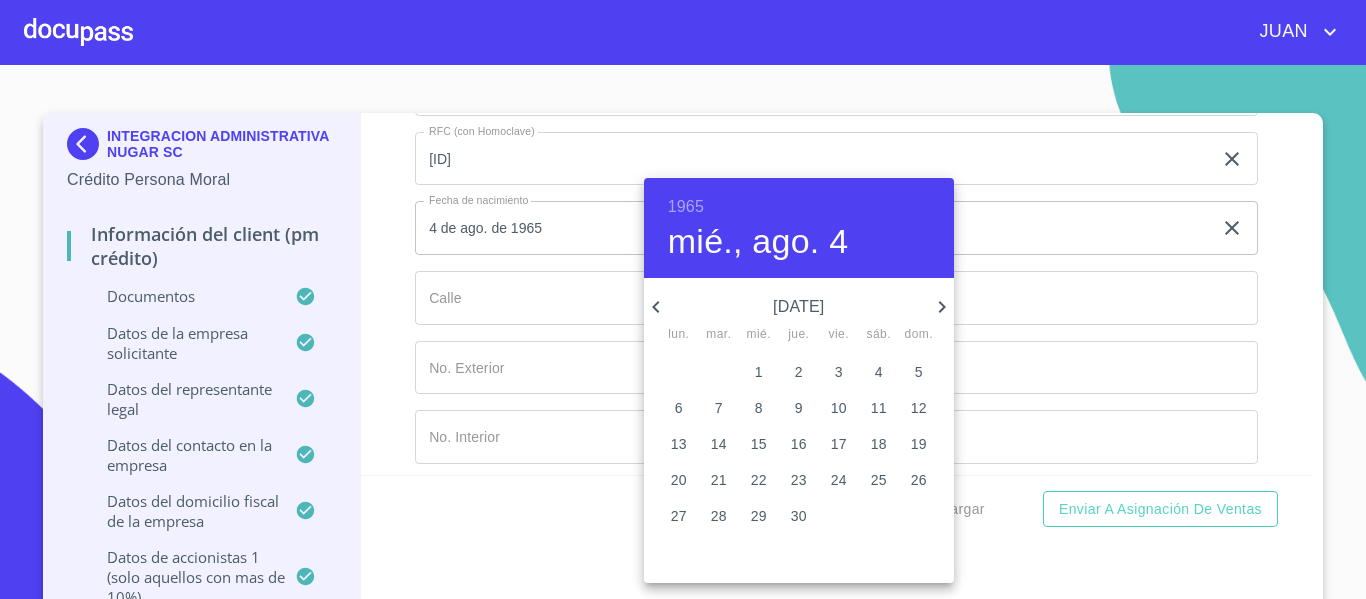 click 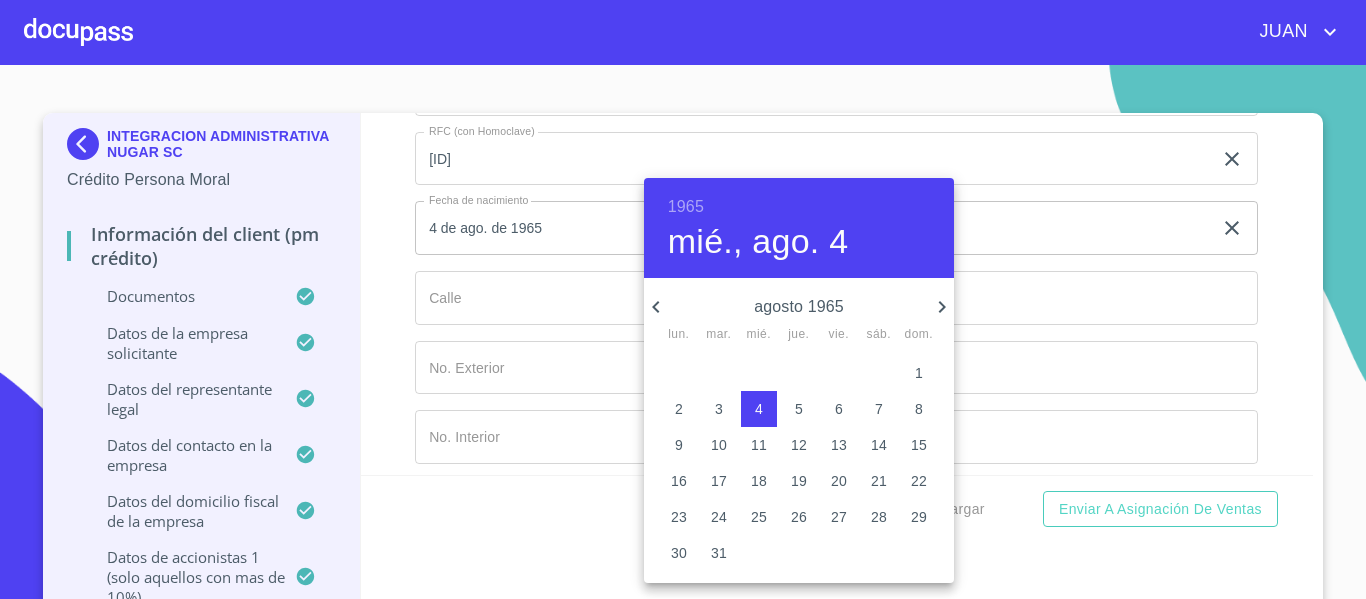 click 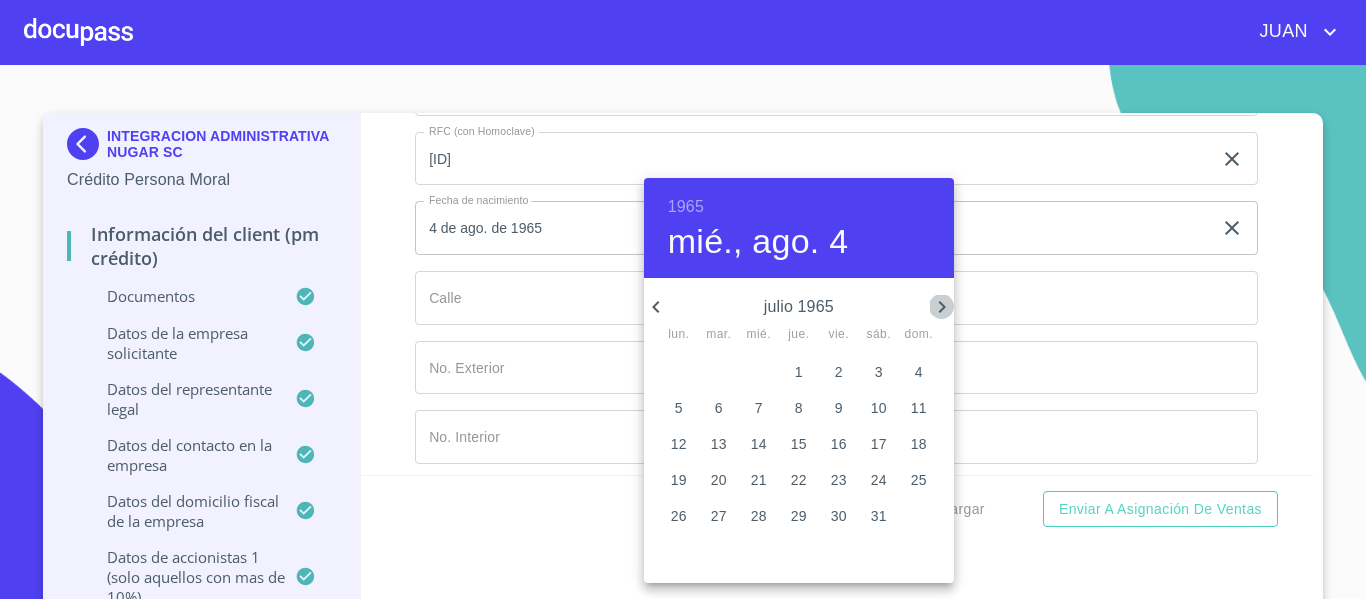 click 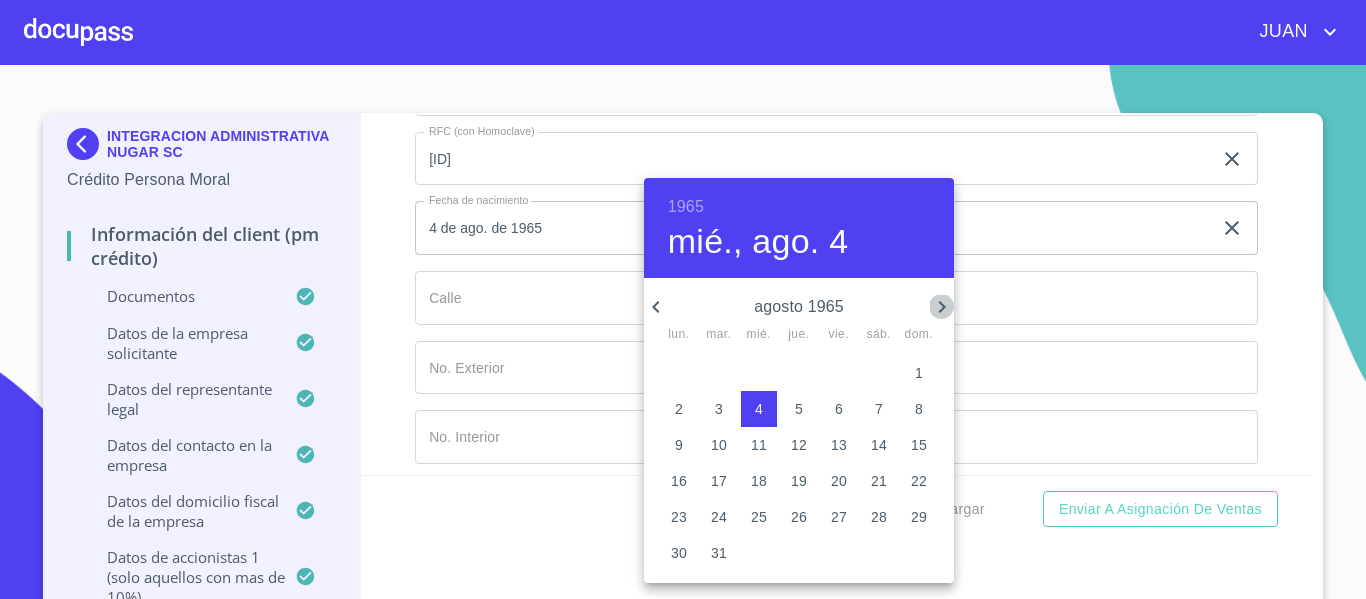 click 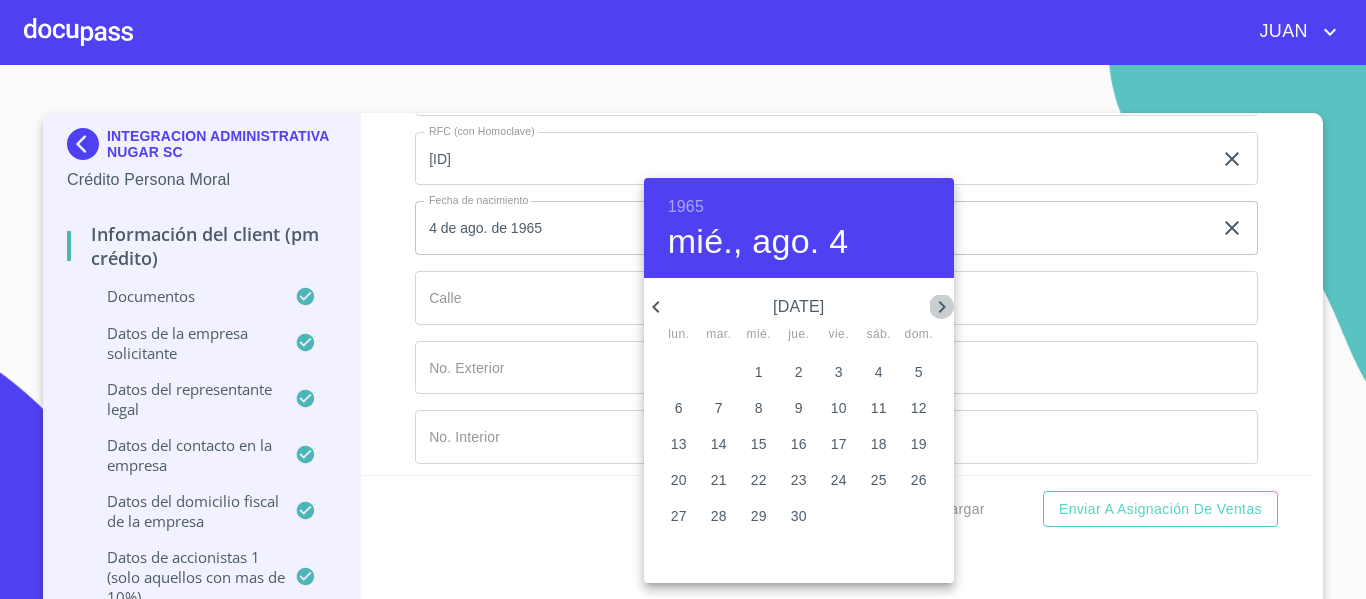 click 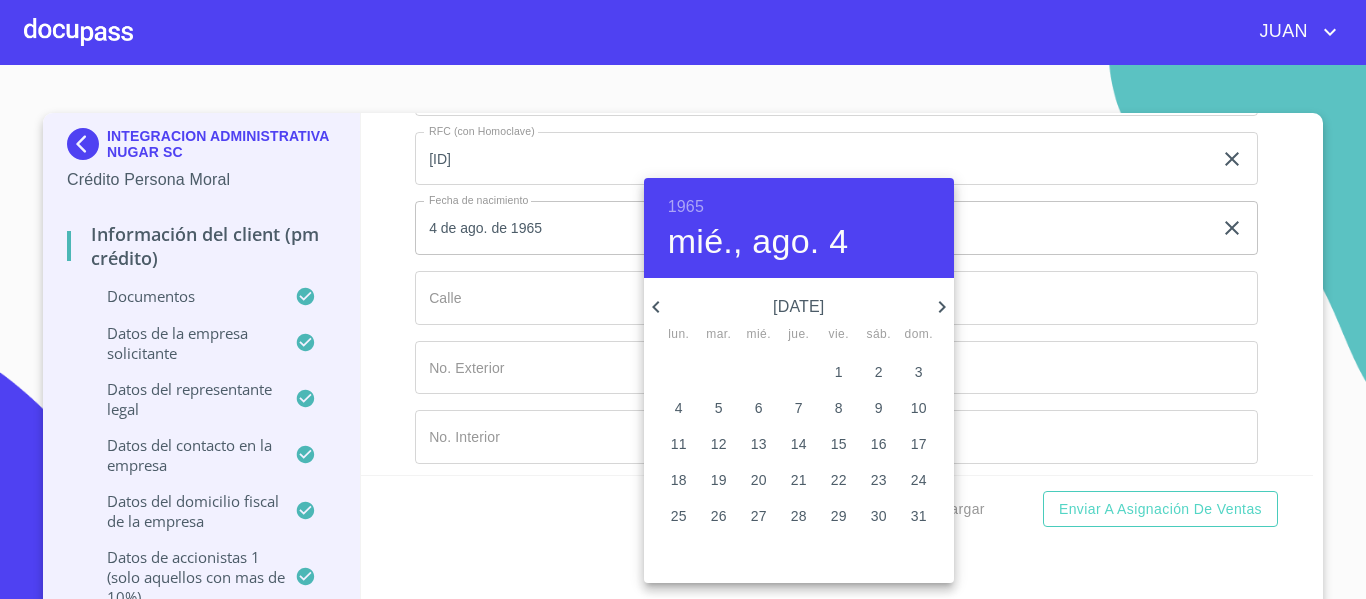 click 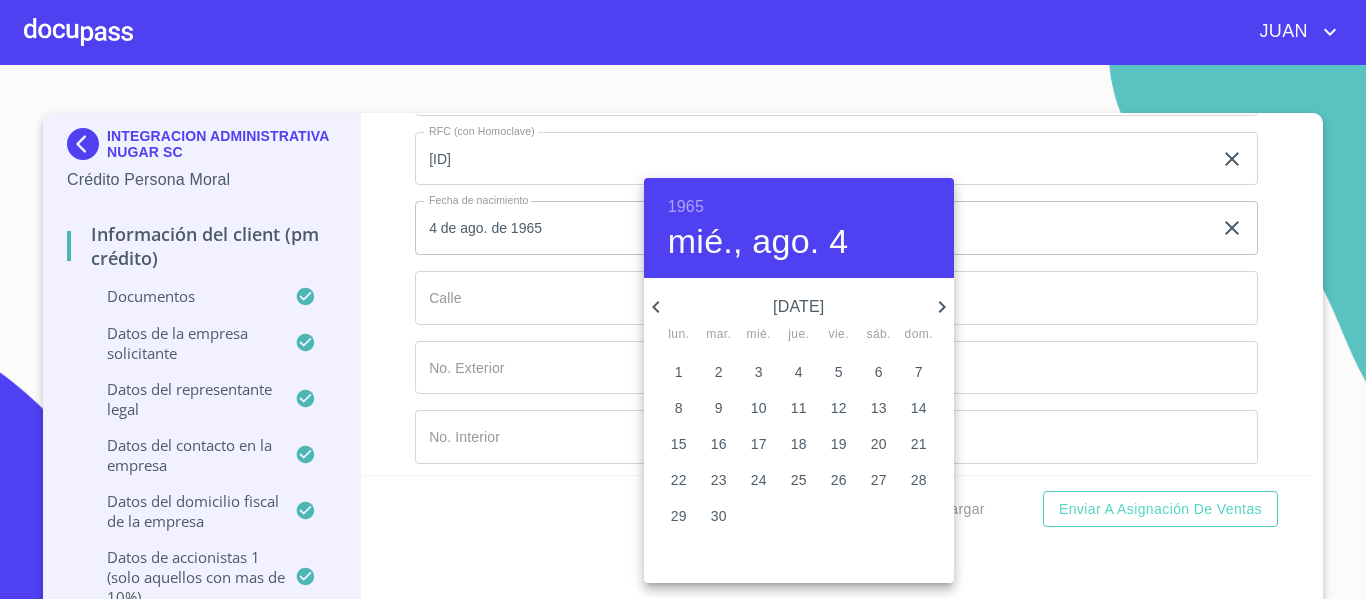 click on "26" at bounding box center (839, 480) 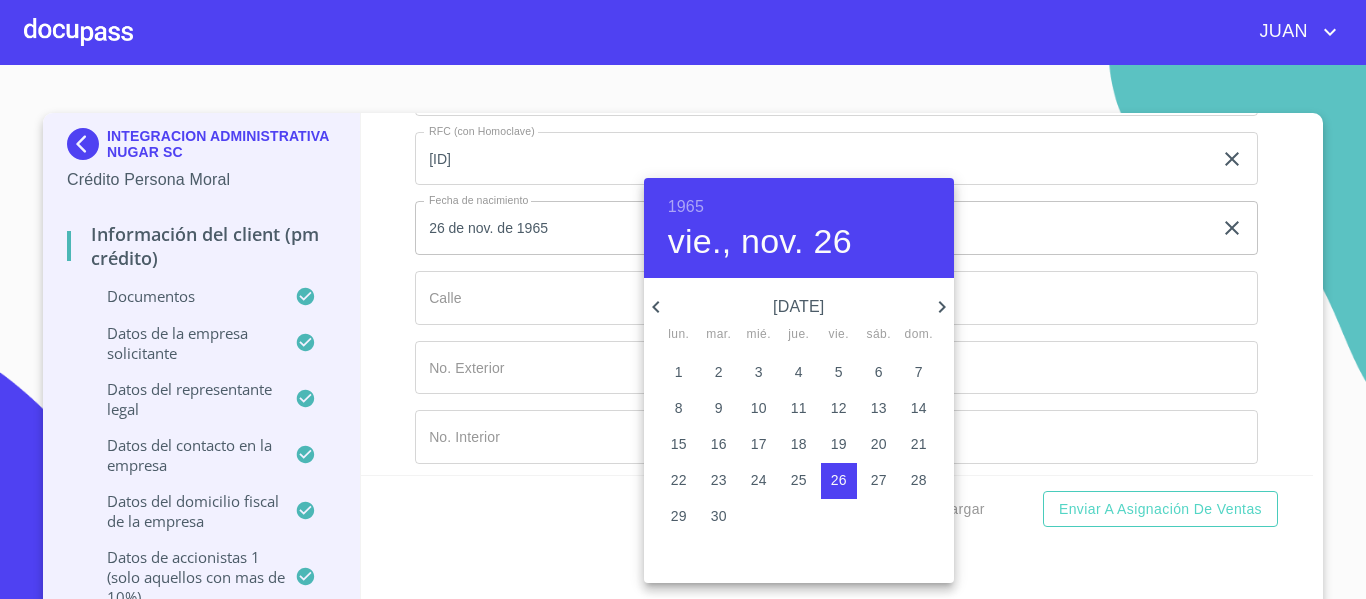 click at bounding box center (683, 299) 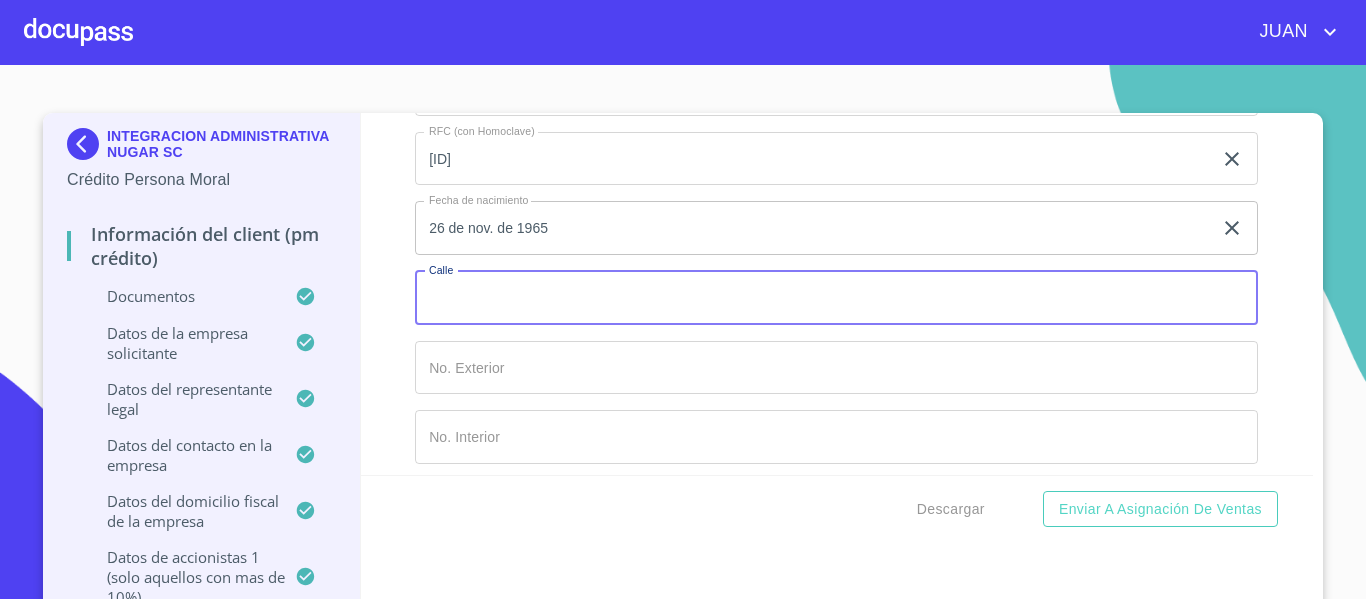 click on "Documento de identificación representante legal.   *" at bounding box center [836, 298] 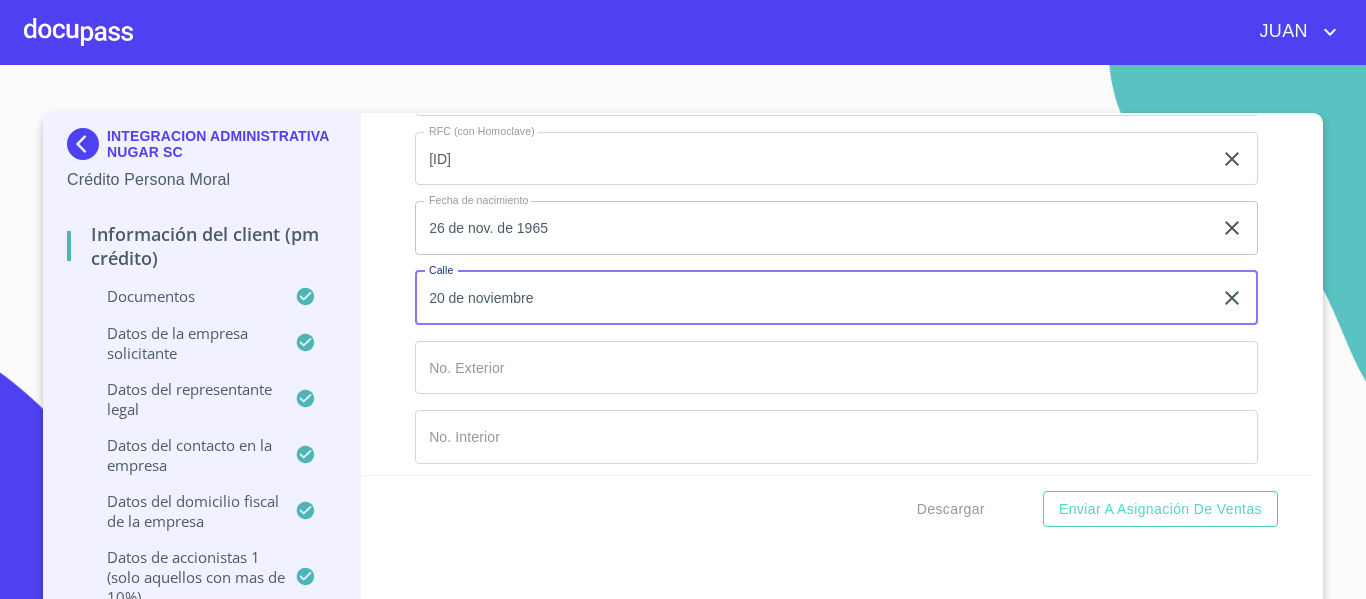 click on "20 de noviembre" at bounding box center [813, 298] 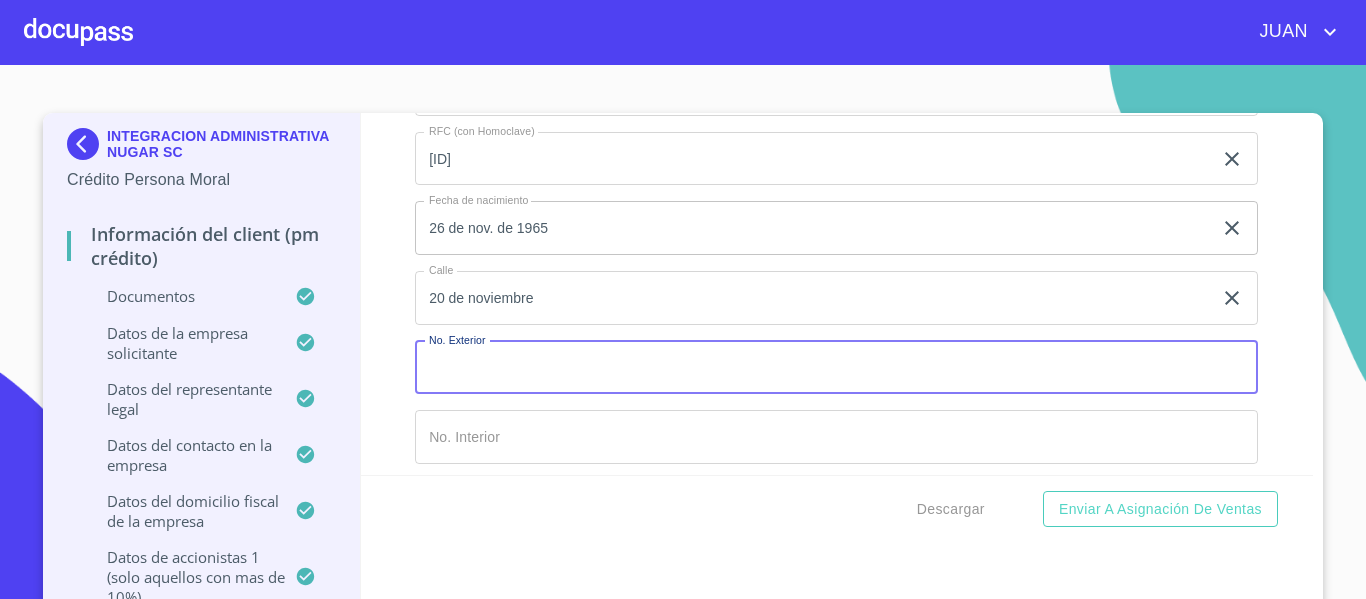 click on "Documento de identificación representante legal.   *" at bounding box center (836, 368) 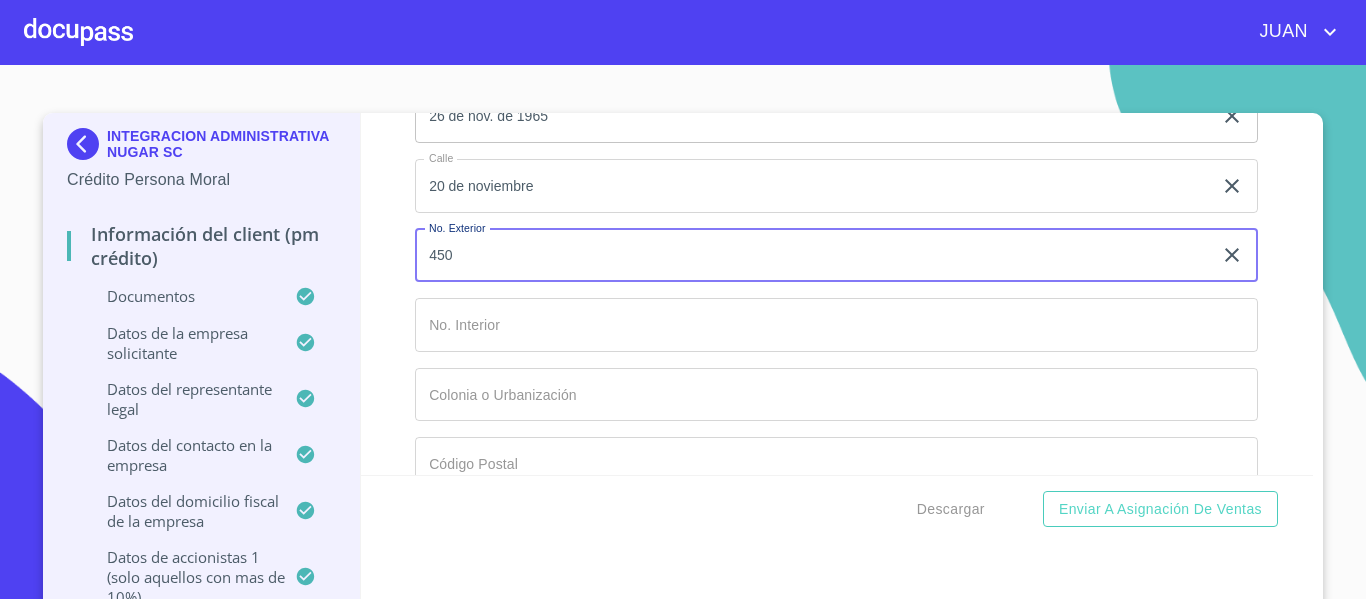 scroll, scrollTop: 15190, scrollLeft: 0, axis: vertical 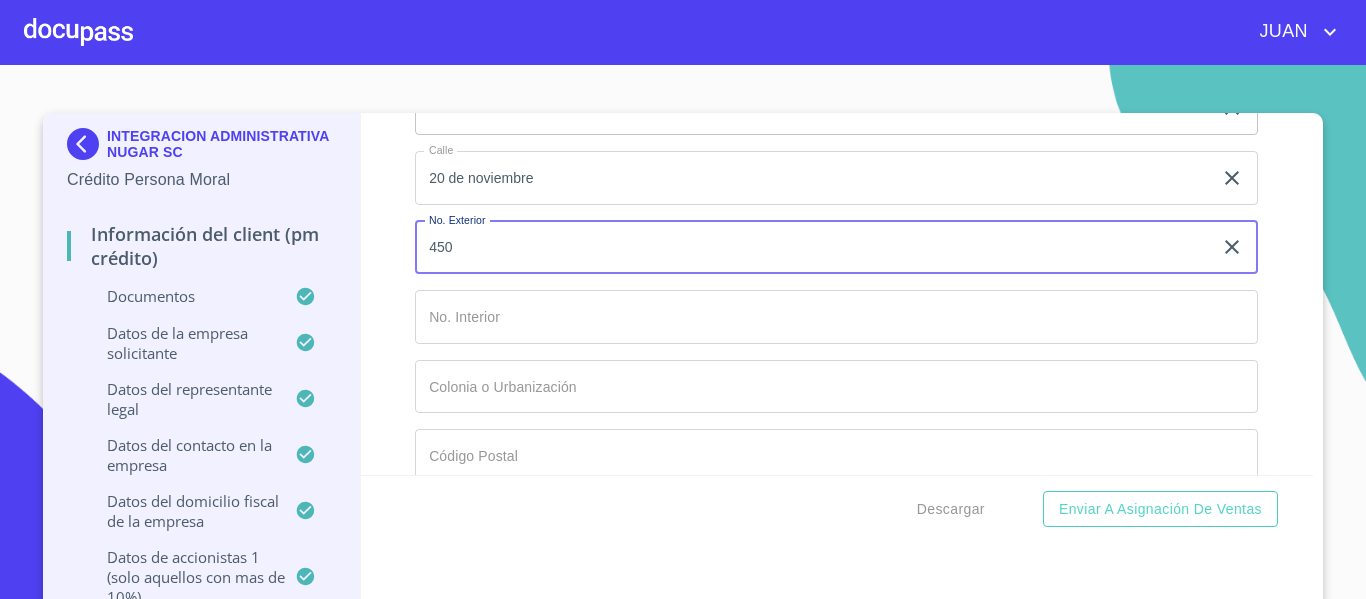 type on "450" 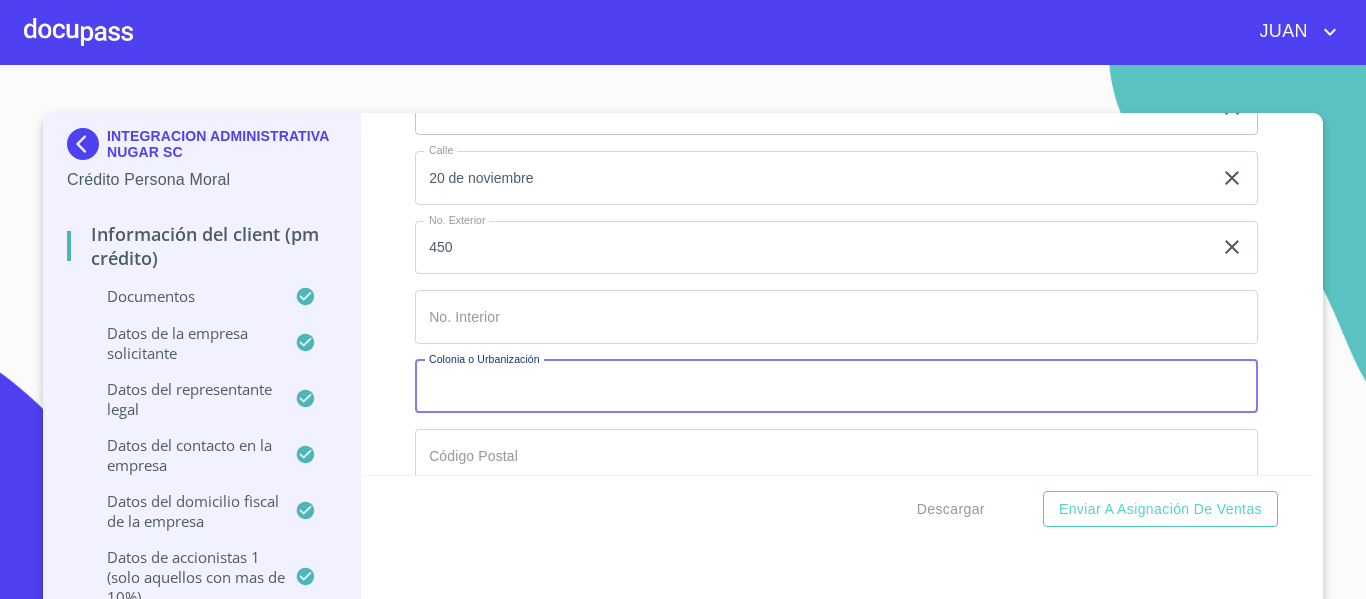 click on "Documento de identificación representante legal.   *" at bounding box center (836, 387) 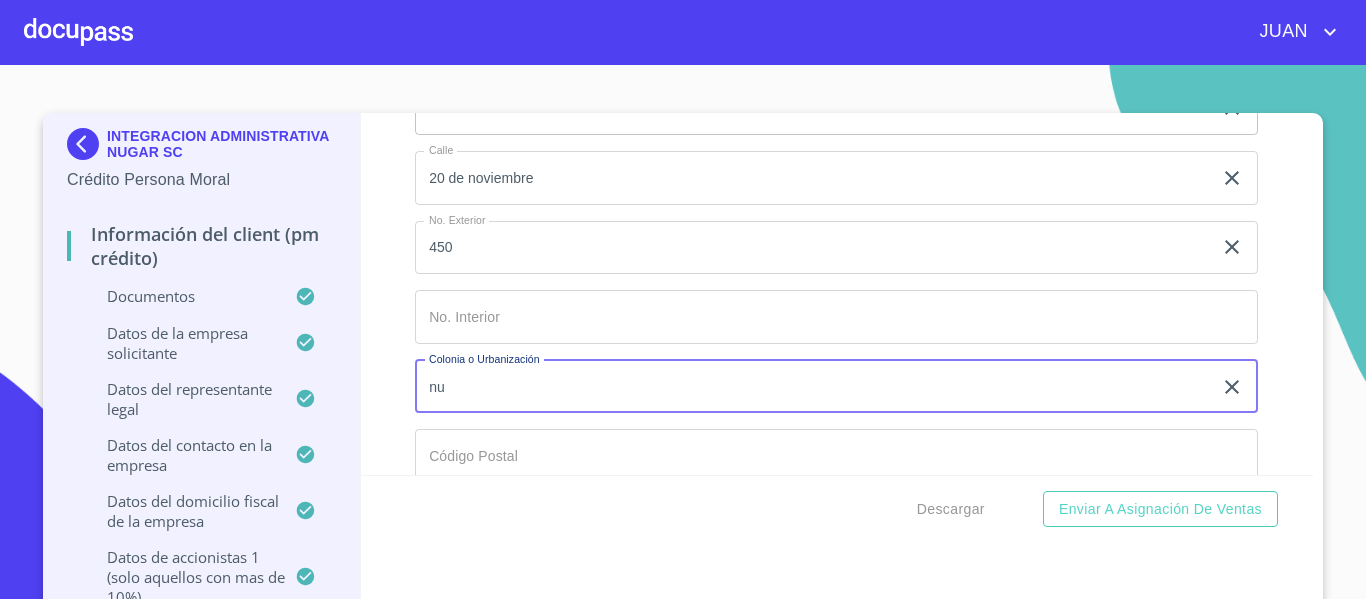 type on "n" 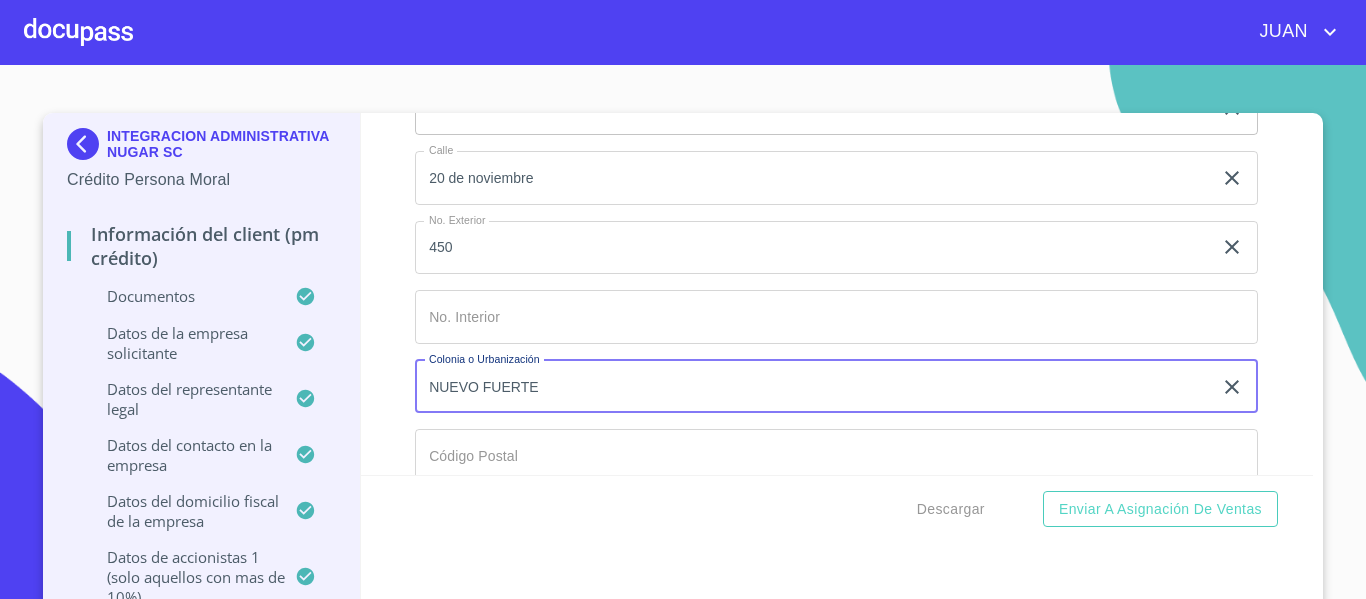 type on "NUEVO FUERTE" 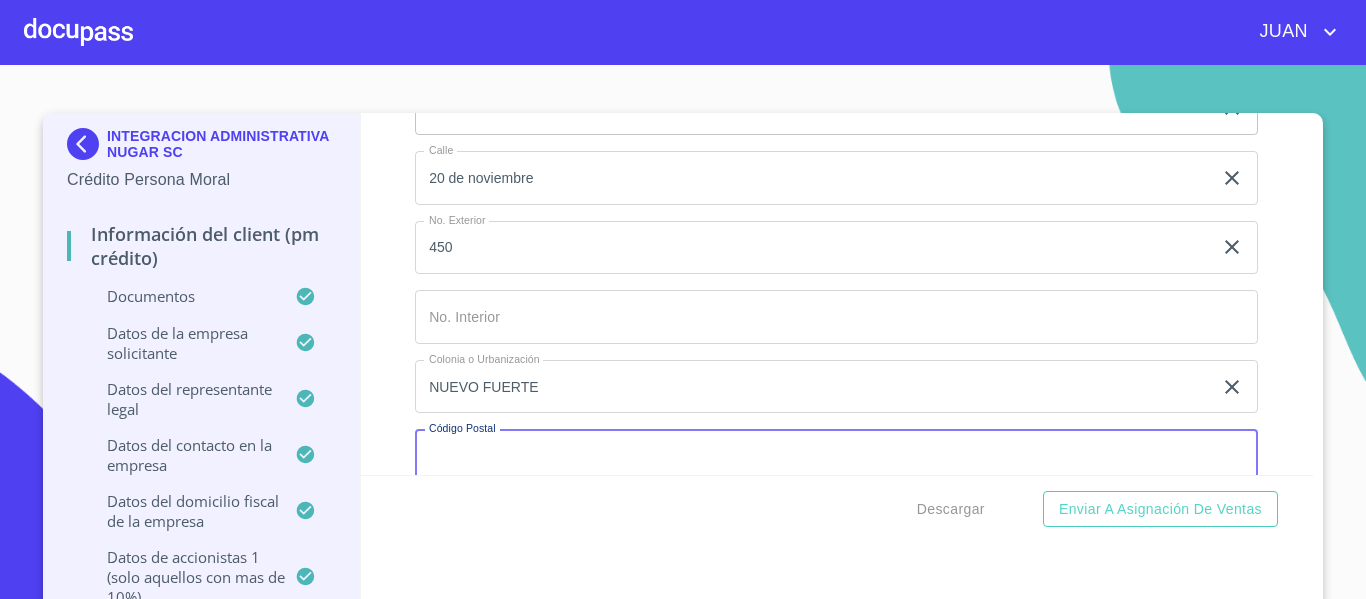 click on "Documento de identificación representante legal.   *" at bounding box center (836, 456) 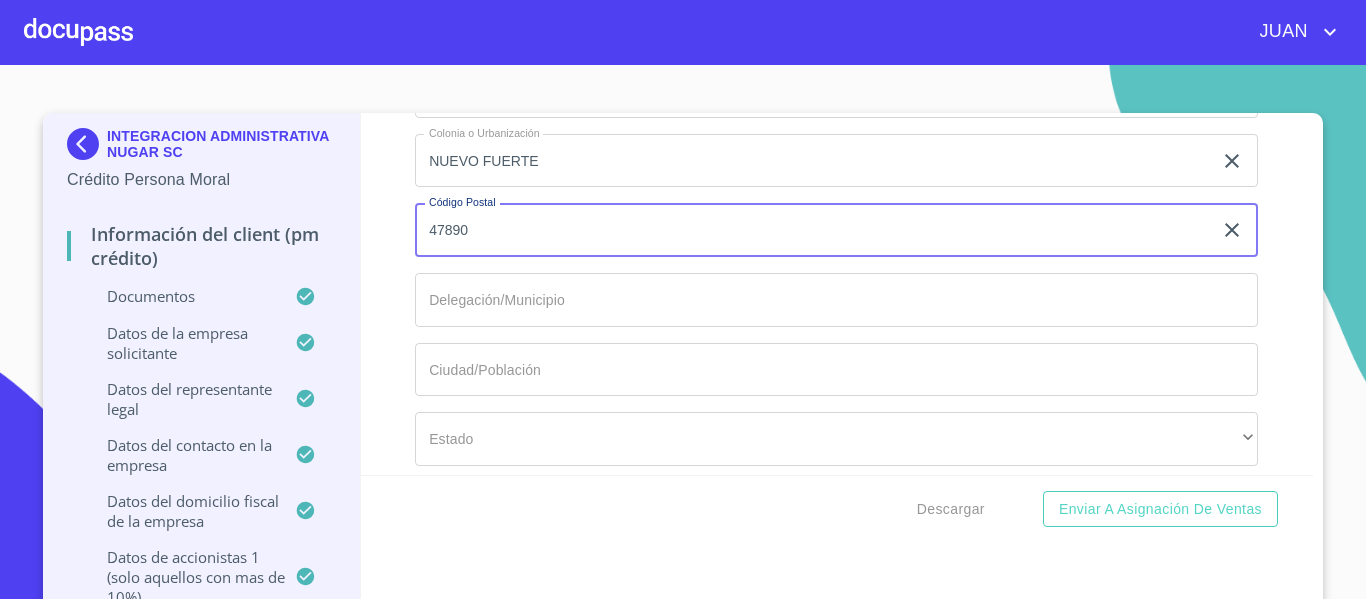 scroll, scrollTop: 15456, scrollLeft: 0, axis: vertical 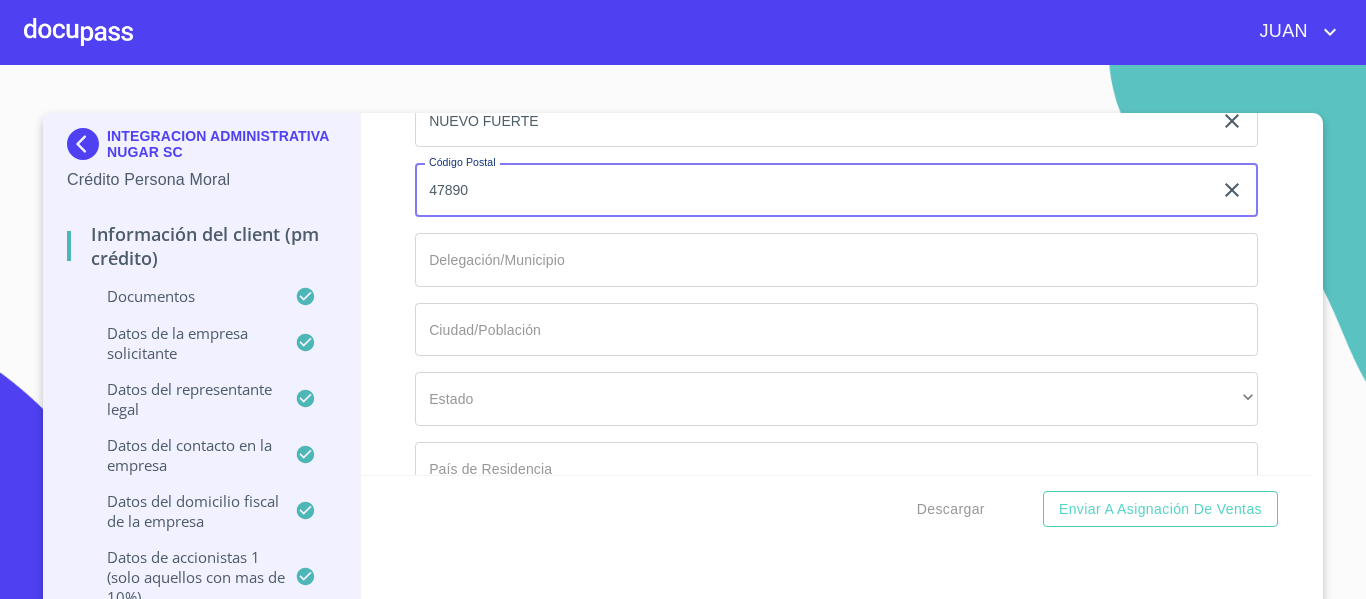 type on "47890" 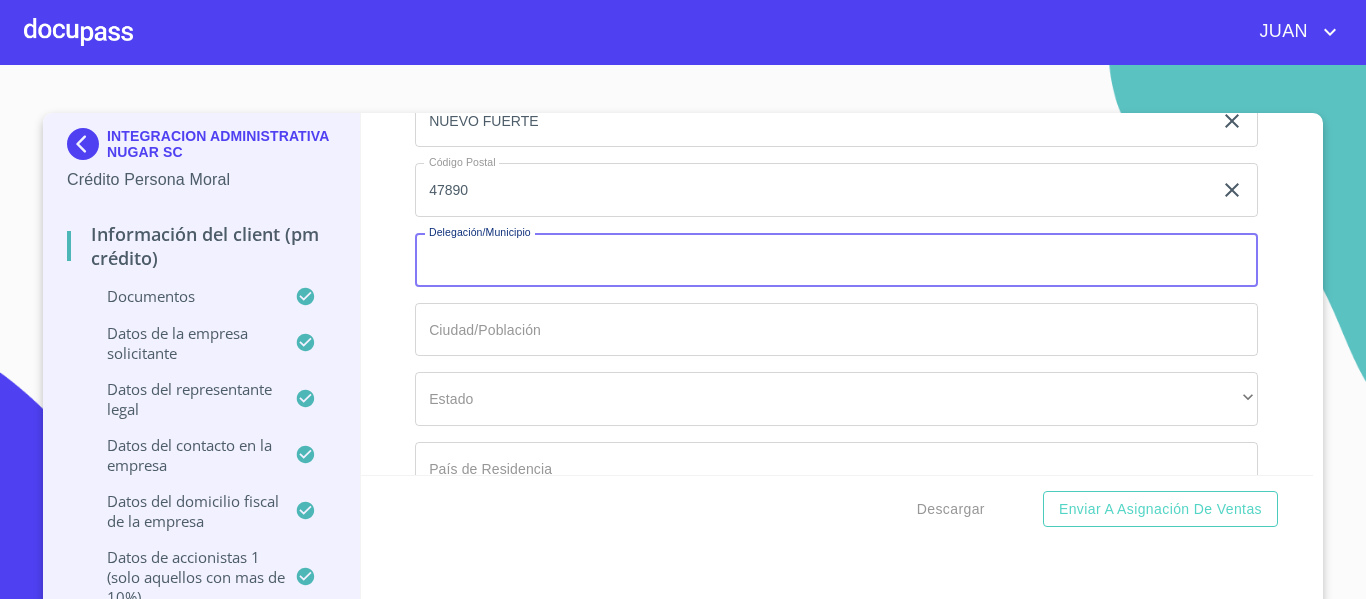 click on "Documento de identificación representante legal.   *" at bounding box center [836, 260] 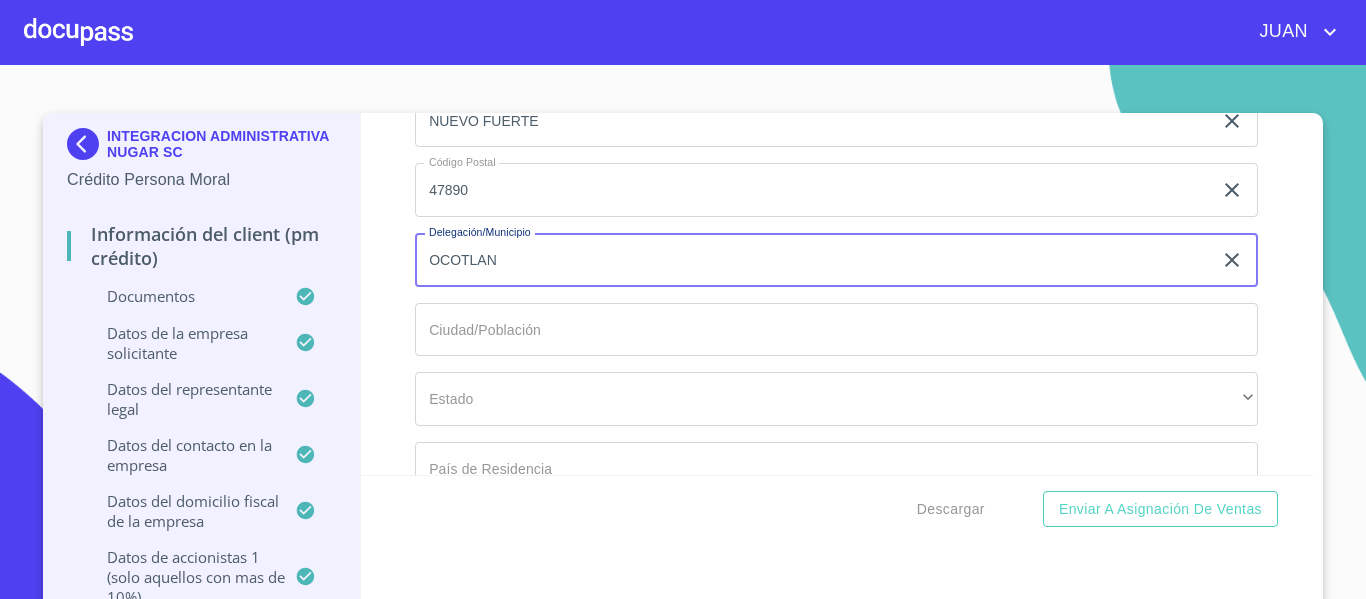type on "OCOTLAN" 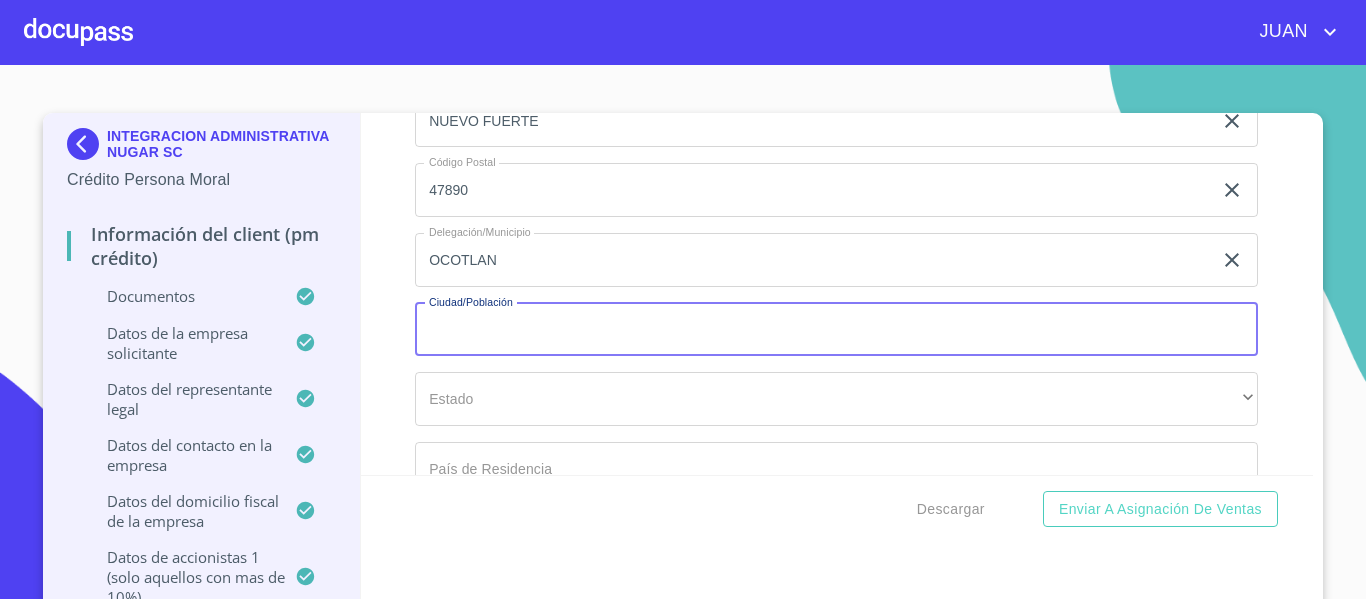 click on "Documento de identificación representante legal.   *" at bounding box center (836, 330) 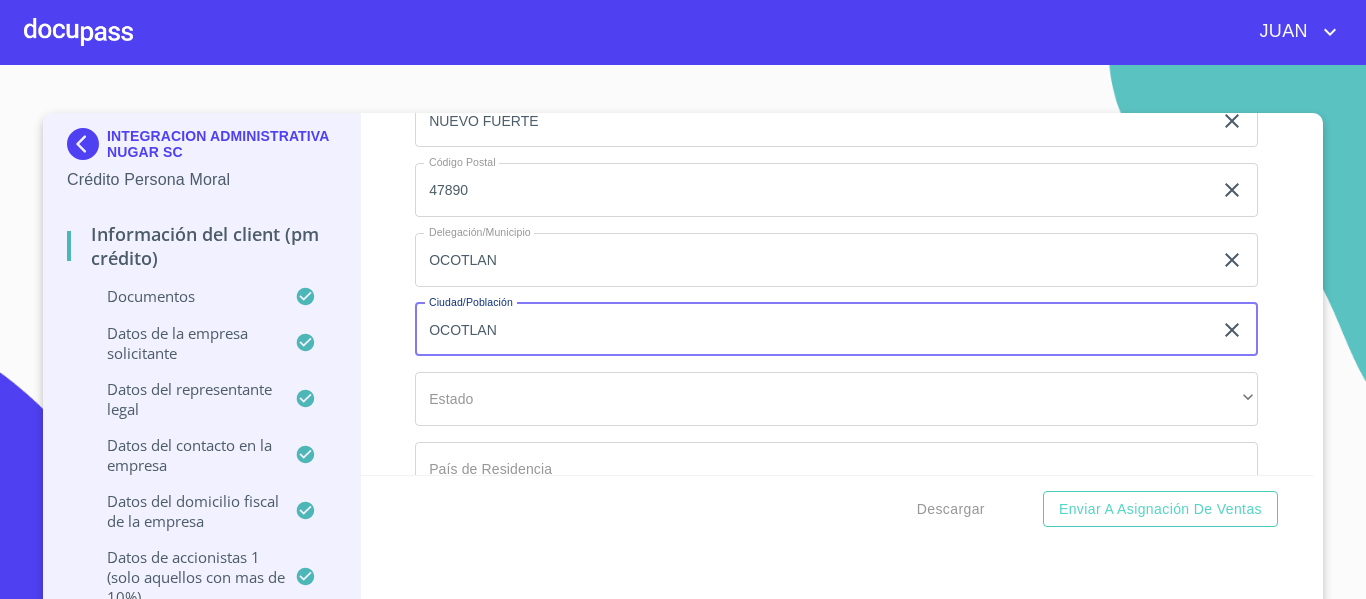 type on "OCOTLAN" 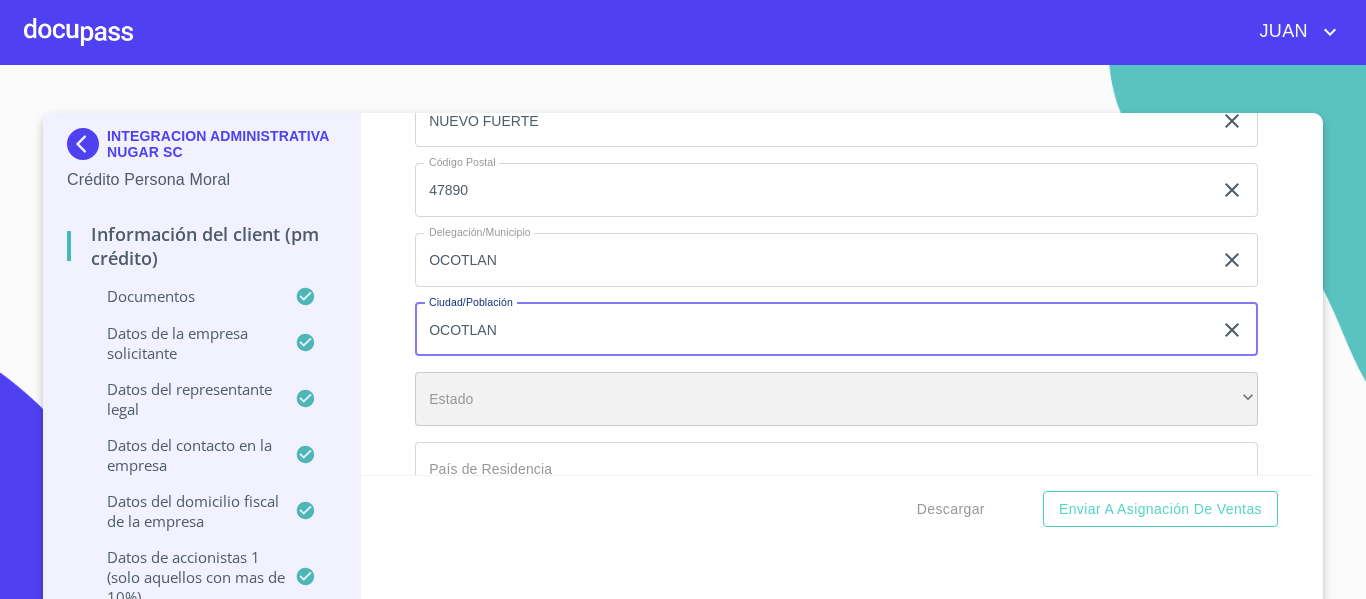 click on "​" at bounding box center (836, 399) 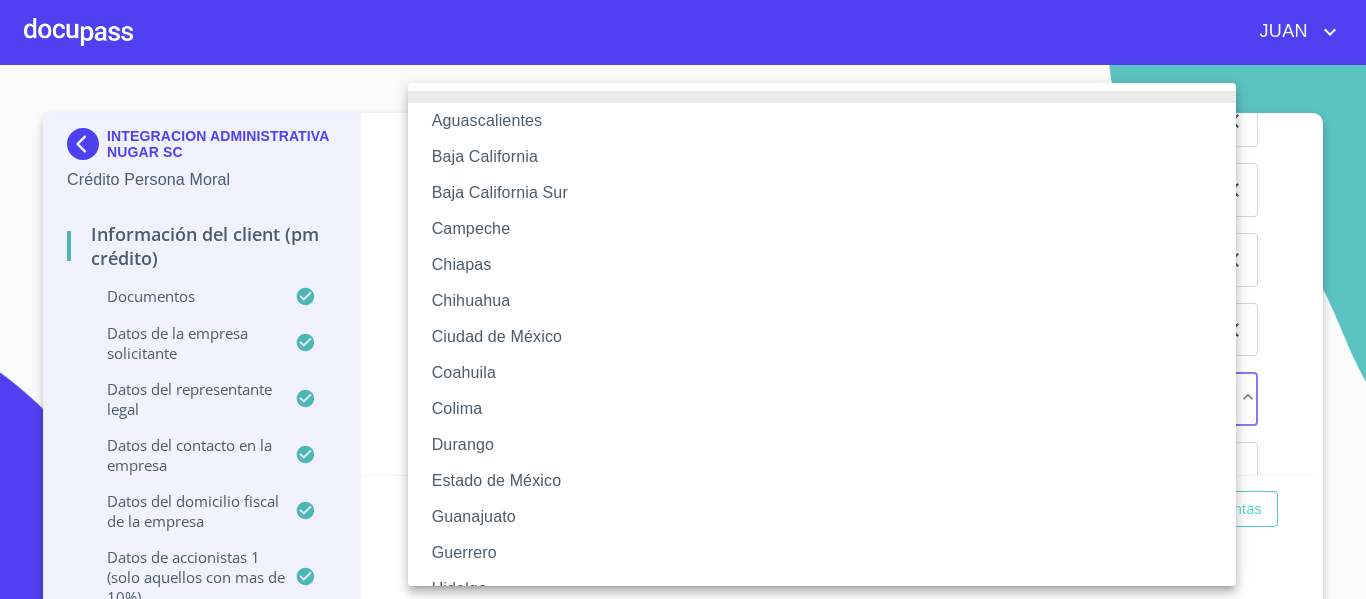 type 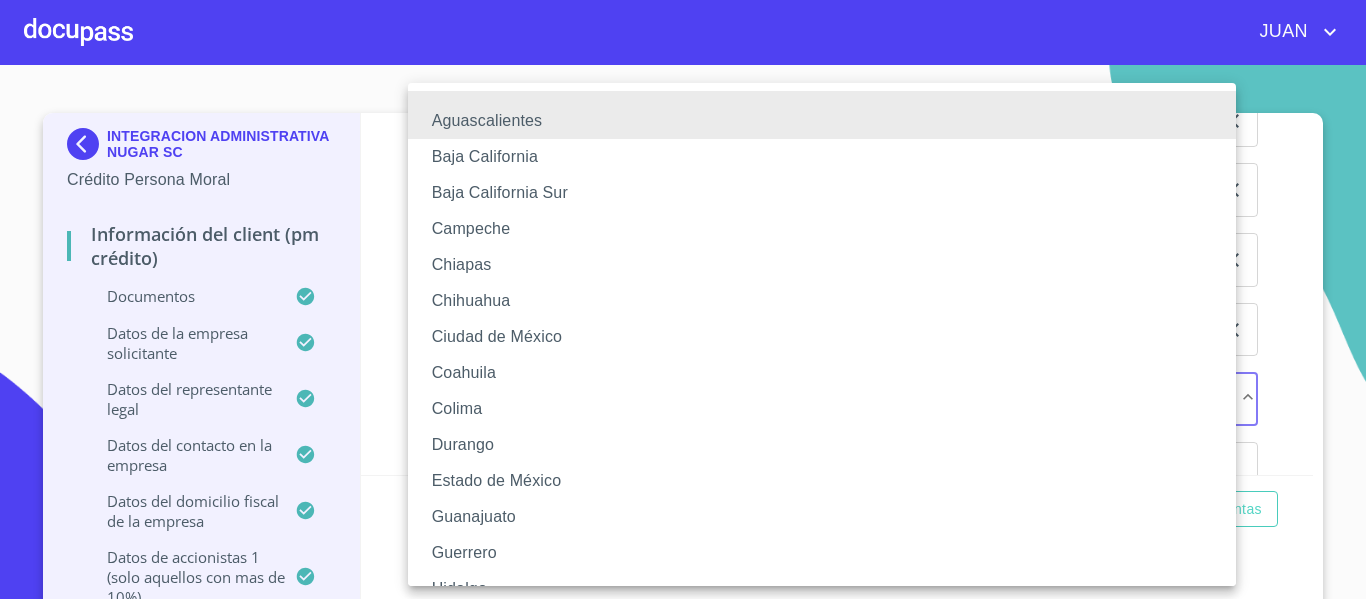 type 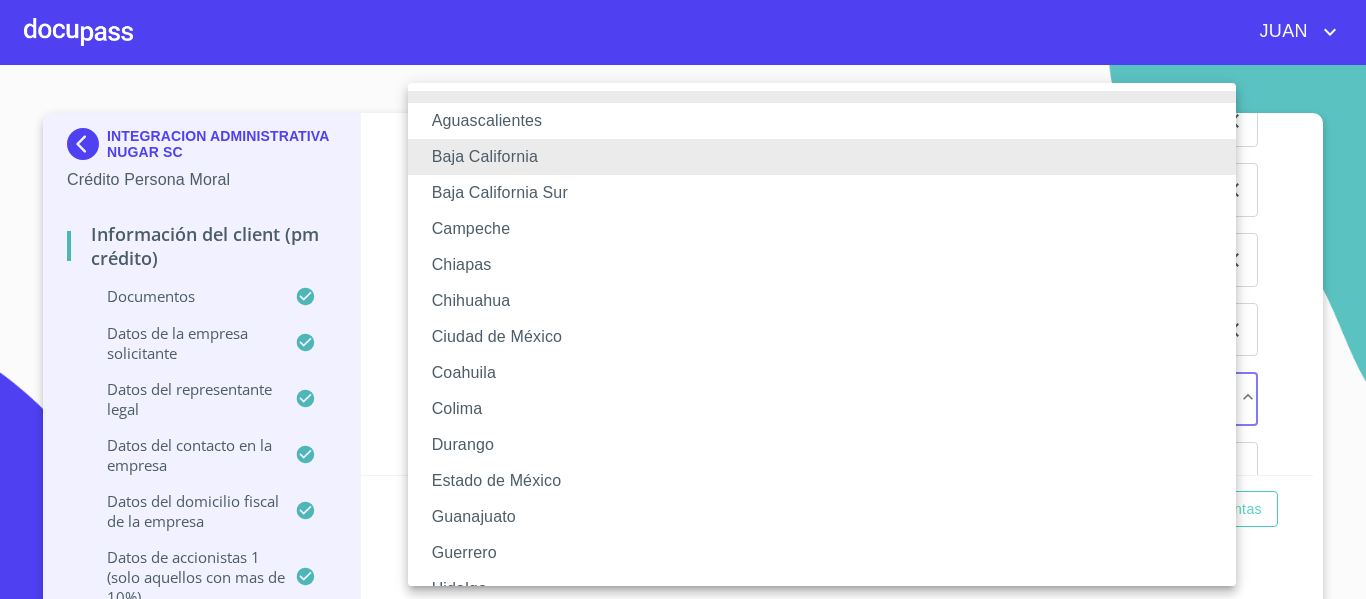 type 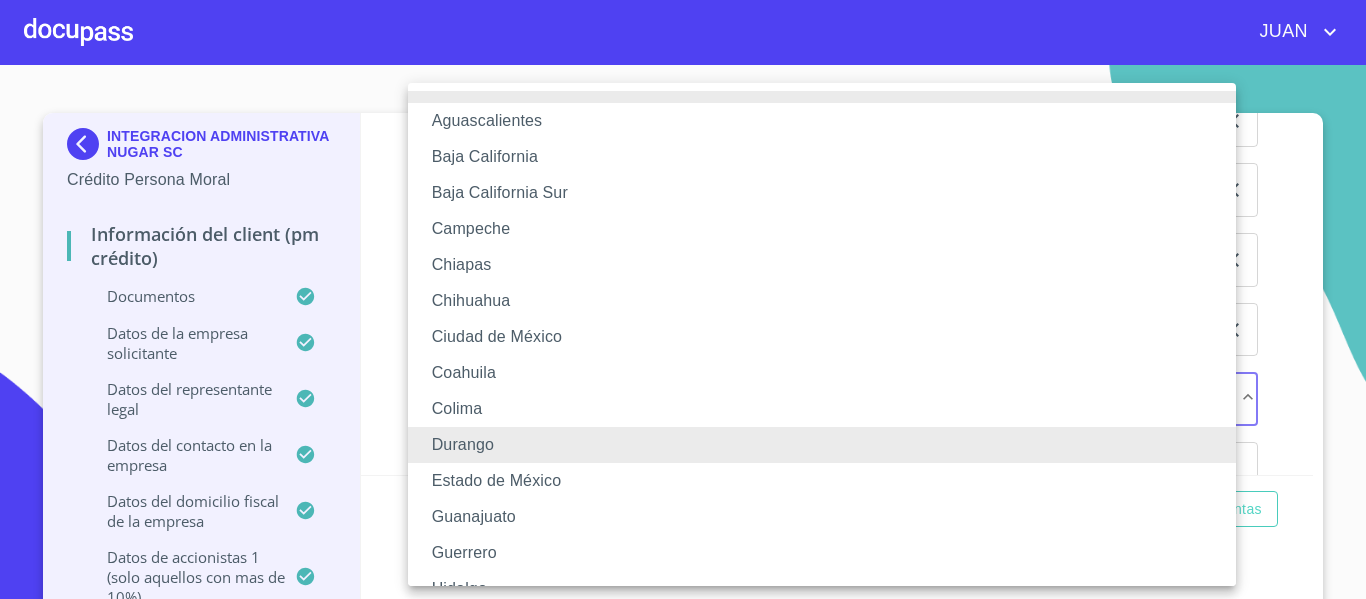type 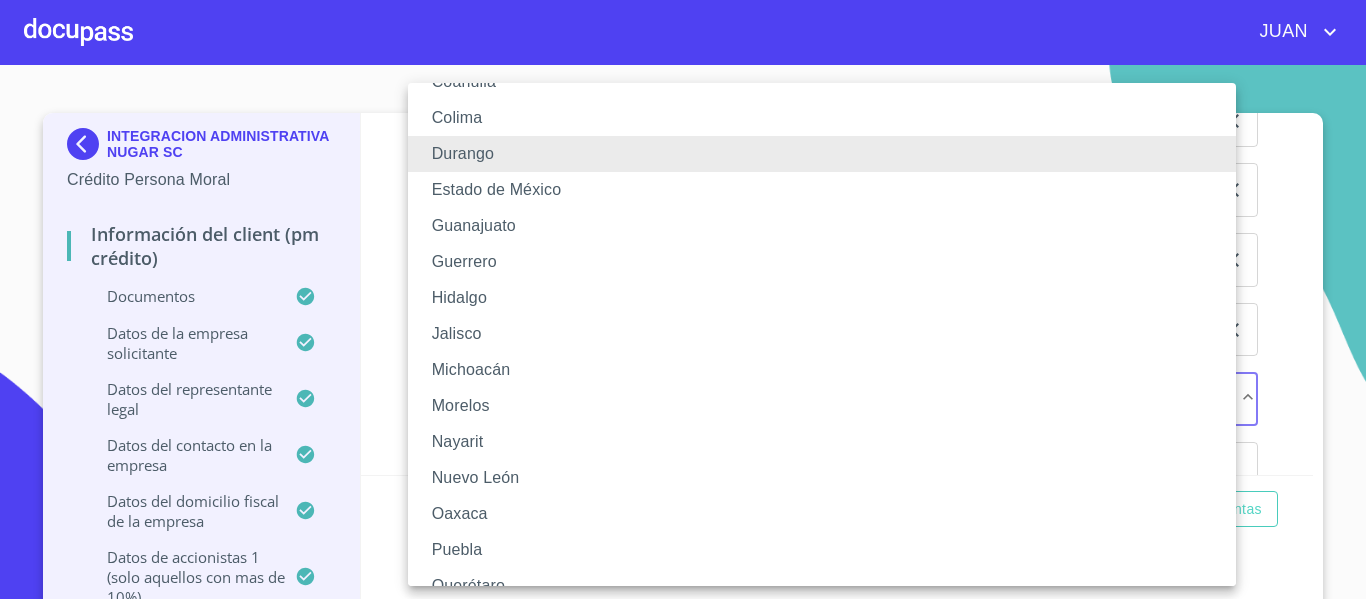 type 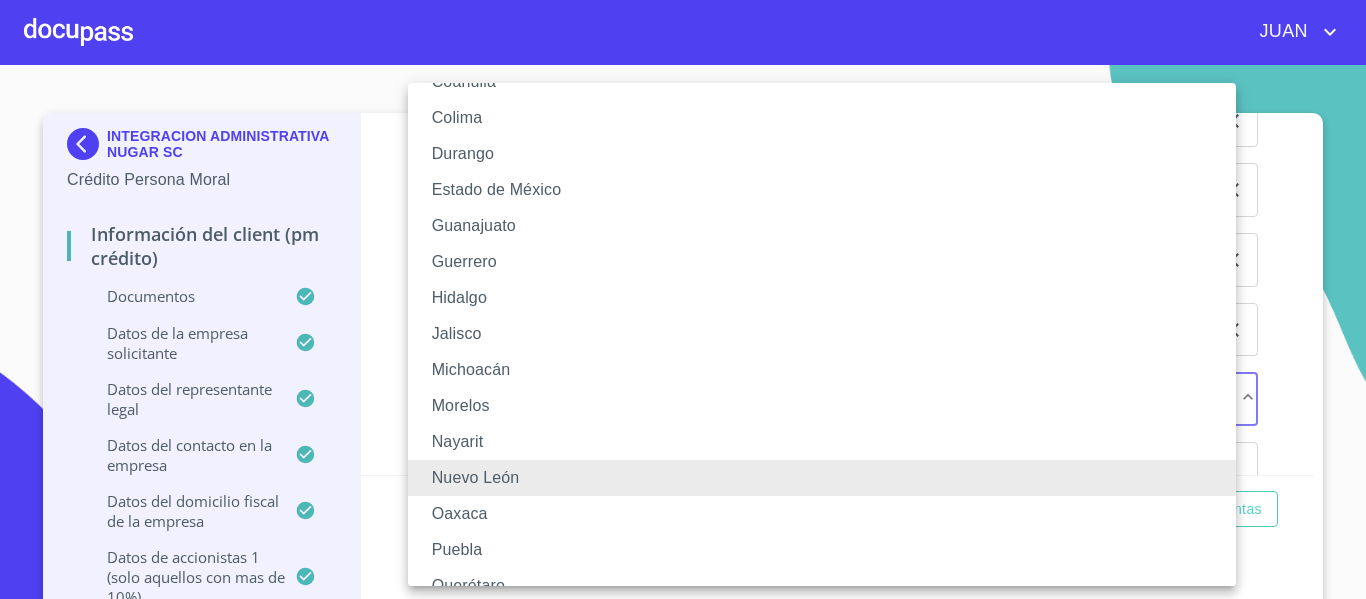 type 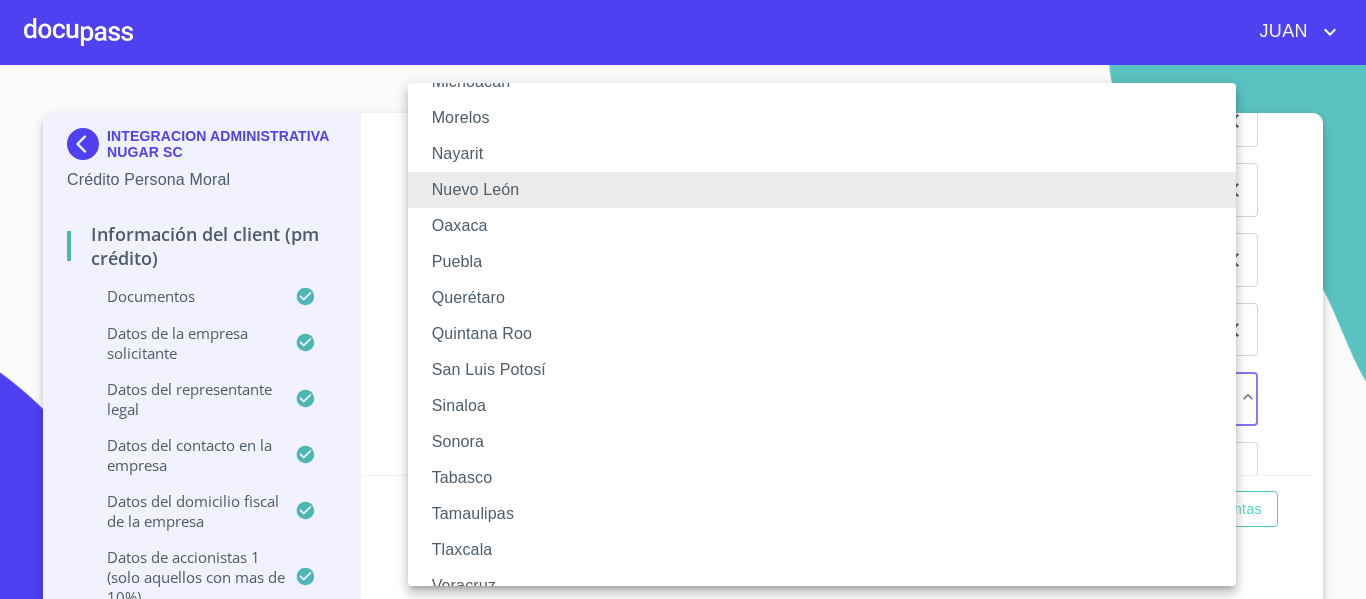type 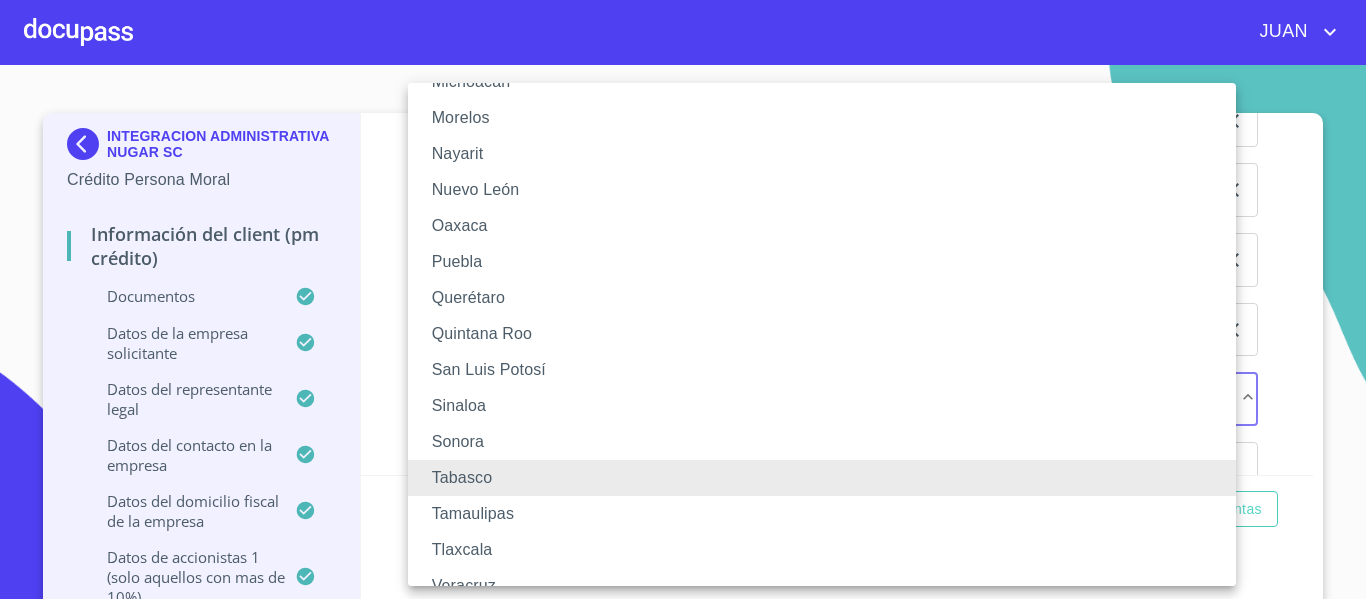 type 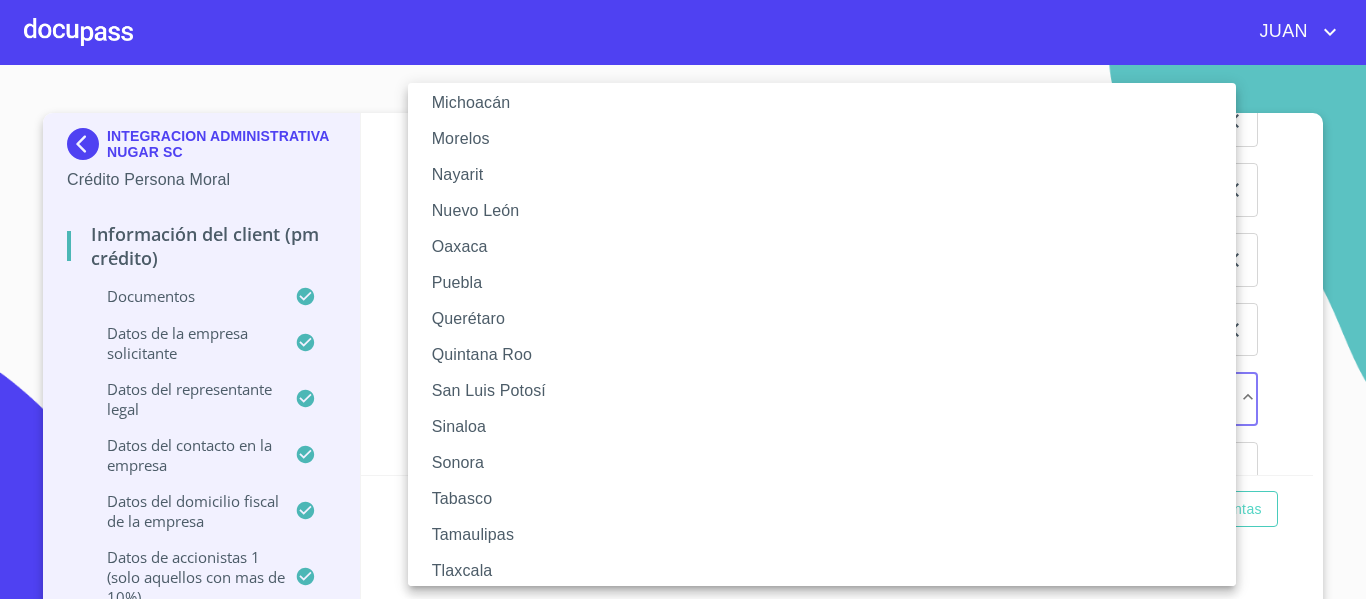 scroll, scrollTop: 548, scrollLeft: 0, axis: vertical 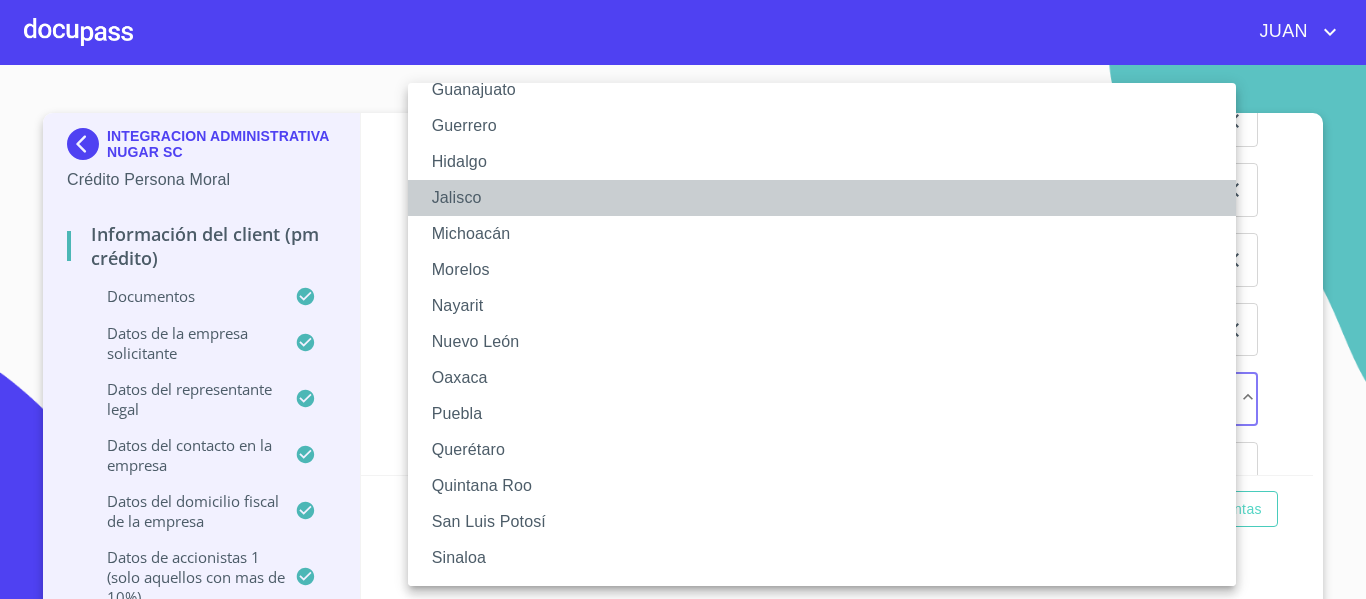 click on "Jalisco" at bounding box center [829, 198] 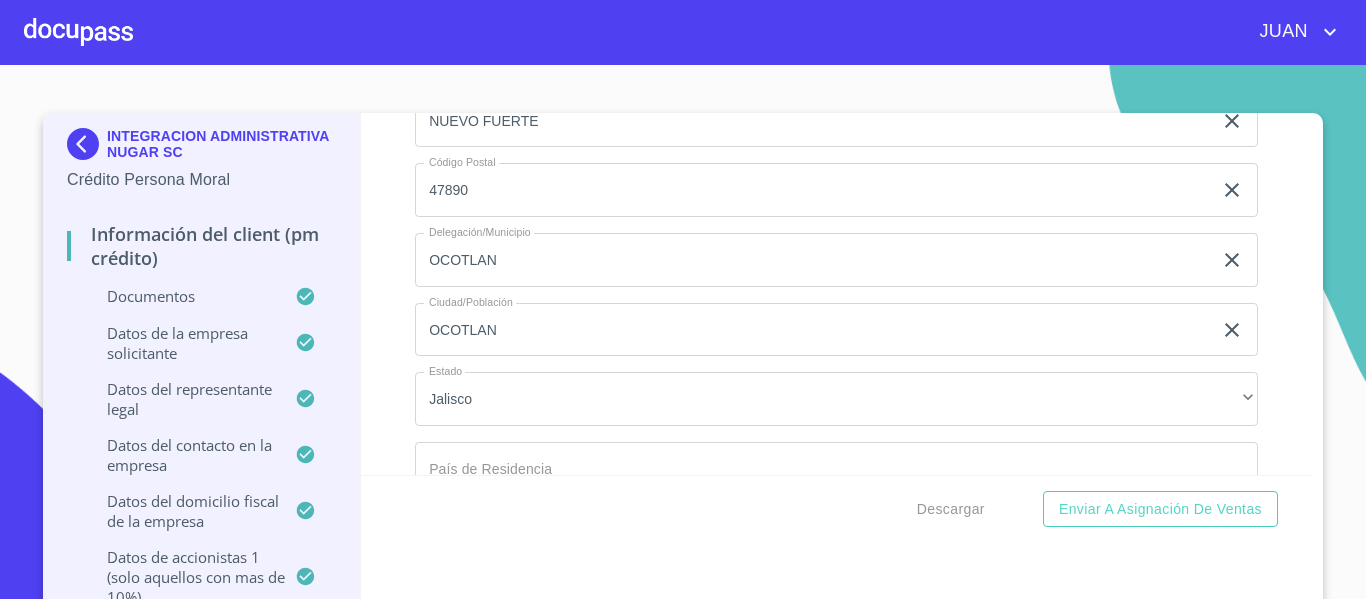 click on "Descargar Enviar a Asignación de Ventas" at bounding box center [837, 509] 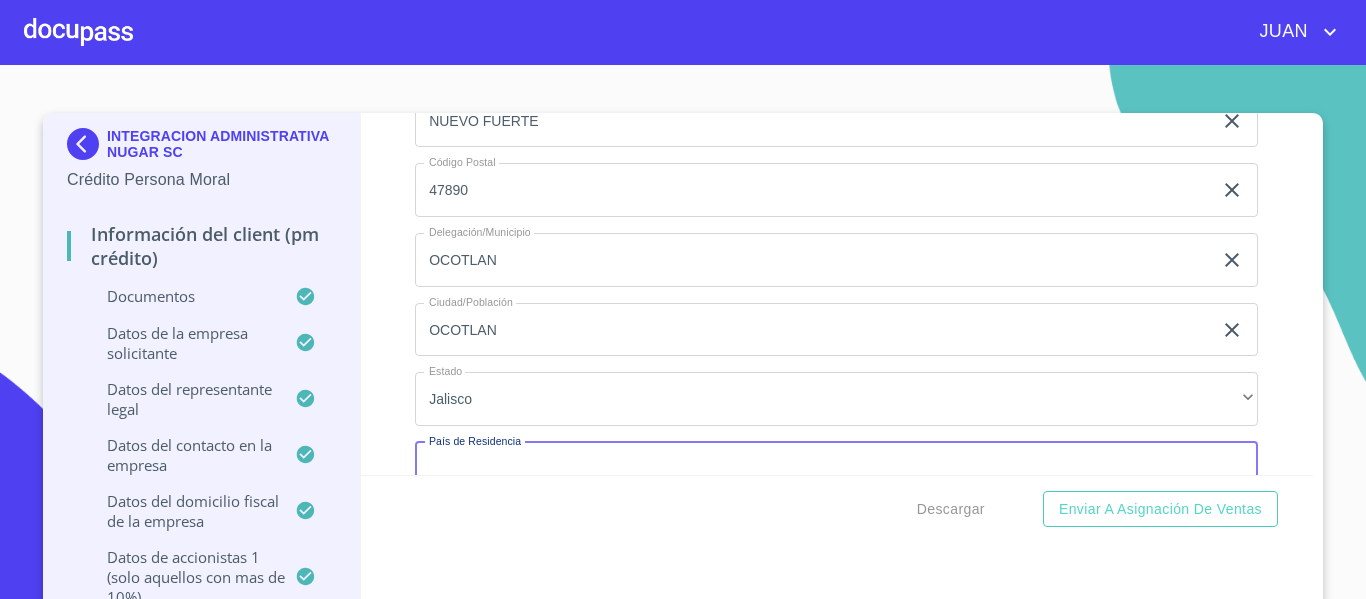 click on "Documento de identificación representante legal.   *" at bounding box center [836, 469] 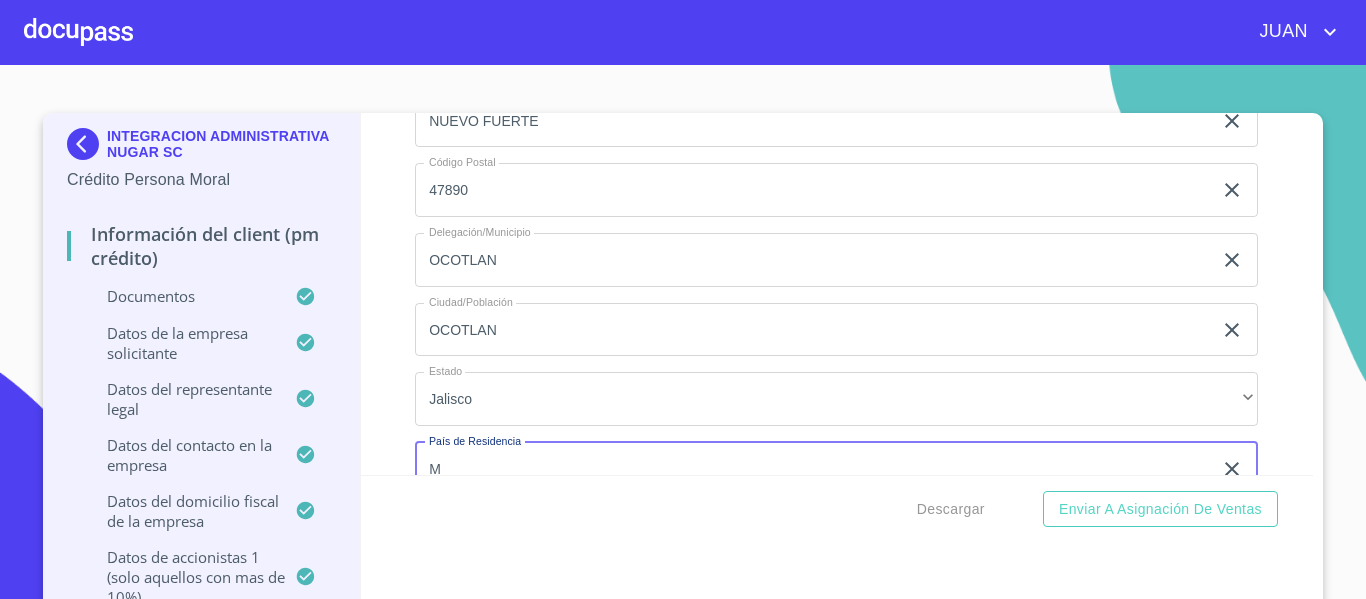 scroll, scrollTop: 15458, scrollLeft: 0, axis: vertical 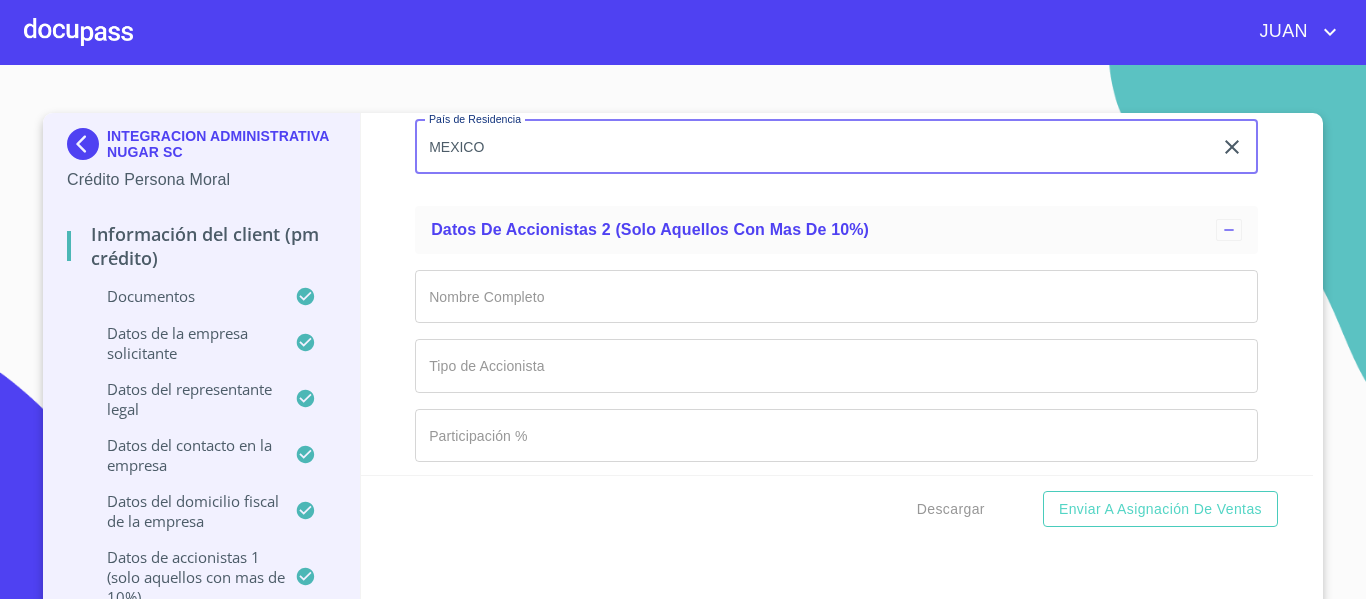 type on "MEXICO" 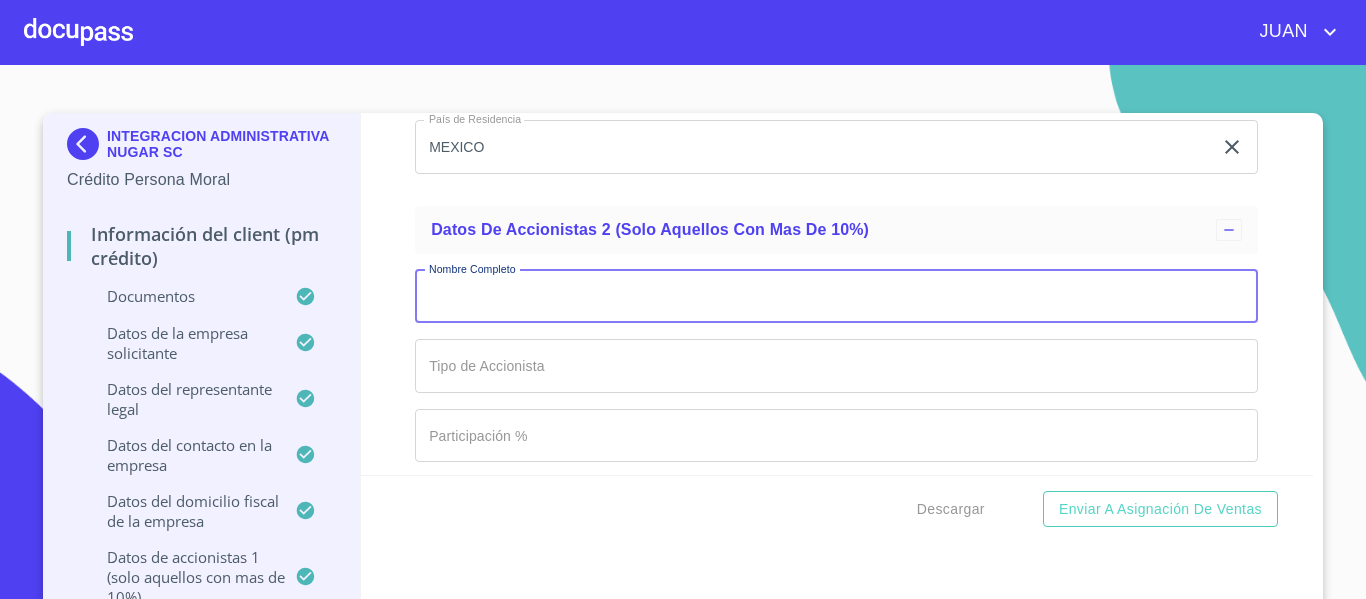 click on "Documento de identificación representante legal.   *" at bounding box center [836, 297] 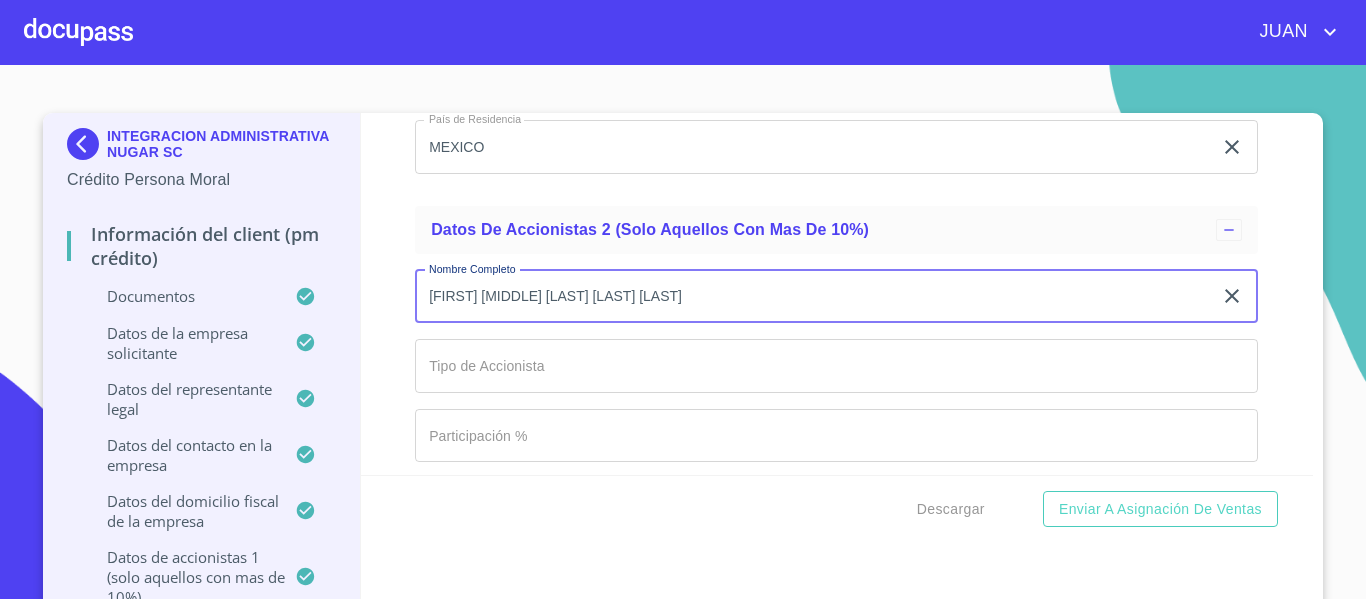 type on "[FIRST] [MIDDLE] [LAST] [LAST] [LAST]" 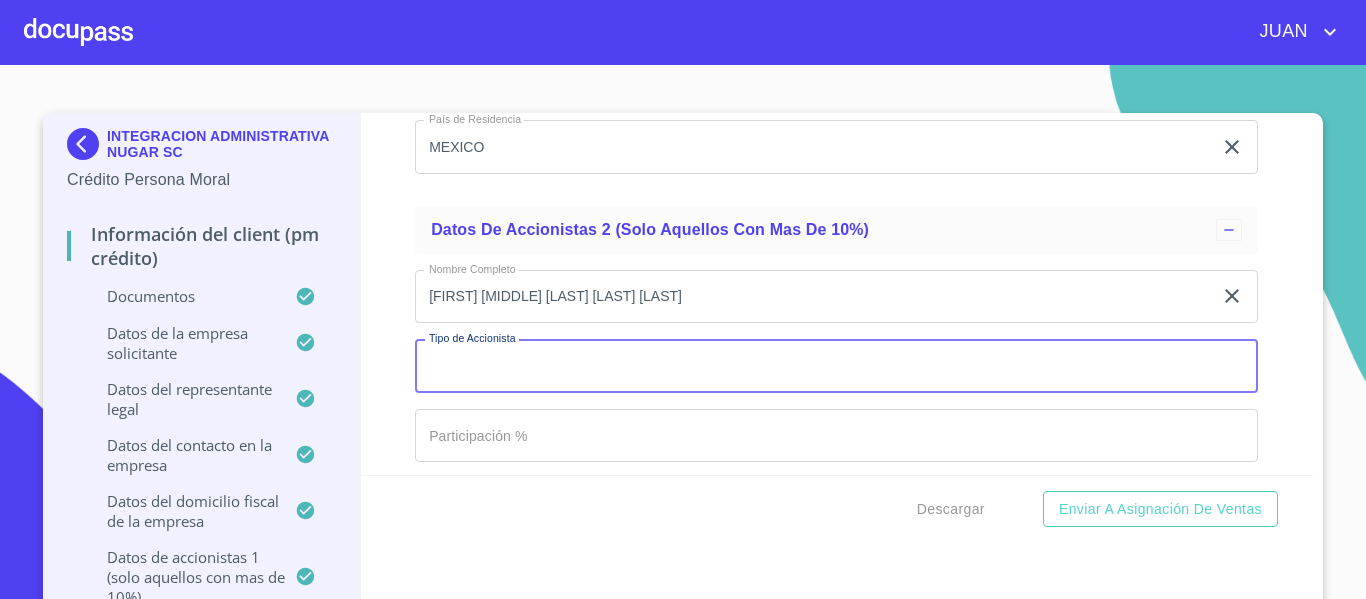 click on "Documento de identificación representante legal.   *" at bounding box center [836, 366] 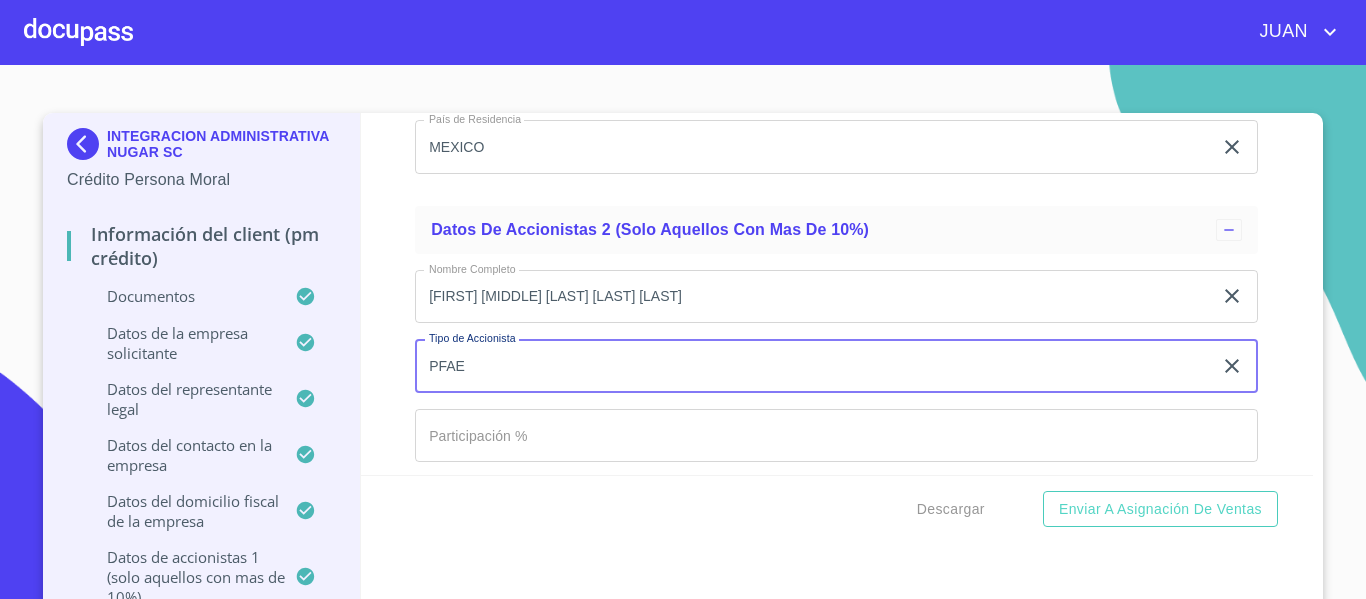 type on "PFAE" 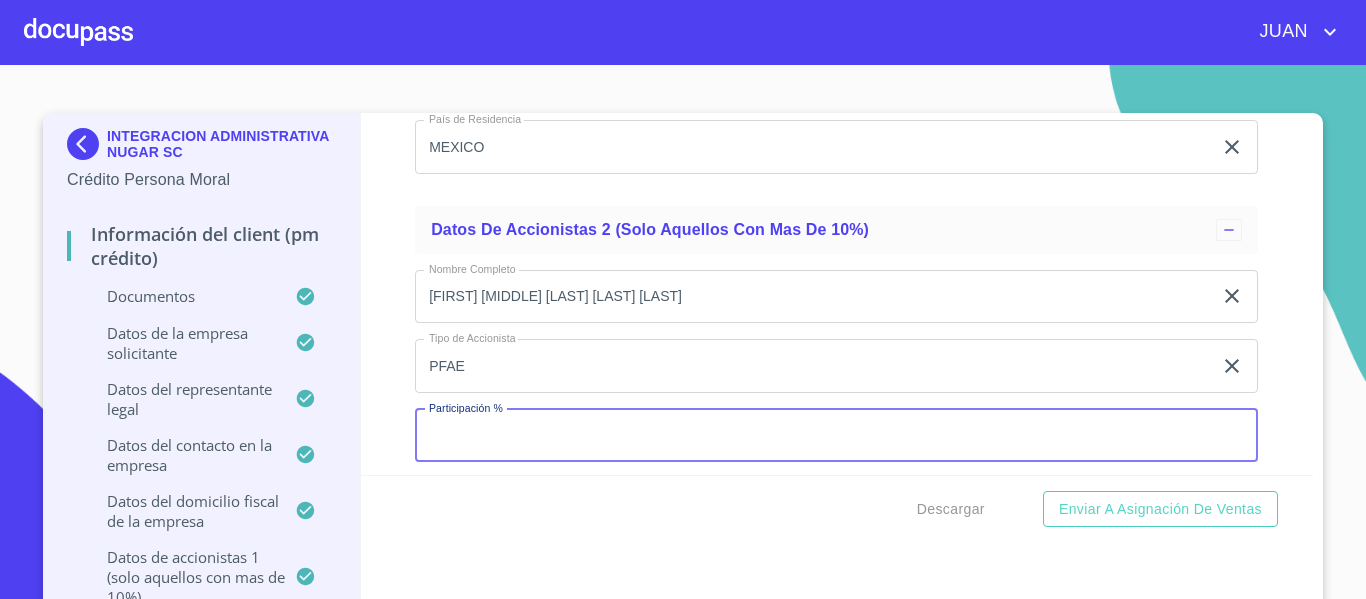 click on "Documento de identificación representante legal.   *" at bounding box center (836, 436) 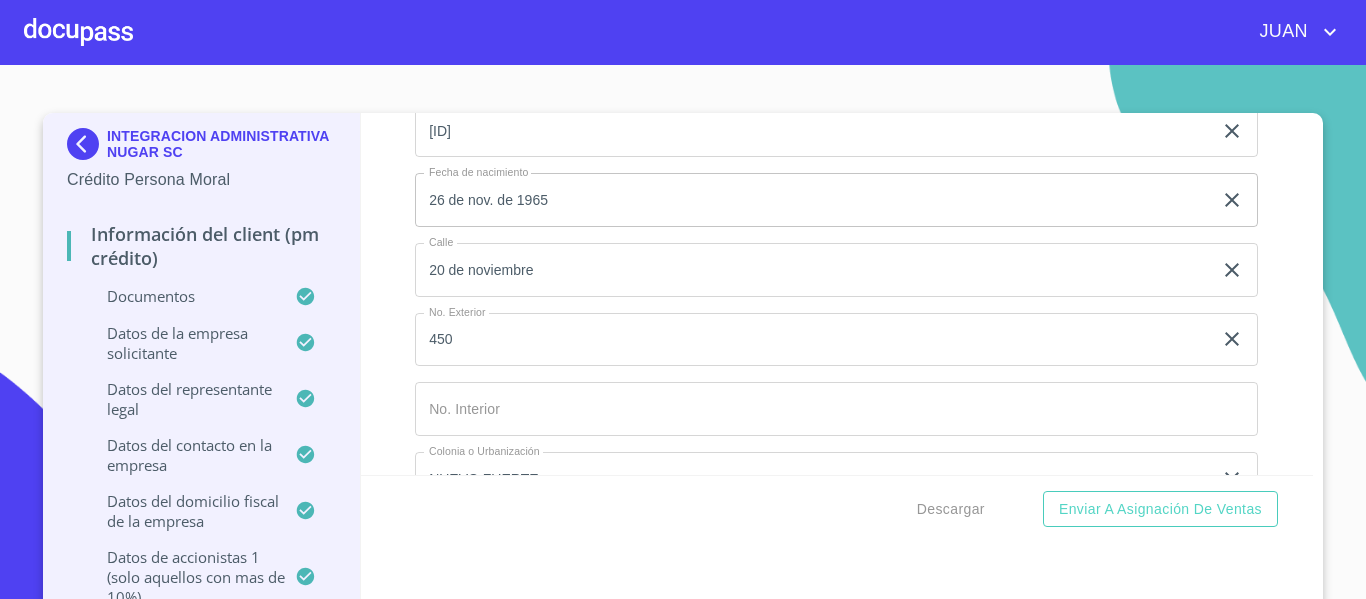 scroll, scrollTop: 14939, scrollLeft: 0, axis: vertical 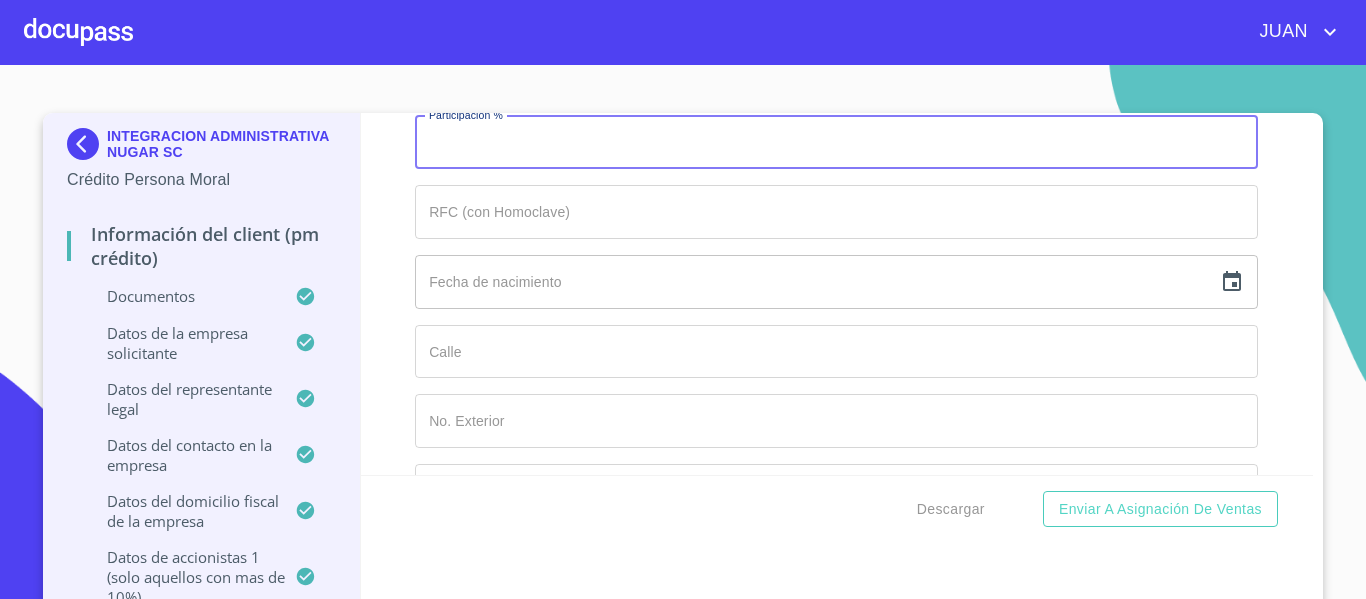 click on "Documento de identificación representante legal.   *" at bounding box center (836, 143) 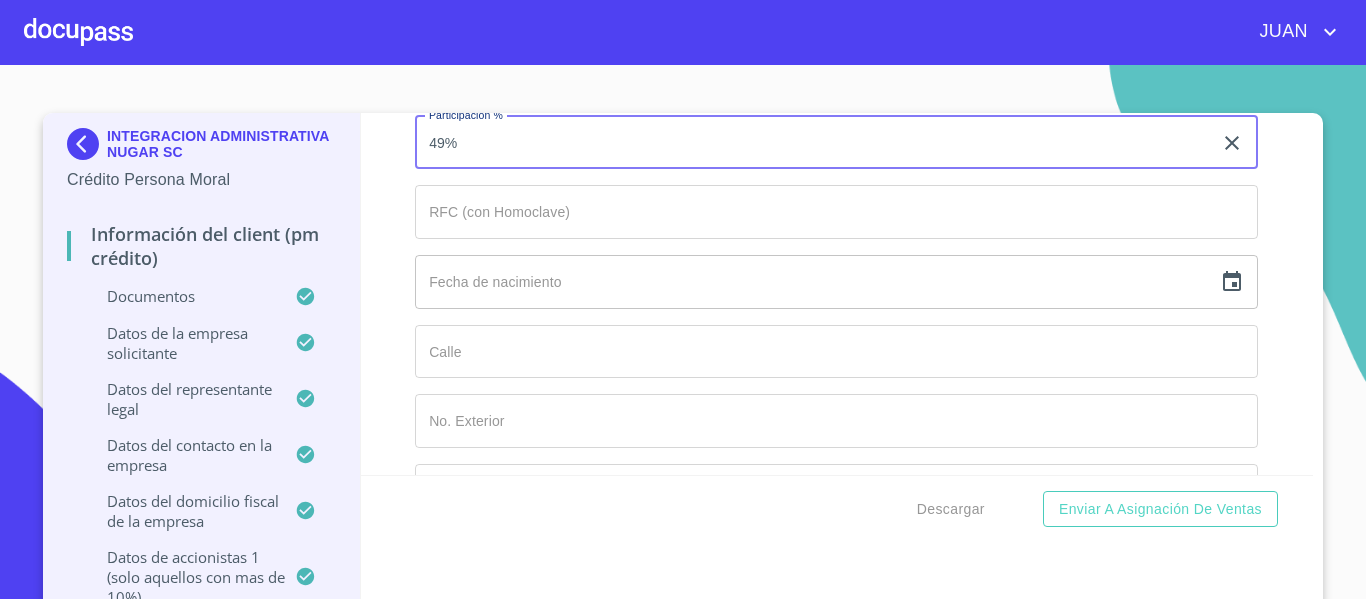 type on "49%" 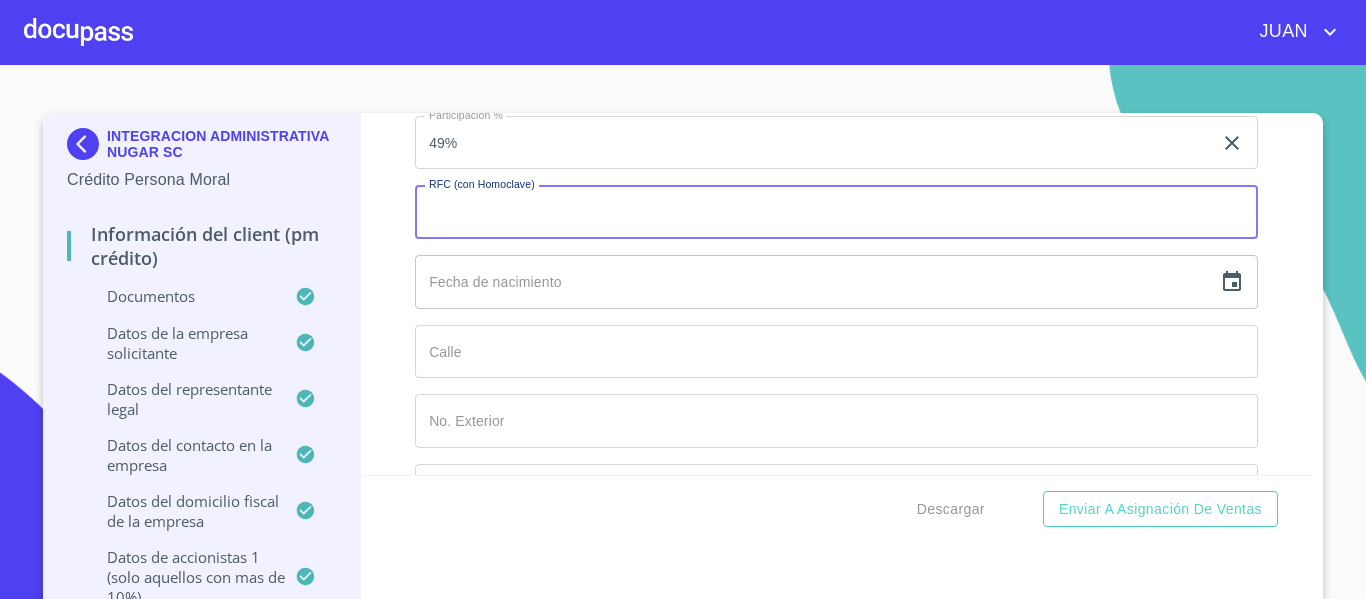 click on "Documento de identificación representante legal.   *" at bounding box center (836, 212) 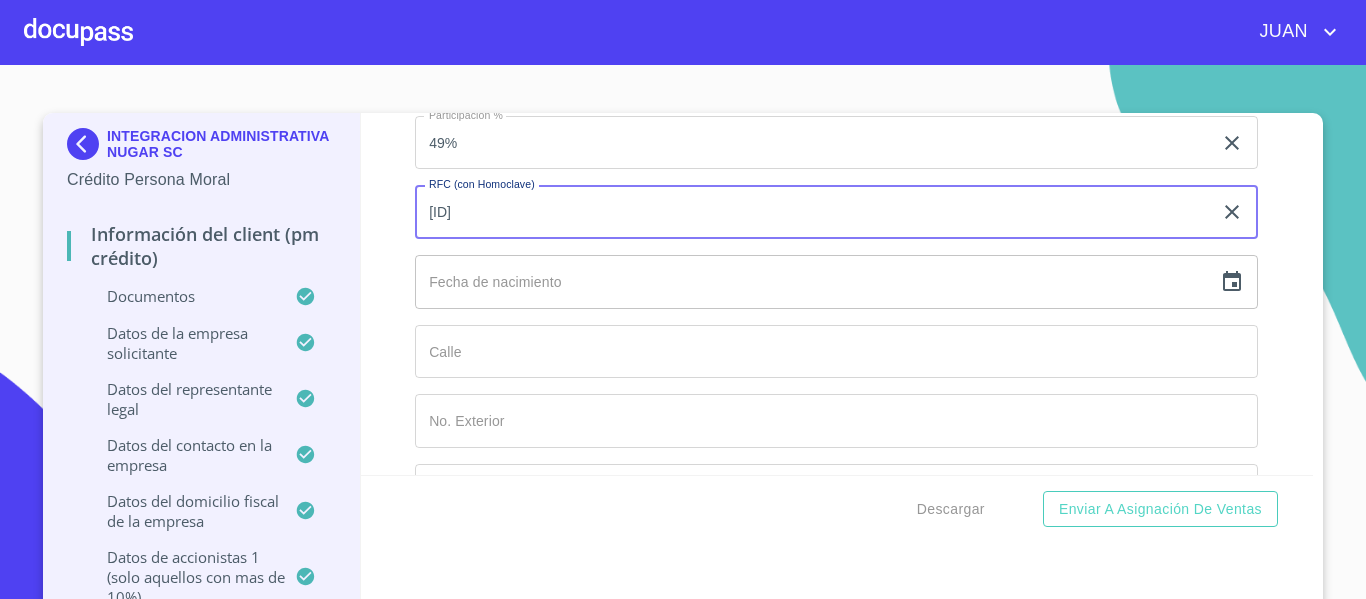 type on "[ID]" 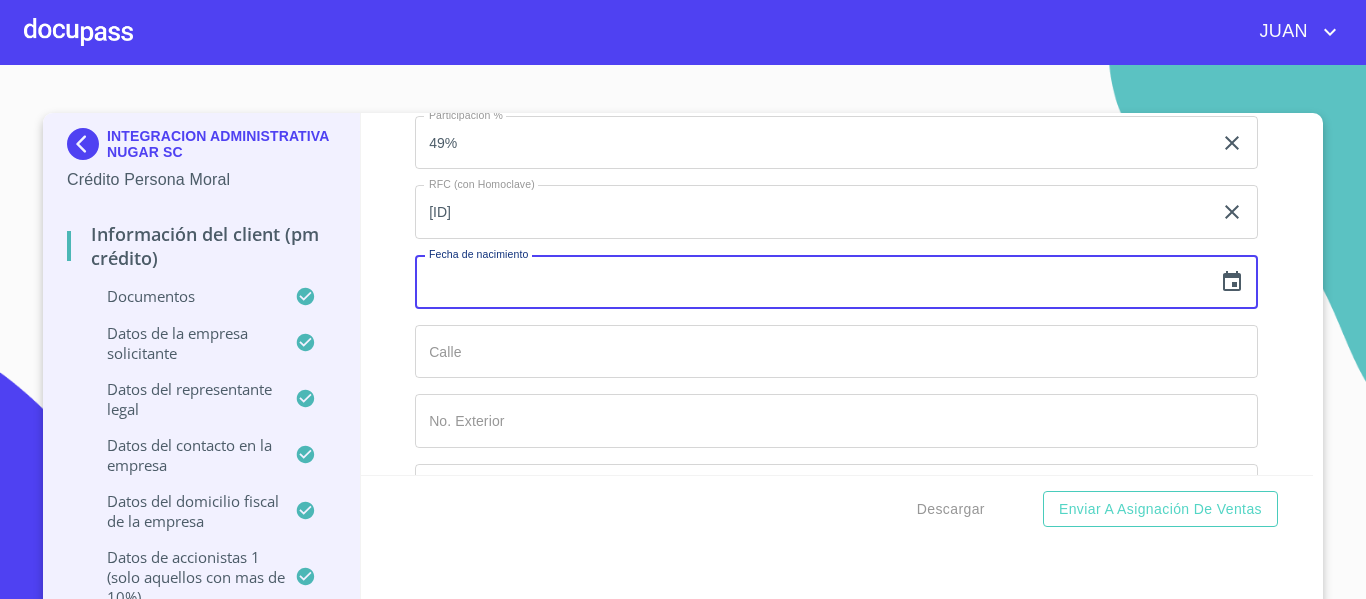 click at bounding box center [813, 282] 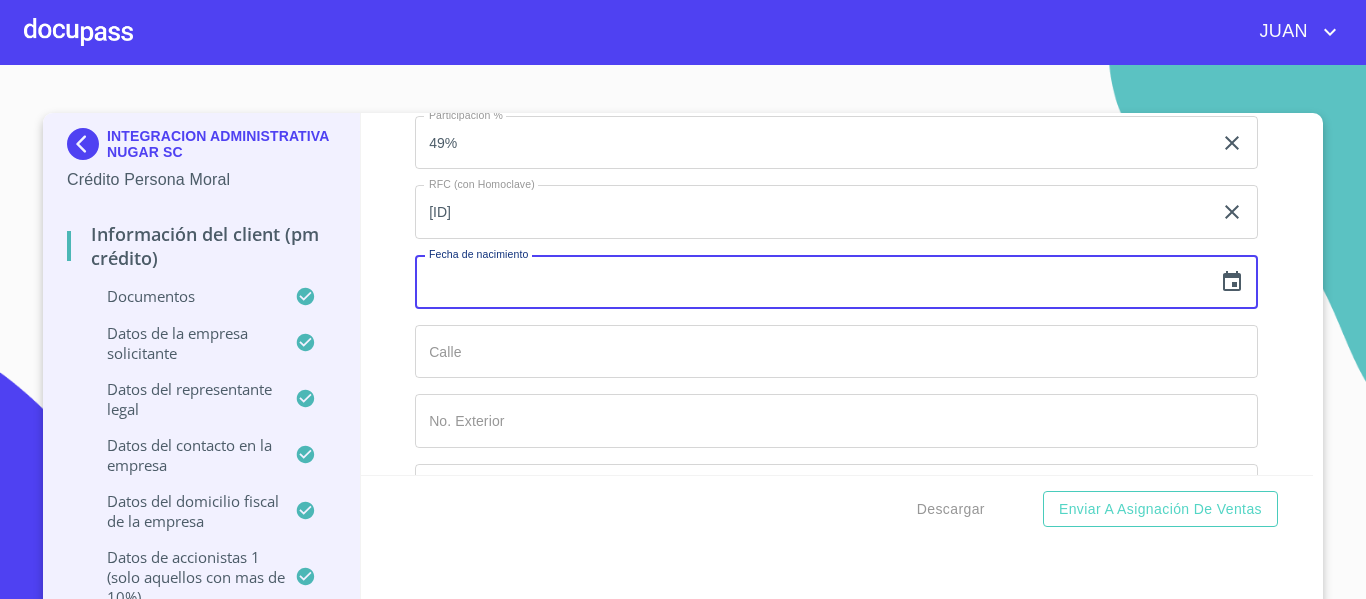 click 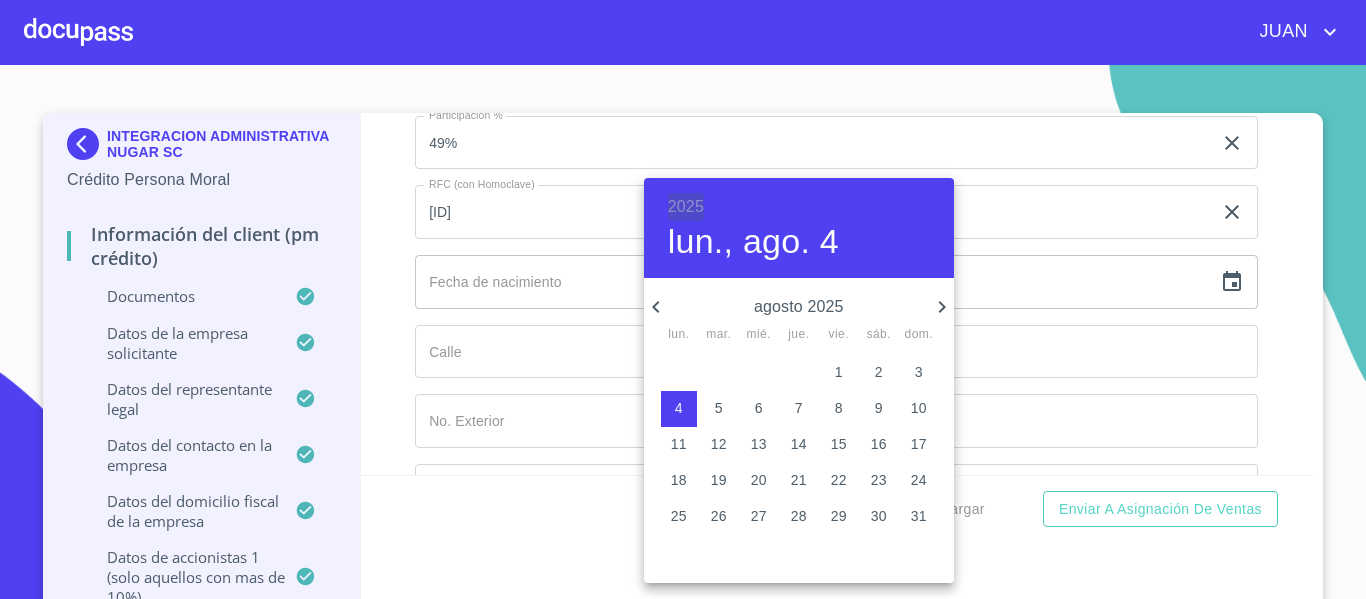 click on "2025" at bounding box center [686, 207] 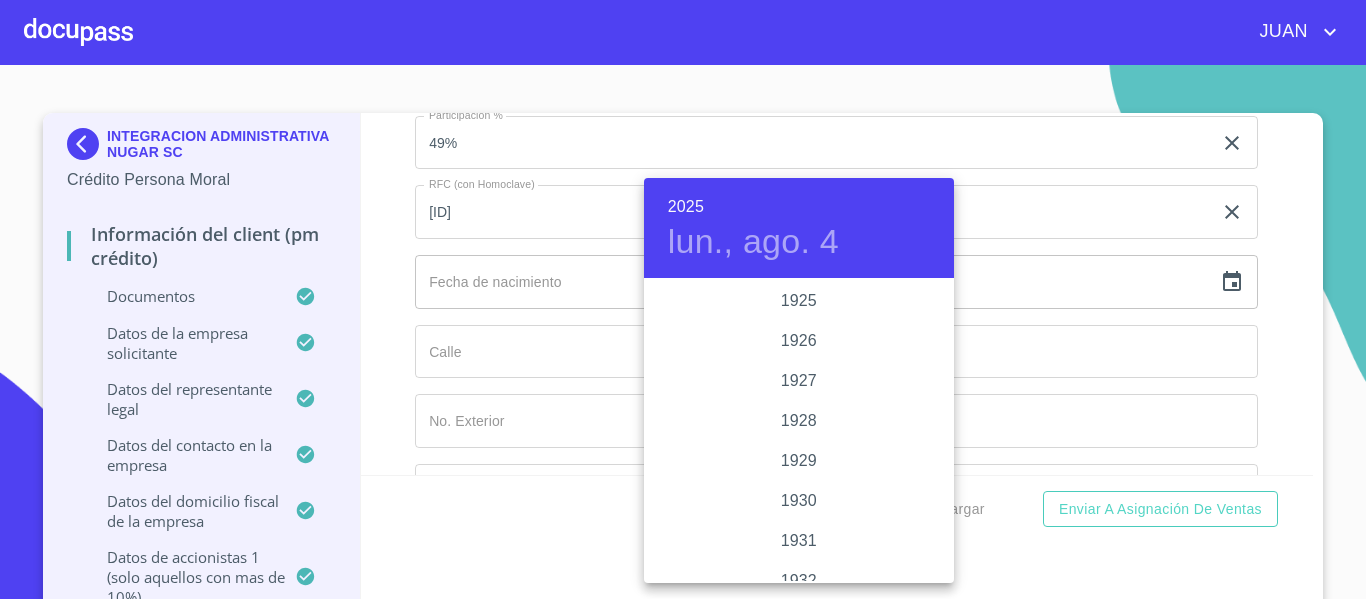 scroll, scrollTop: 3880, scrollLeft: 0, axis: vertical 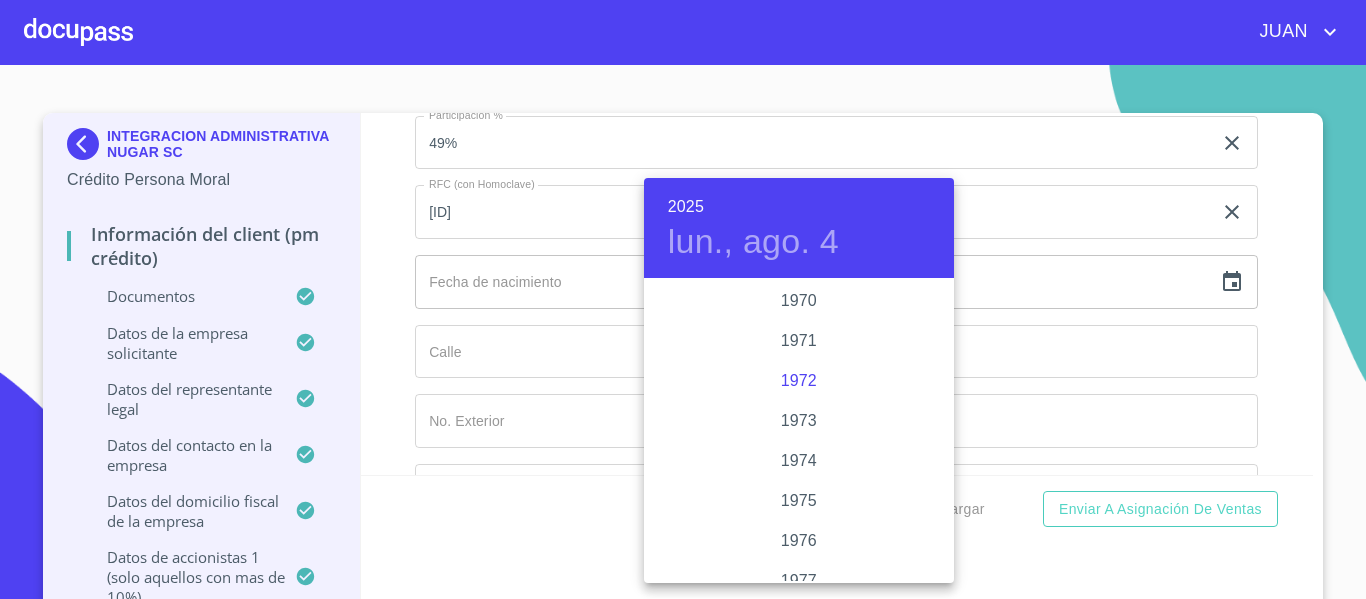 click on "1972" at bounding box center [799, 381] 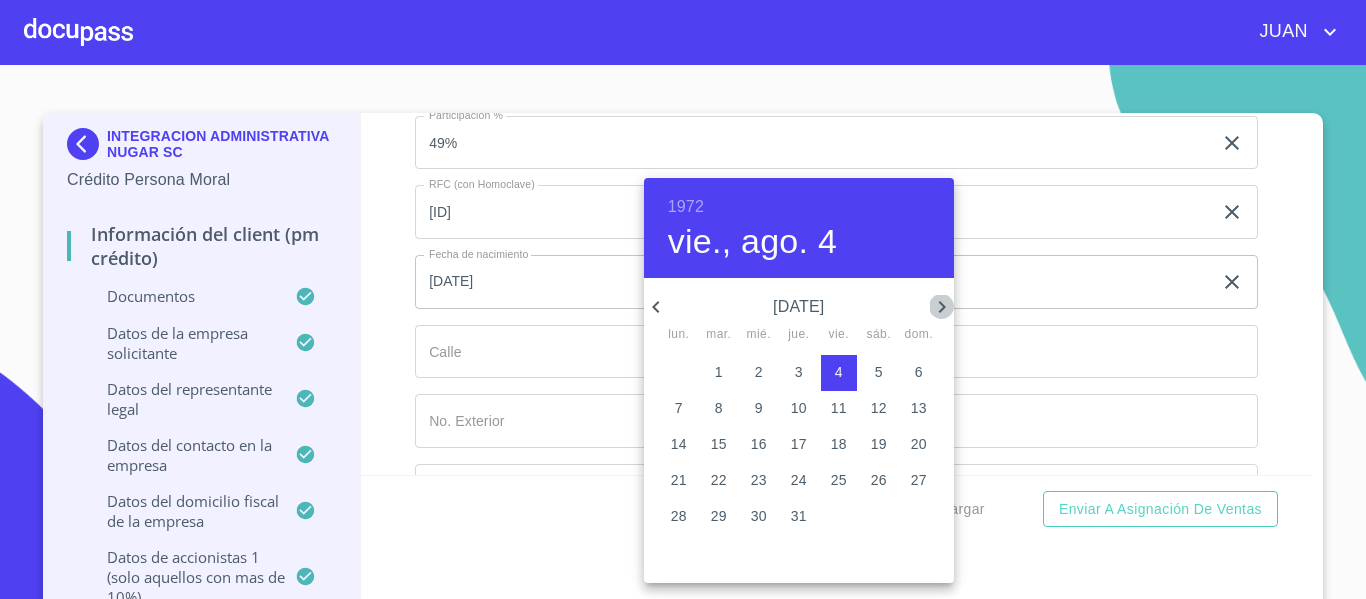 click 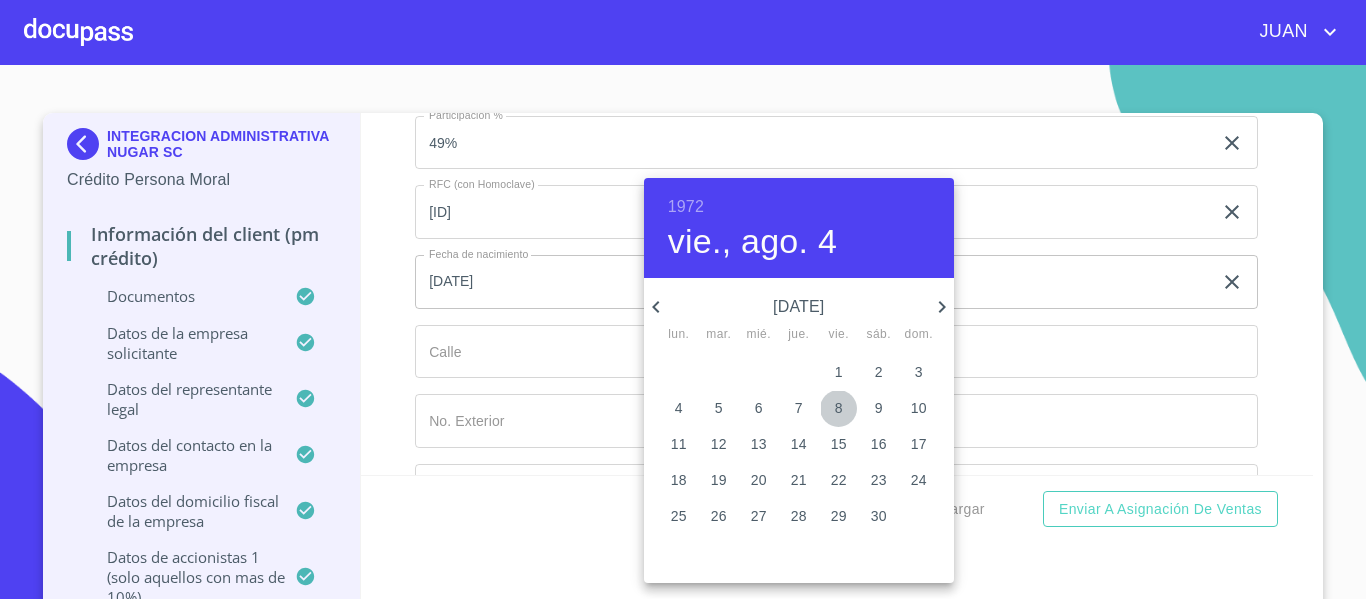 click on "8" at bounding box center (839, 408) 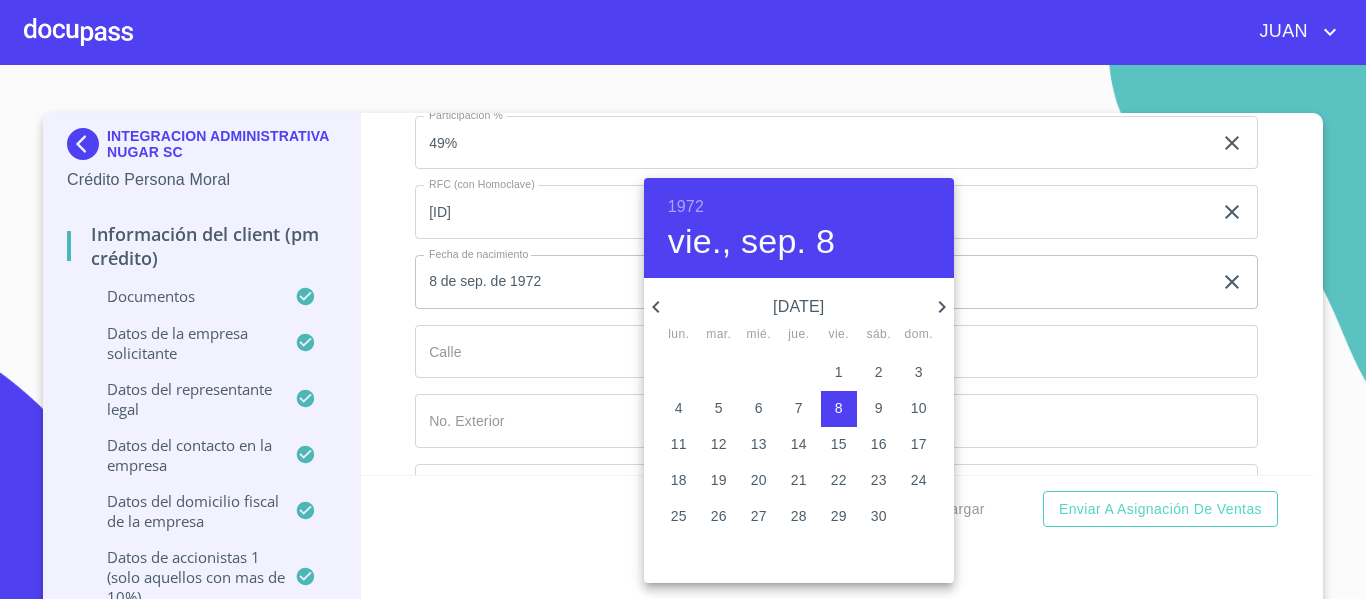 click at bounding box center [683, 299] 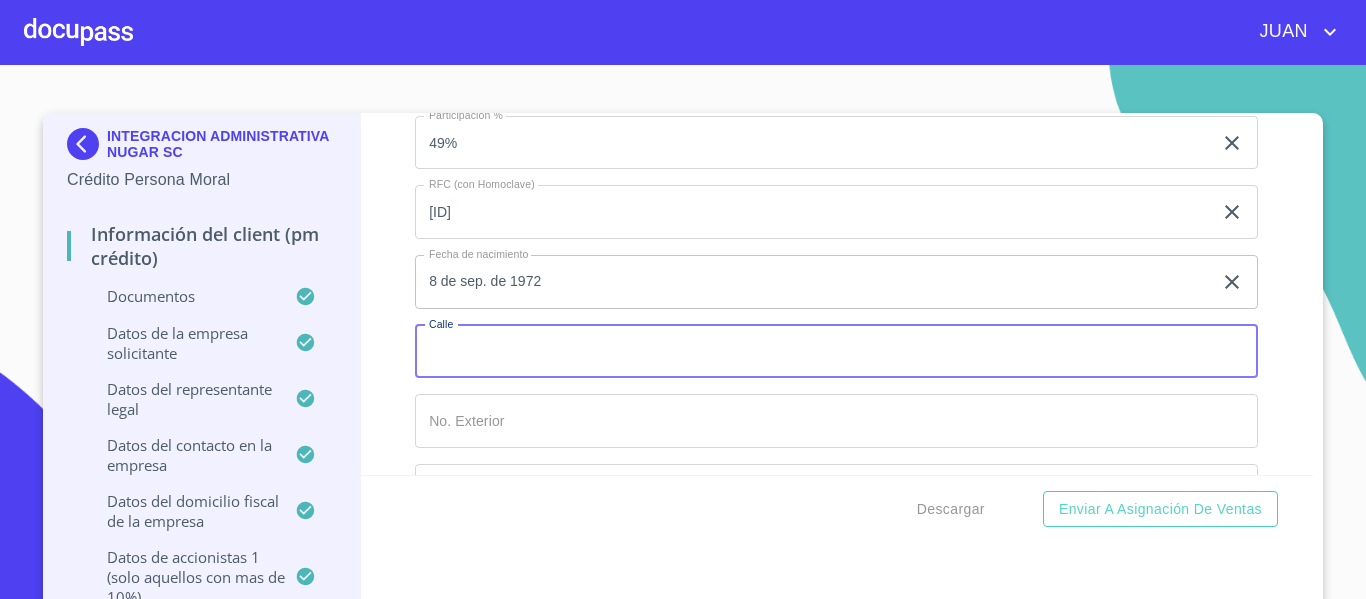 click on "Documento de identificación representante legal.   *" at bounding box center (836, 352) 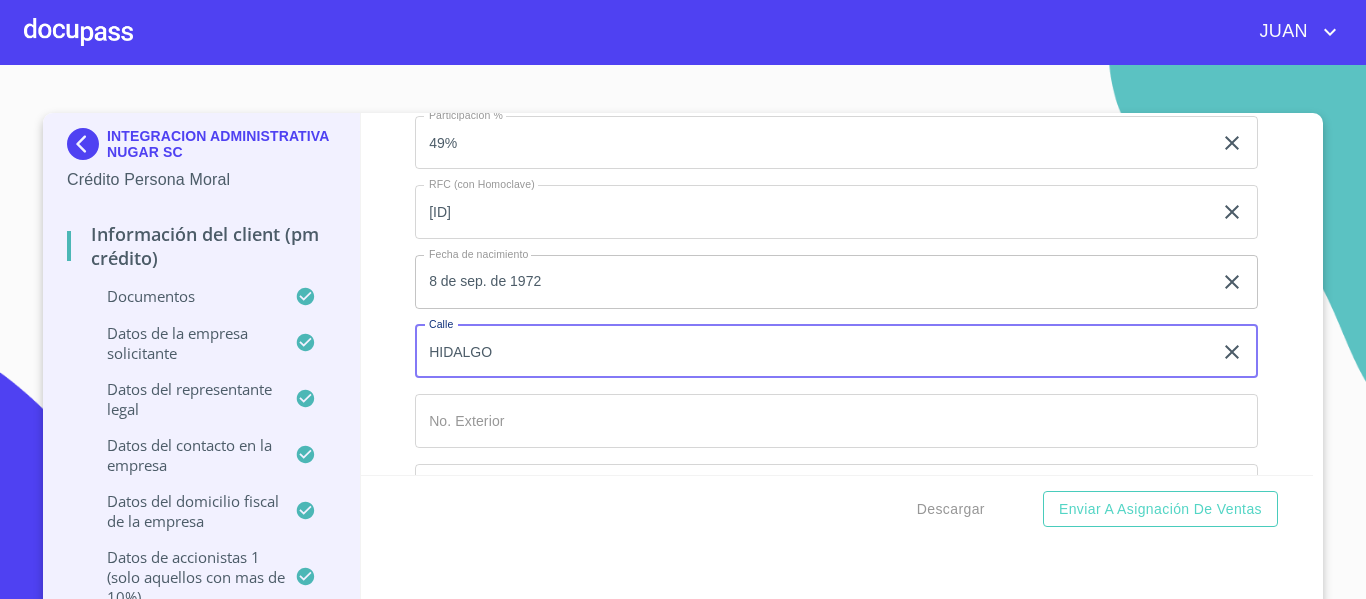 type on "HIDALGO" 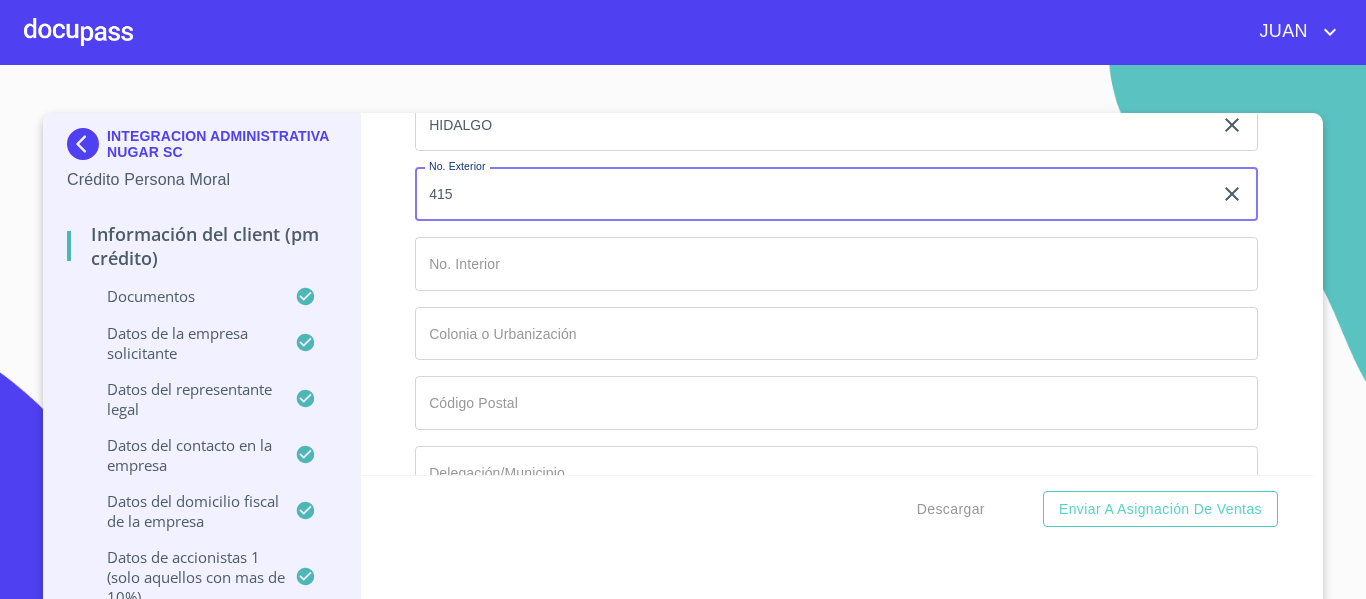 scroll, scrollTop: 16378, scrollLeft: 0, axis: vertical 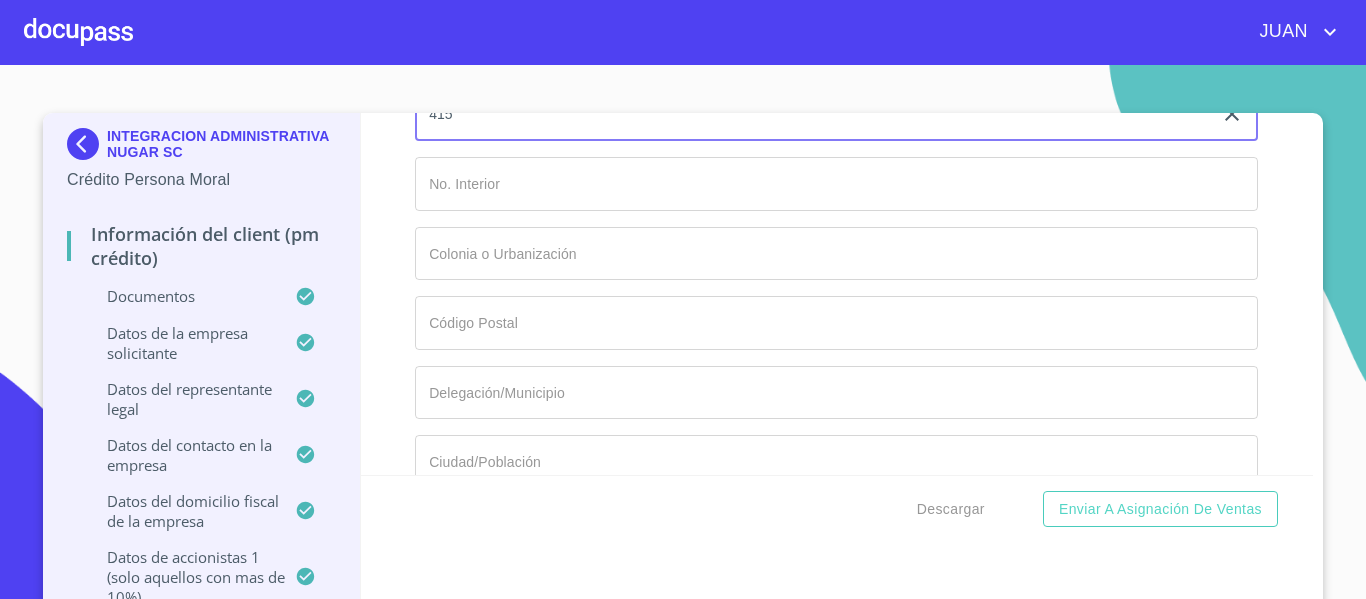 type on "415" 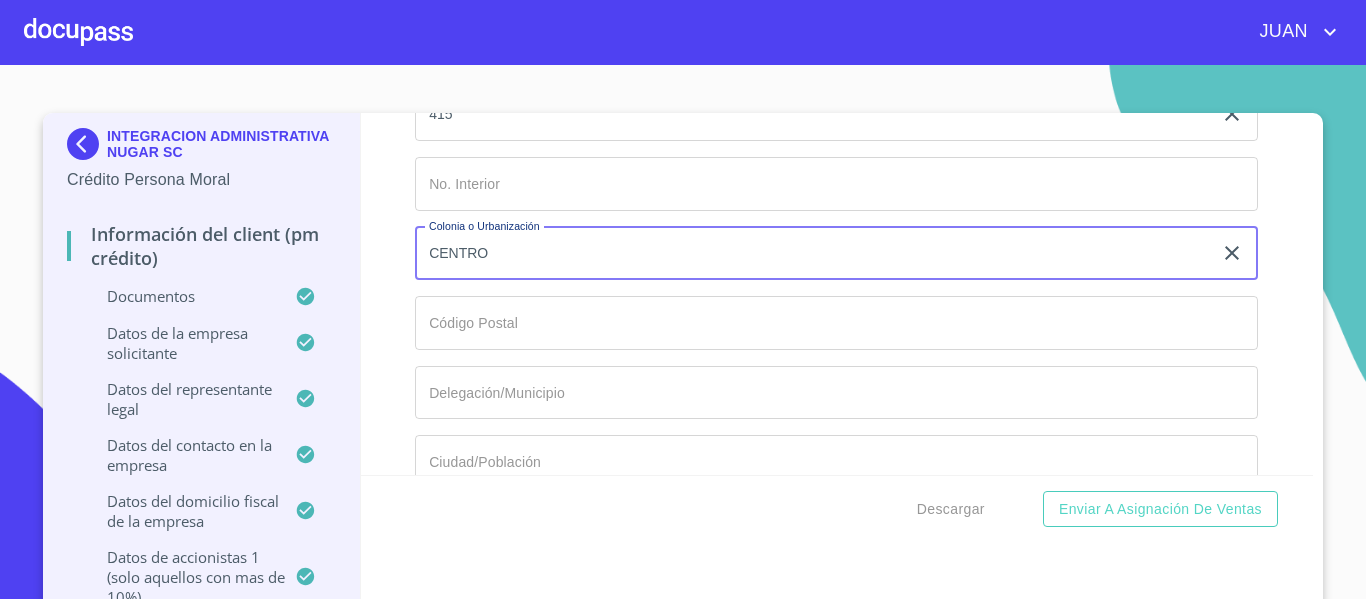 type on "CENTRO" 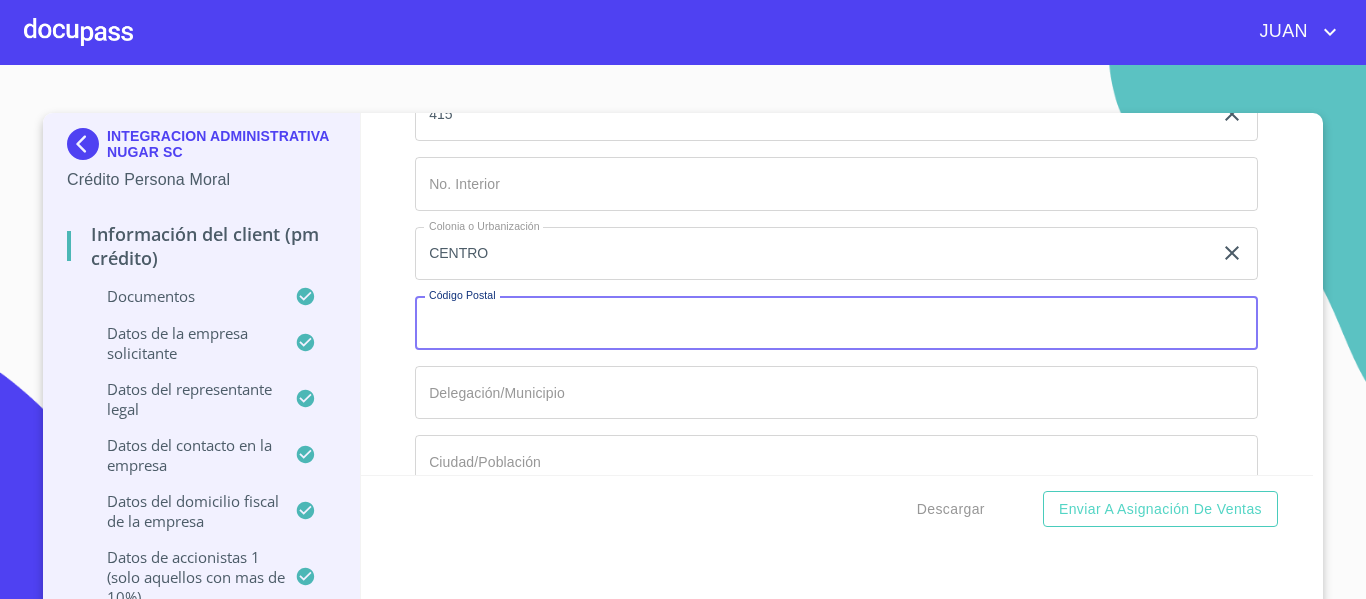 click on "Documento de identificación representante legal.   *" at bounding box center (836, 323) 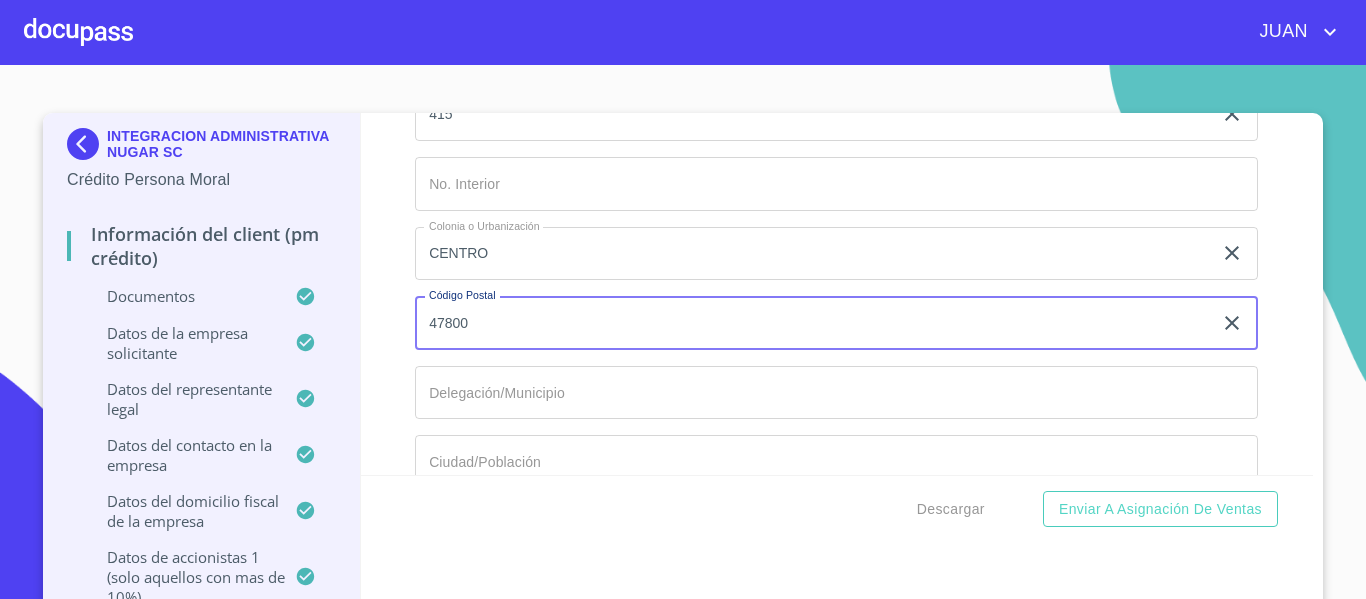 type on "47800" 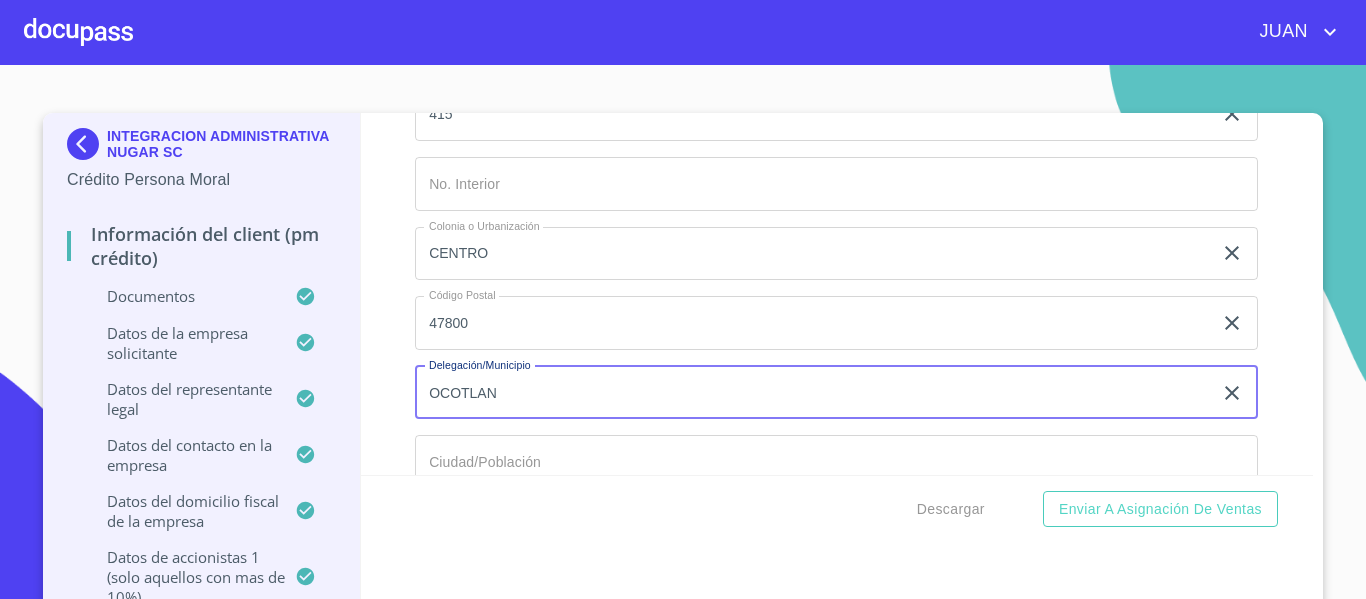 type on "OCOTLAN" 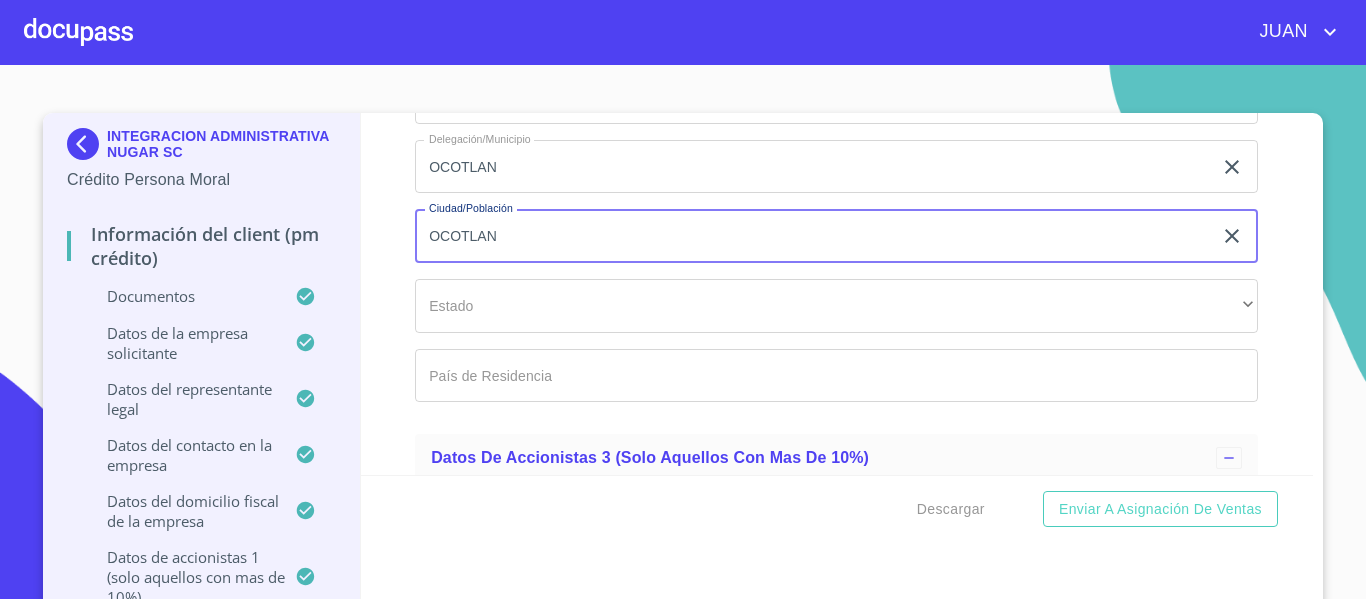 scroll, scrollTop: 16657, scrollLeft: 0, axis: vertical 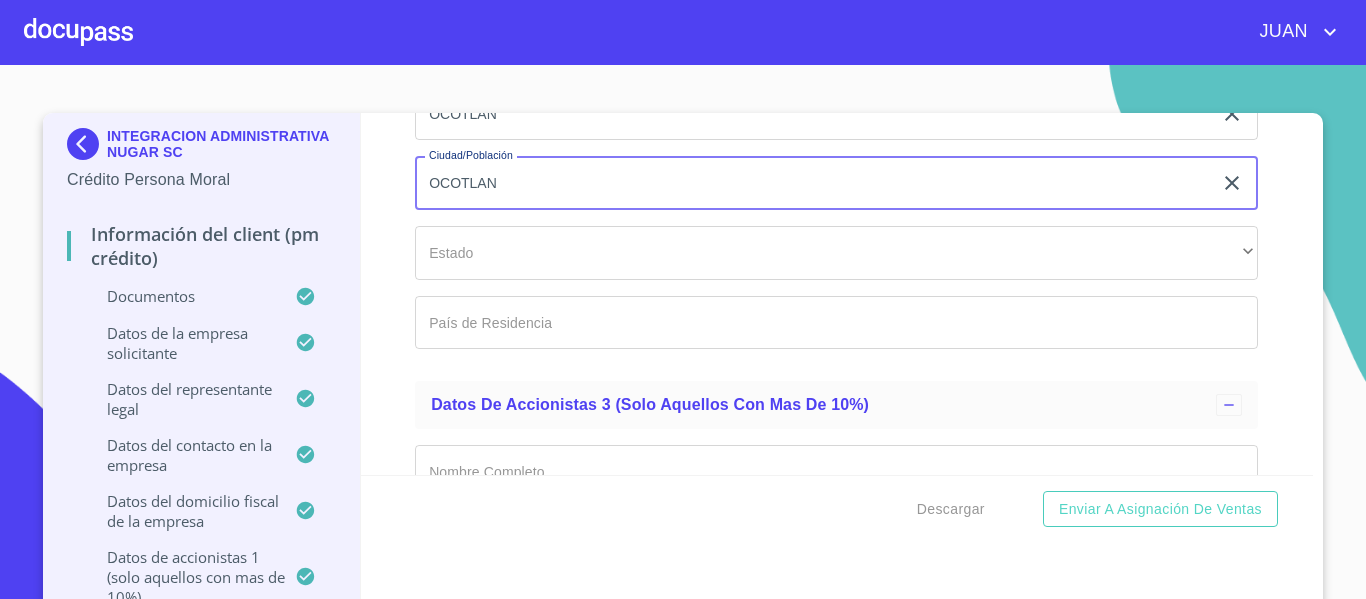 type on "OCOTLAN" 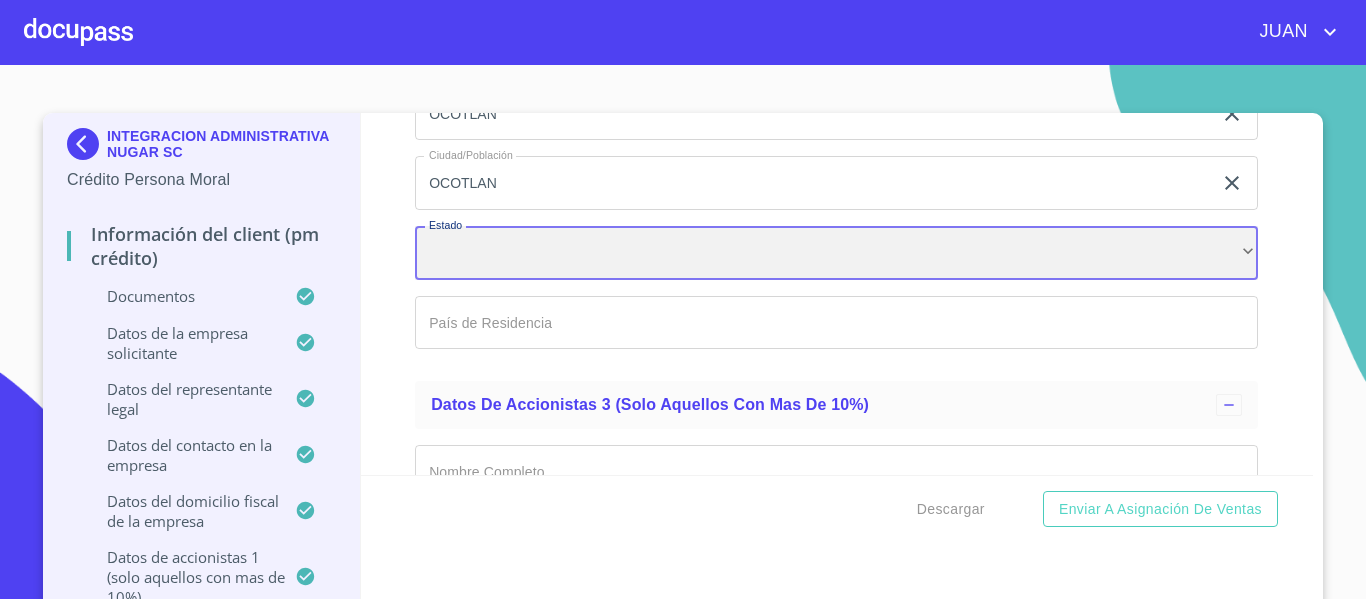 click on "​" at bounding box center [836, 253] 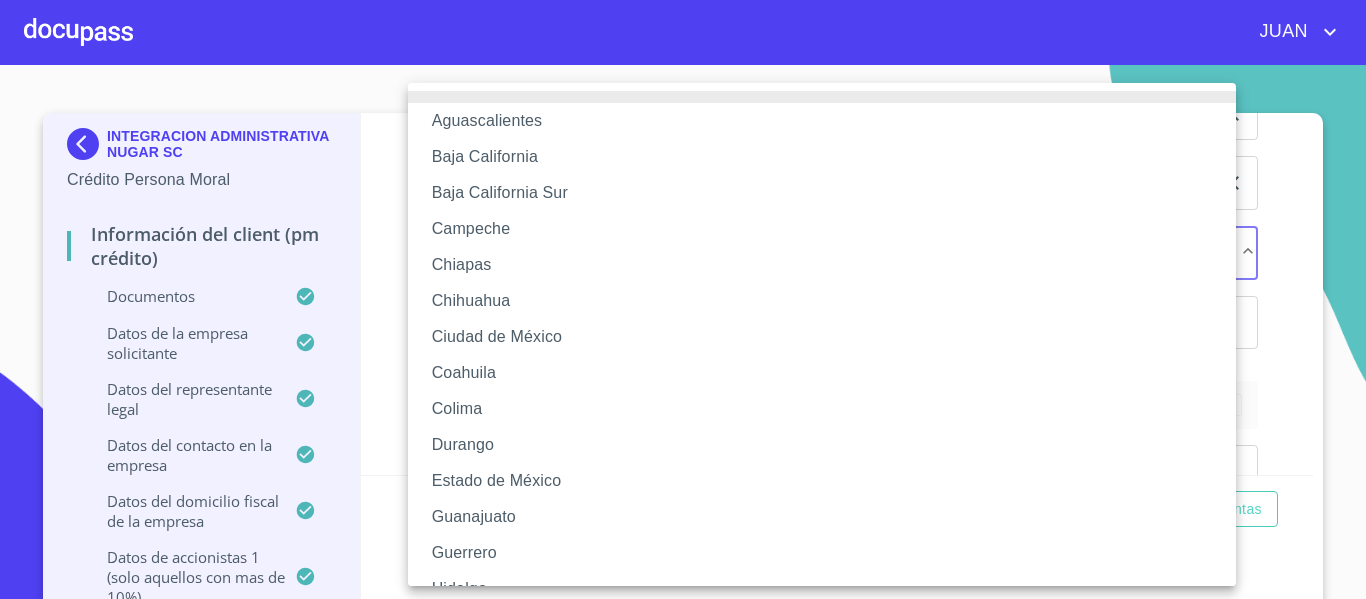 type 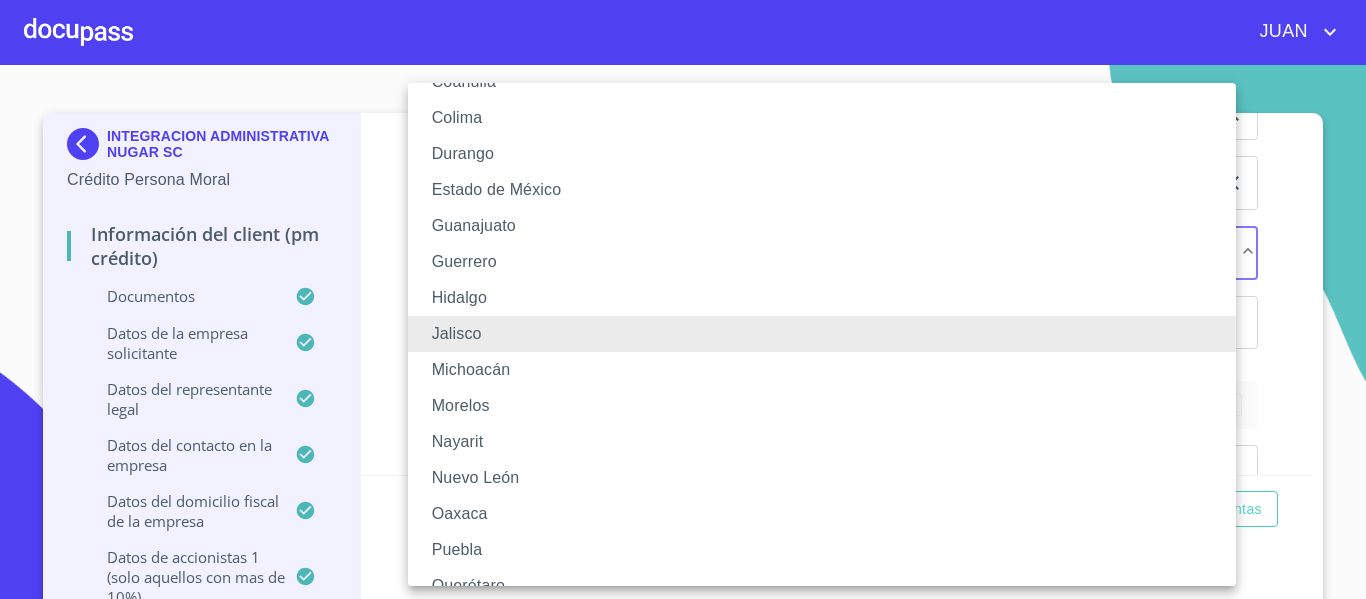 type 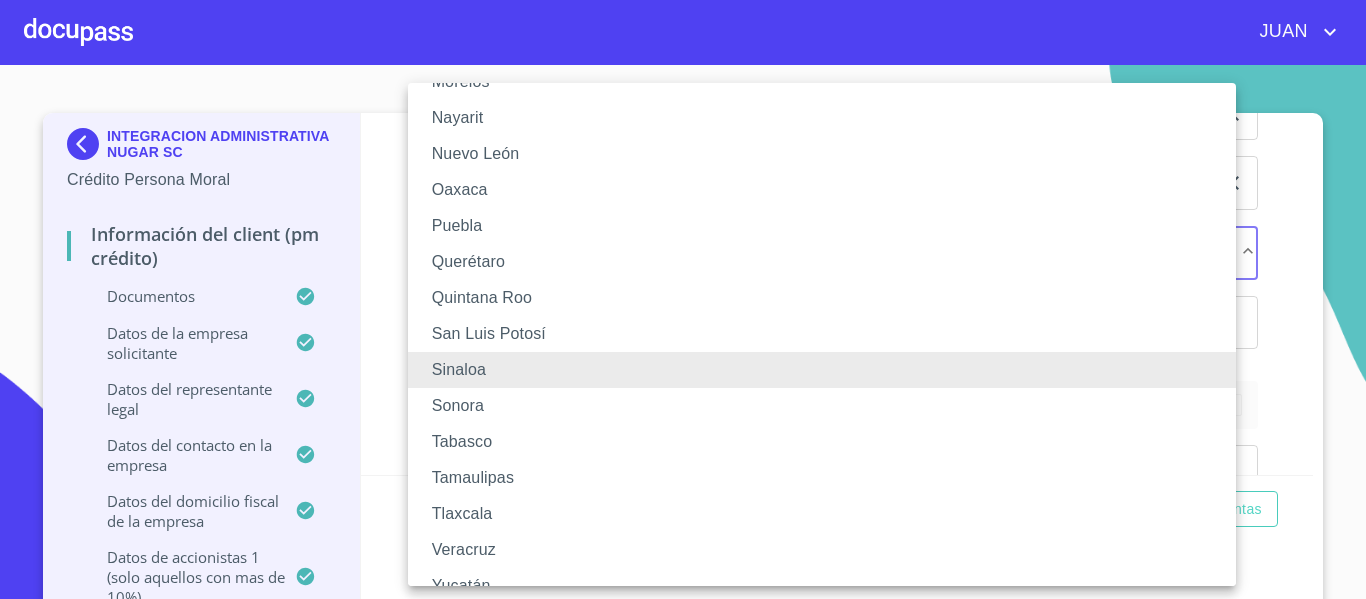 type 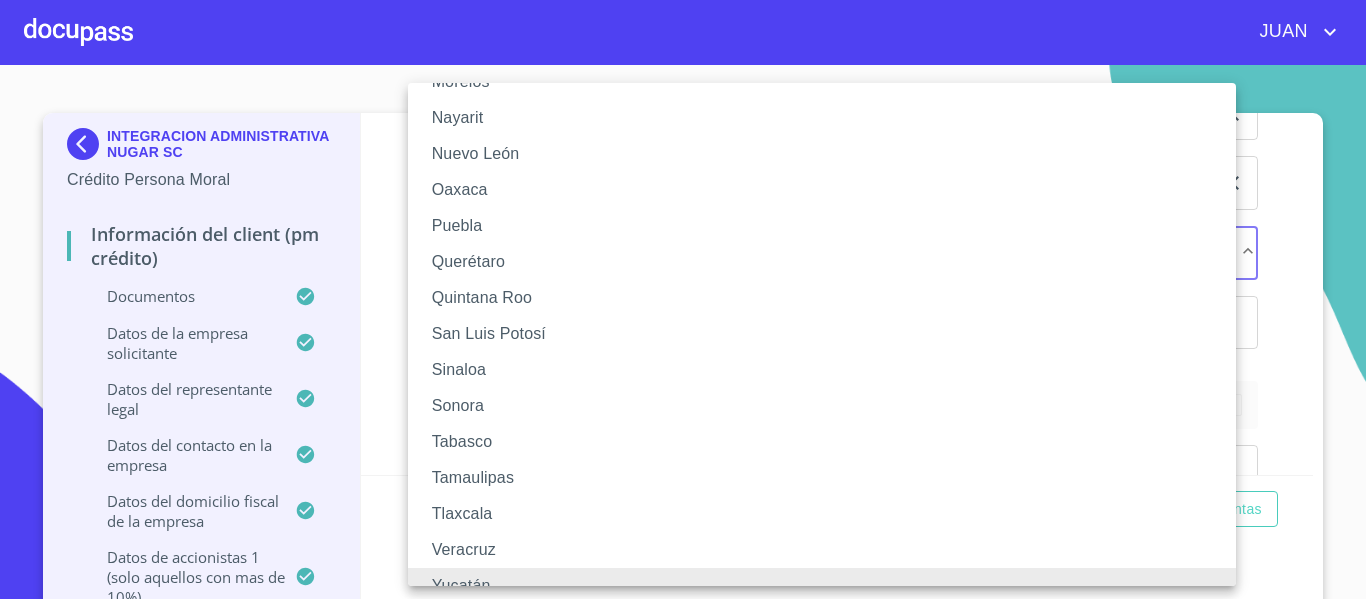 type 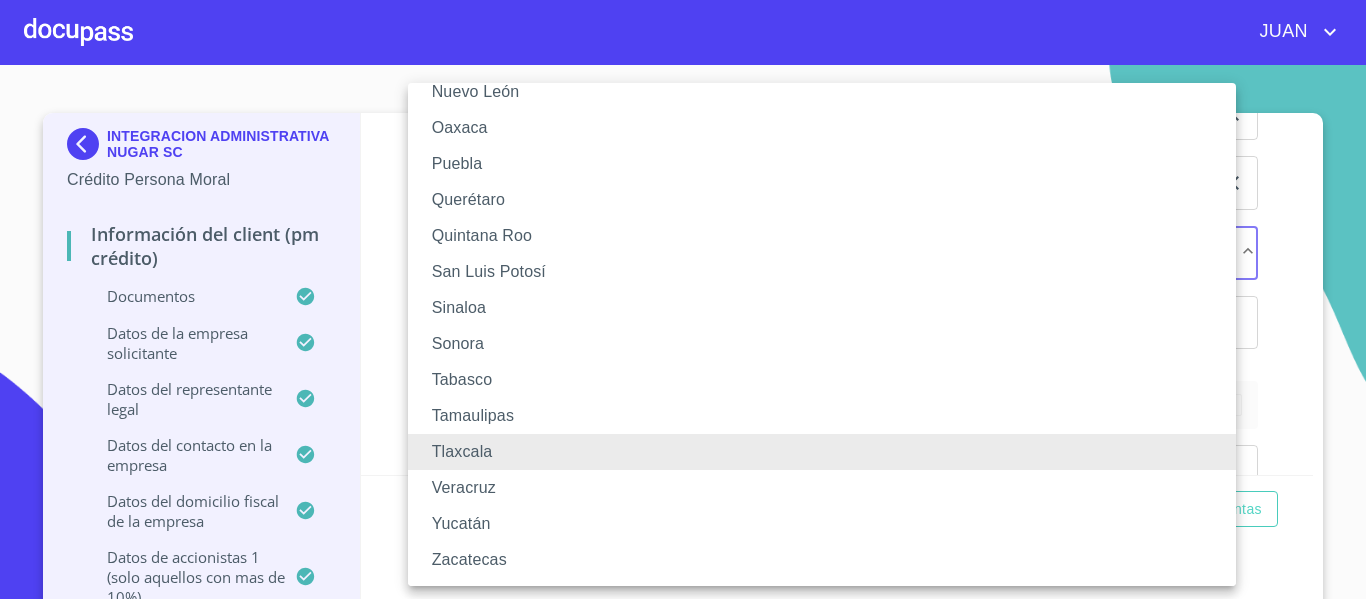 type 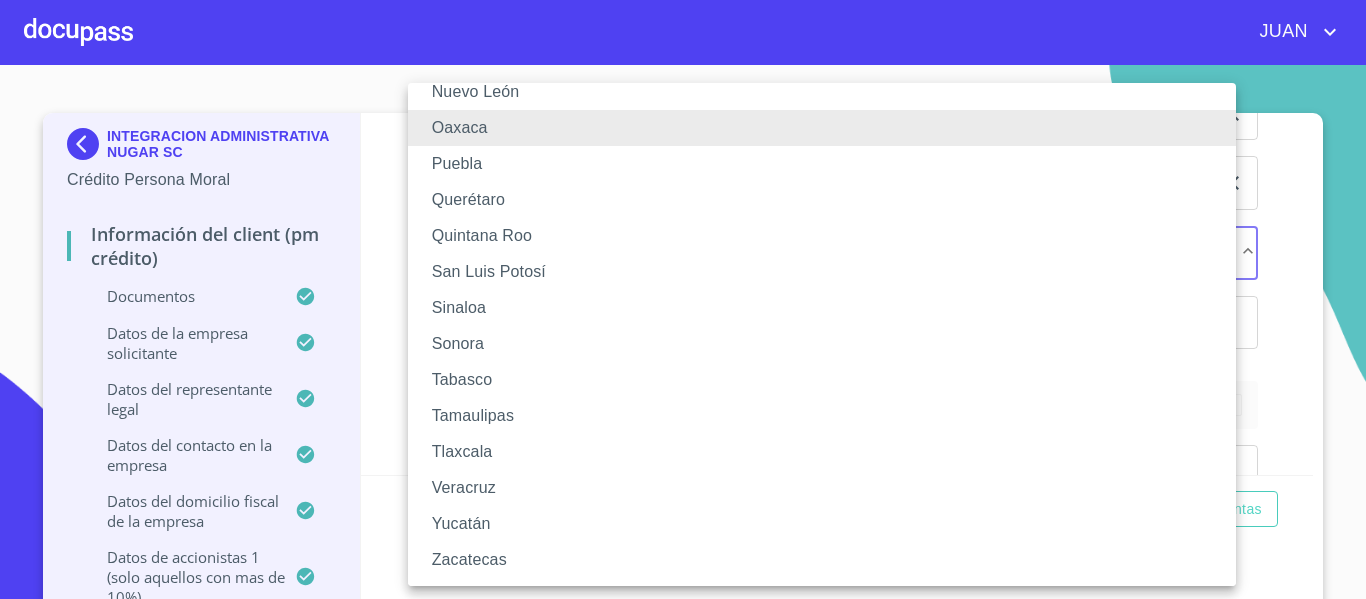 type 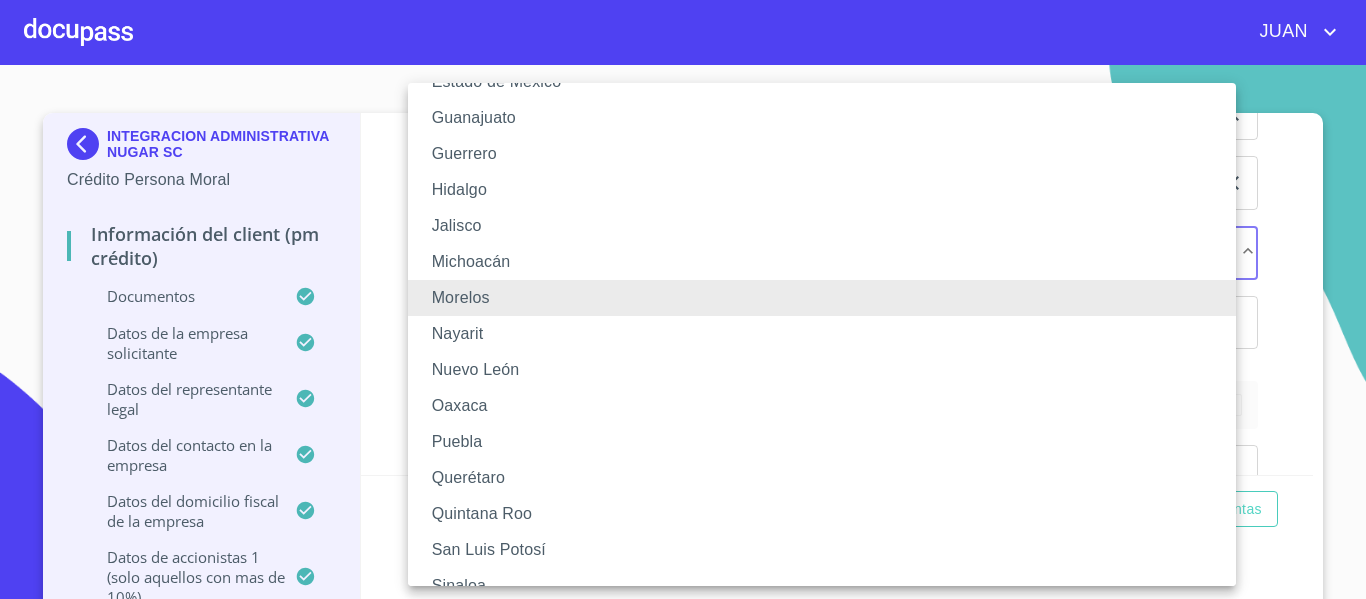type 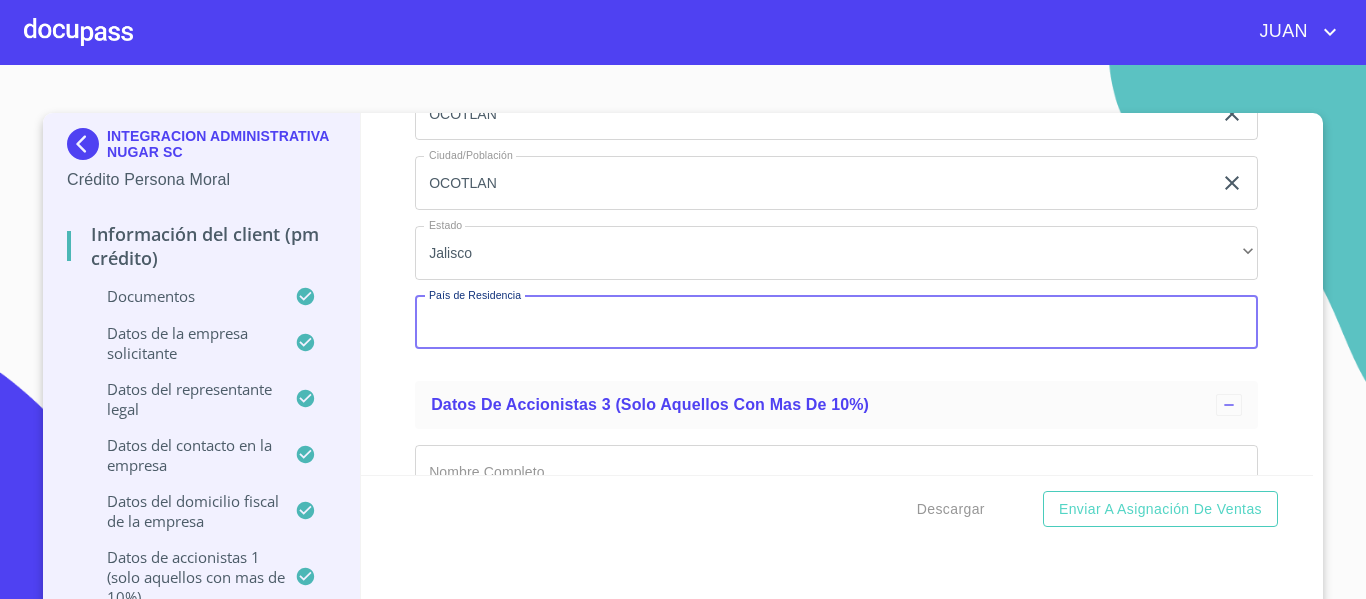 click on "Documento de identificación representante legal.   *" at bounding box center (836, 323) 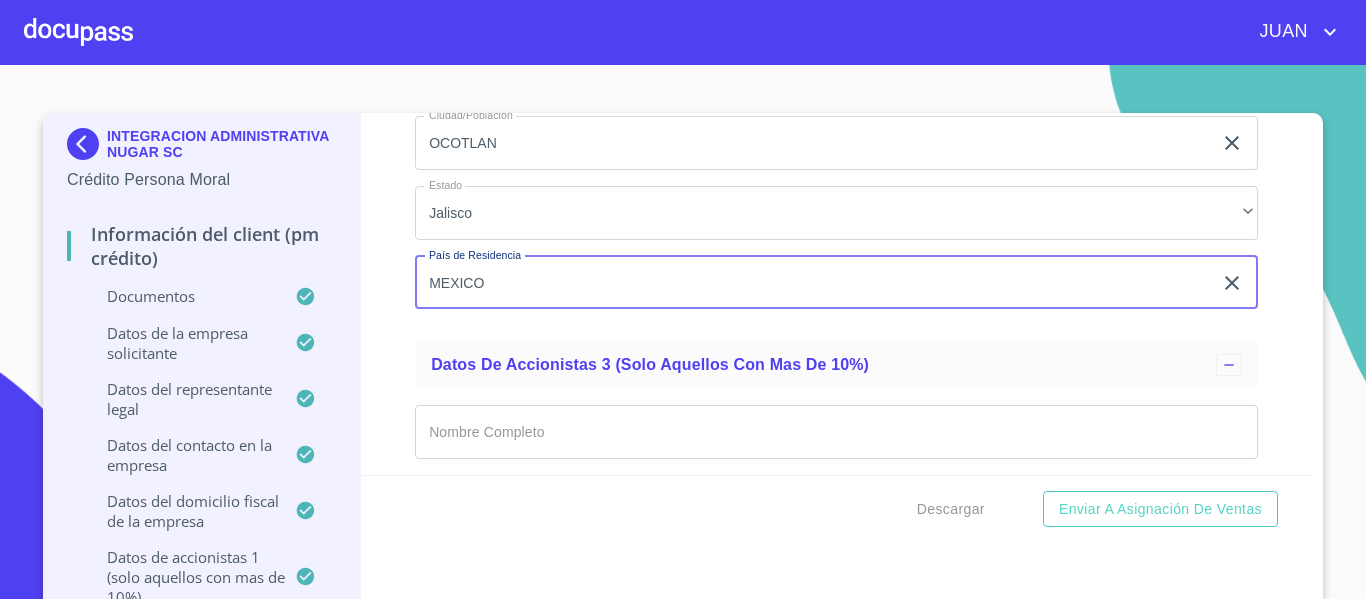 scroll, scrollTop: 16871, scrollLeft: 0, axis: vertical 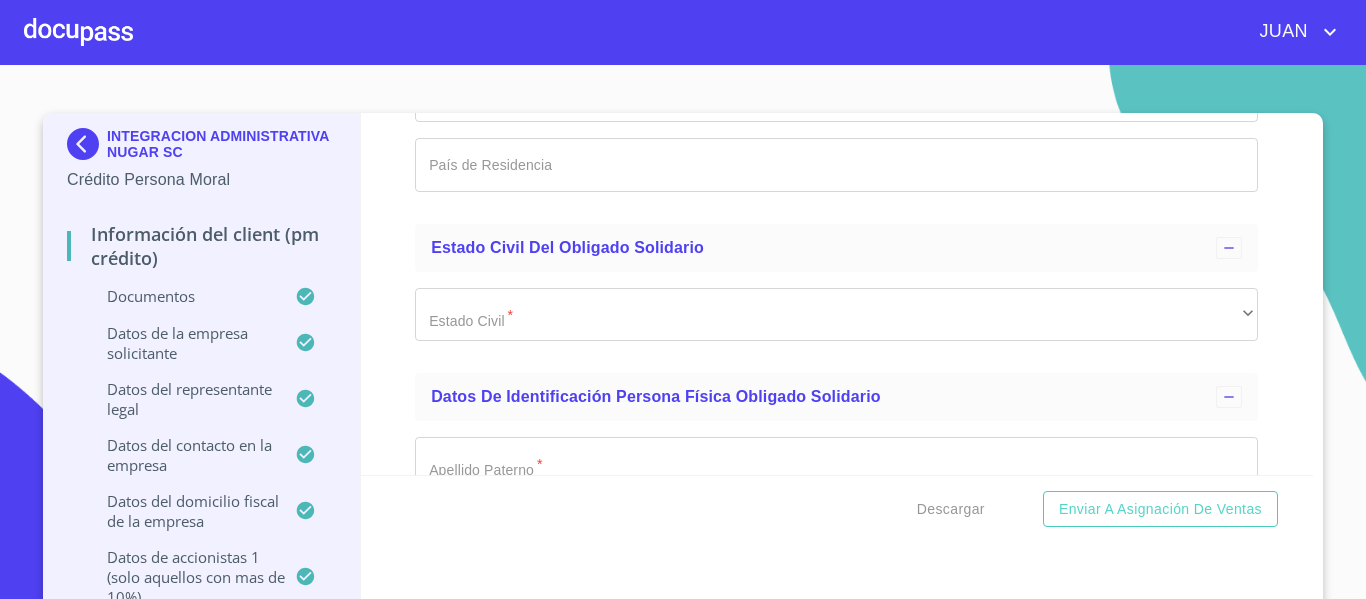 type on "MEXICO" 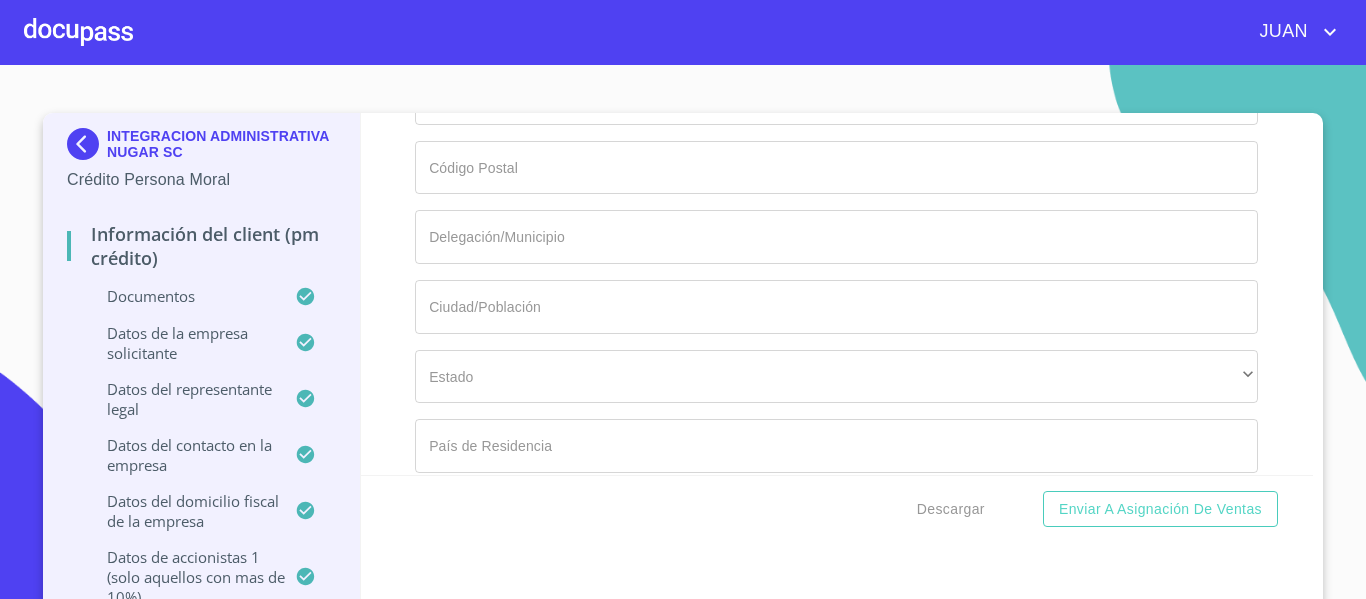 scroll, scrollTop: 18631, scrollLeft: 0, axis: vertical 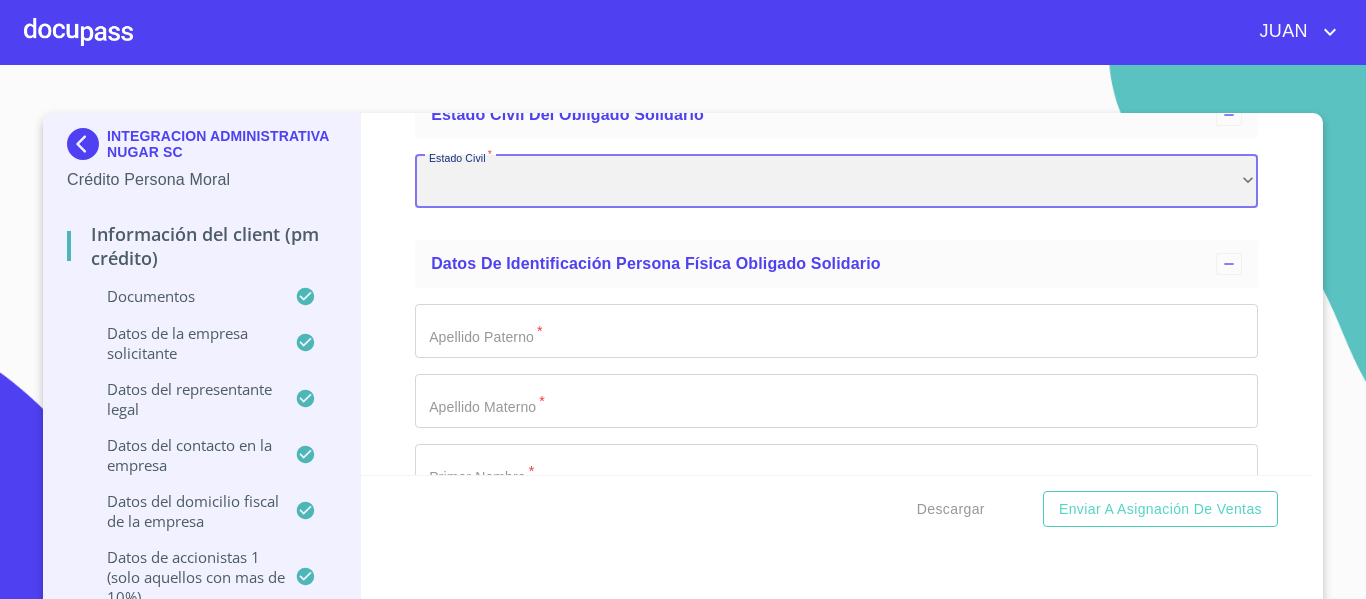 click on "​" at bounding box center (836, 182) 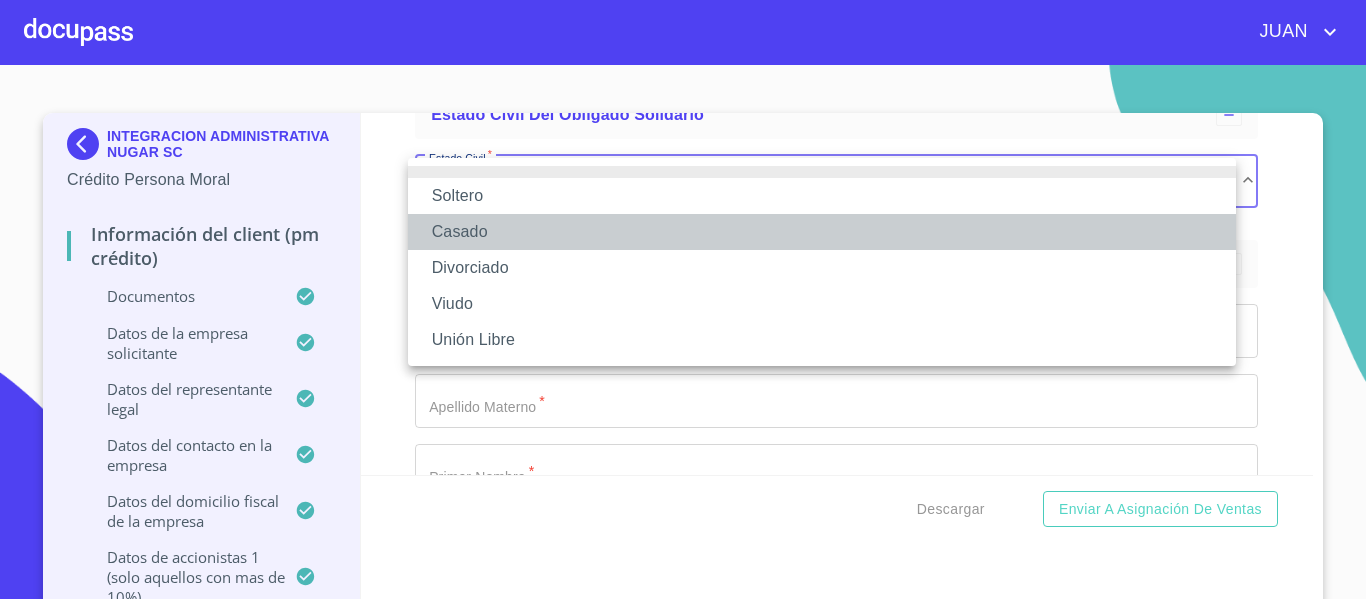 click on "Casado" at bounding box center (822, 232) 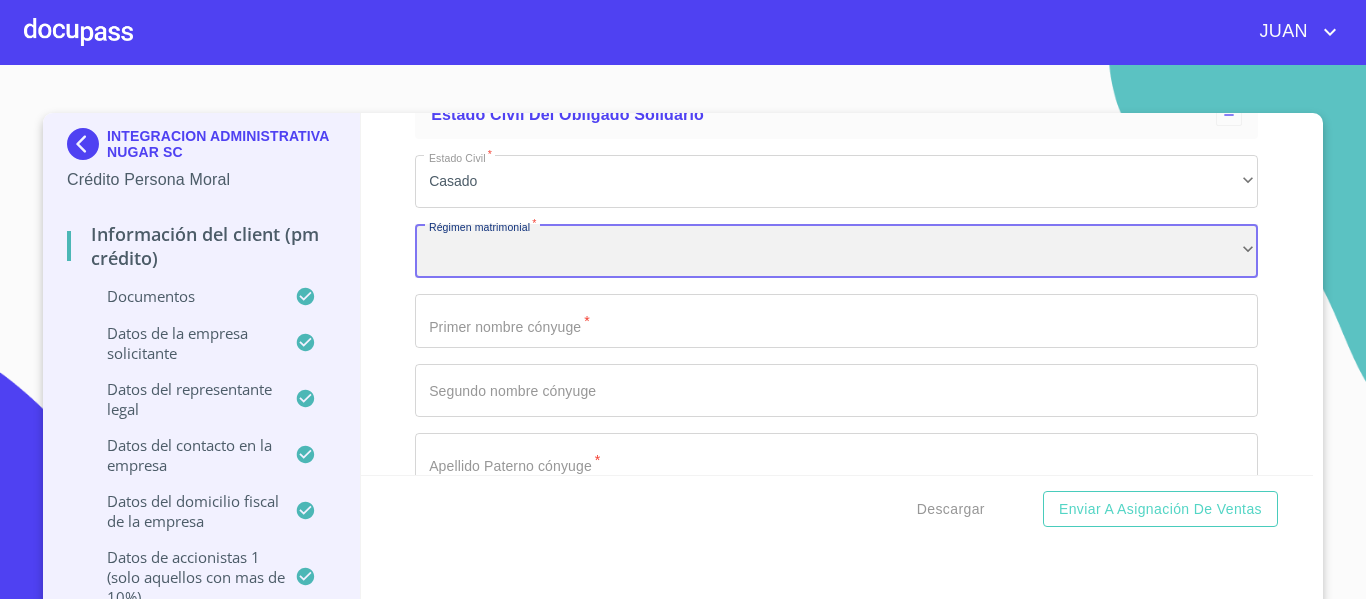 click on "​" at bounding box center (836, 251) 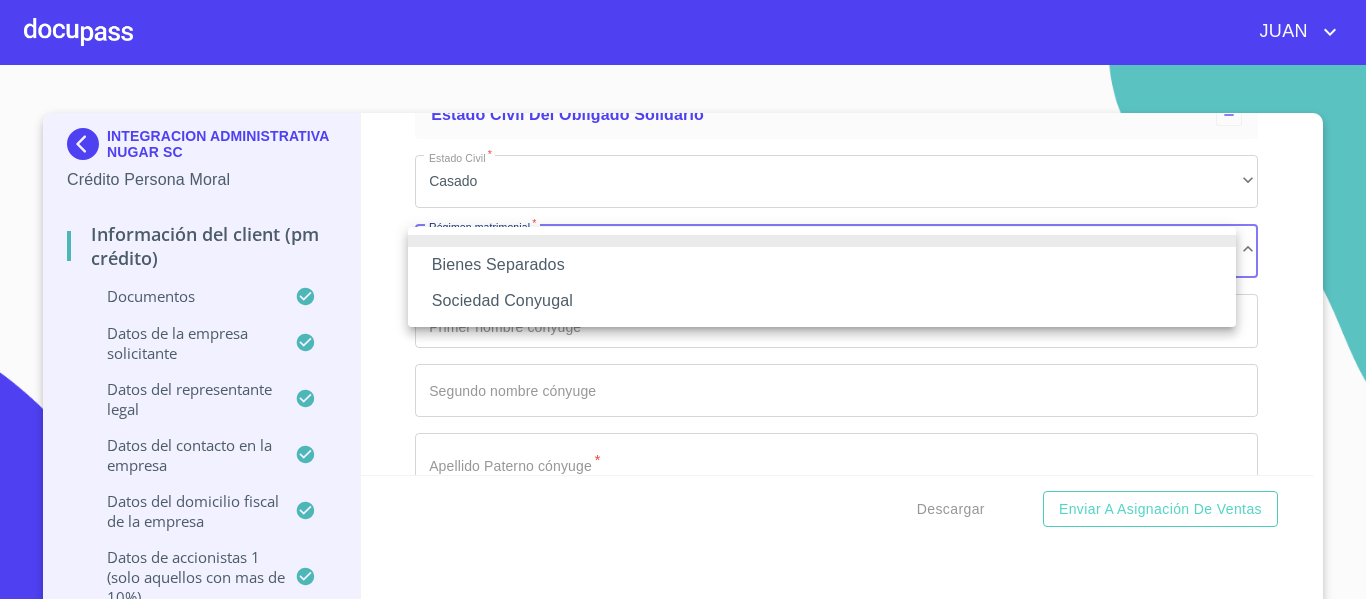 click on "Sociedad Conyugal" at bounding box center [822, 301] 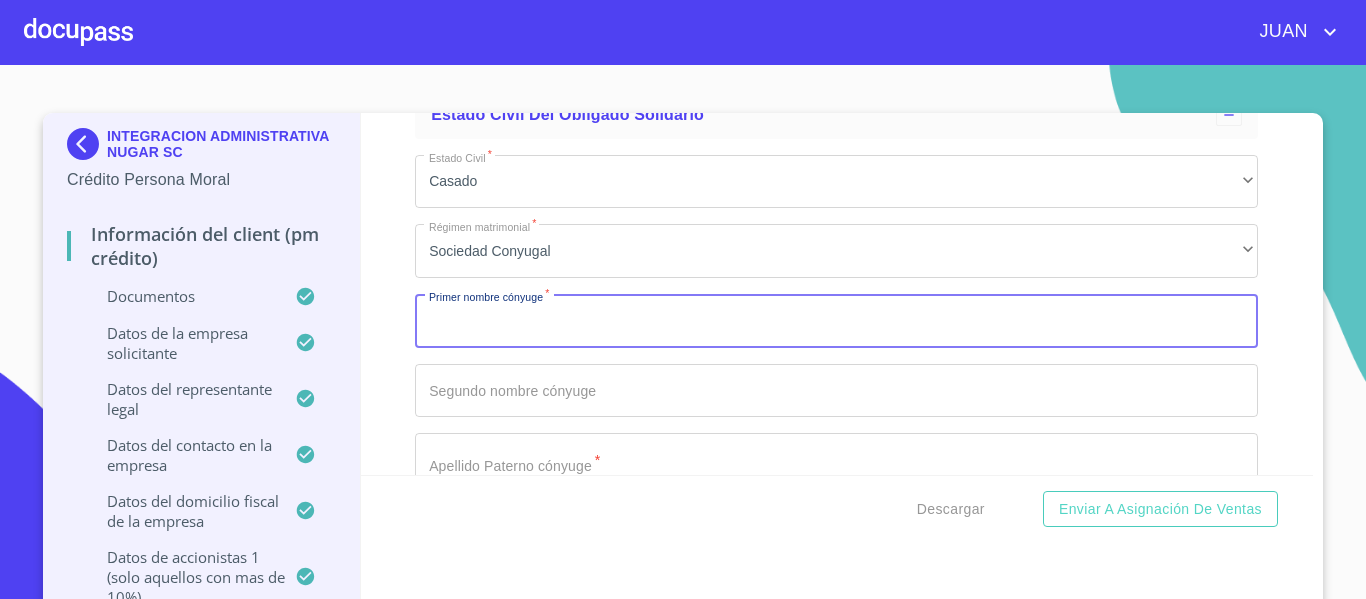click on "Documento de identificación representante legal.   *" at bounding box center [836, 321] 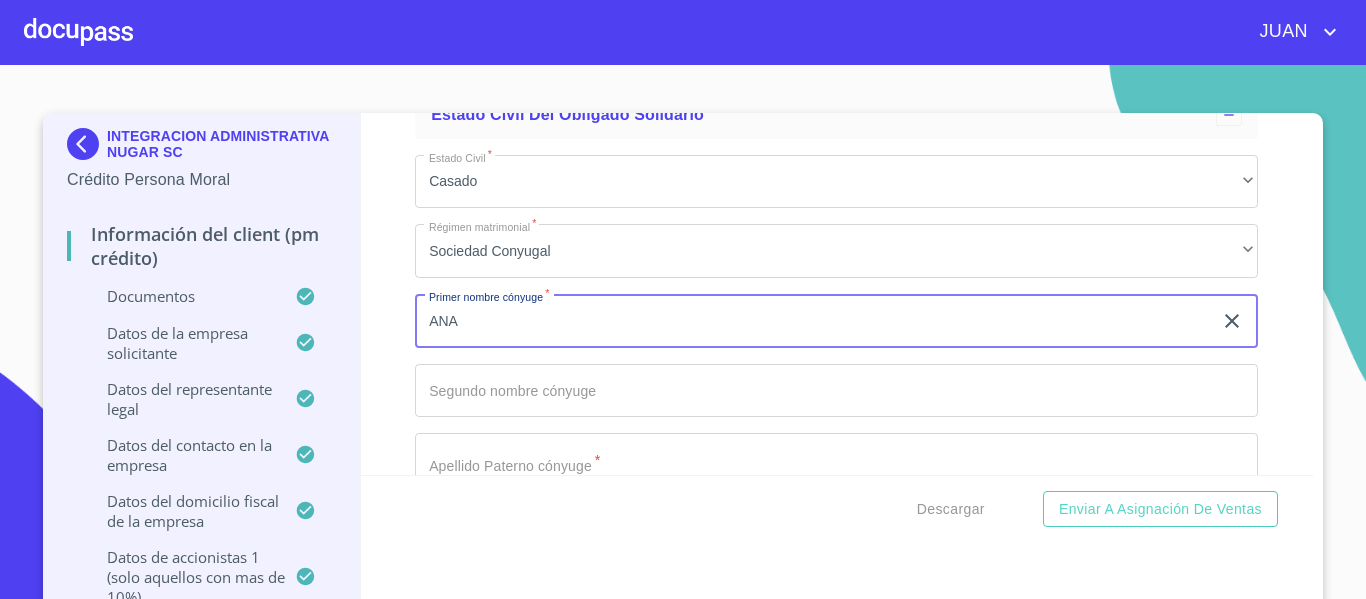 type on "ANA" 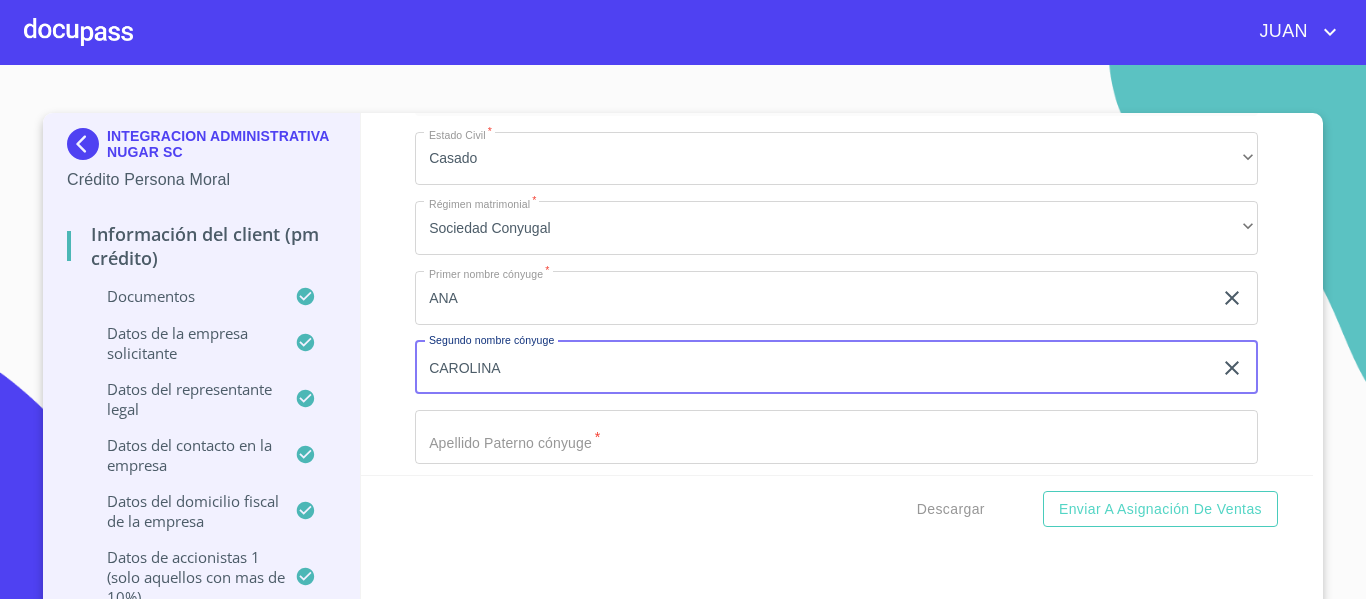 scroll, scrollTop: 19097, scrollLeft: 0, axis: vertical 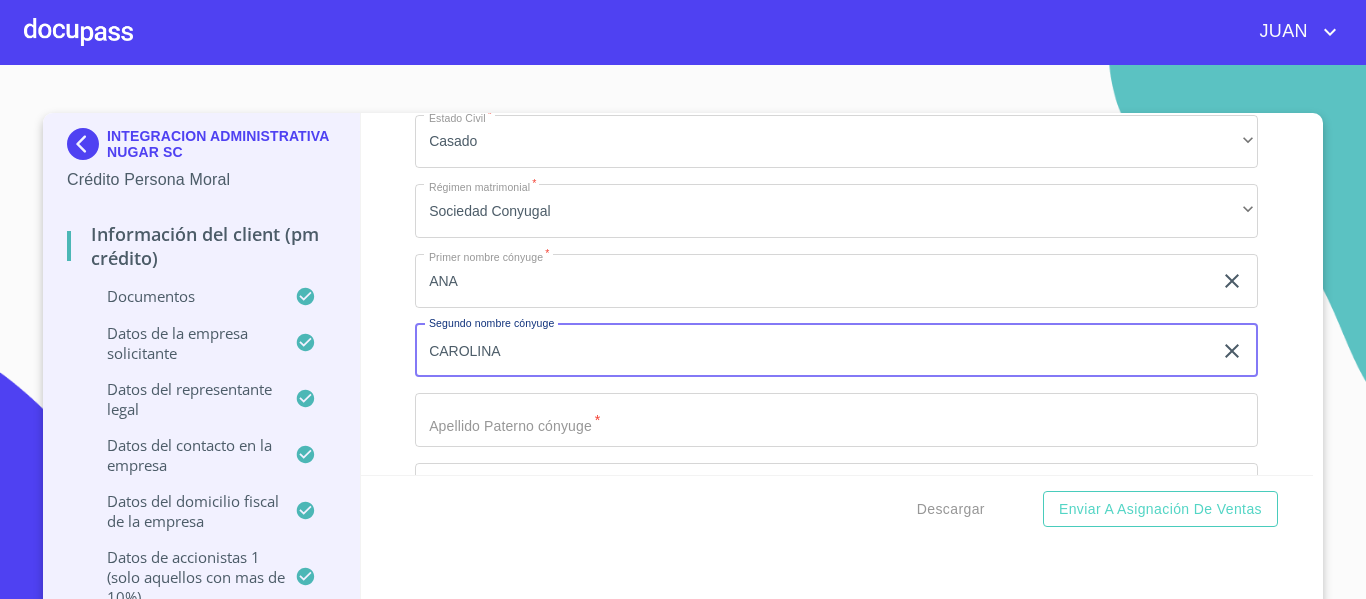 type on "CAROLINA" 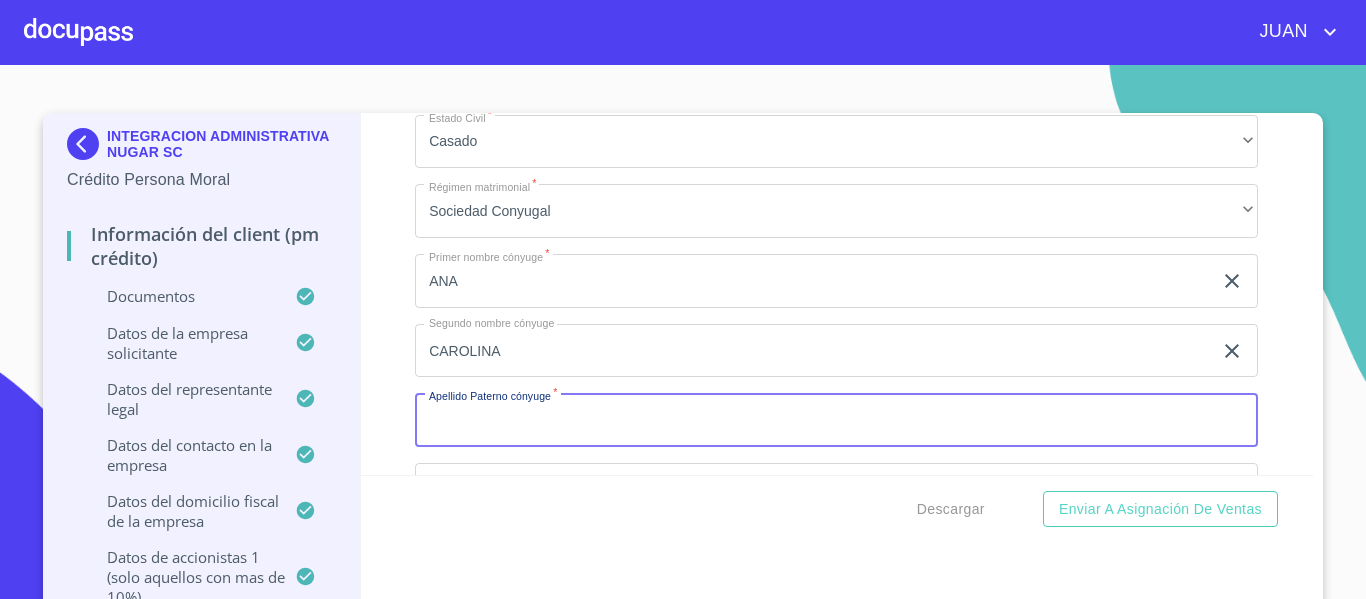 click on "Documento de identificación representante legal.   *" at bounding box center [836, 420] 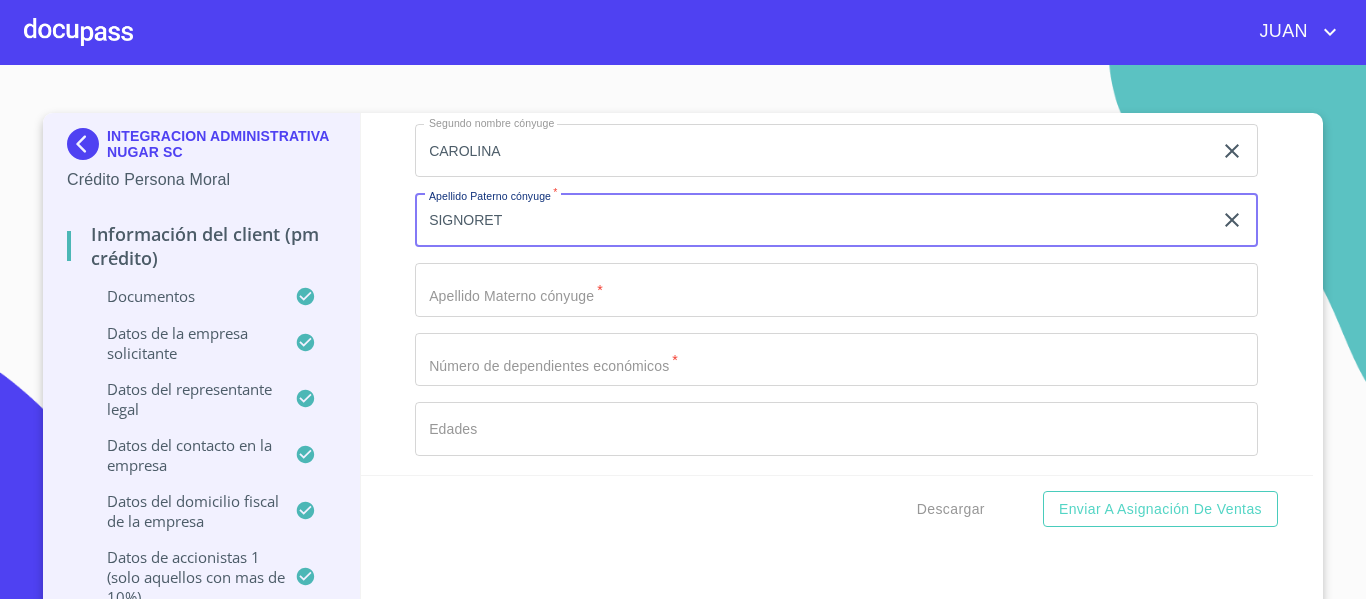 scroll, scrollTop: 19337, scrollLeft: 0, axis: vertical 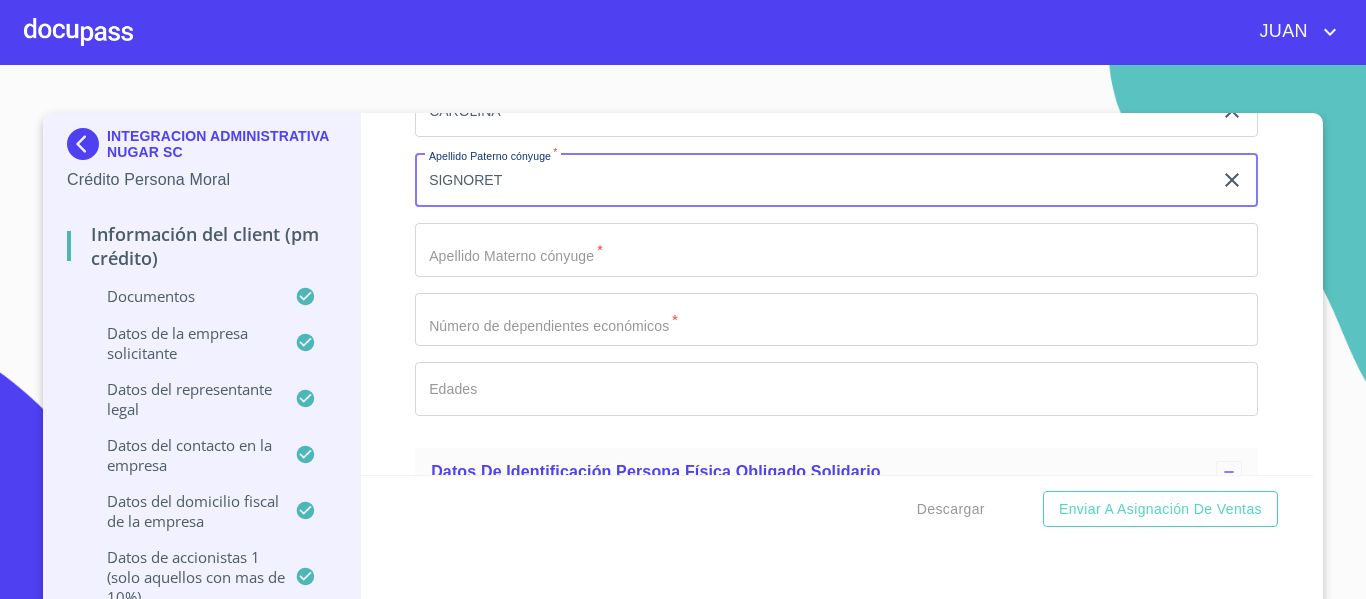 type on "SIGNORET" 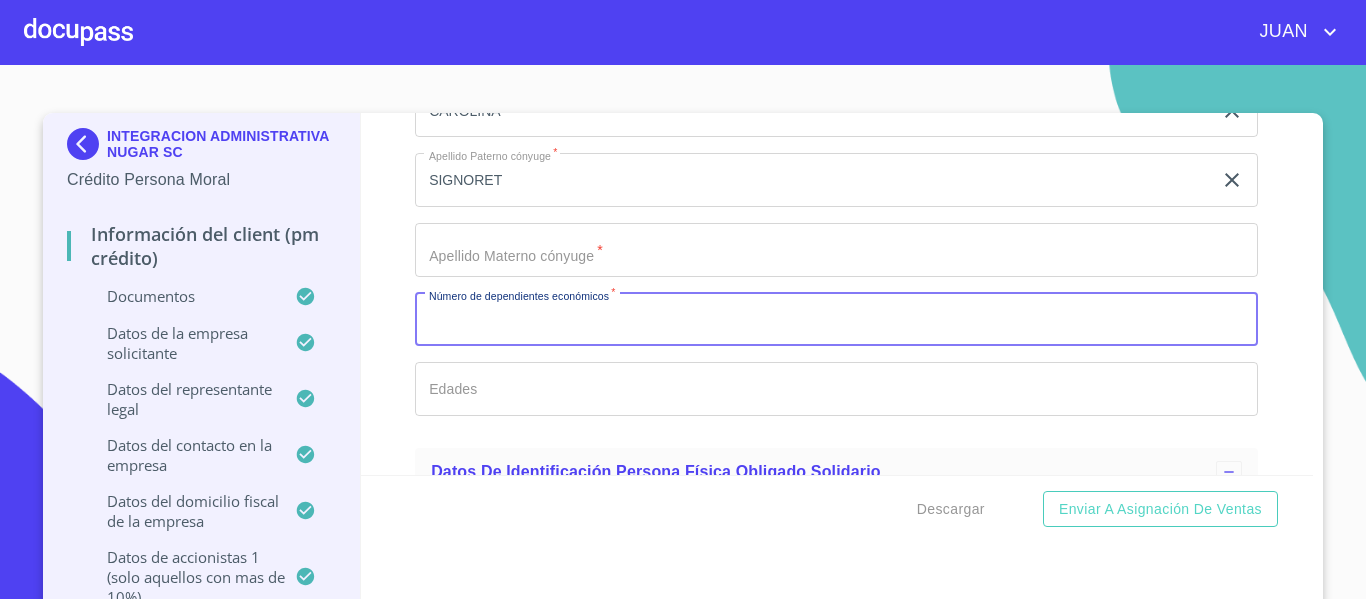 click on "Documento de identificación representante legal.   *" at bounding box center [836, 320] 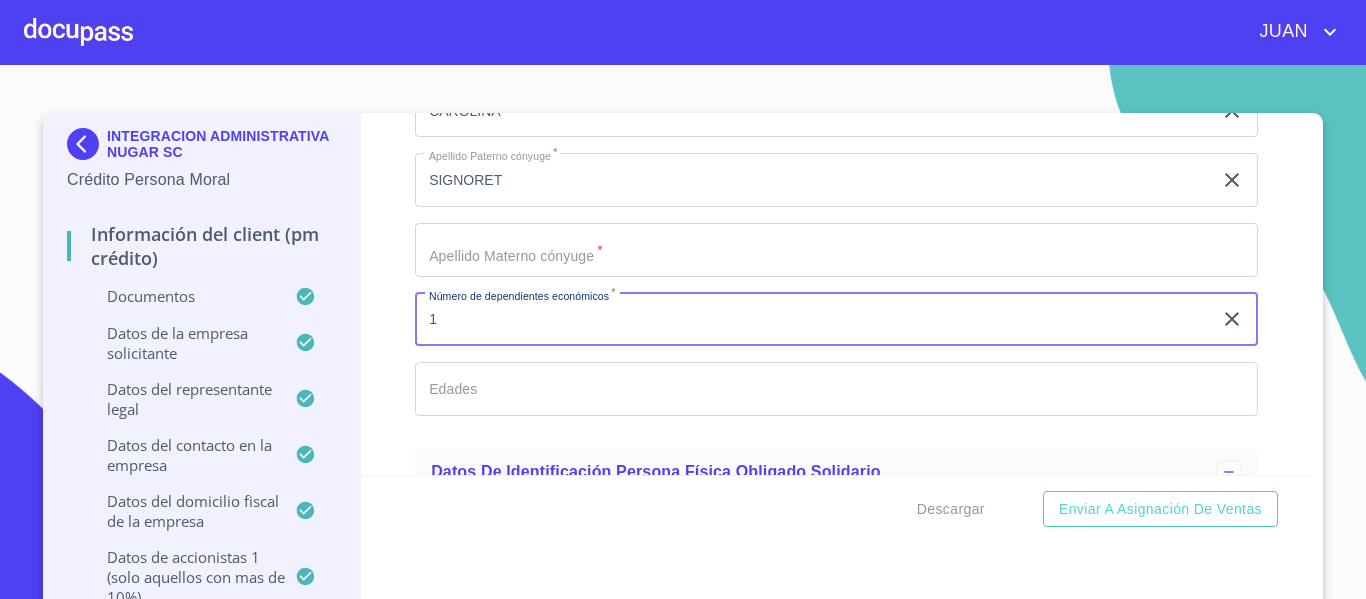 type on "1" 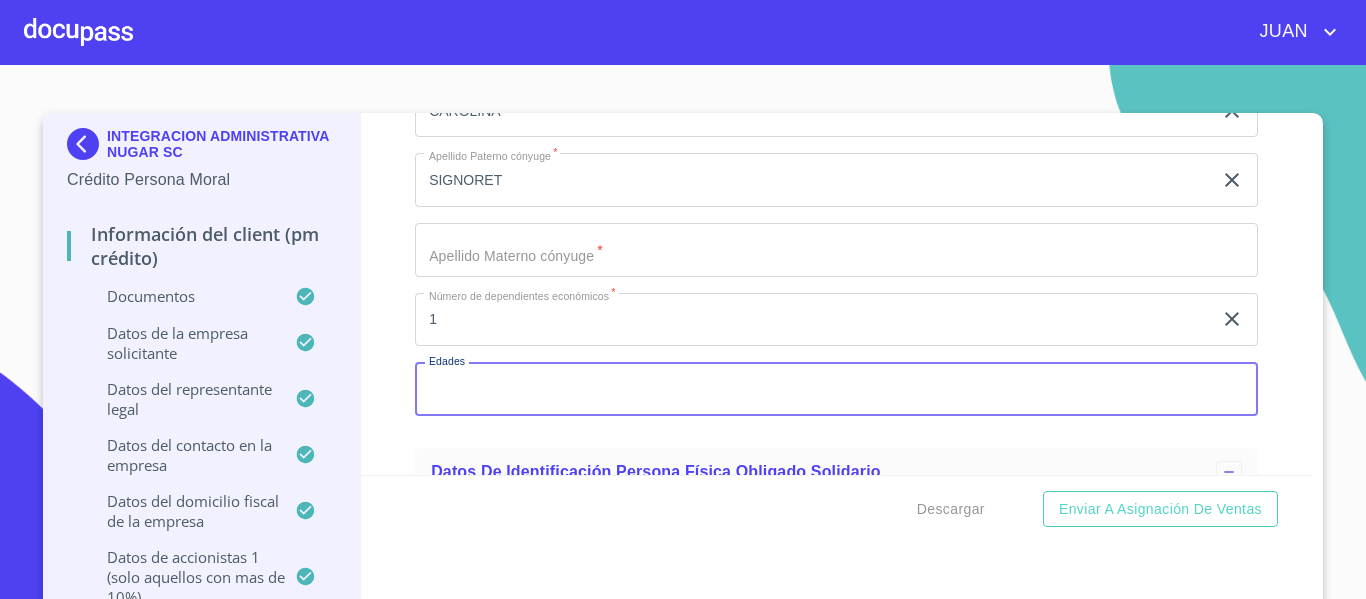 click on "Documento de identificación representante legal.   *" at bounding box center [836, 389] 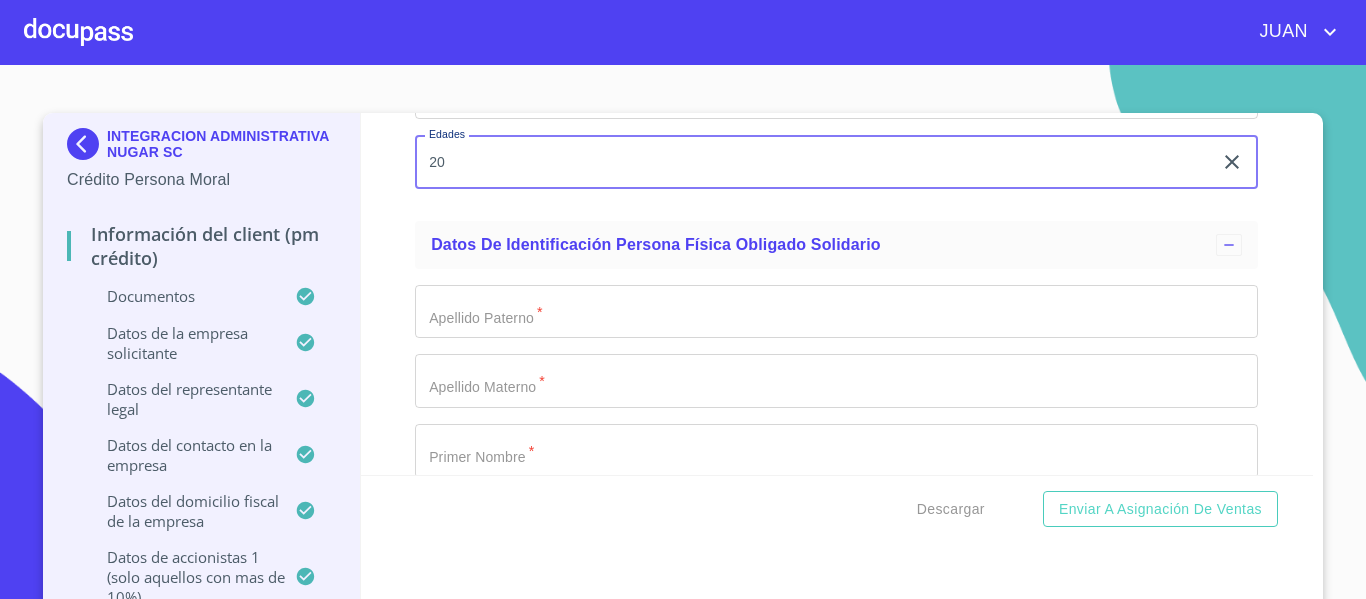scroll, scrollTop: 19604, scrollLeft: 0, axis: vertical 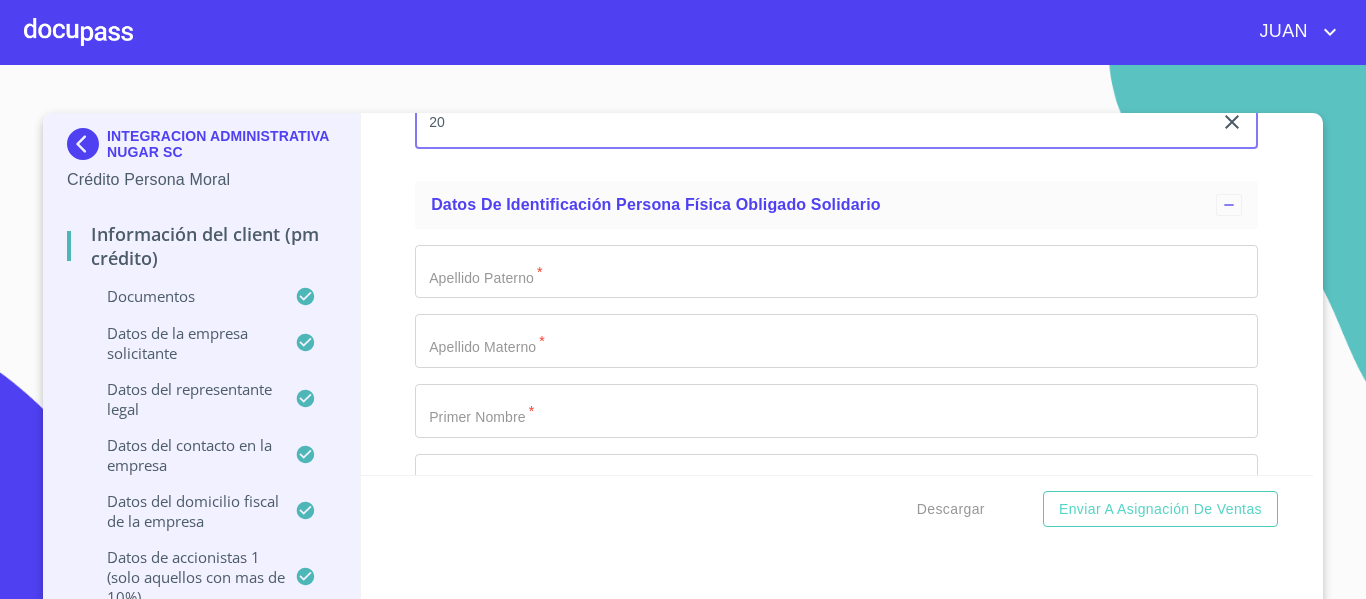 type on "20" 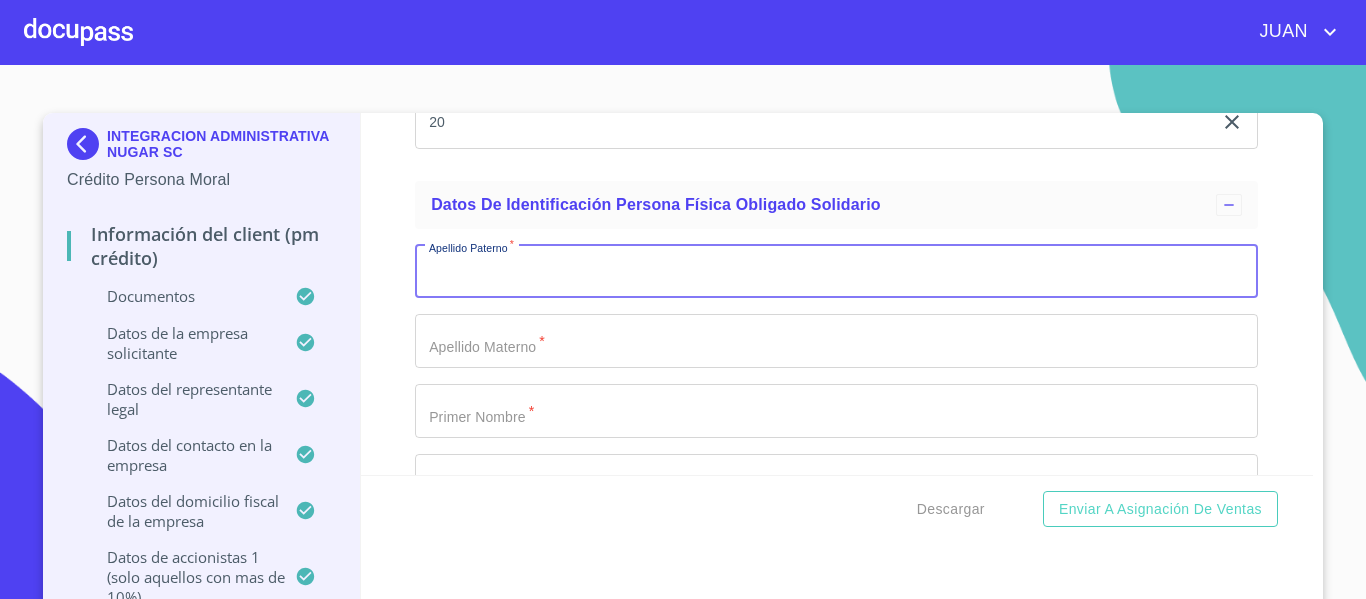 click on "Documento de identificación representante legal.   *" at bounding box center [836, 272] 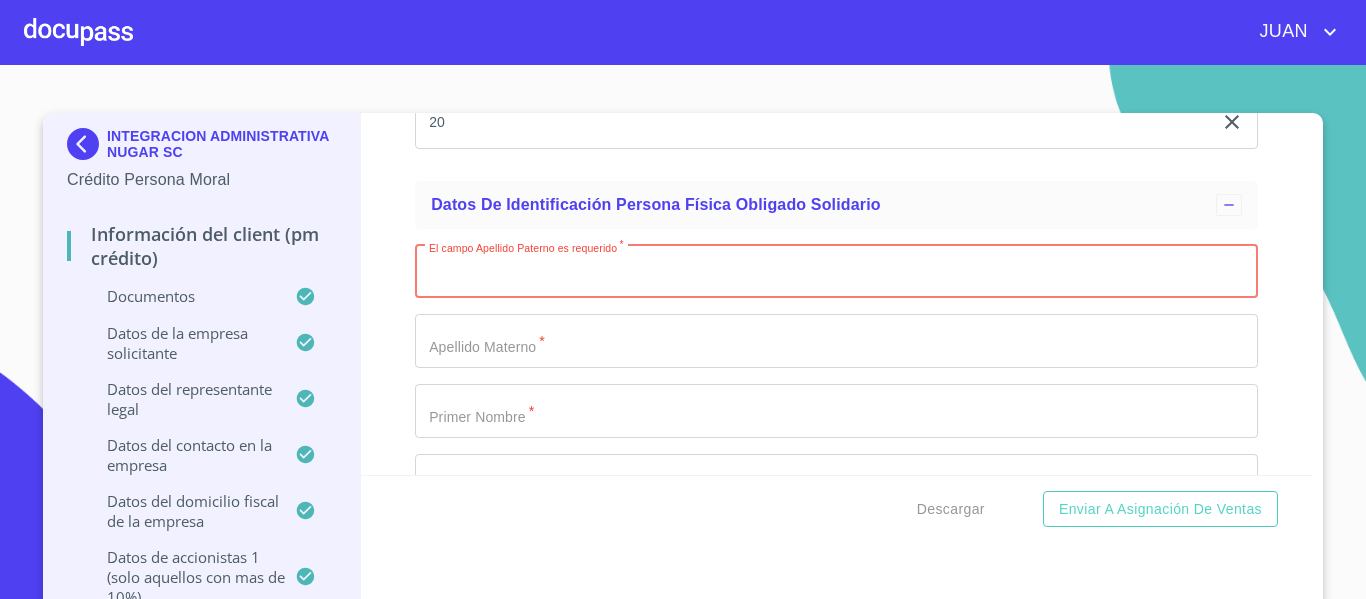 click on "Documento de identificación representante legal.   *" at bounding box center [836, 272] 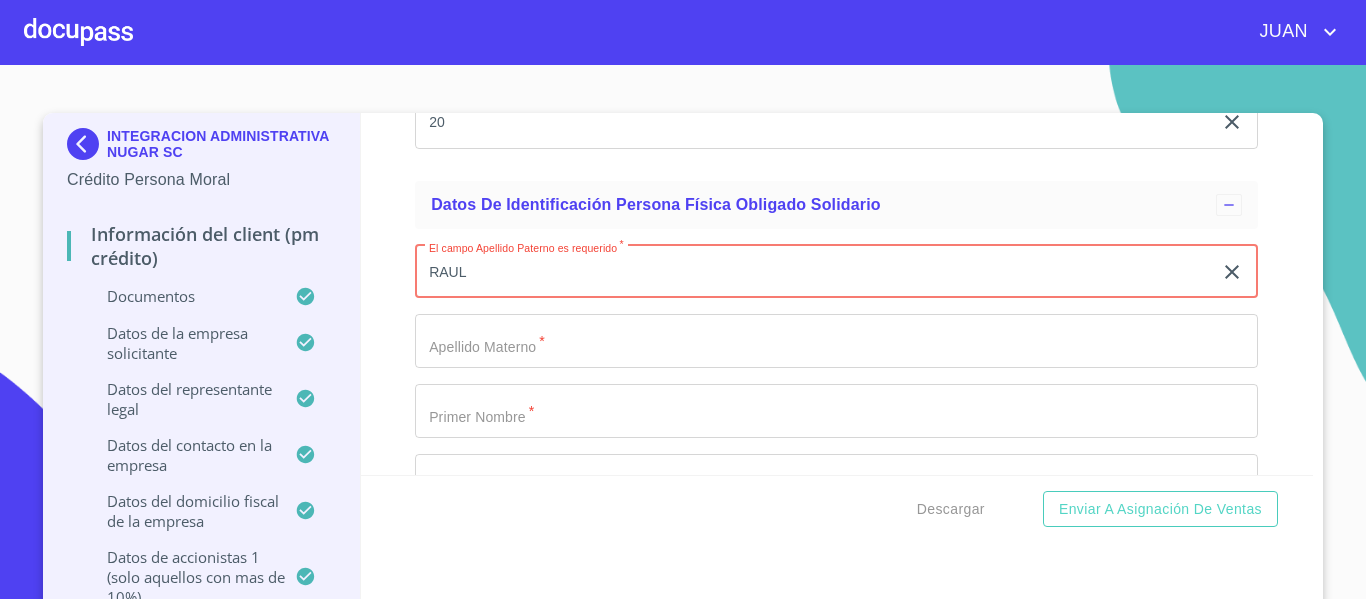 type on "RAUL" 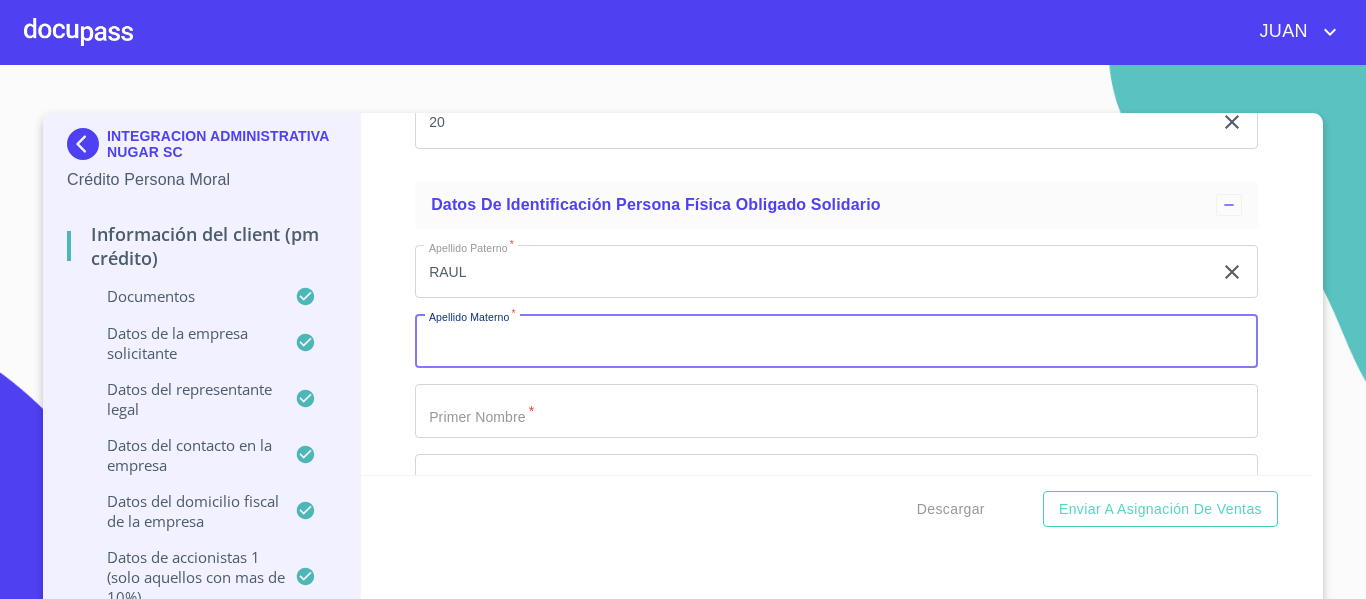 click on "Documento de identificación representante legal.   *" at bounding box center (836, 341) 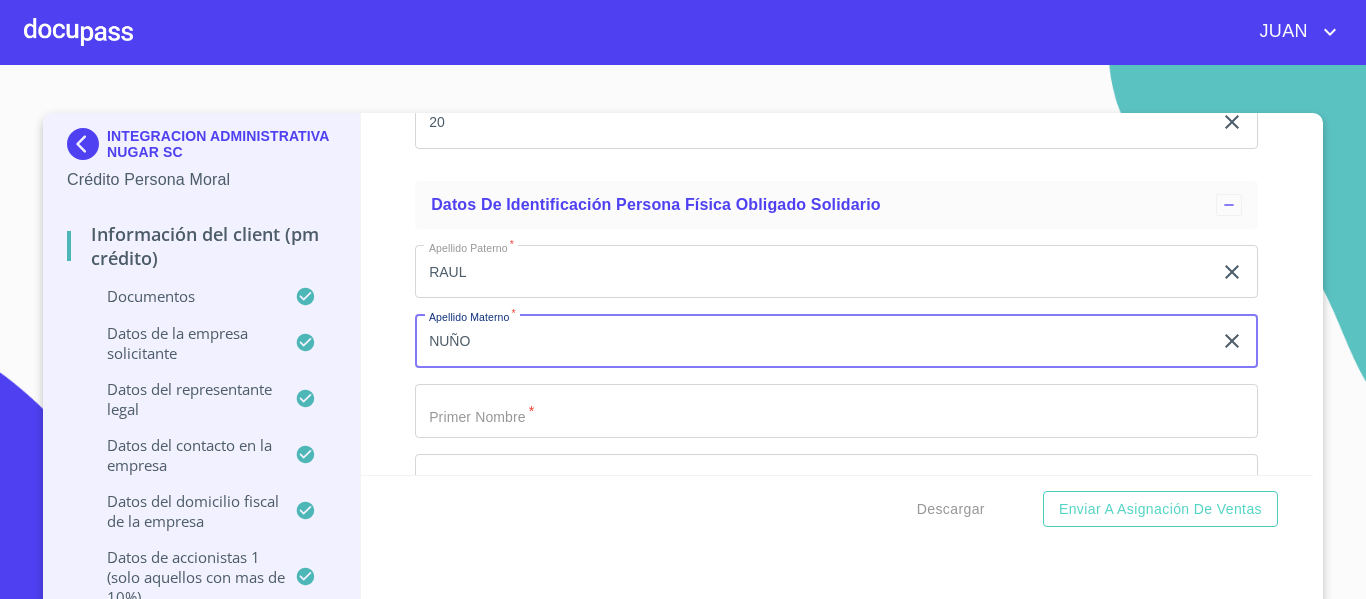 type on "NUÑO" 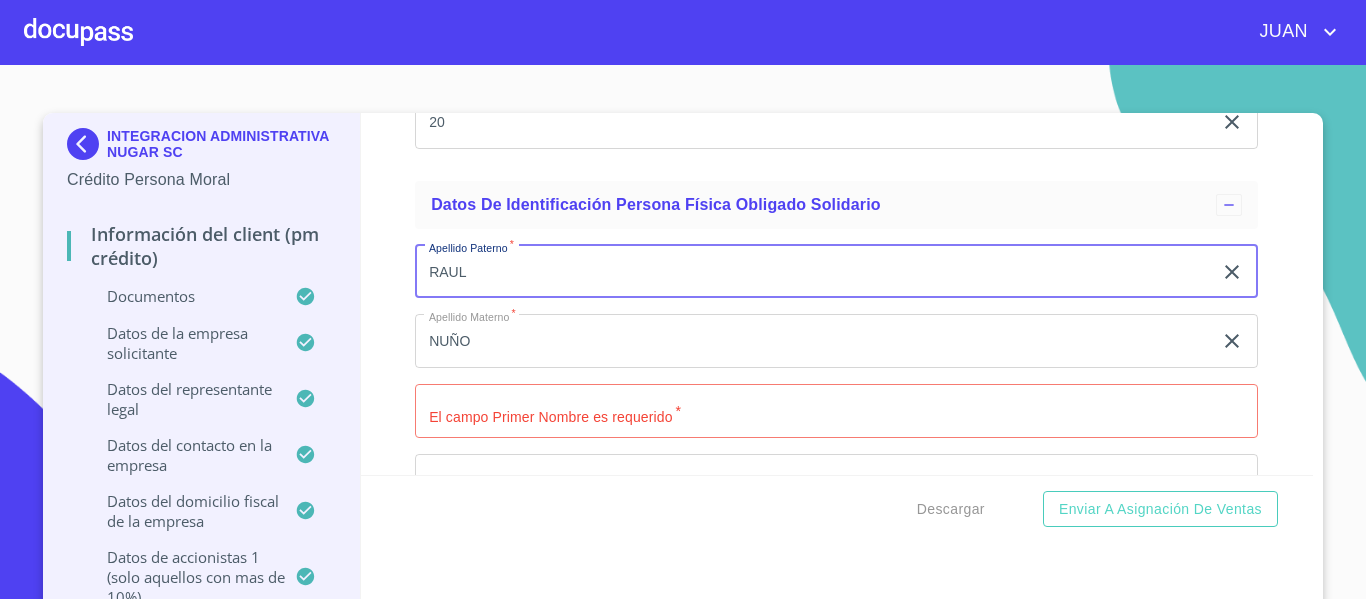 click on "RAUL" at bounding box center (813, 272) 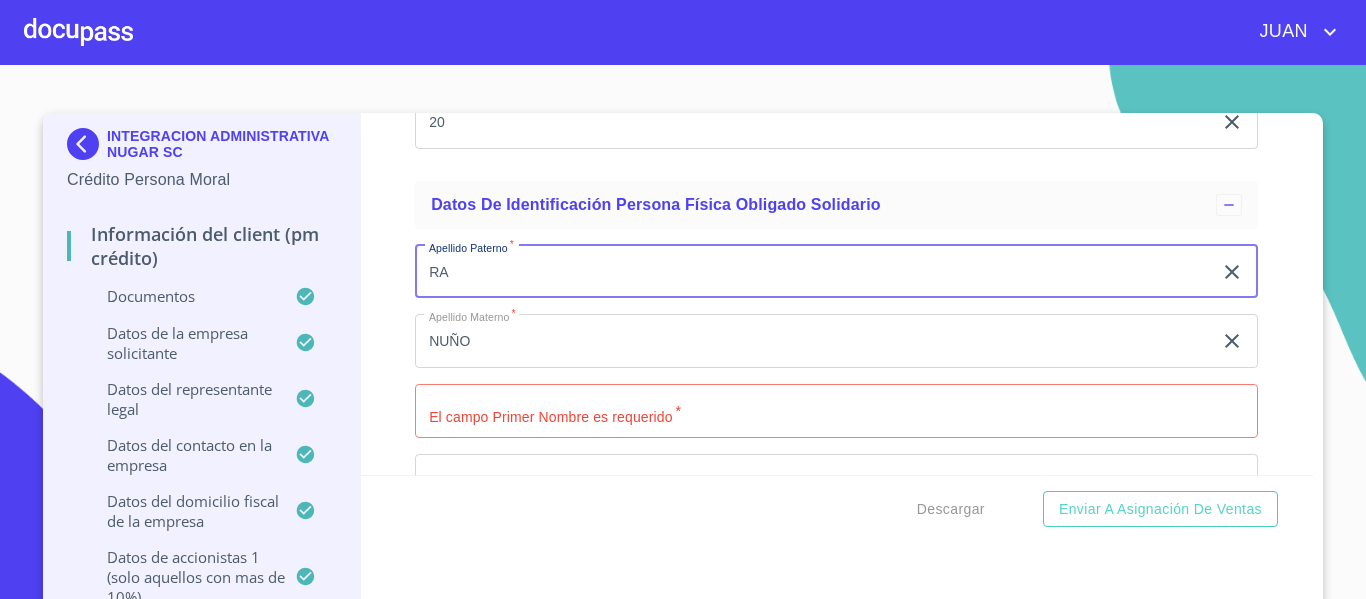 type on "R" 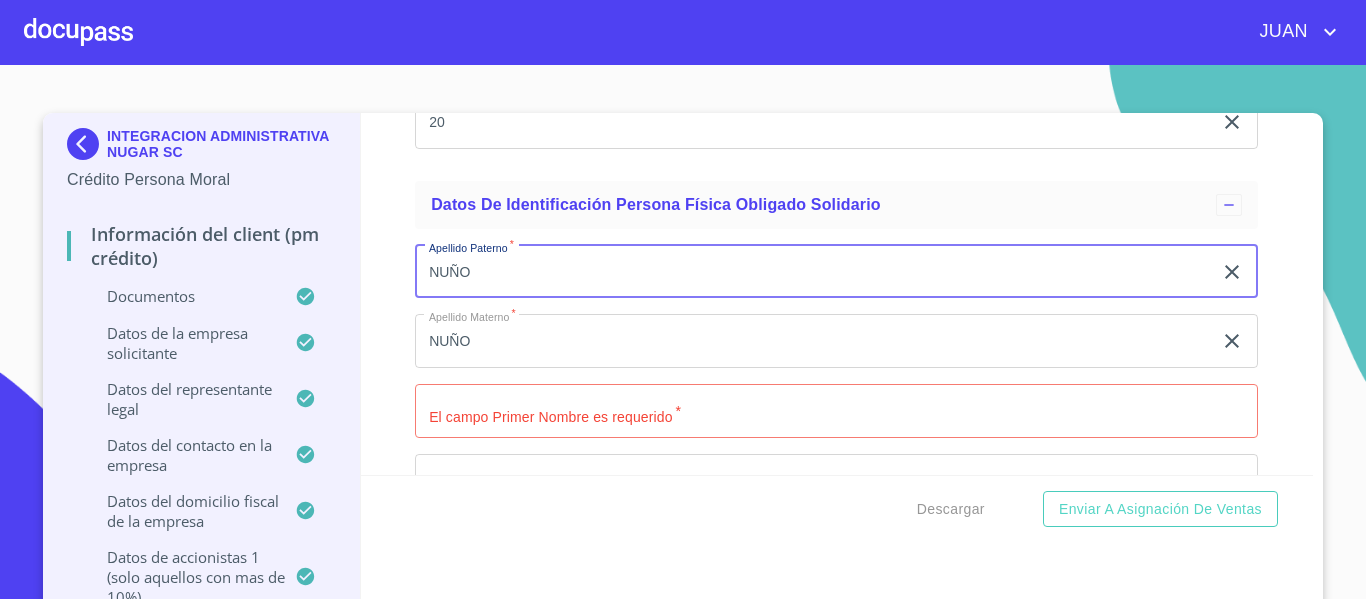 type on "NUÑO" 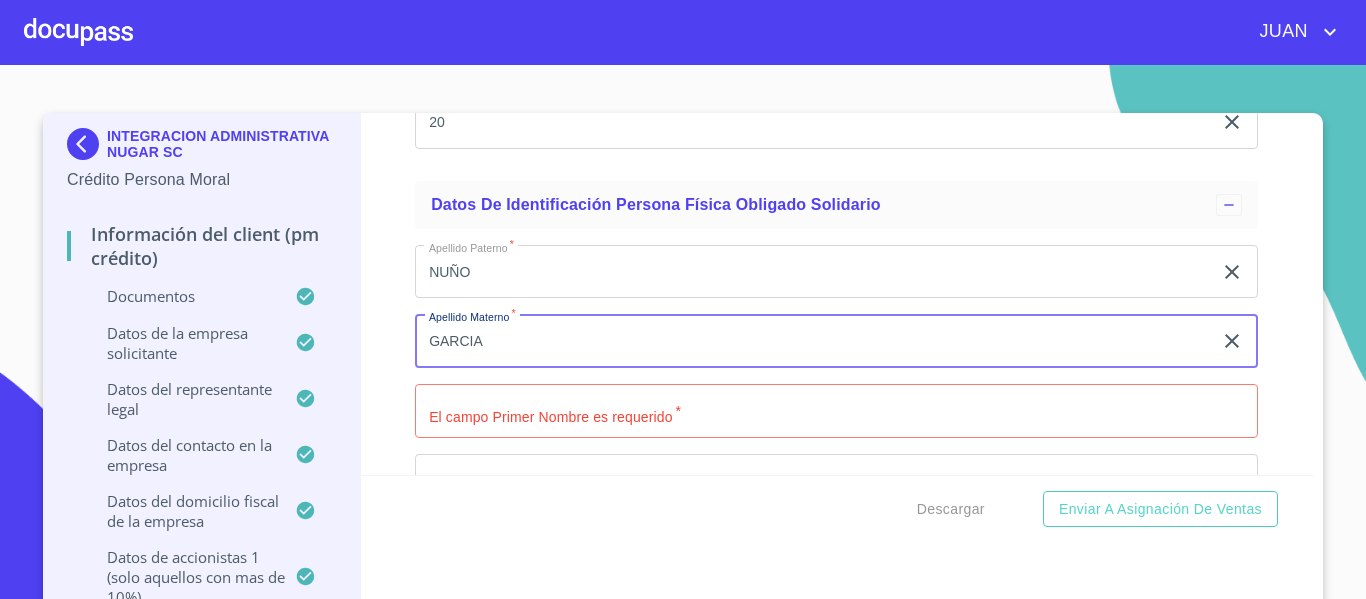 type on "GARCIA" 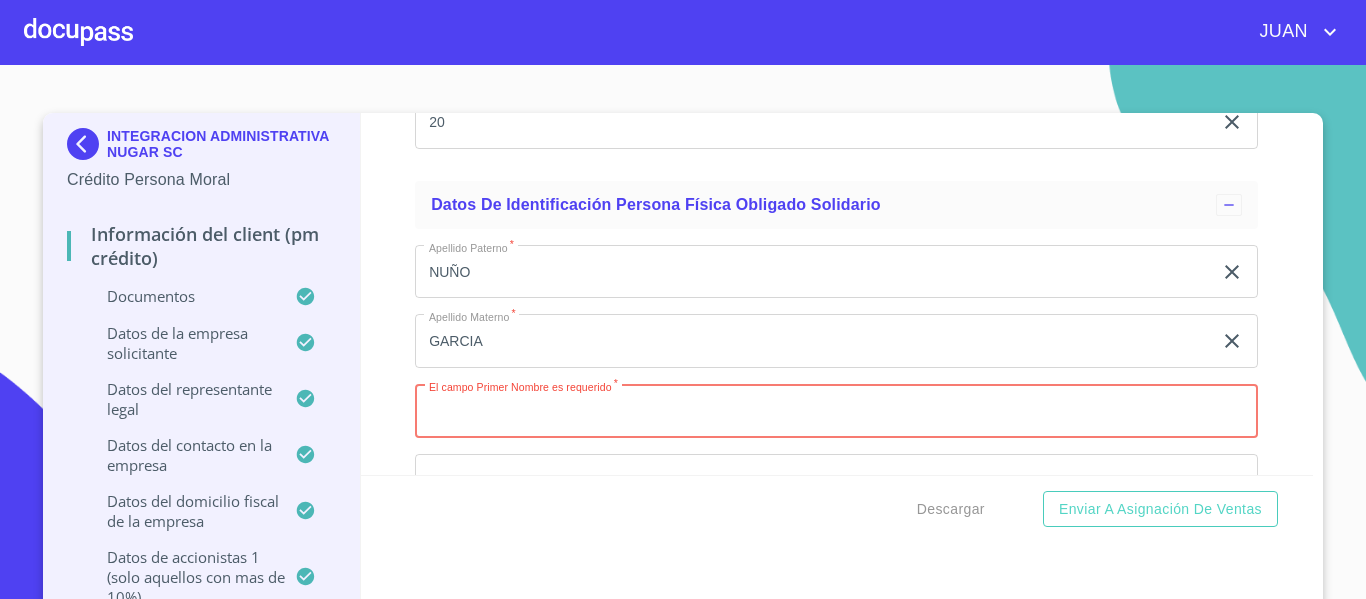 click on "Documento de identificación representante legal.   *" at bounding box center [836, 411] 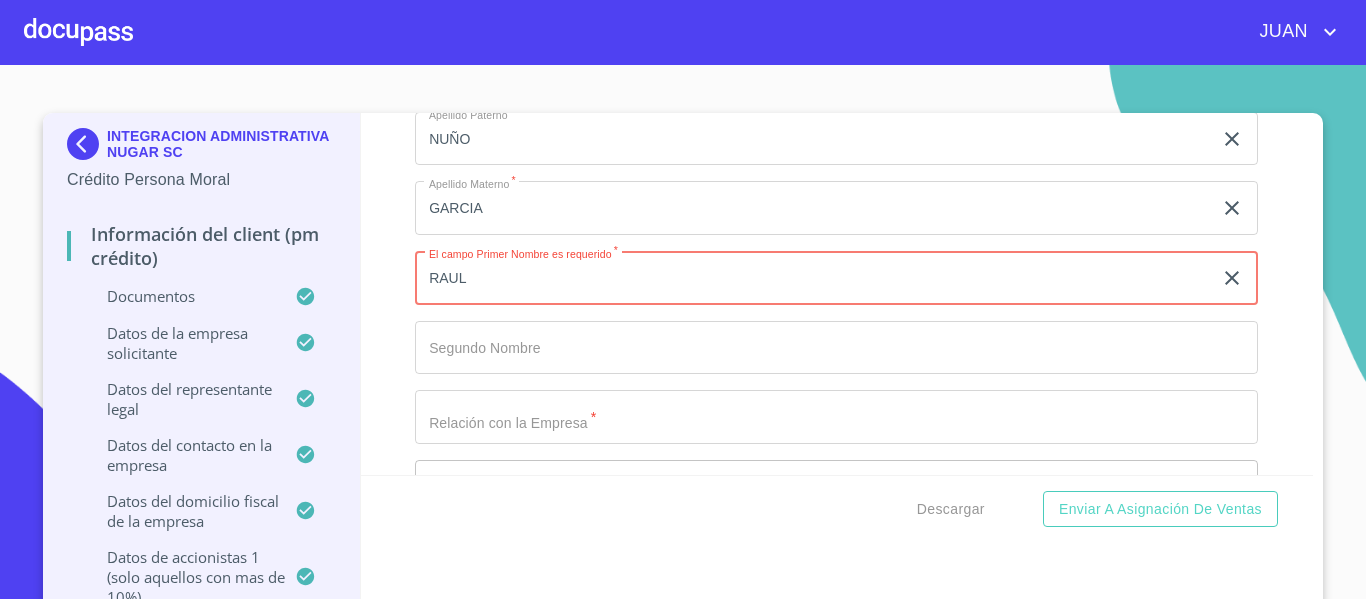 scroll, scrollTop: 19830, scrollLeft: 0, axis: vertical 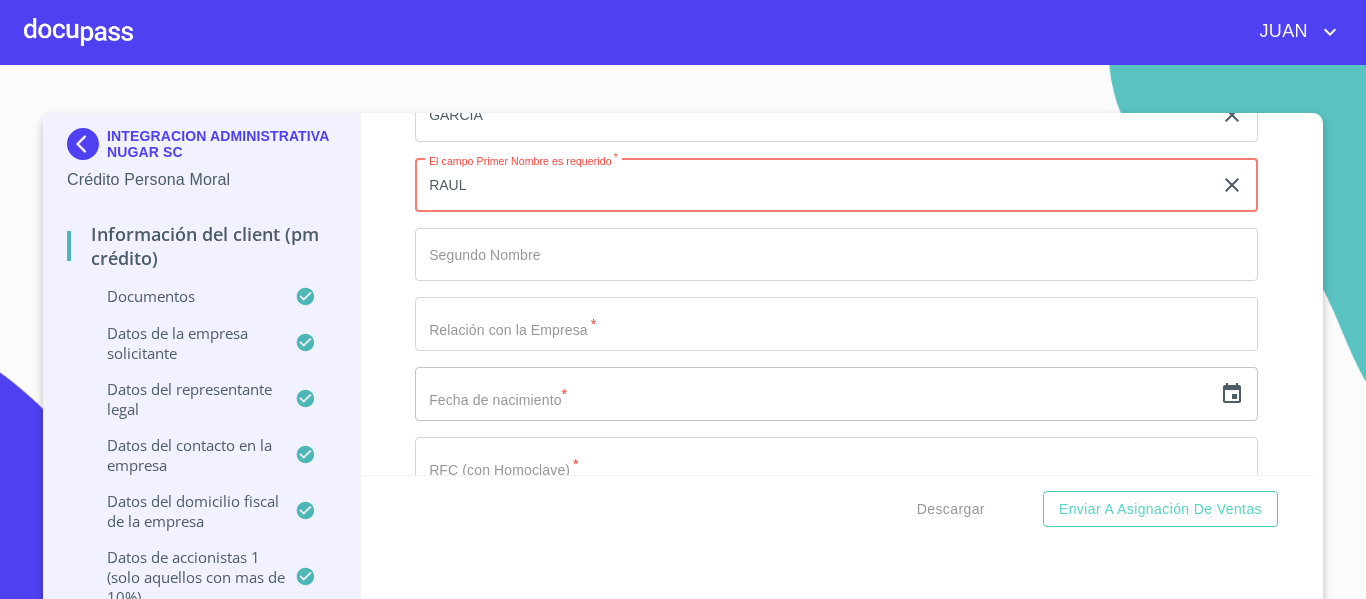 type on "RAUL" 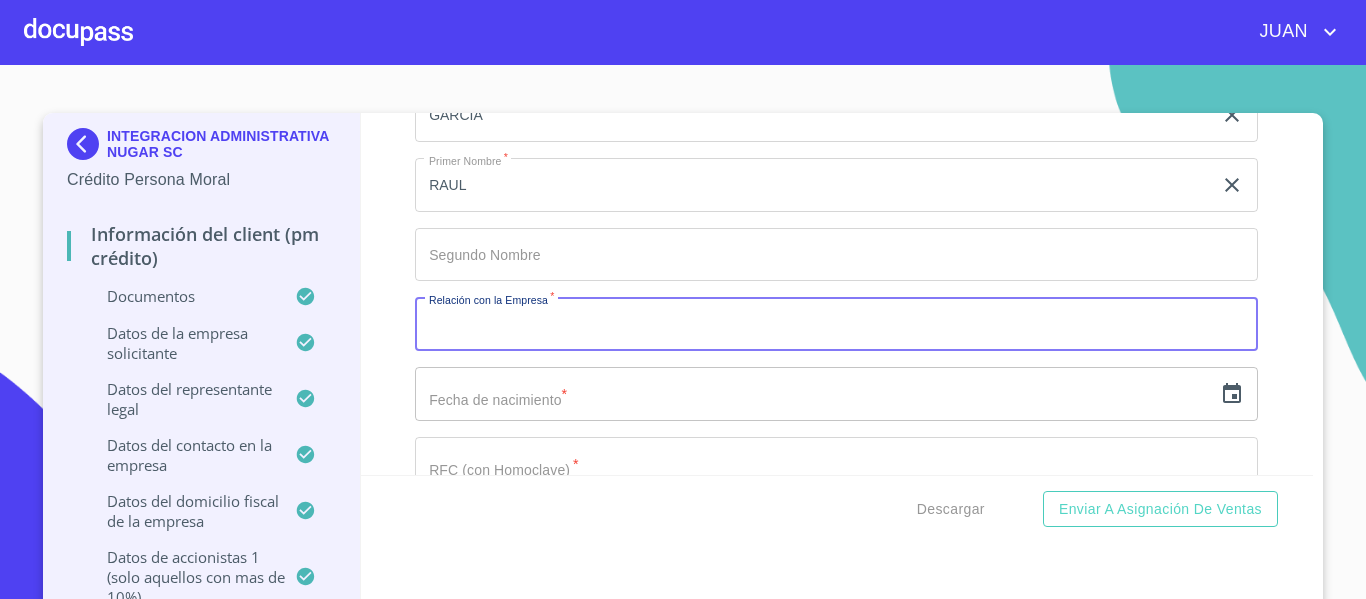click on "Documento de identificación representante legal.   *" at bounding box center (836, 324) 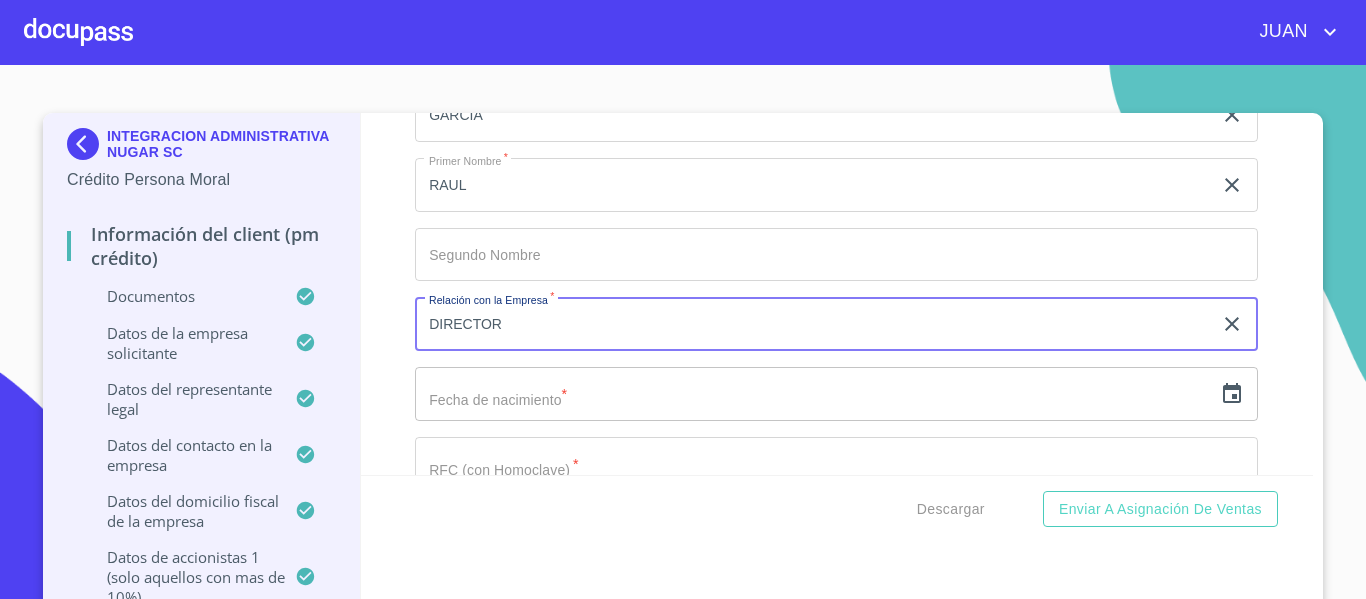 type on "DIRECTOR" 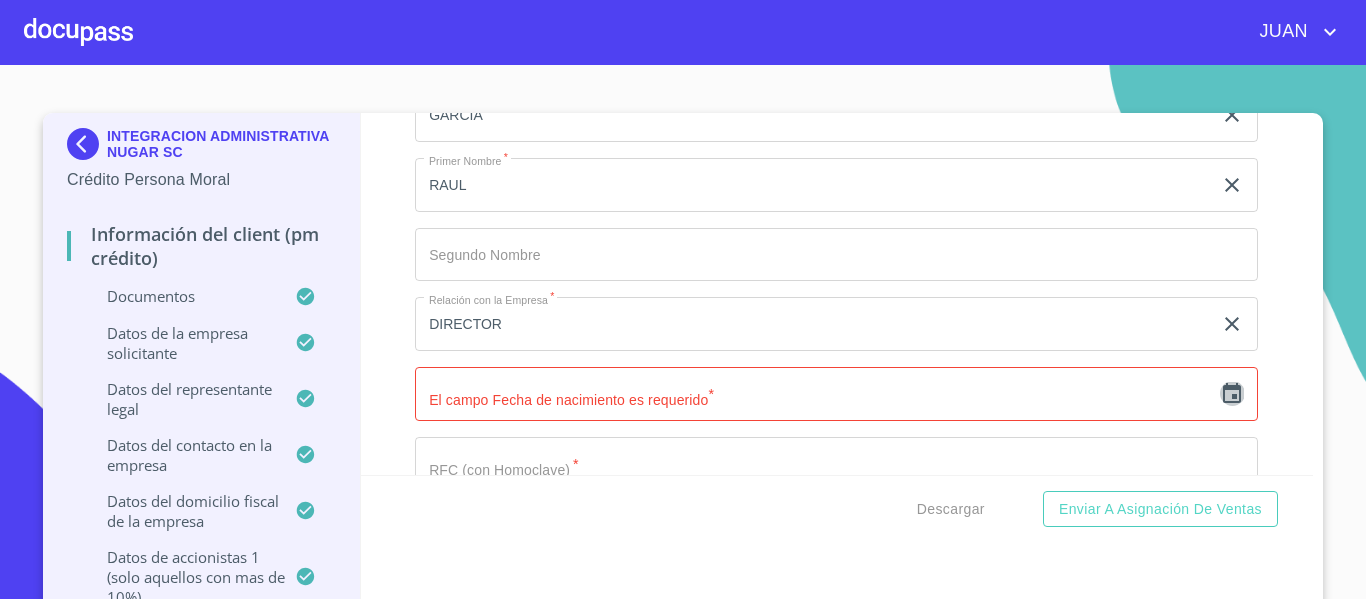 click 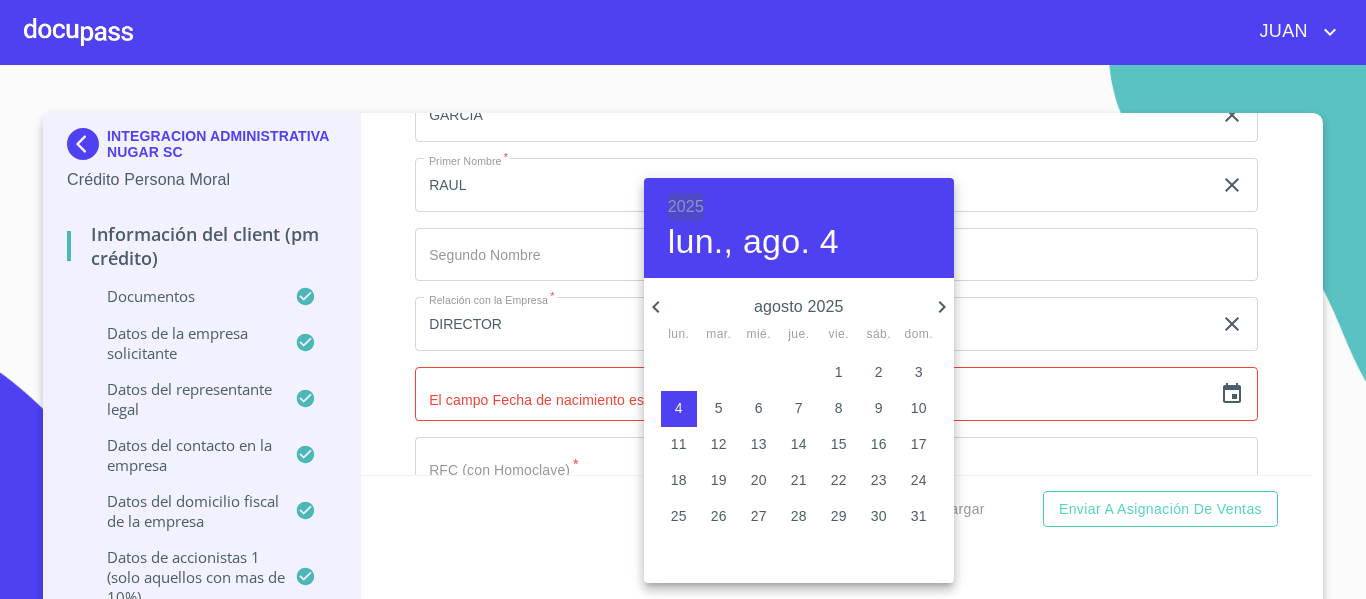 click on "2025" at bounding box center [686, 207] 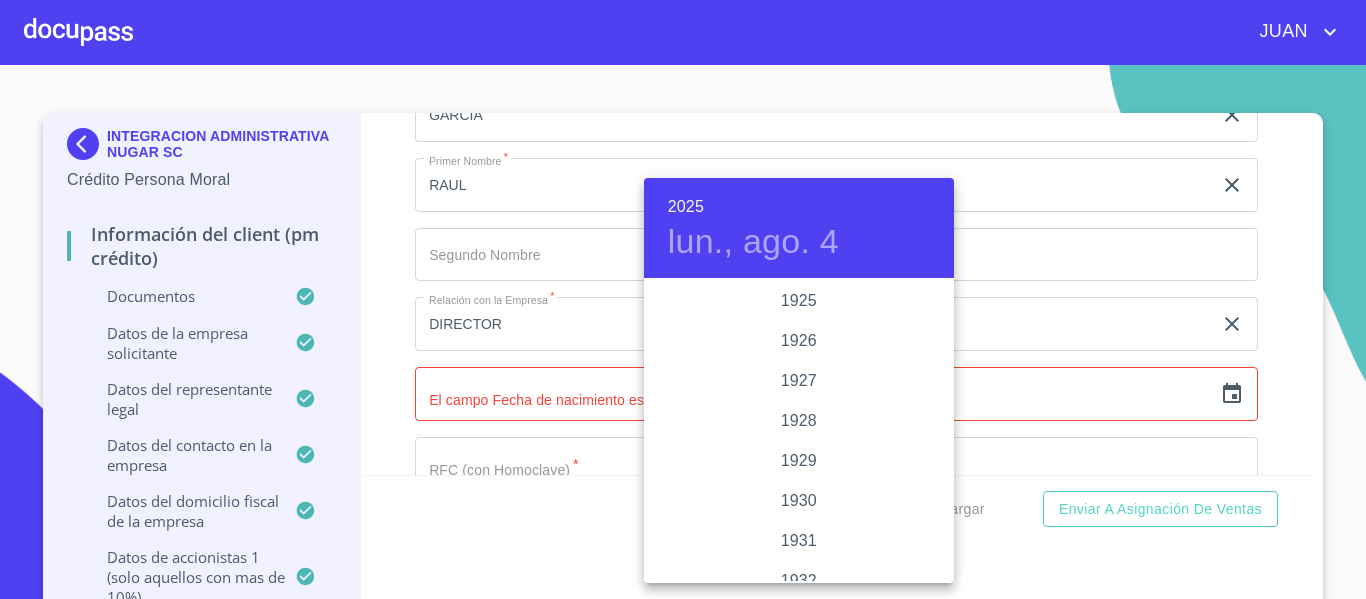 scroll, scrollTop: 3880, scrollLeft: 0, axis: vertical 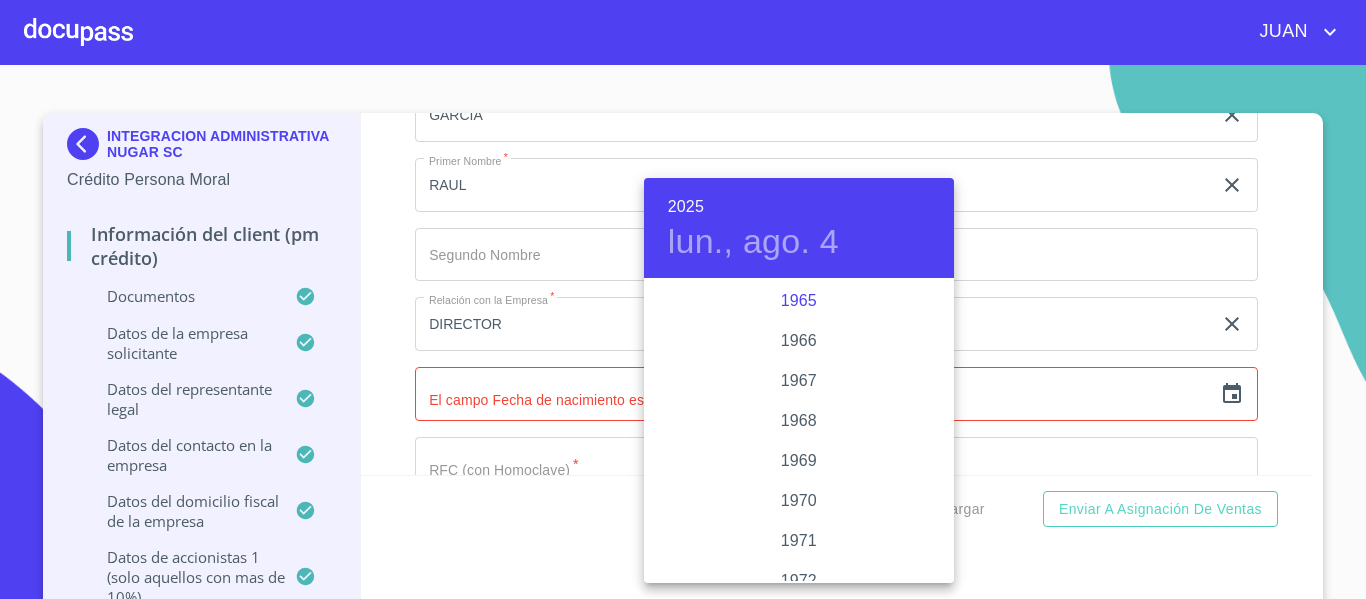 click on "1965" at bounding box center (799, 301) 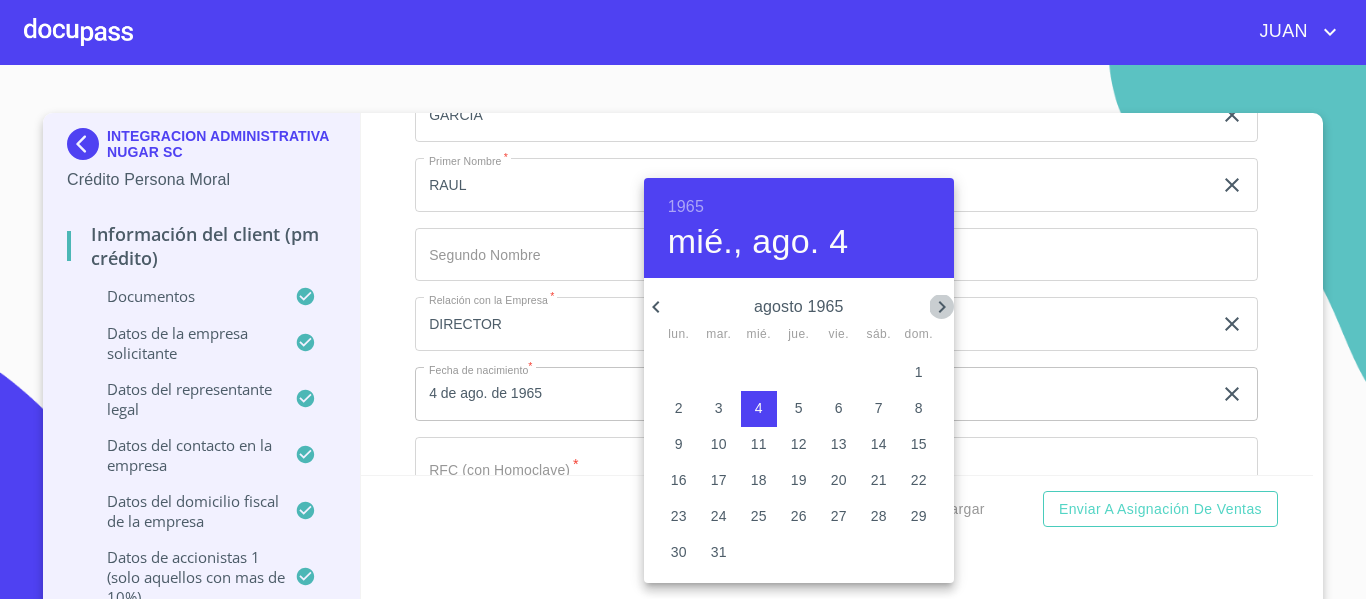 click 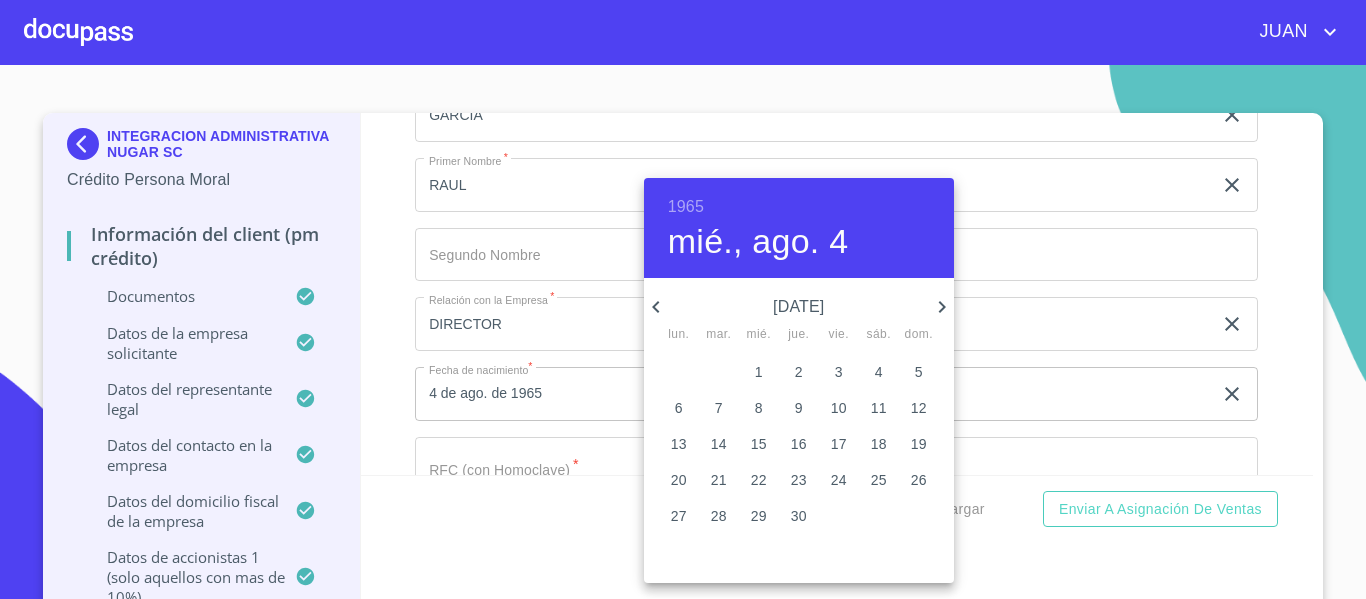 click 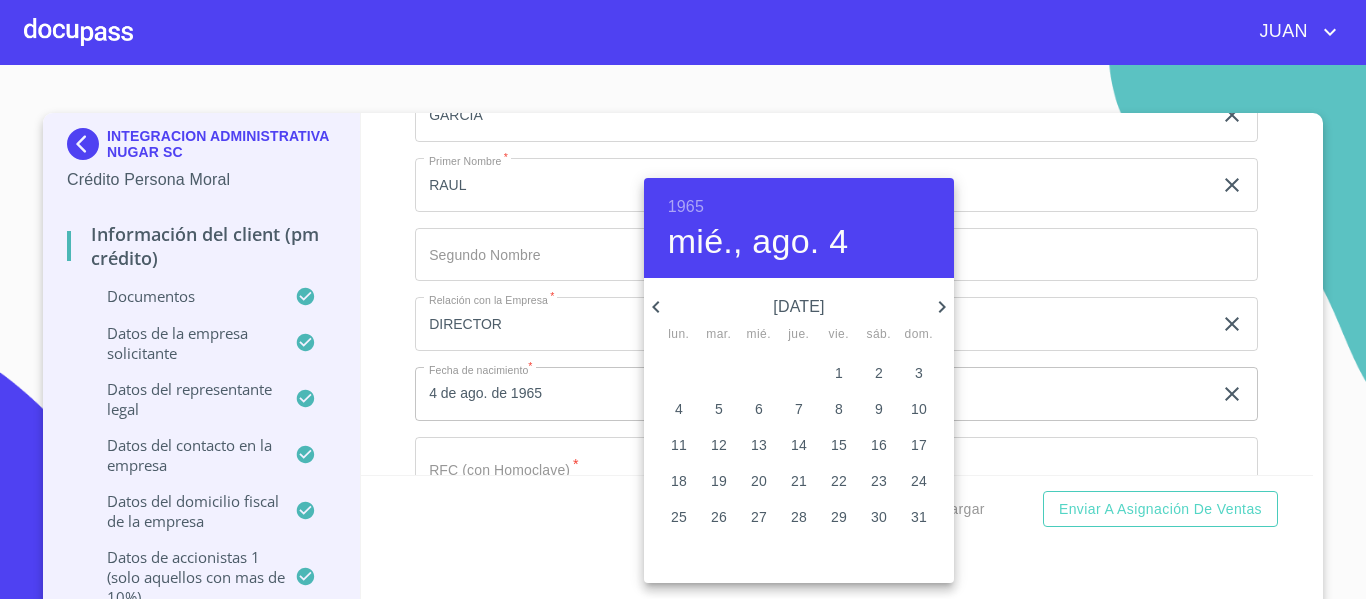 click 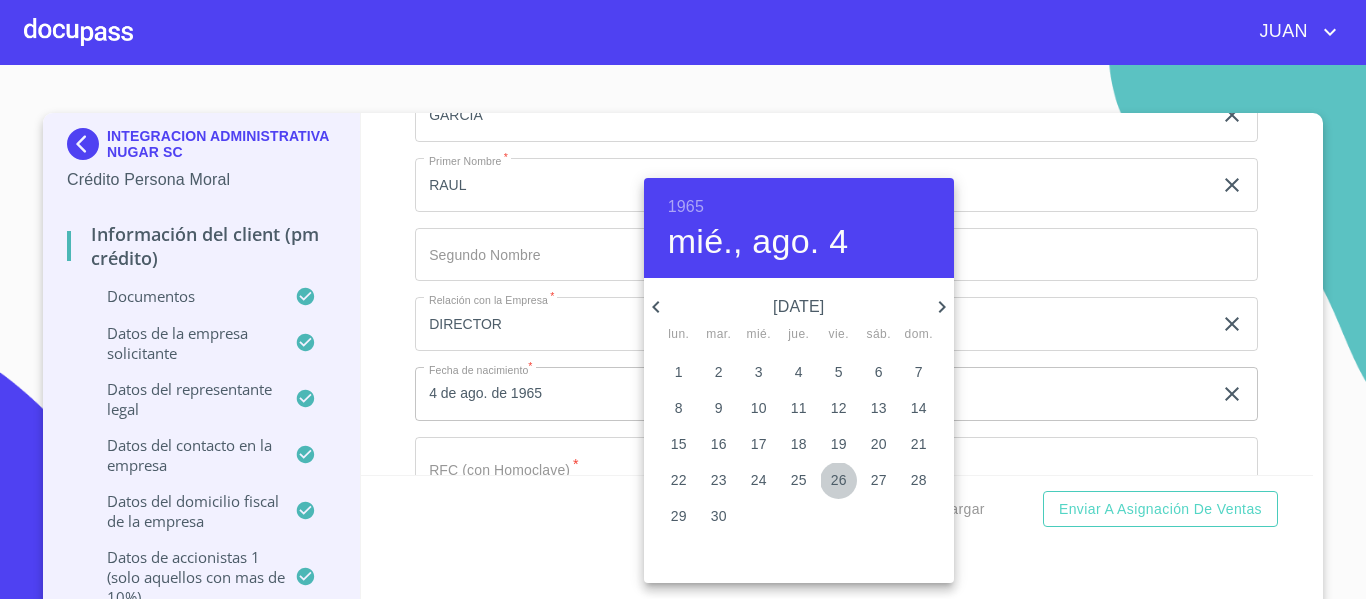 click on "26" at bounding box center (839, 480) 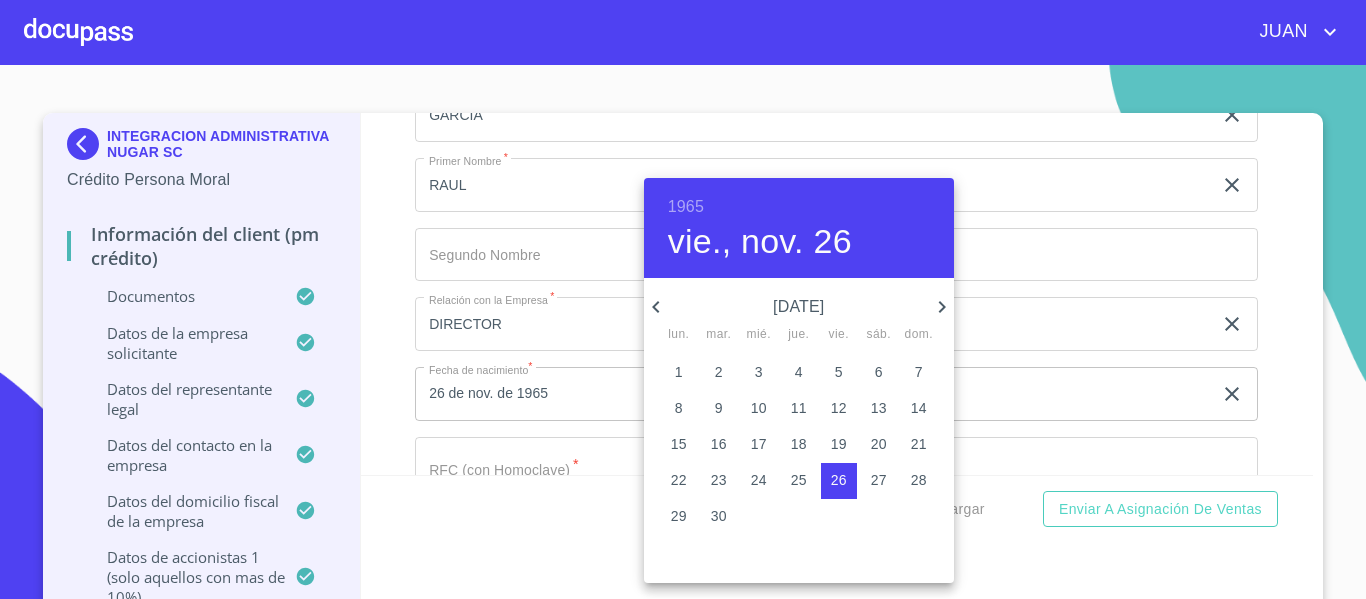 click at bounding box center (683, 299) 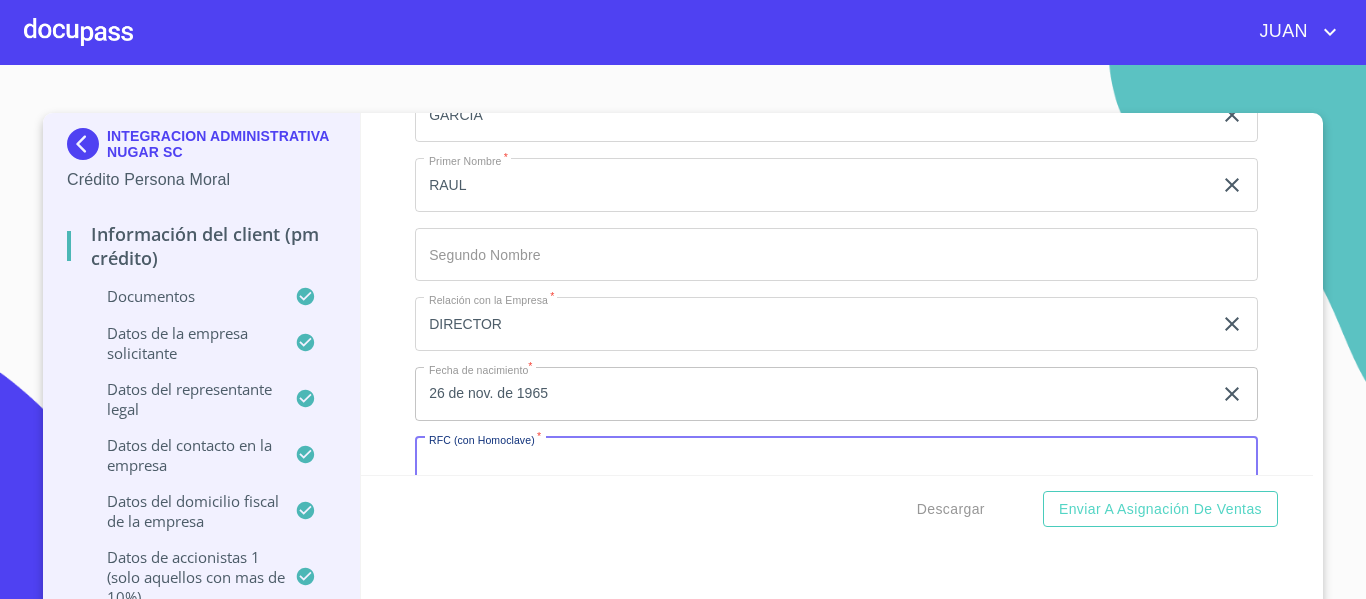 click on "Documento de identificación representante legal.   *" at bounding box center [836, 464] 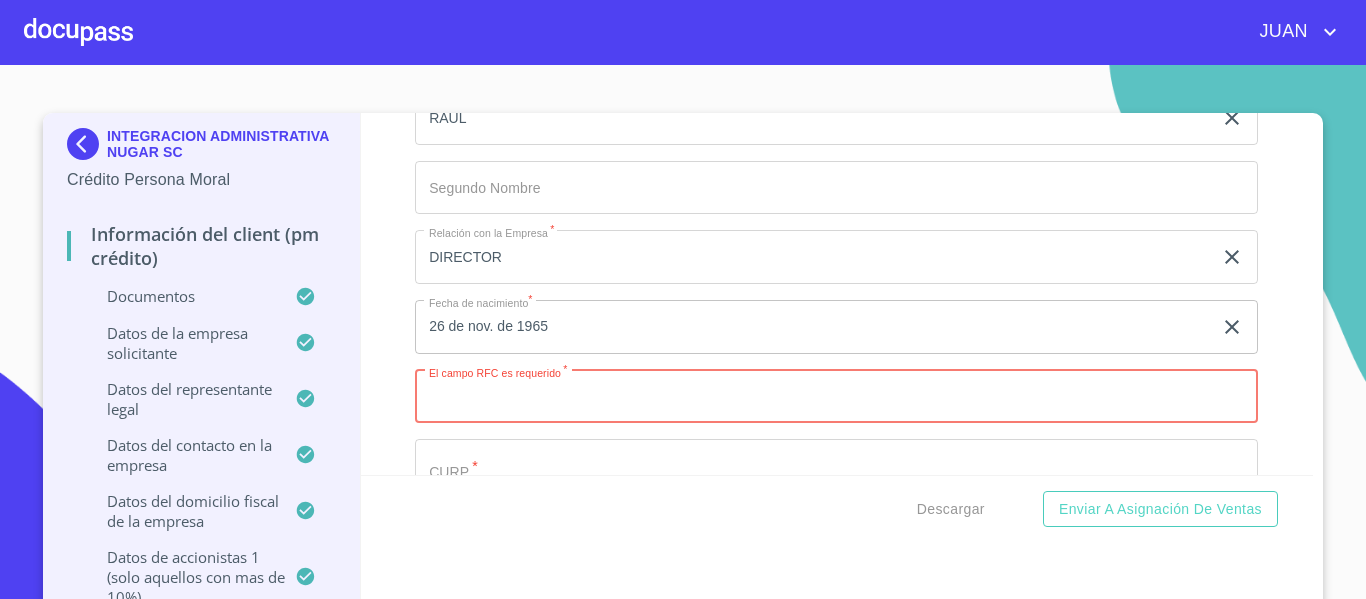 scroll, scrollTop: 19910, scrollLeft: 0, axis: vertical 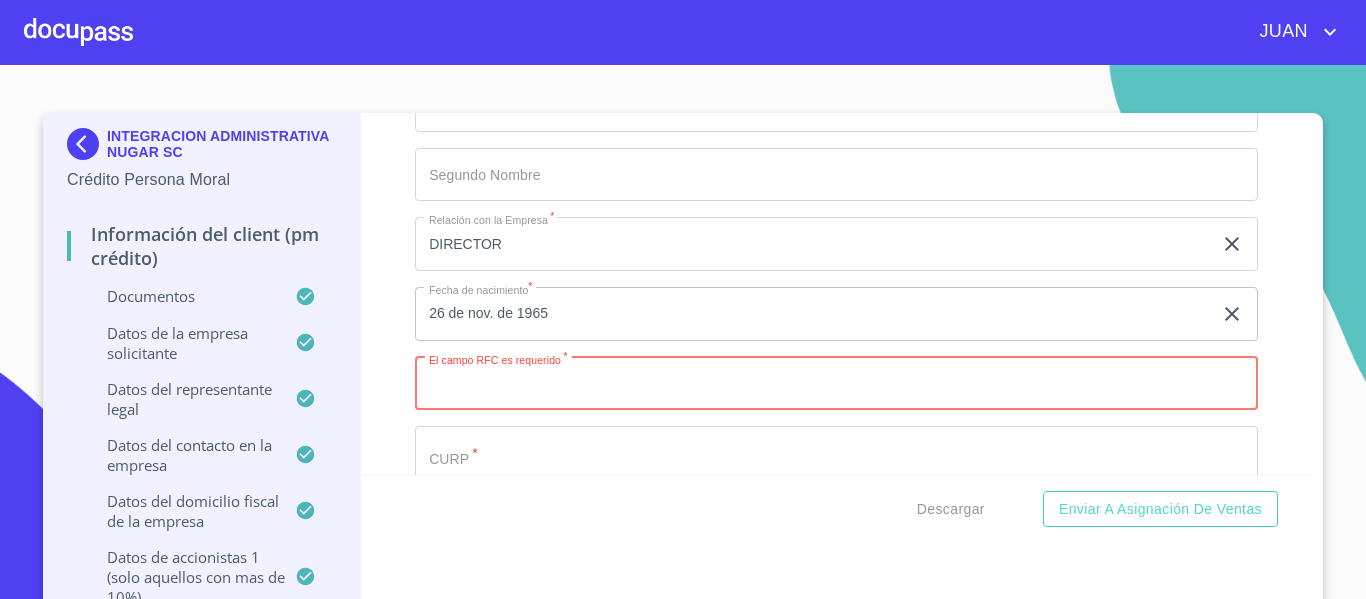 click on "Documento de identificación representante legal.   *" at bounding box center (836, 384) 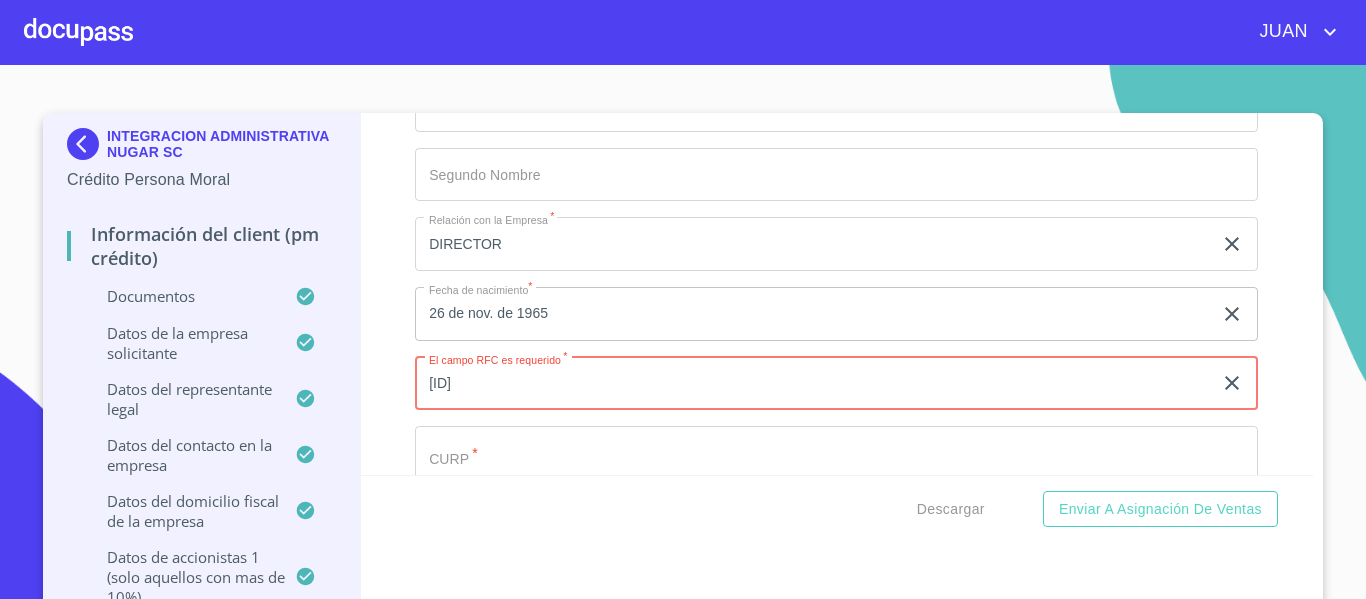 type on "[ID]" 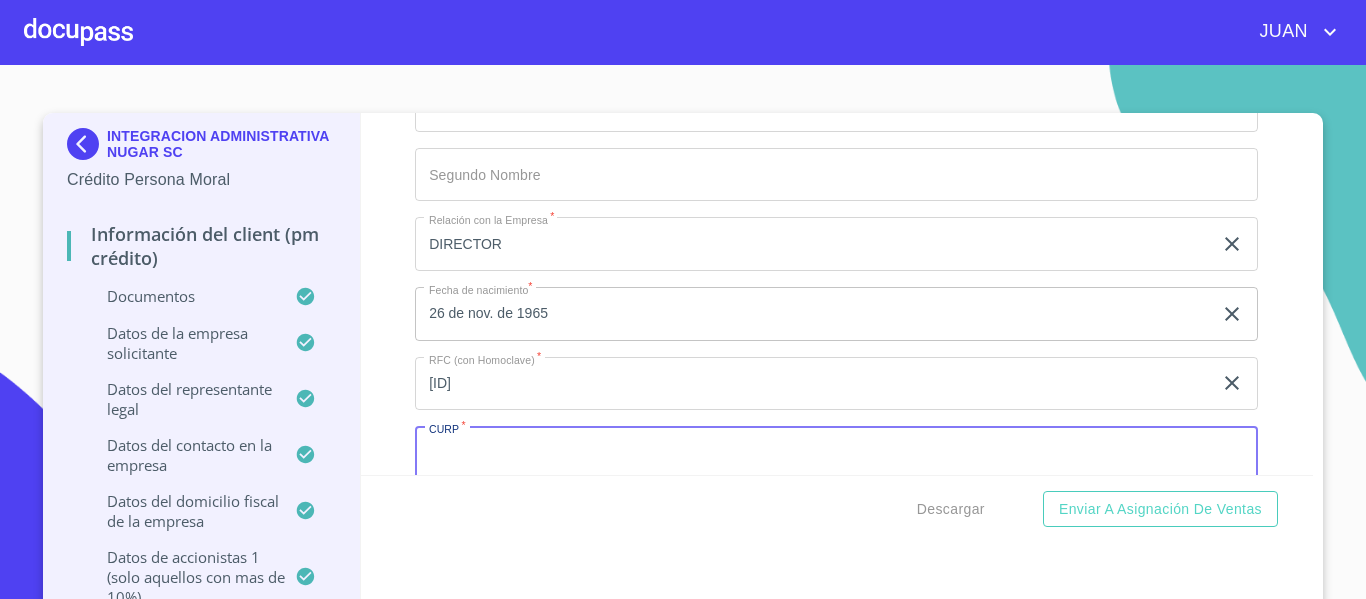 click on "Documento de identificación representante legal.   *" at bounding box center (836, 453) 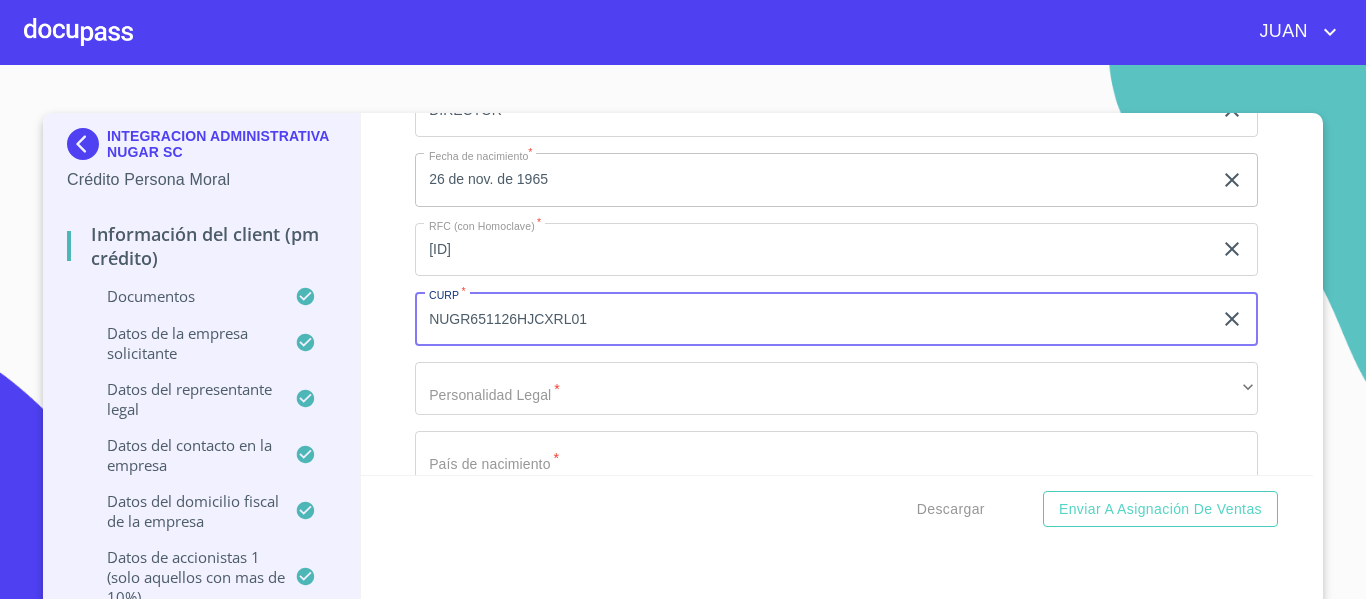 scroll, scrollTop: 20137, scrollLeft: 0, axis: vertical 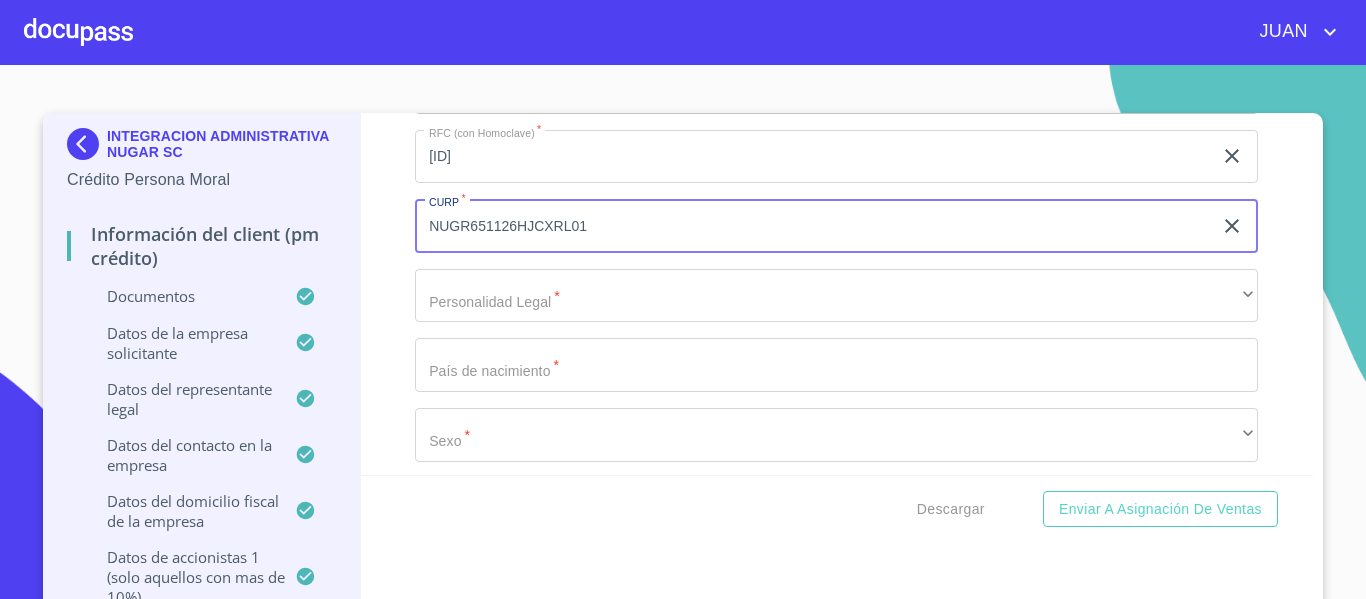 type on "NUGR651126HJCXRL01" 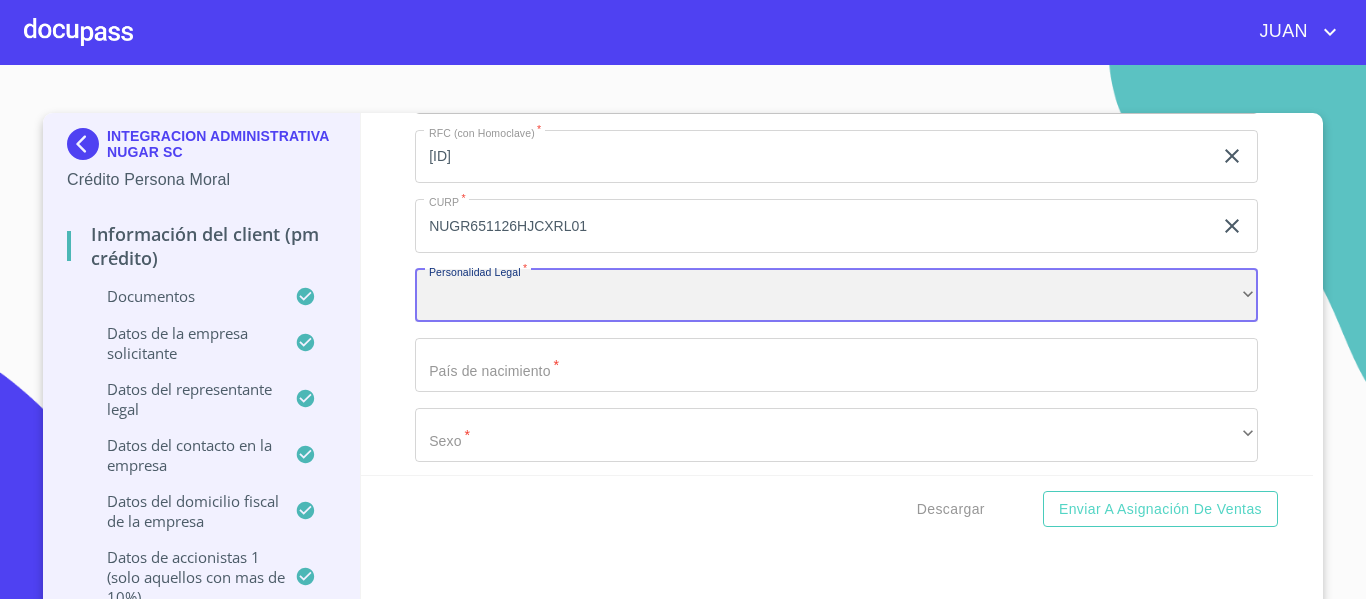 click on "​" at bounding box center [836, 296] 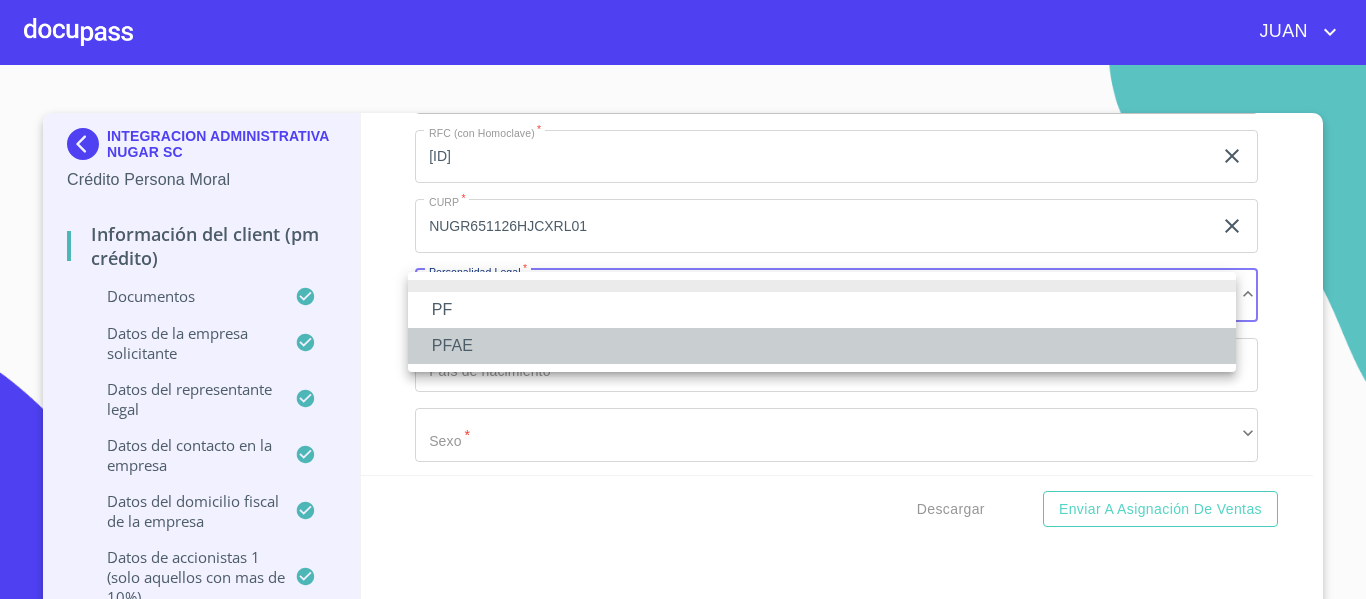 click on "PFAE" at bounding box center (822, 346) 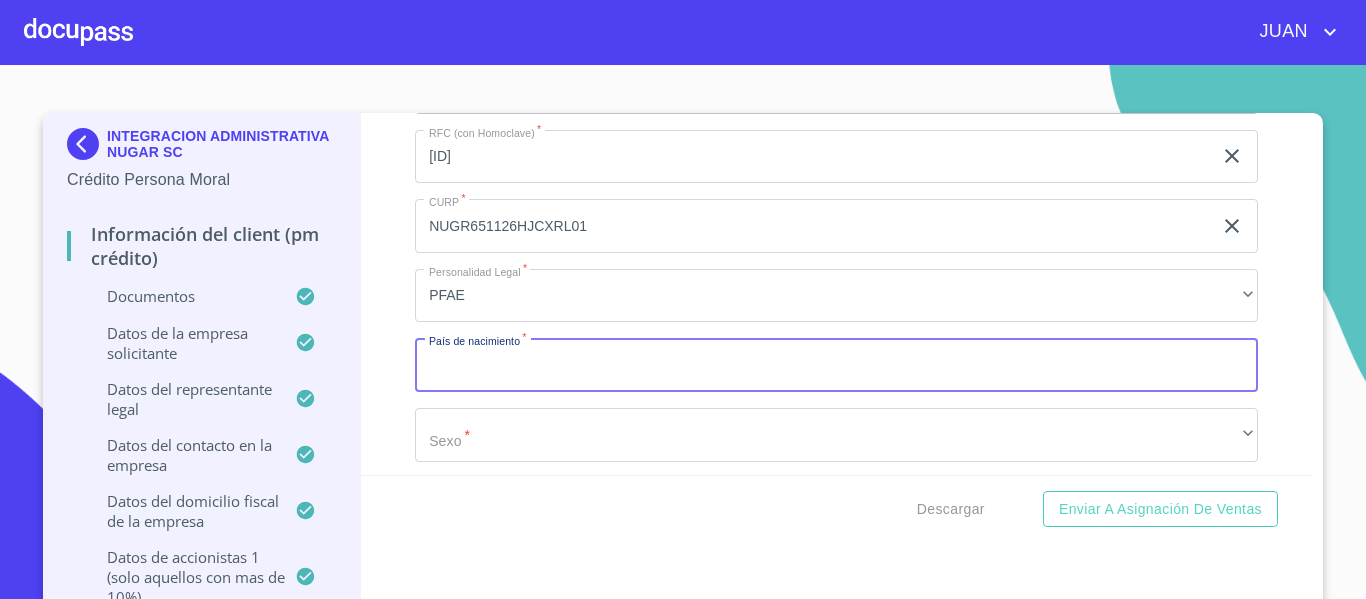 click on "Documento de identificación representante legal.   *" at bounding box center (836, 365) 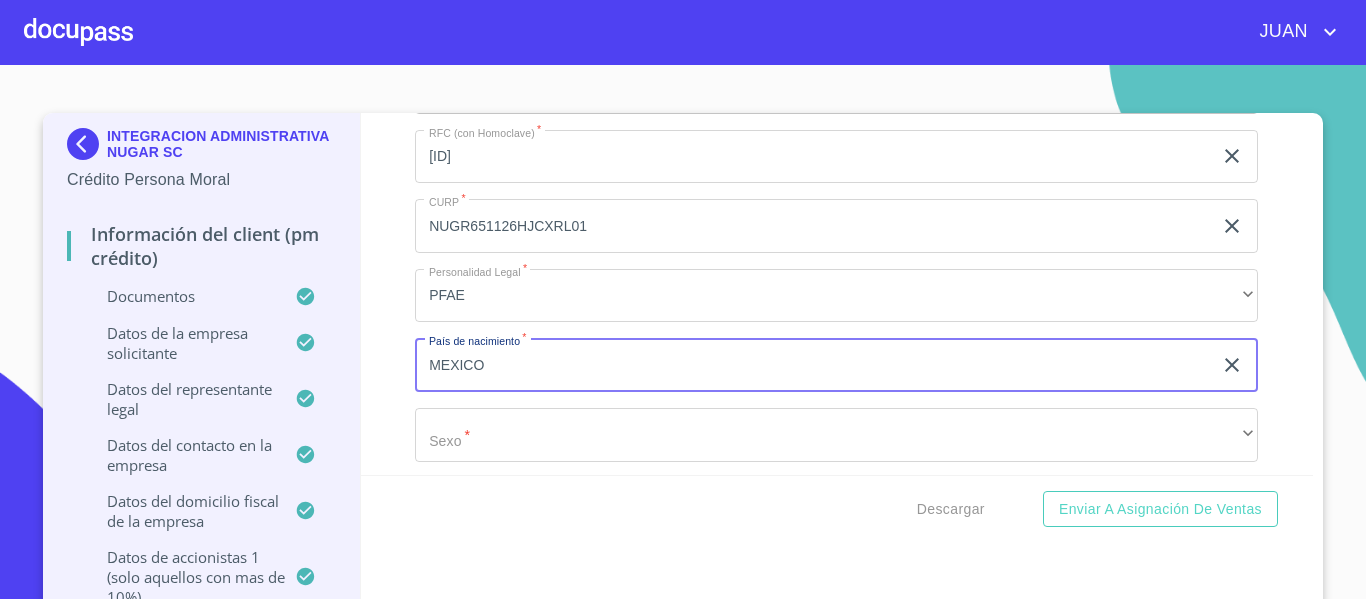 type on "MEXICO" 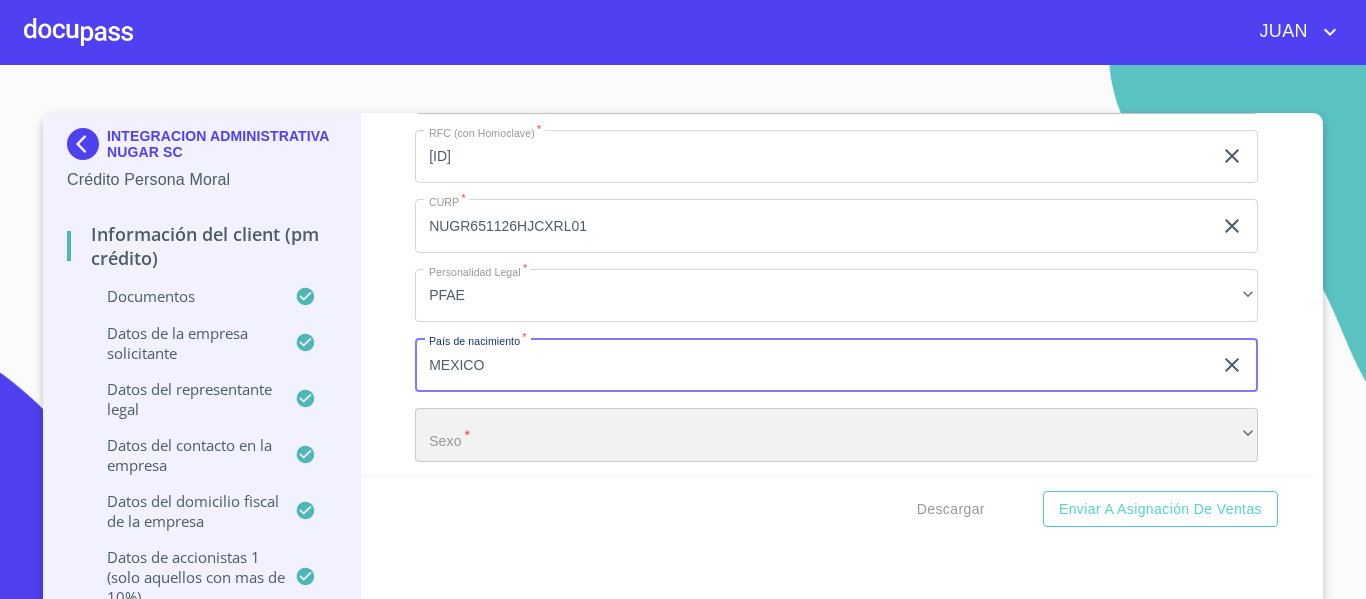 click on "​" at bounding box center [836, 435] 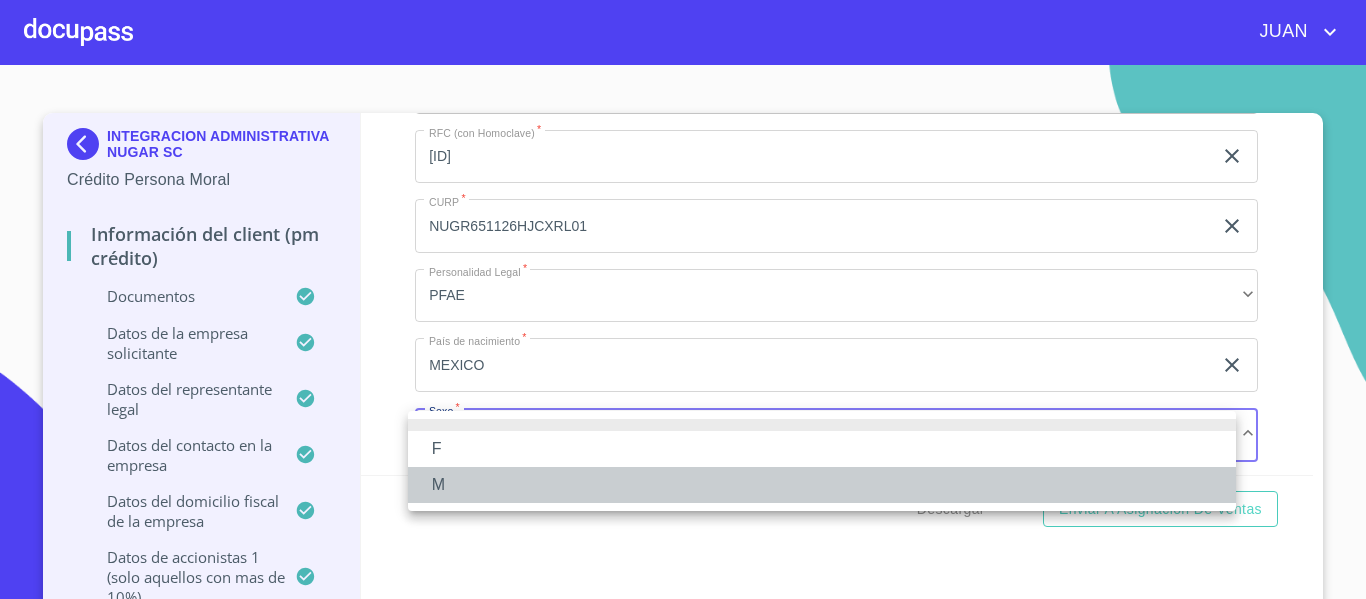 click on "M" at bounding box center [822, 485] 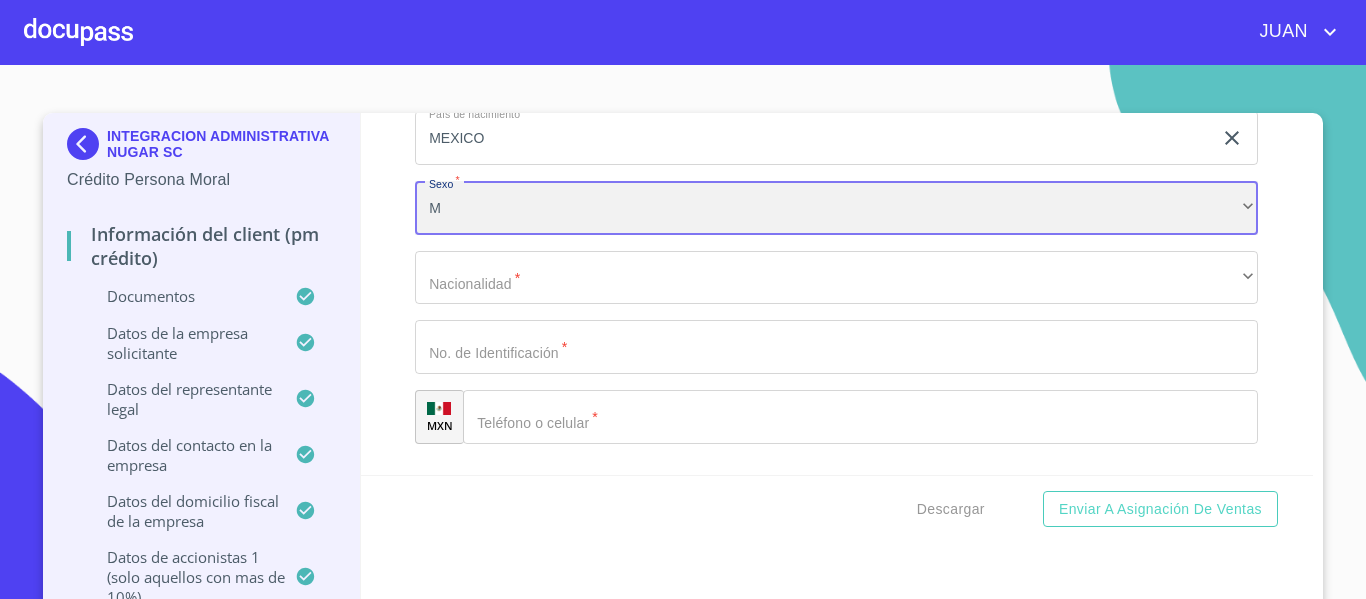 scroll, scrollTop: 20417, scrollLeft: 0, axis: vertical 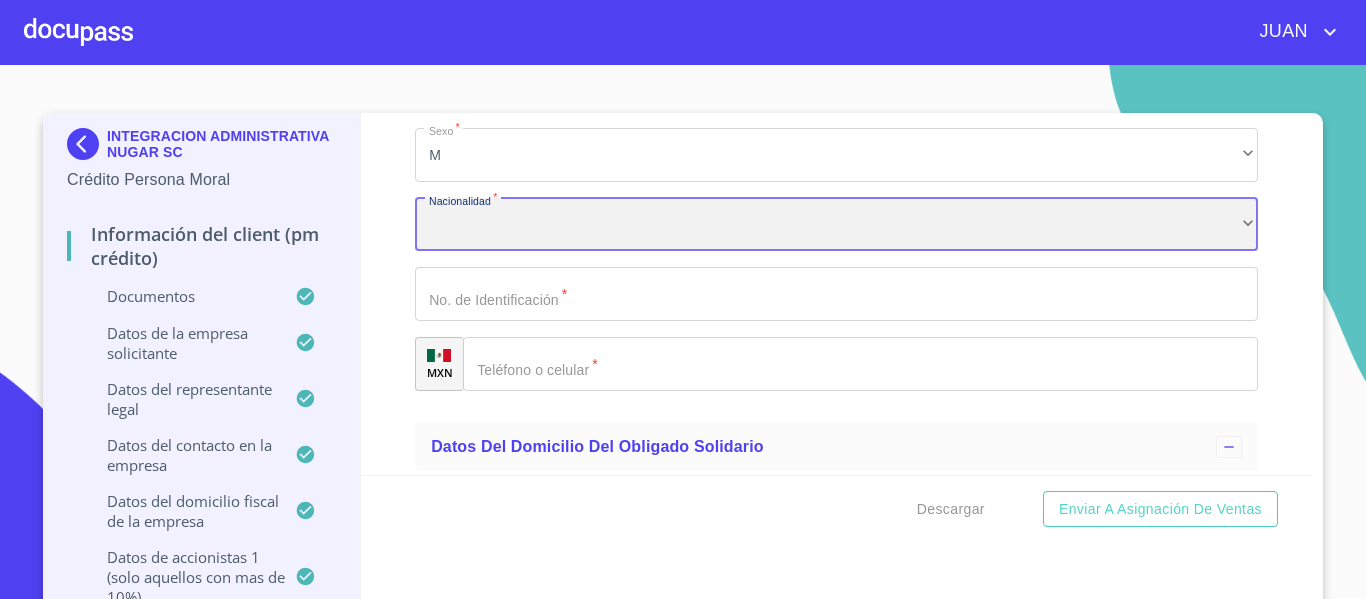 click on "​" at bounding box center [836, 225] 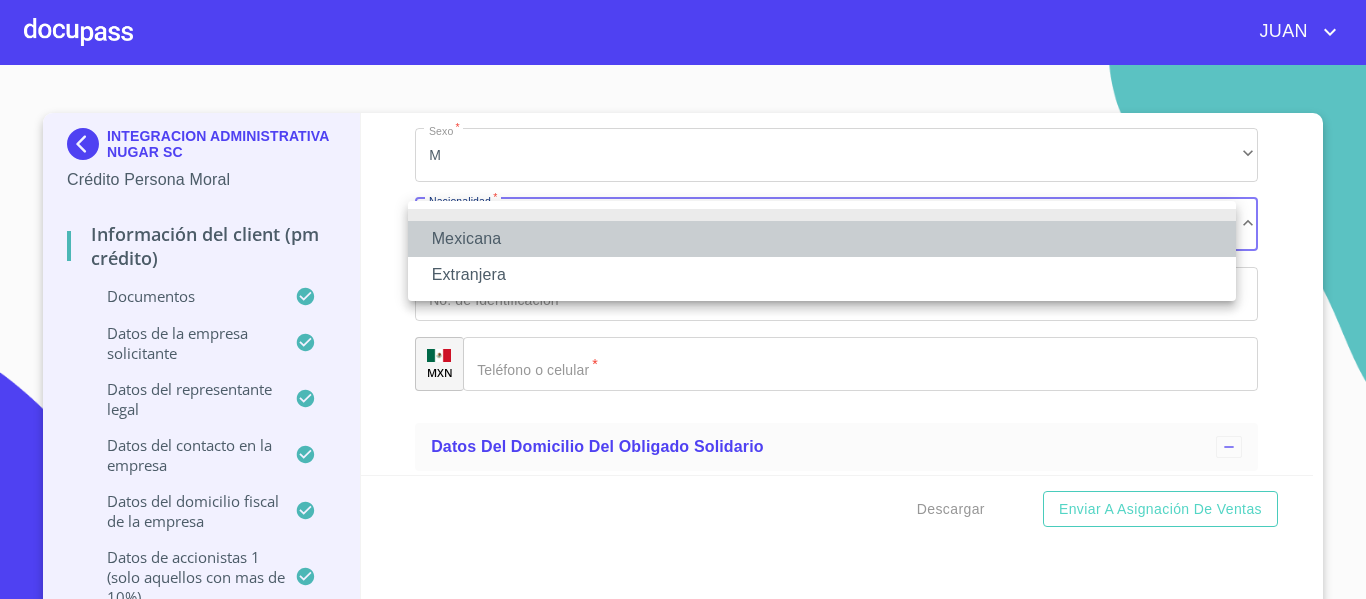 click on "Mexicana" at bounding box center (822, 239) 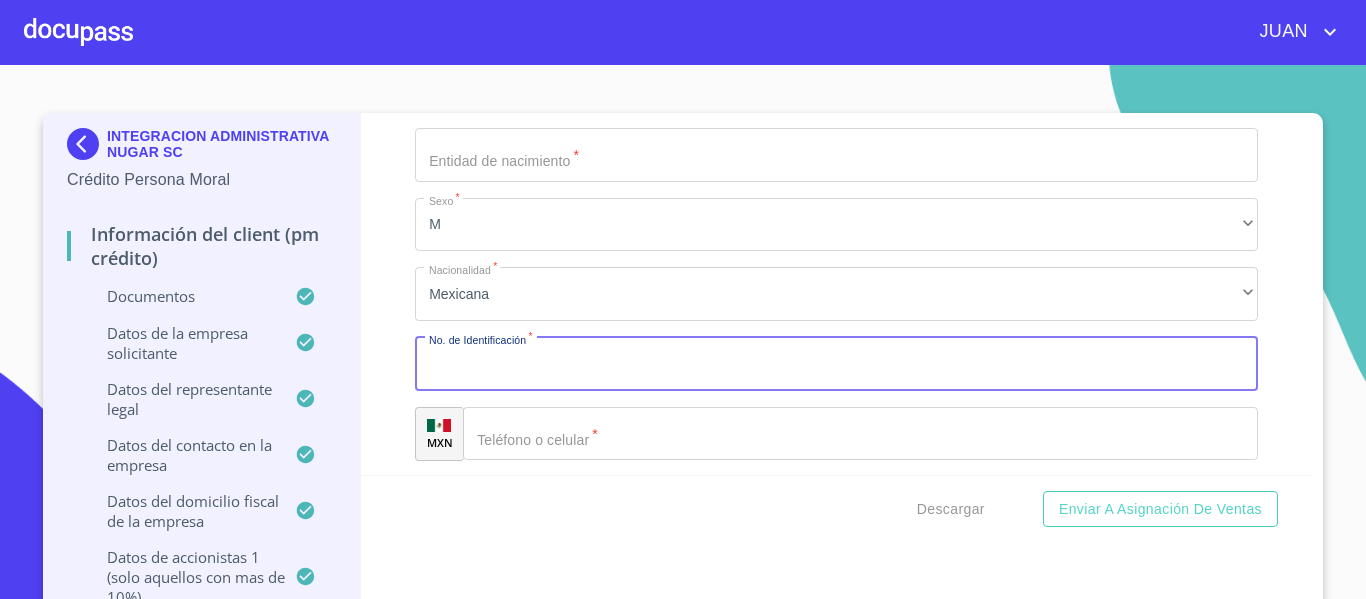 scroll, scrollTop: 20487, scrollLeft: 0, axis: vertical 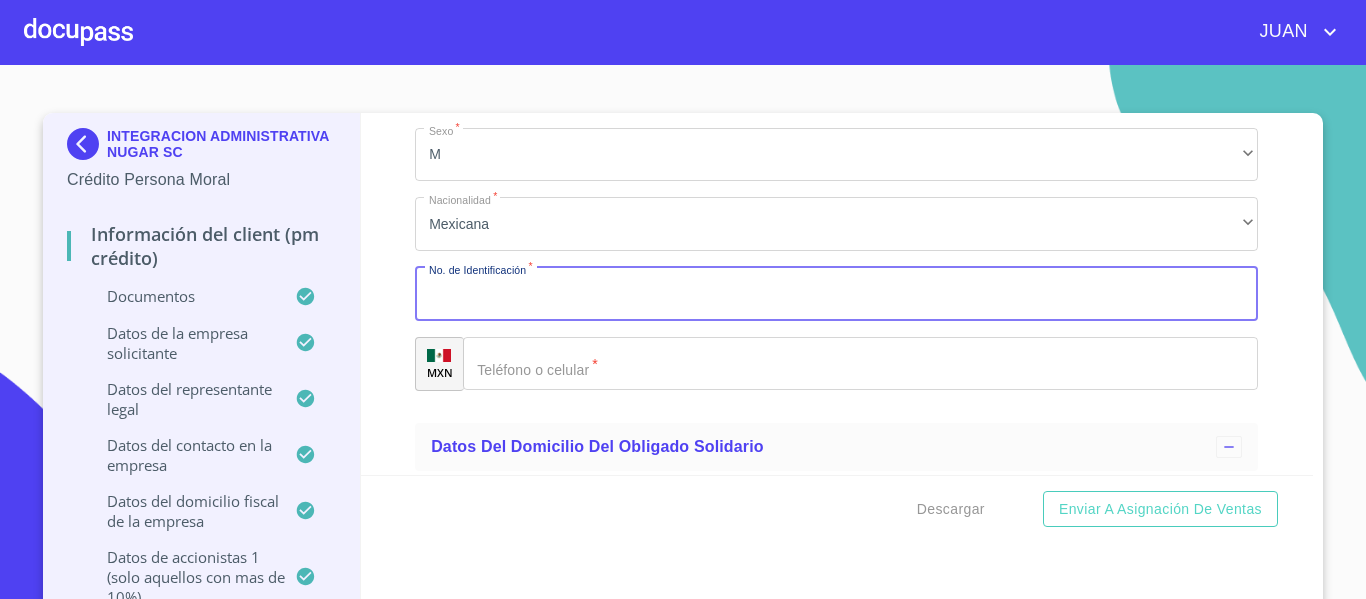 click on "Documento de identificación representante legal.   *" at bounding box center [836, 294] 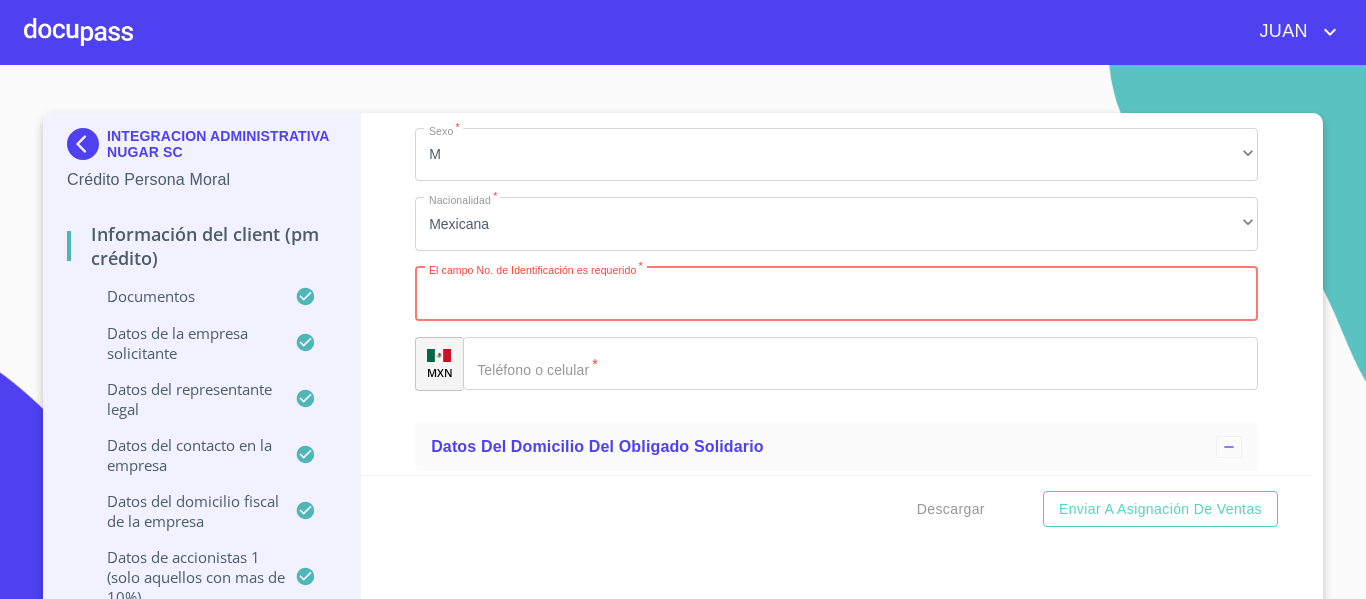 click on "Documento de identificación representante legal.   *" at bounding box center [836, 294] 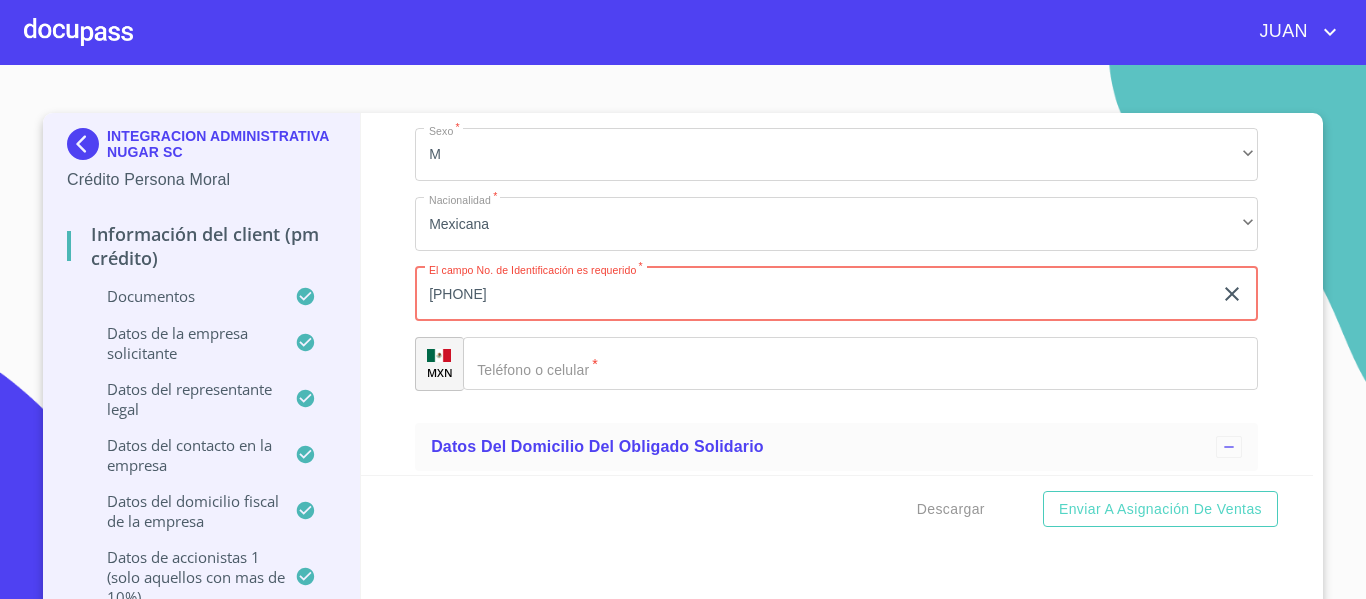 type on "[PHONE]" 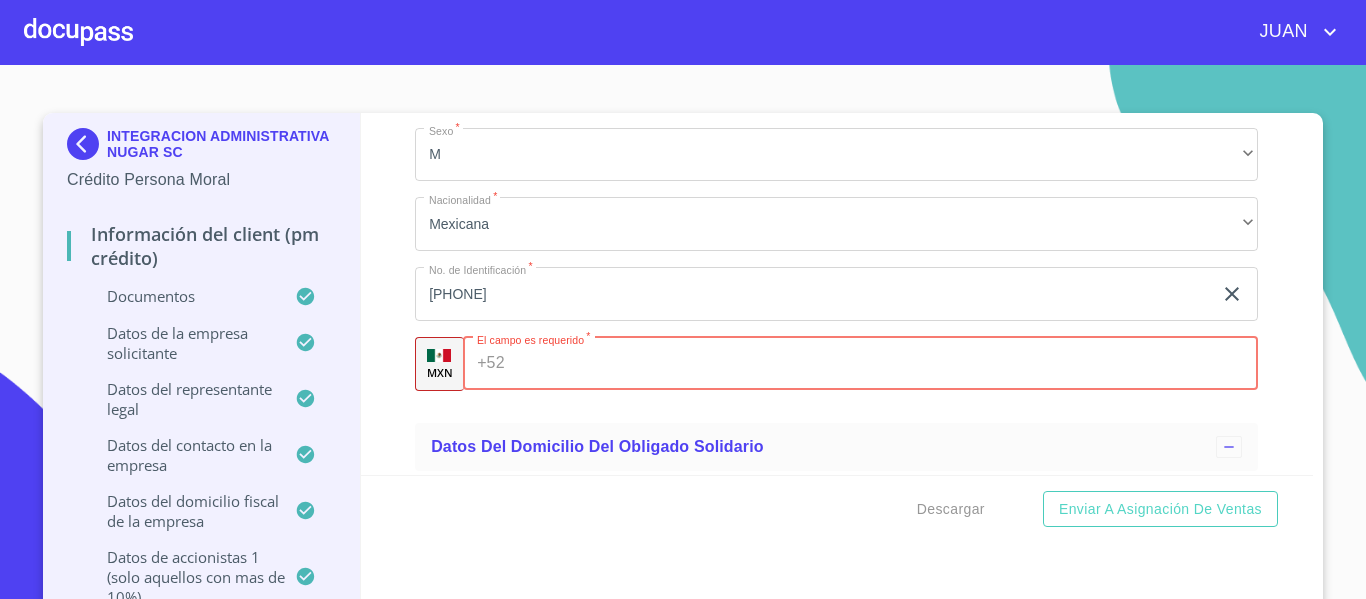 click on "Documento de identificación representante legal.   *" at bounding box center (886, 364) 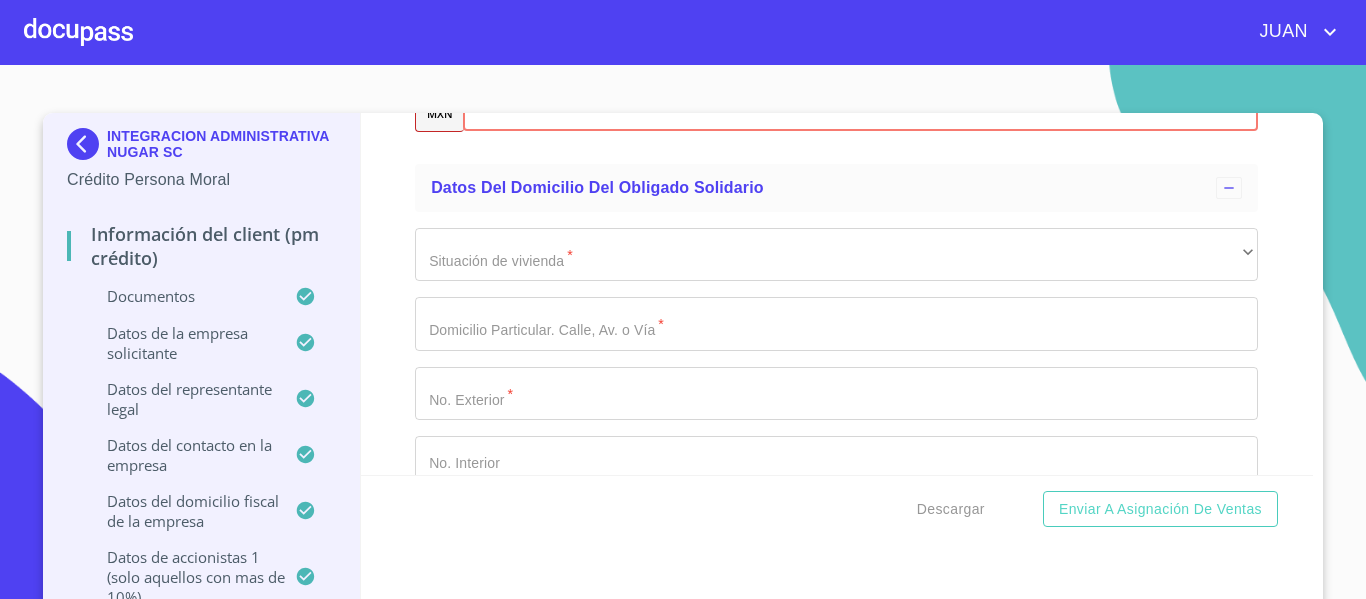 scroll, scrollTop: 20754, scrollLeft: 0, axis: vertical 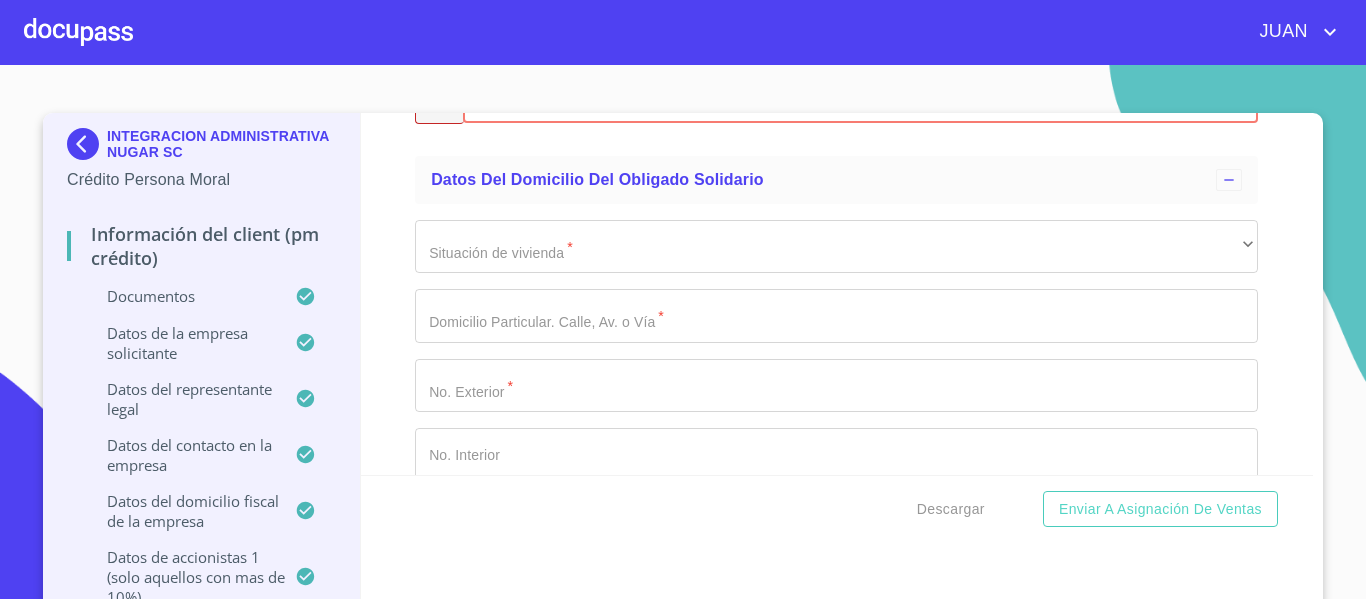 type on "[PHONE]" 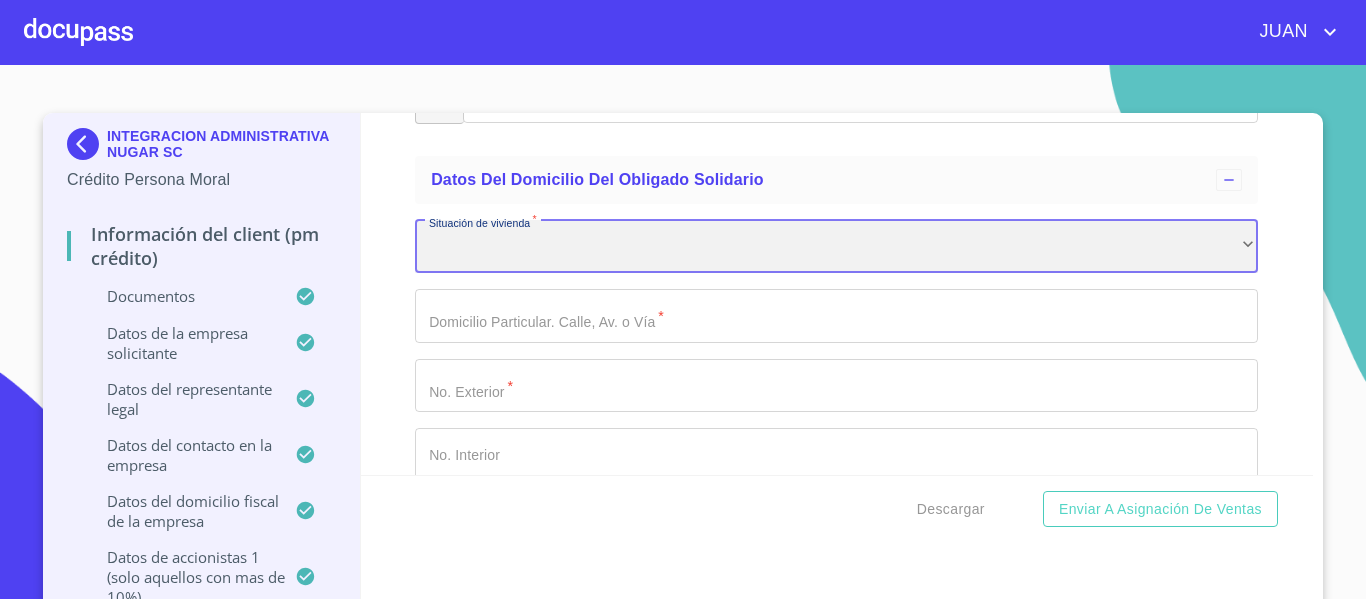 click on "​" at bounding box center [836, 247] 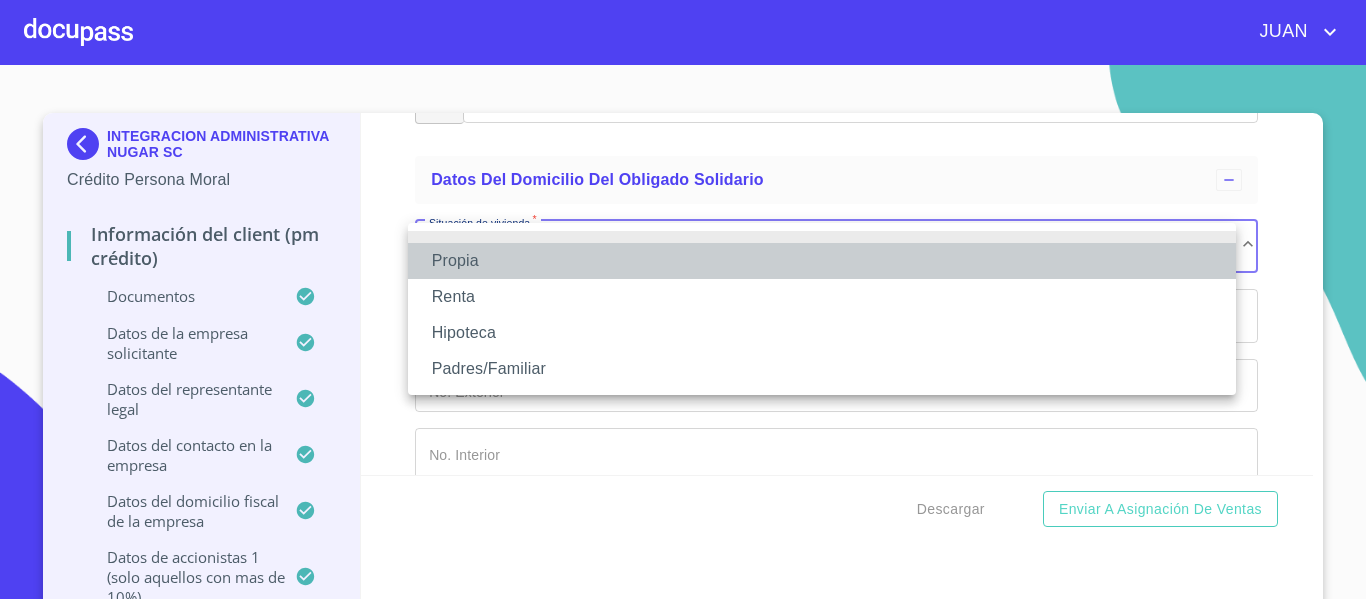 click on "Propia" at bounding box center [822, 261] 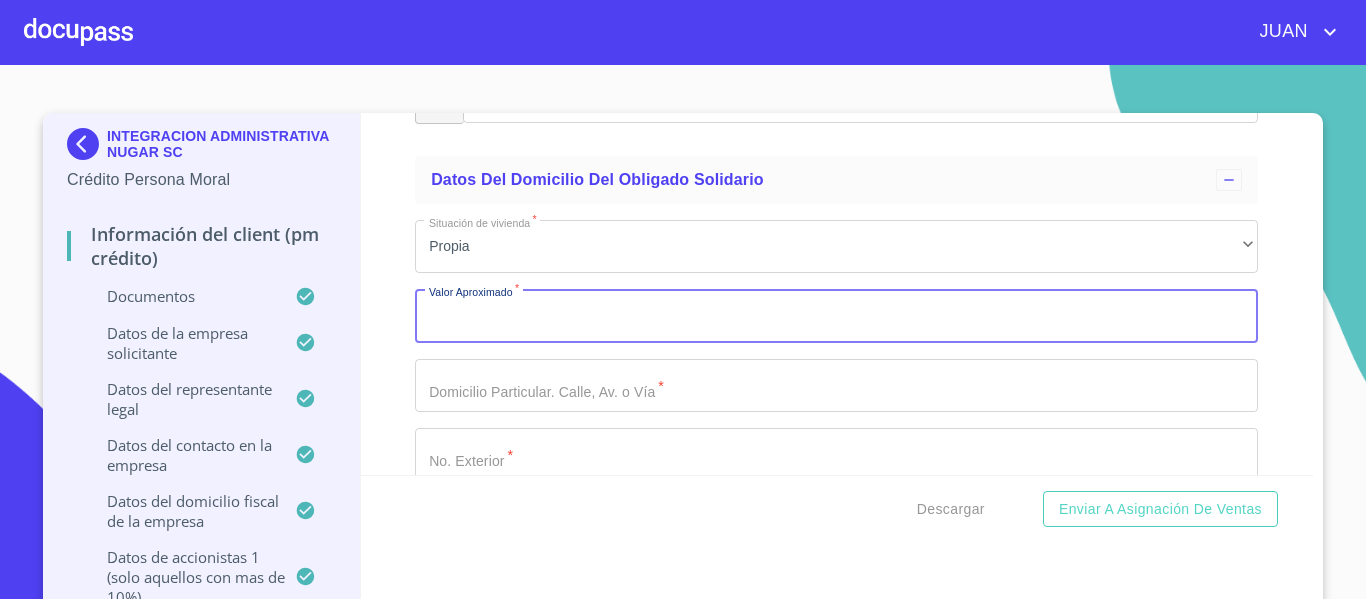 click on "Documento de identificación representante legal.   *" at bounding box center (836, 316) 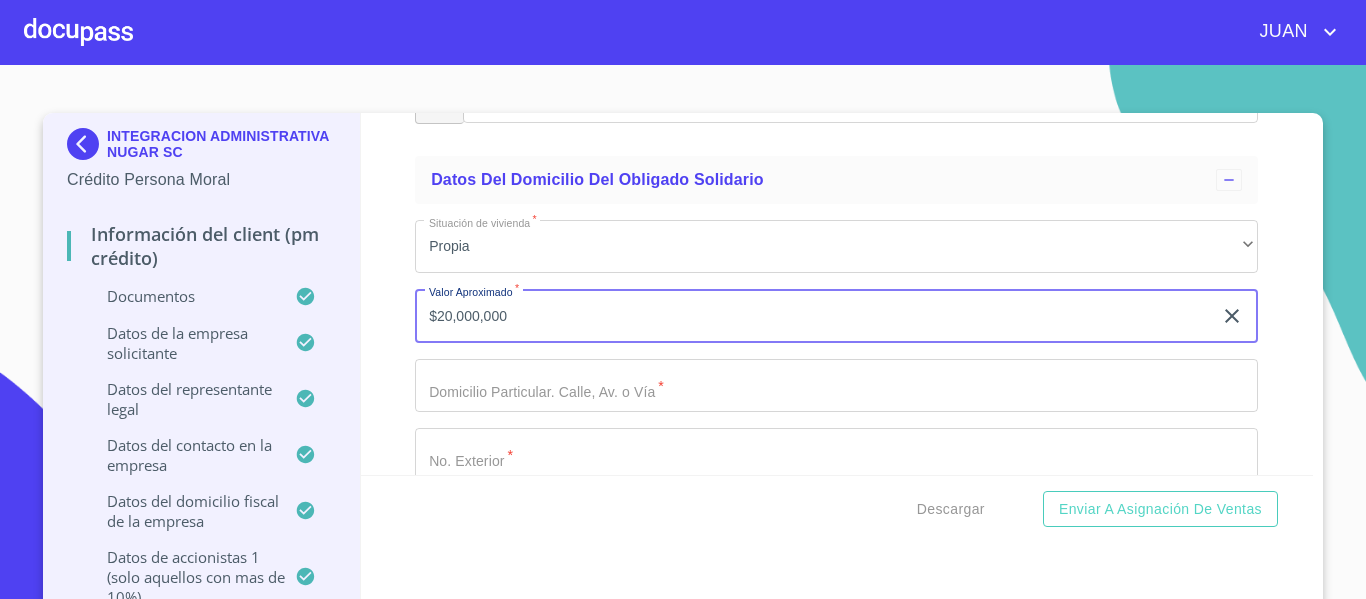 type on "$20,000,000" 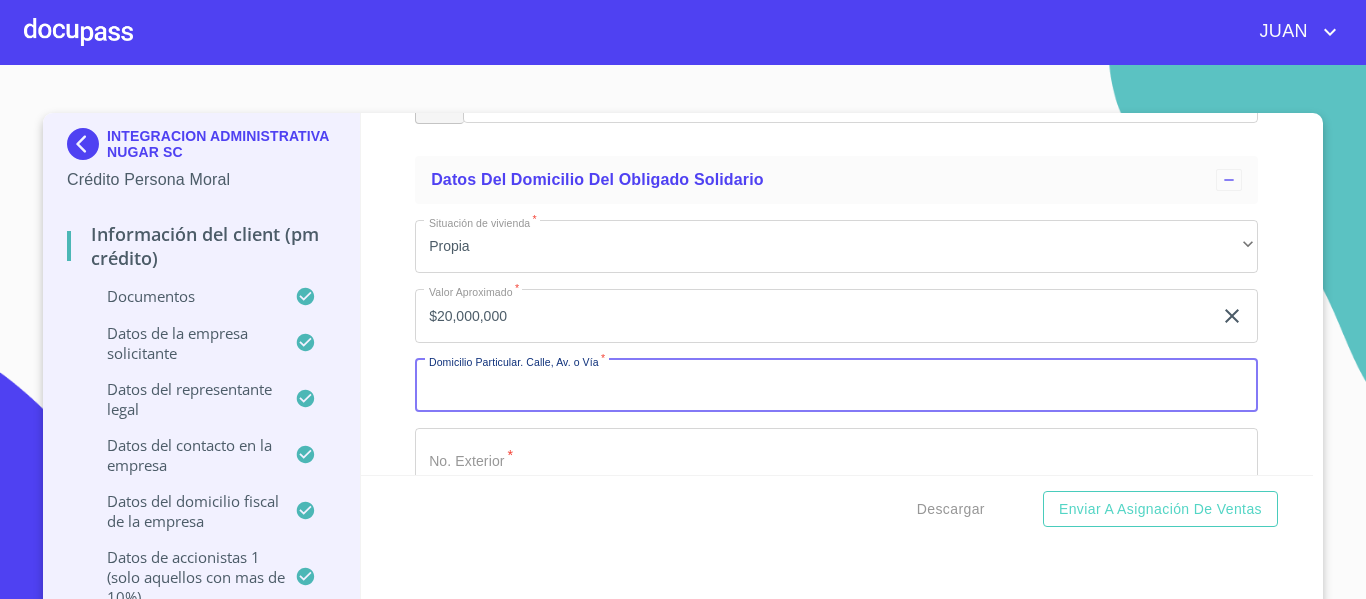 click on "Documento de identificación representante legal.   *" at bounding box center (836, 386) 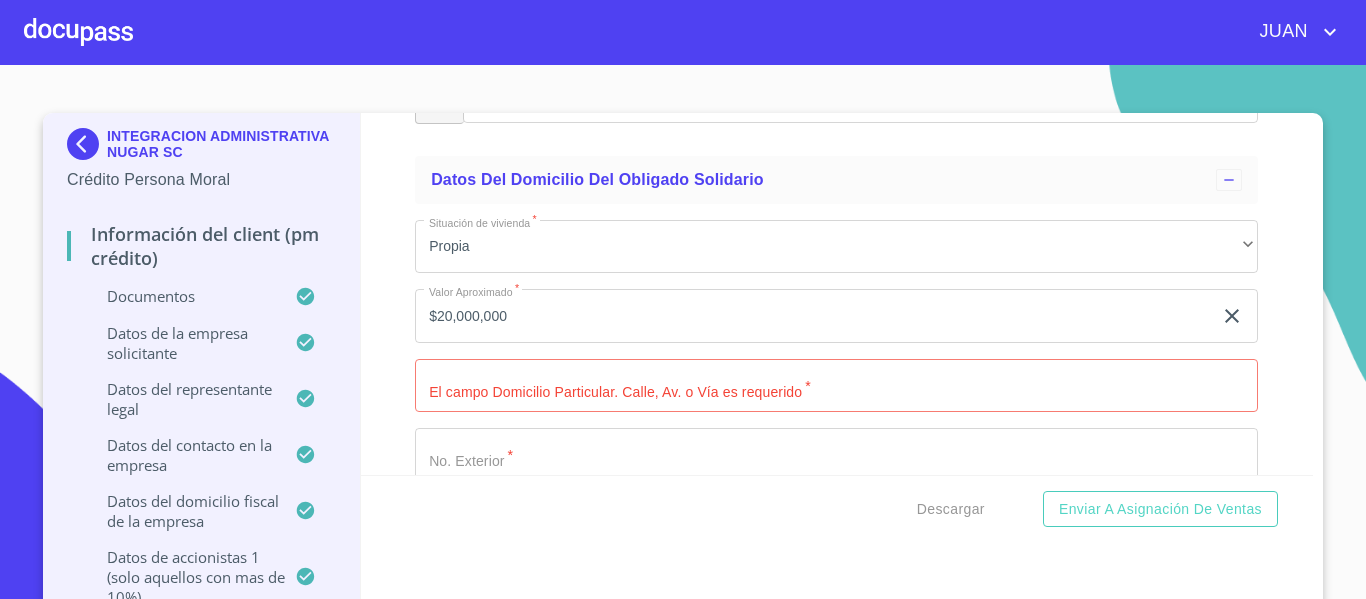 click on "Documento de identificación representante legal.   *" at bounding box center (836, 386) 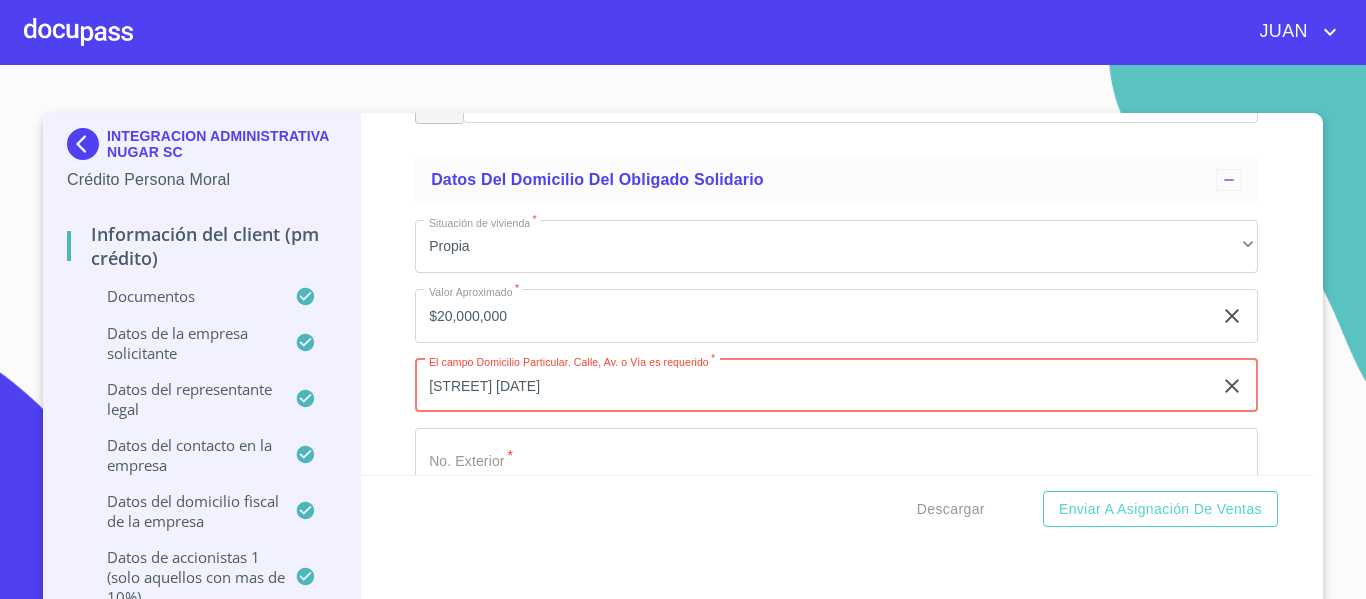 type on "[STREET] [DATE]" 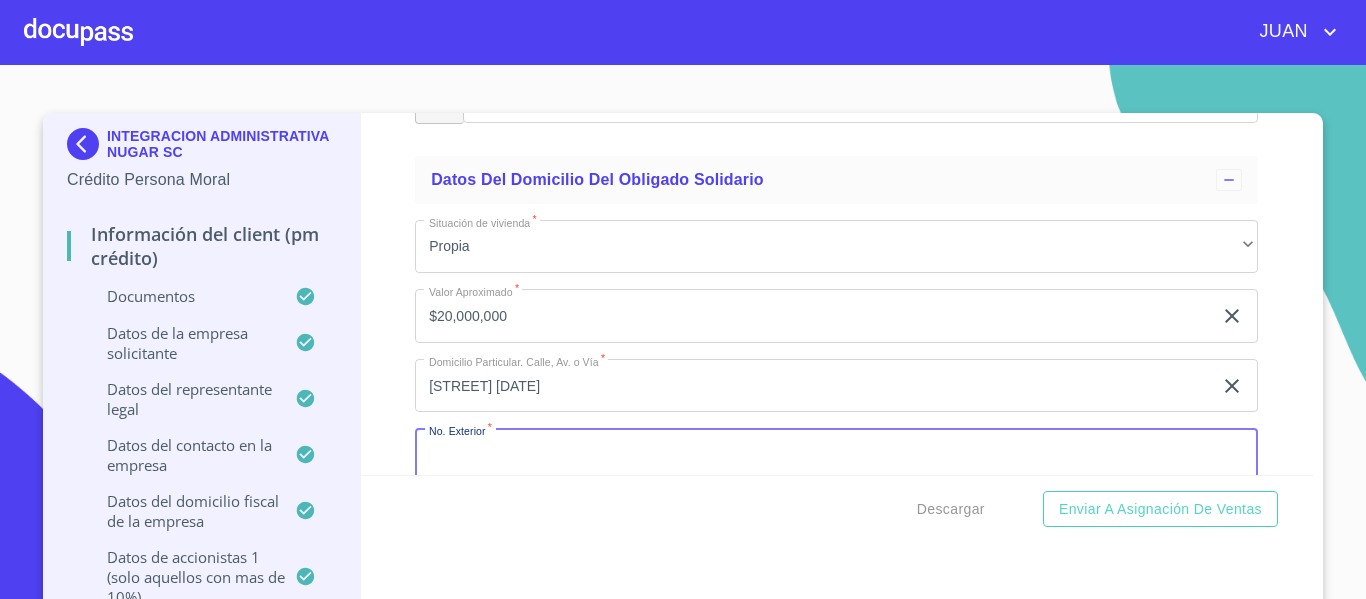 click on "Documento de identificación representante legal.   *" at bounding box center [836, 455] 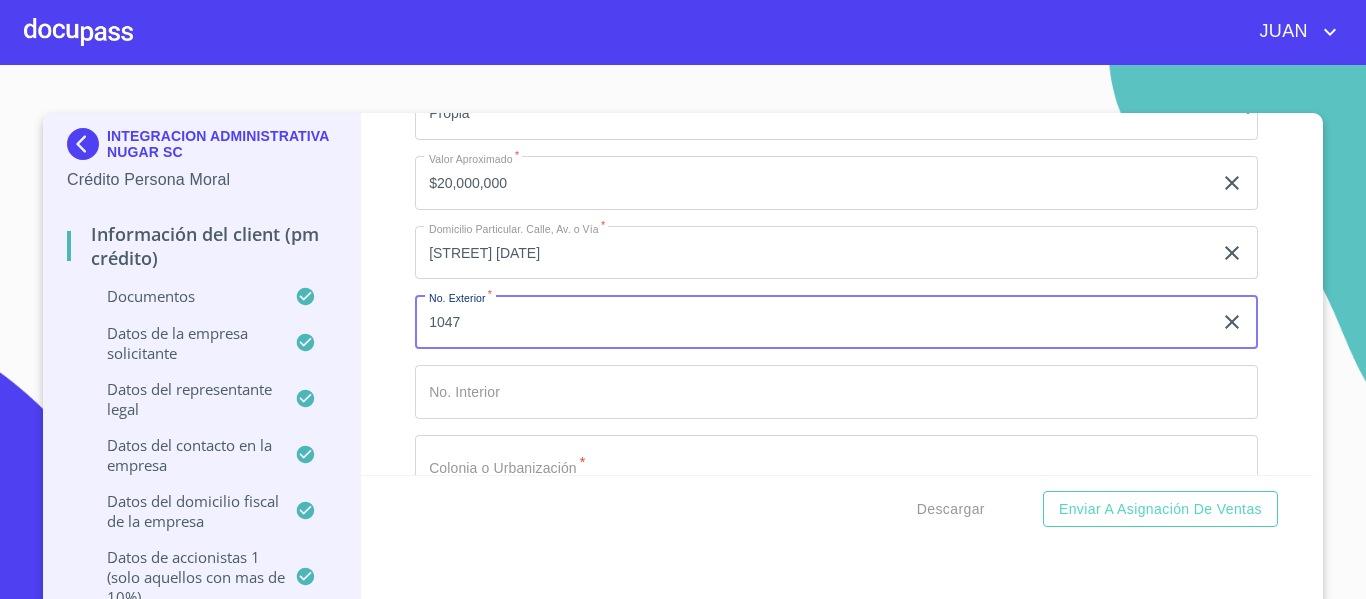 scroll, scrollTop: 20954, scrollLeft: 0, axis: vertical 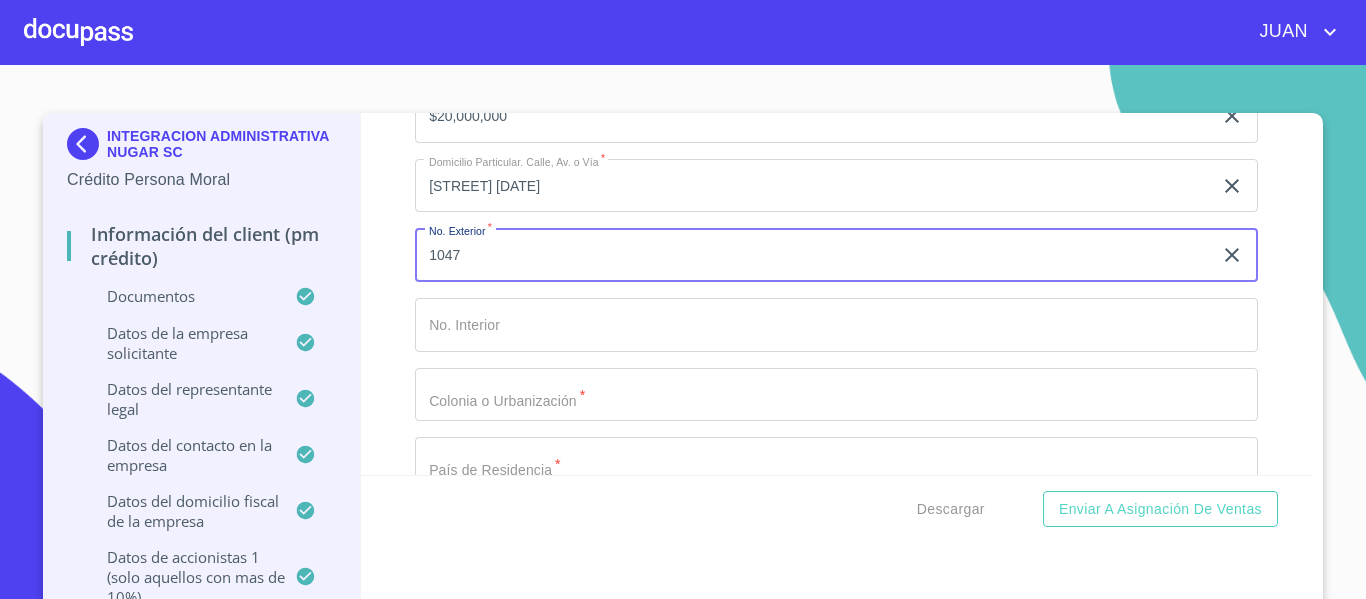 type on "1047" 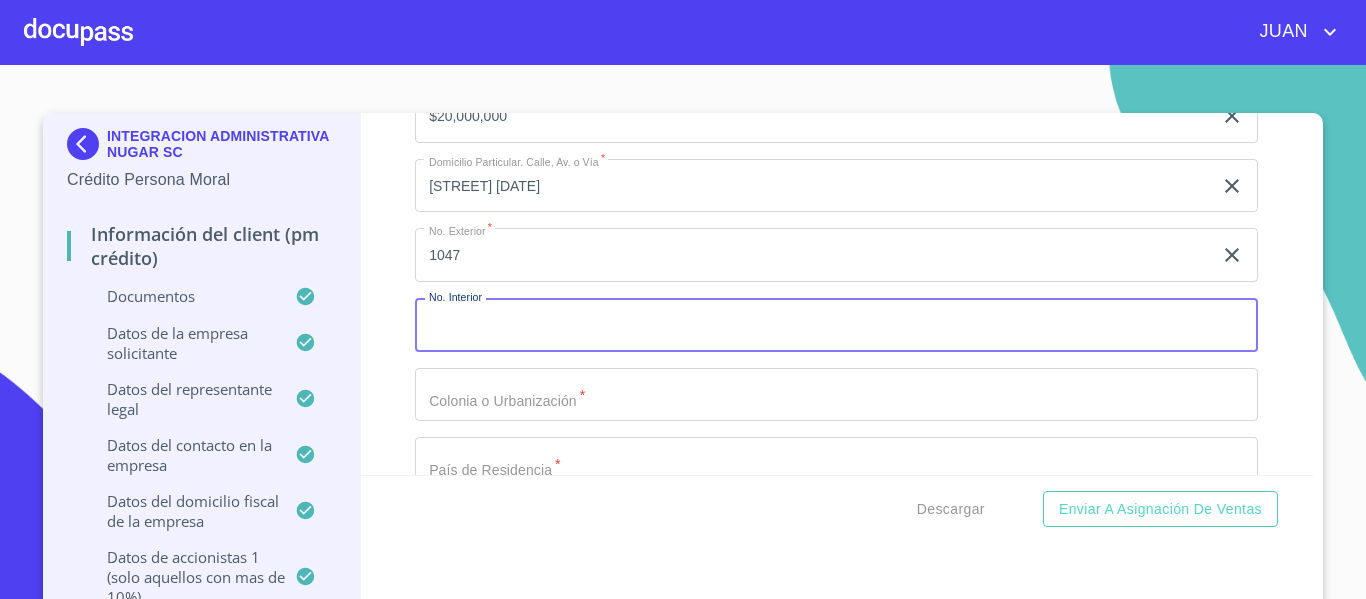 click on "Documento de identificación representante legal.   *" at bounding box center [836, 325] 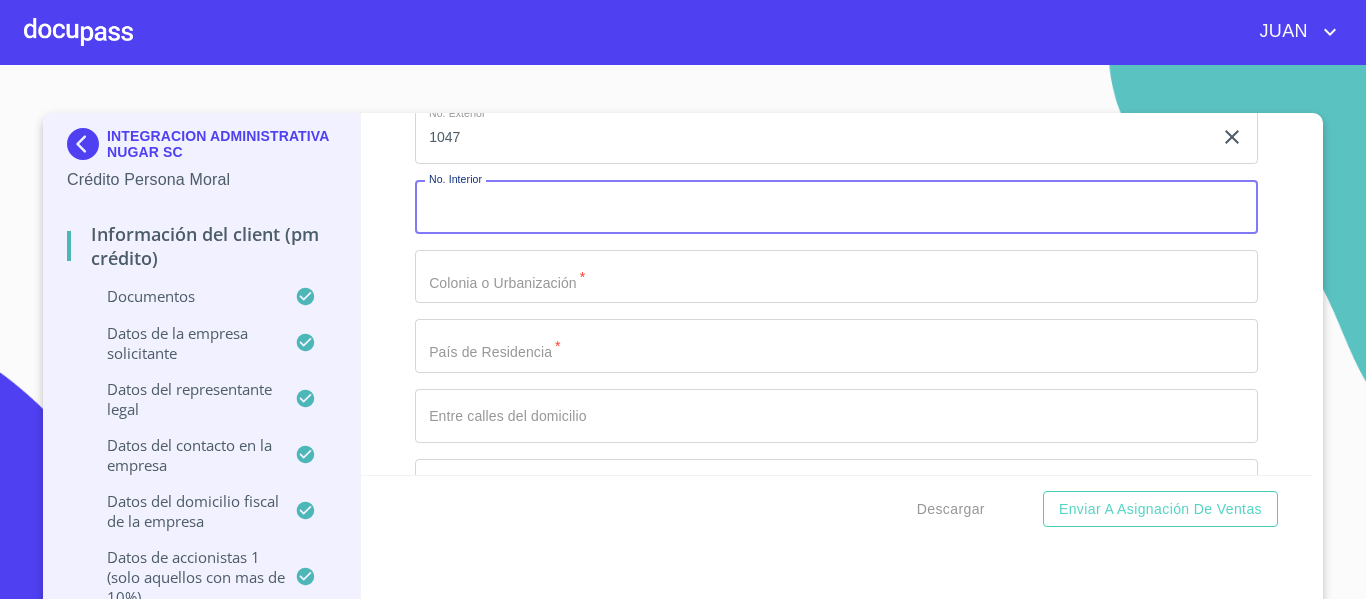 scroll, scrollTop: 21074, scrollLeft: 0, axis: vertical 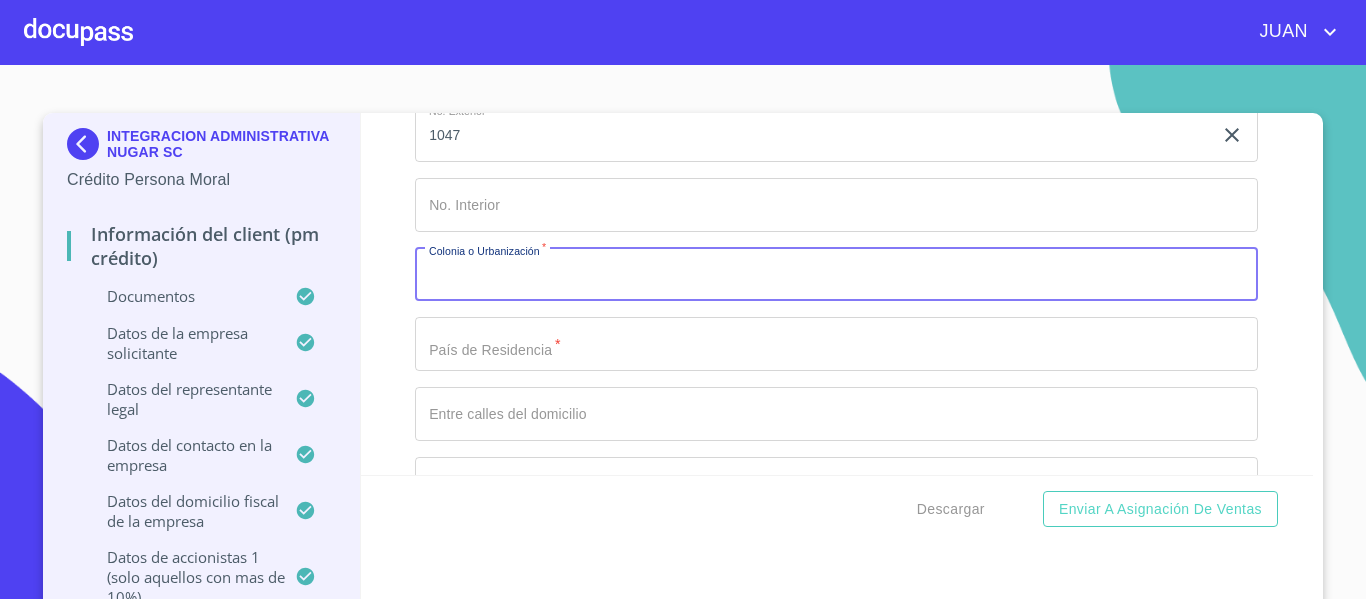 click on "Documento de identificación representante legal.   *" at bounding box center (836, 275) 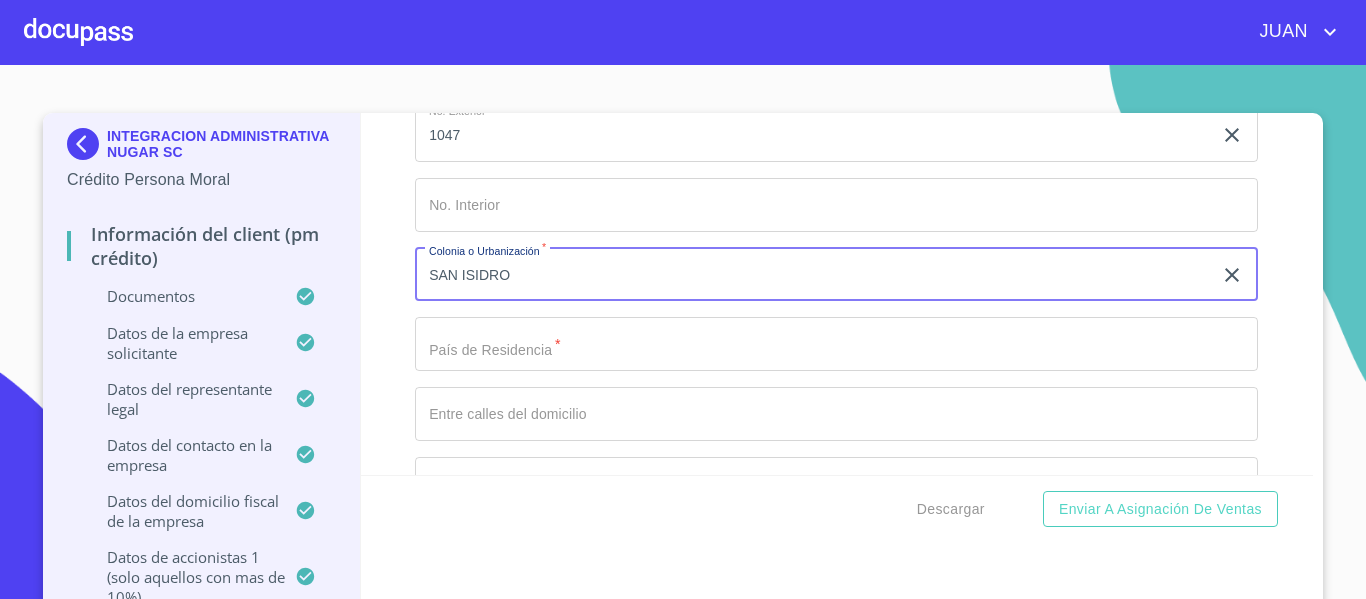 type on "SAN ISIDRO" 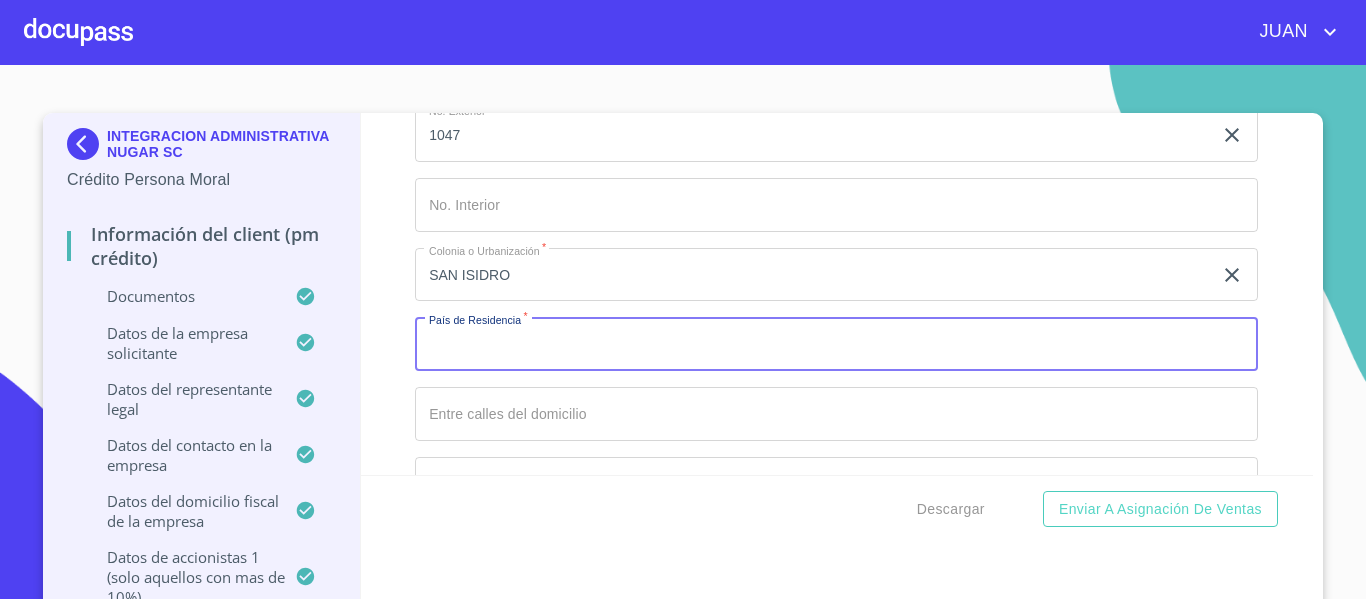 click on "Documento de identificación representante legal.   *" at bounding box center [836, 344] 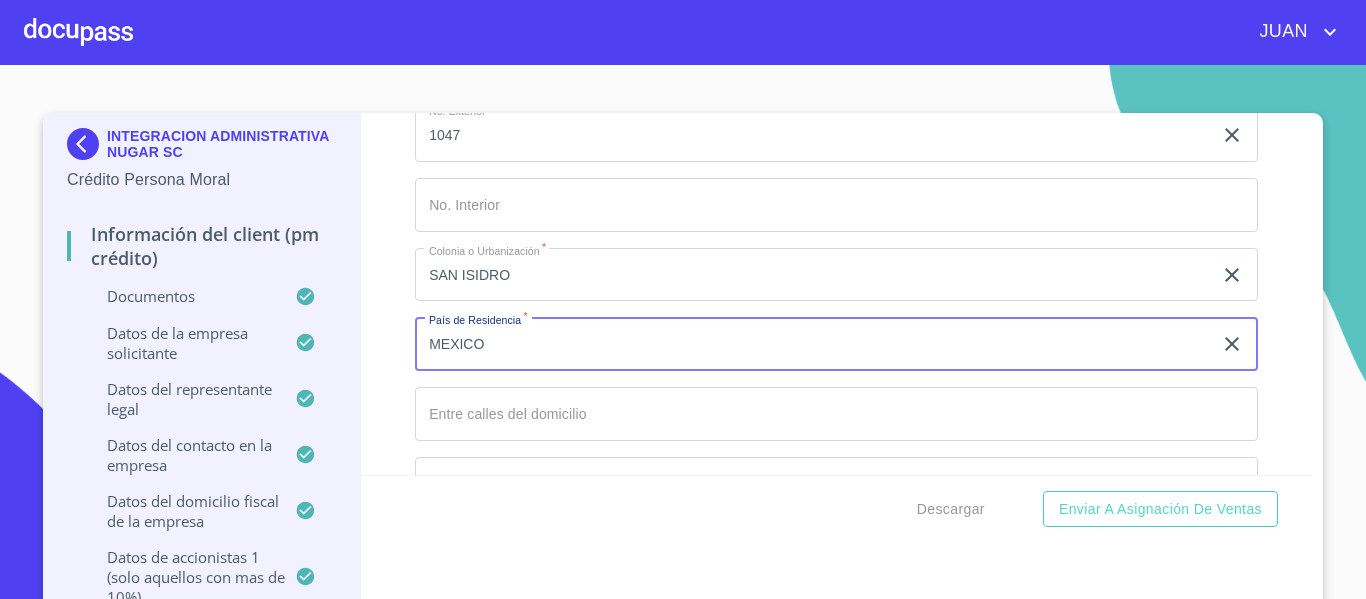 type on "MEXICO" 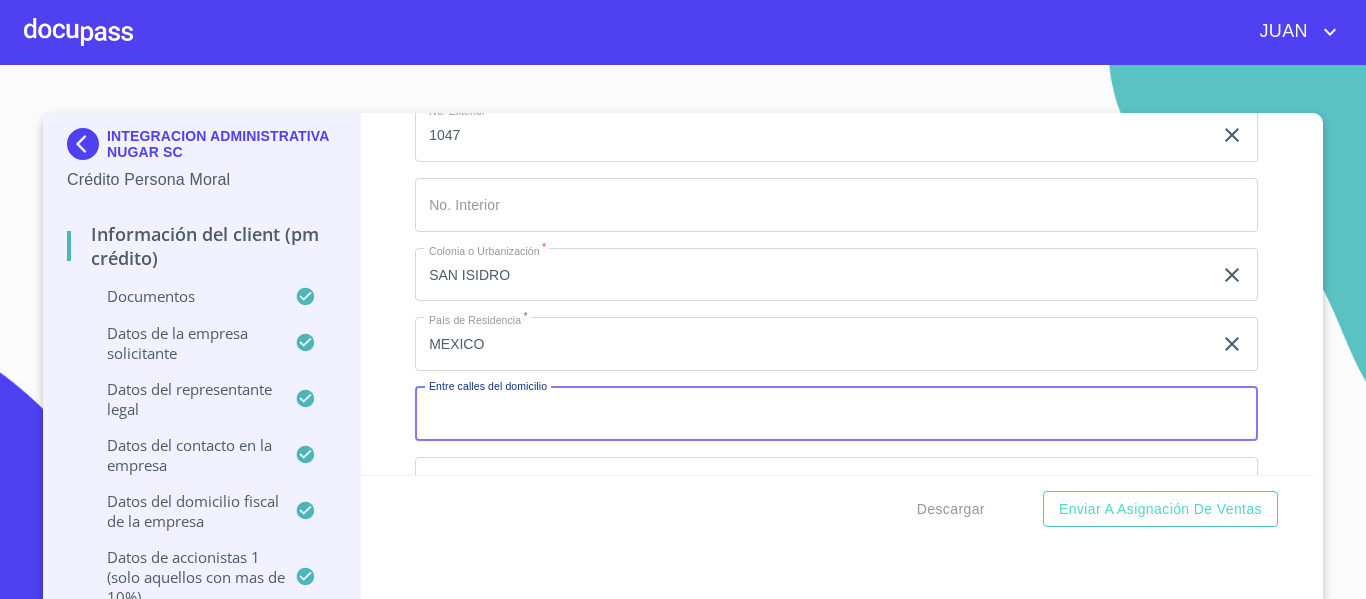 click on "Documento de identificación representante legal.   *" at bounding box center [836, 414] 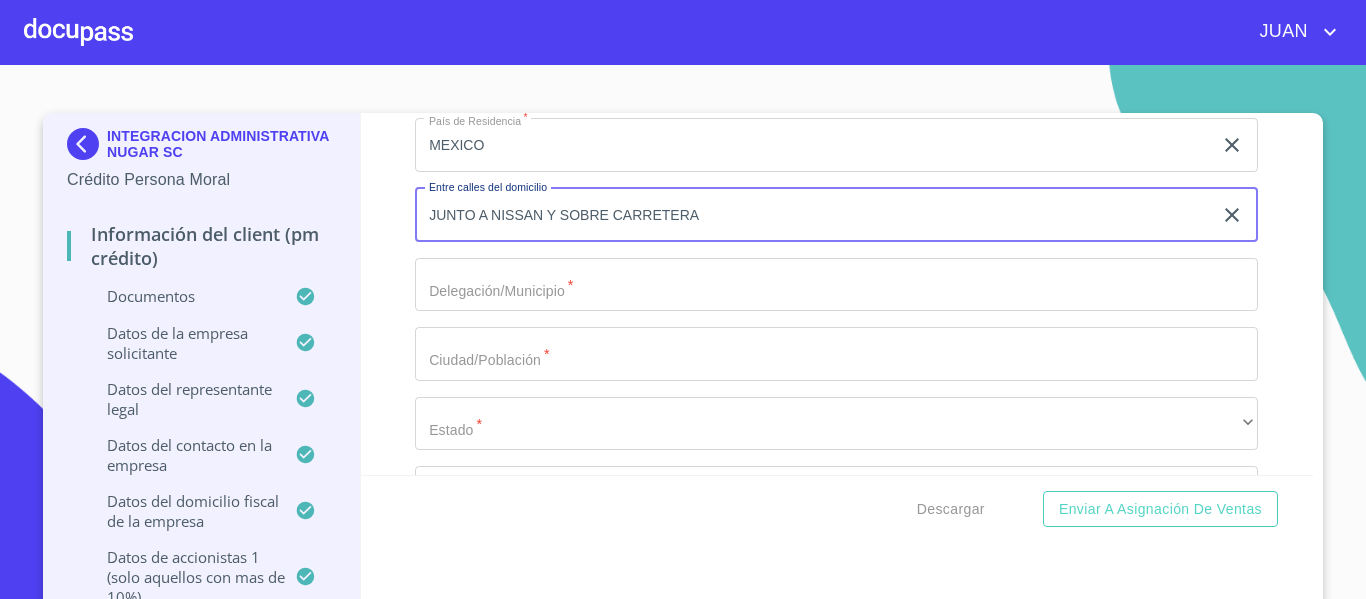 scroll, scrollTop: 21300, scrollLeft: 0, axis: vertical 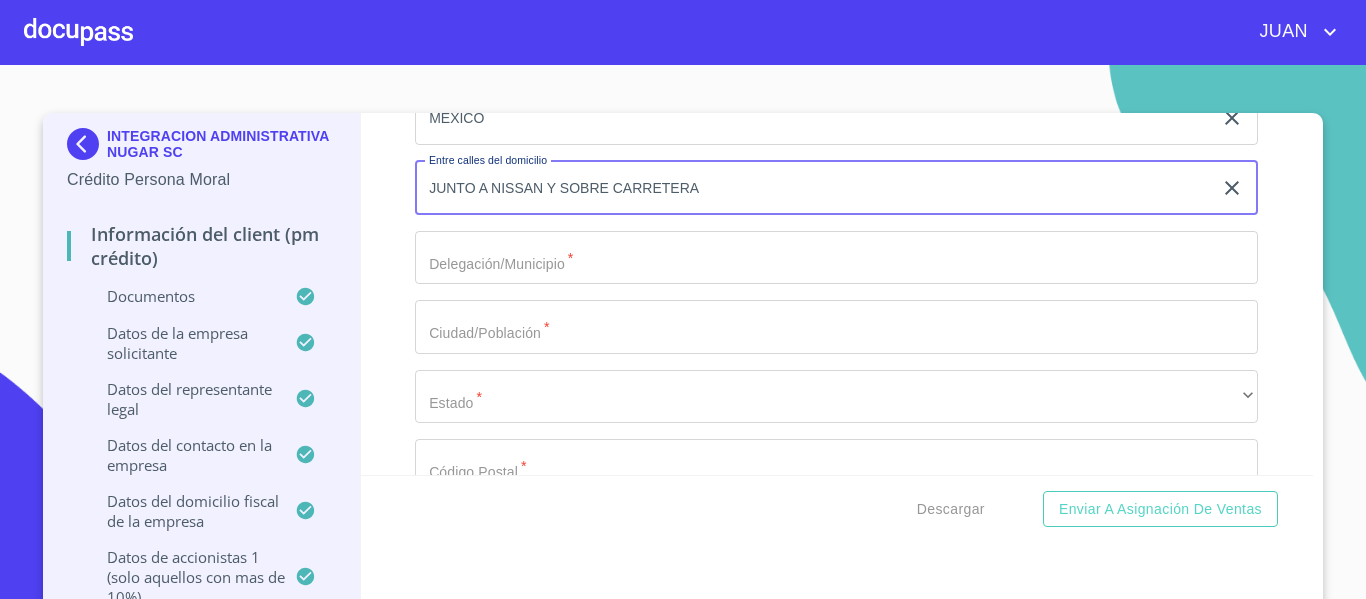 type on "JUNTO A NISSAN Y SOBRE CARRETERA" 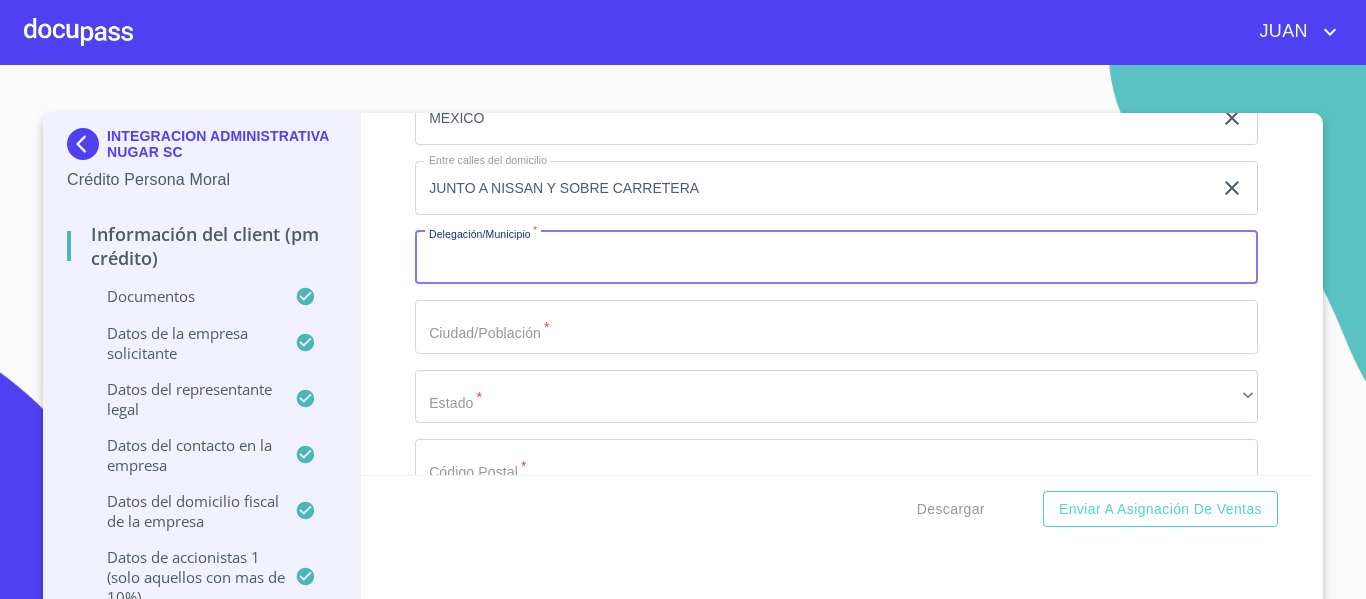 click on "Documento de identificación representante legal.   *" at bounding box center [836, 258] 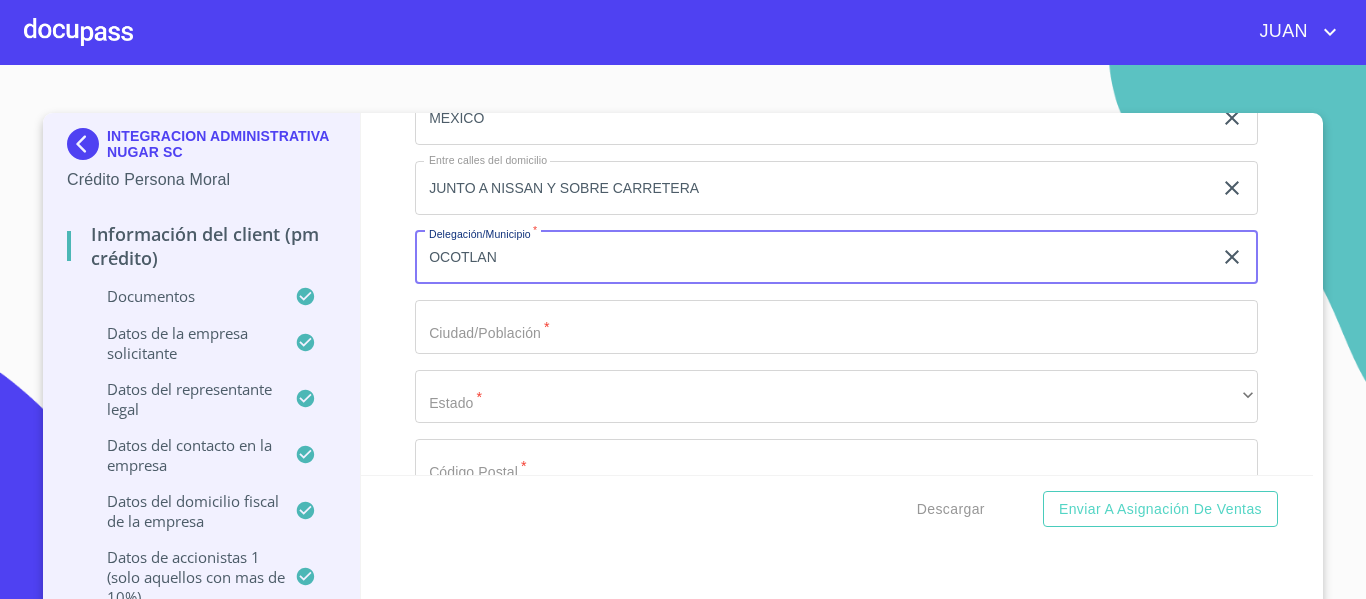 type on "OCOTLAN" 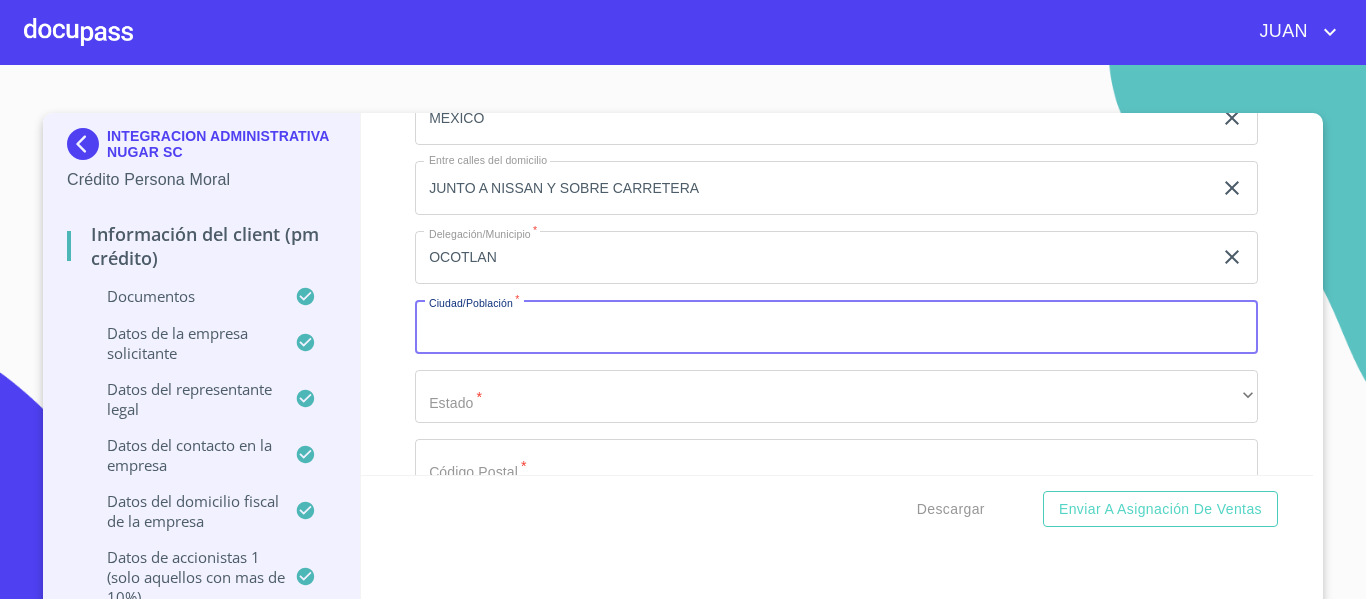 click on "Documento de identificación representante legal.   *" at bounding box center [836, 327] 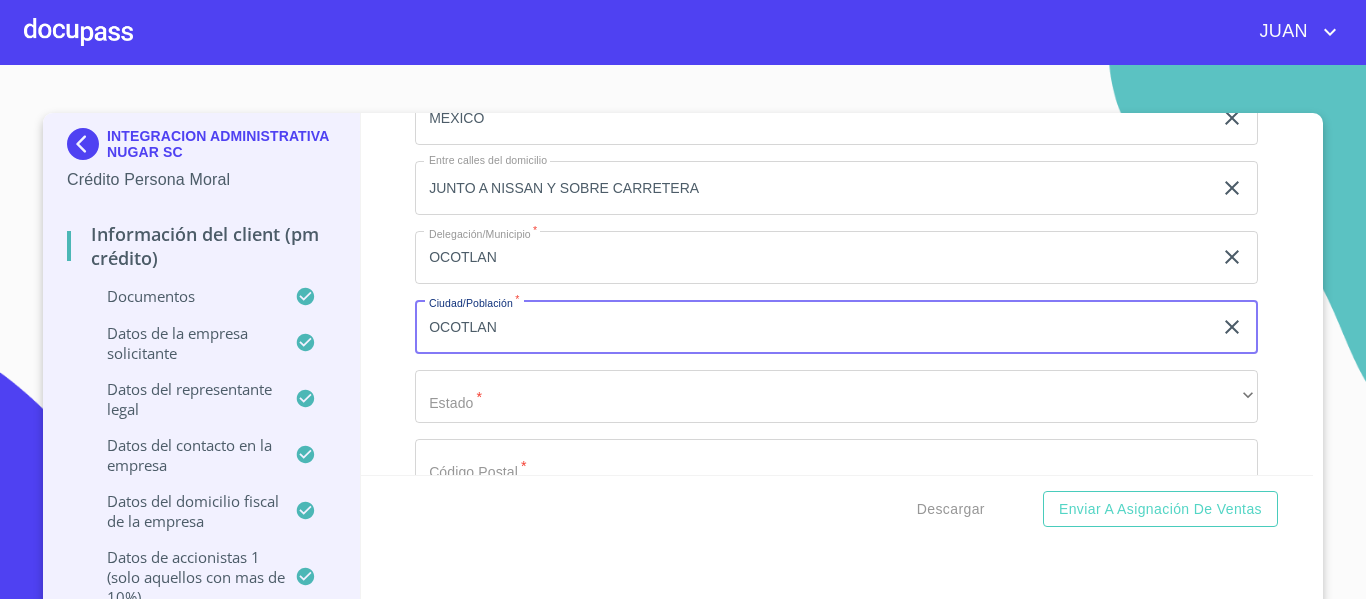 type on "OCOTLAN" 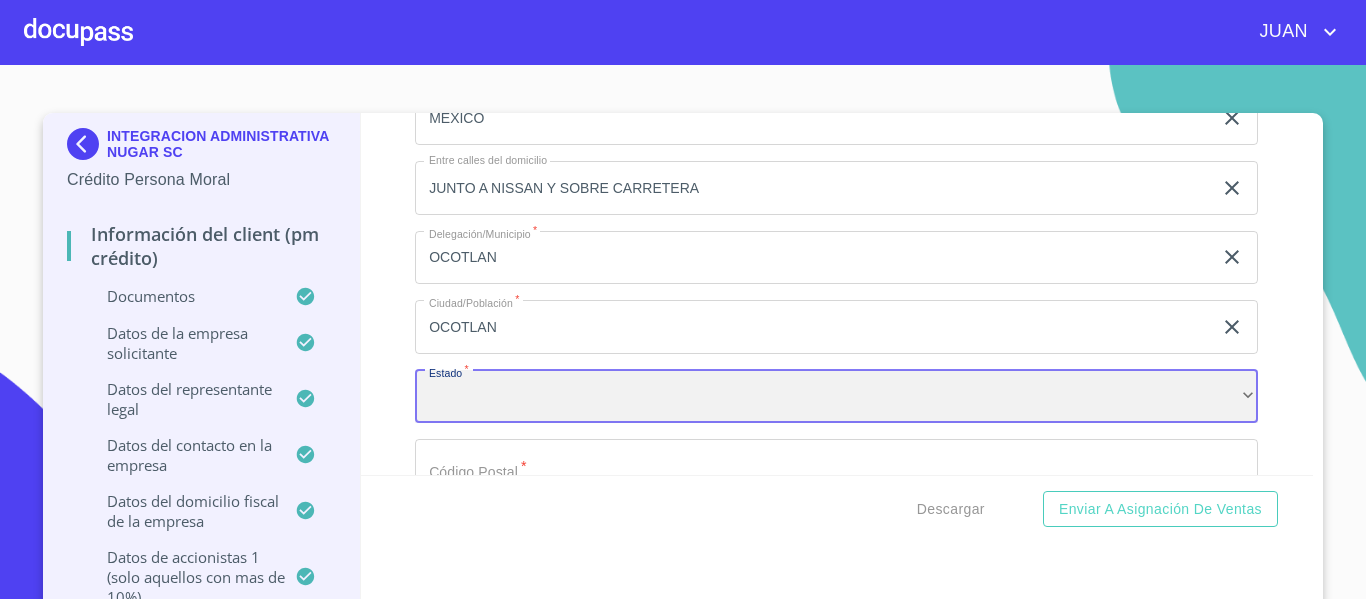 click on "​" at bounding box center (836, 397) 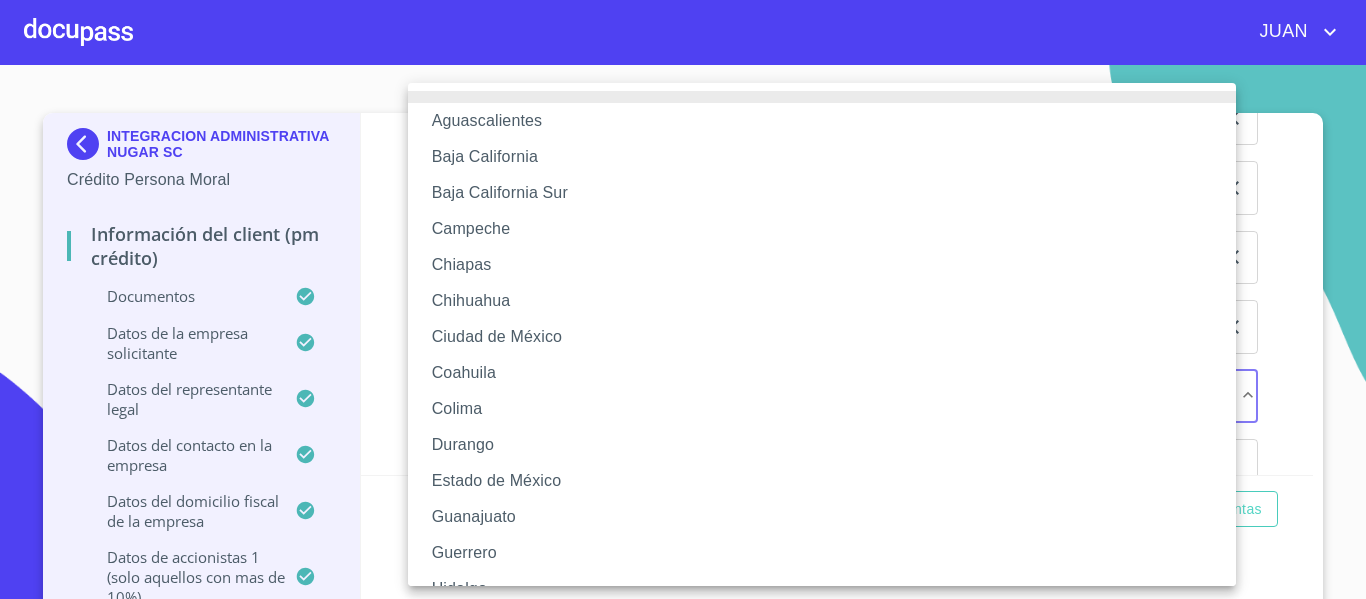 type 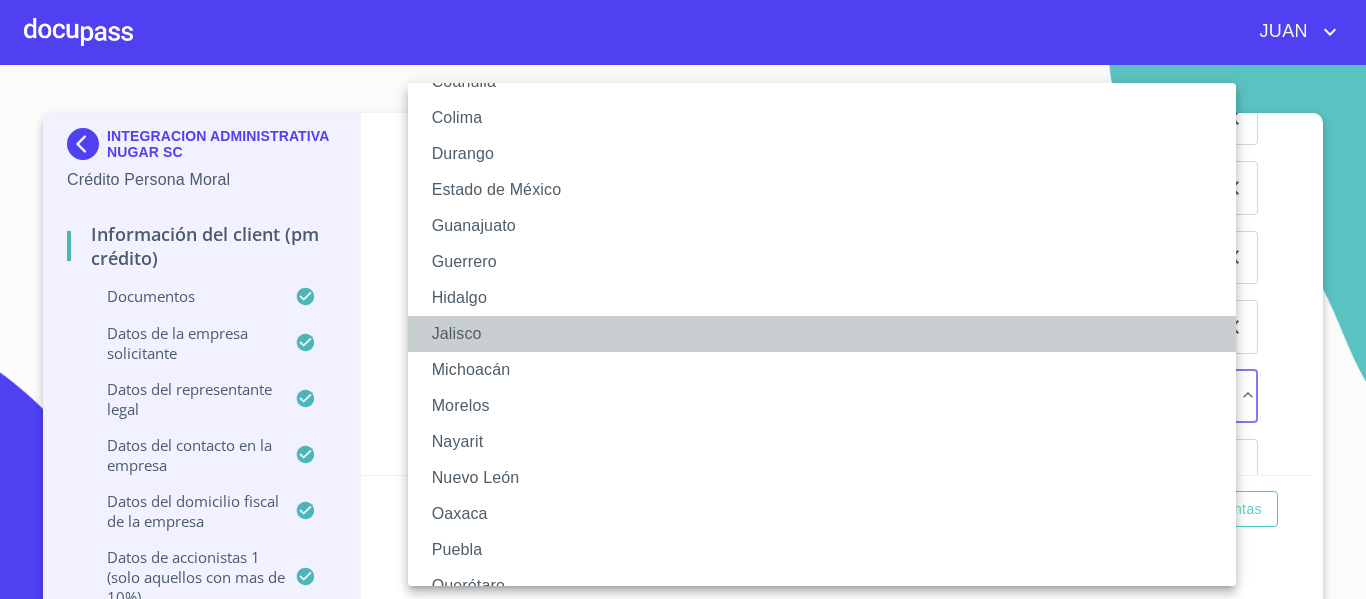 click on "Jalisco" at bounding box center (829, 334) 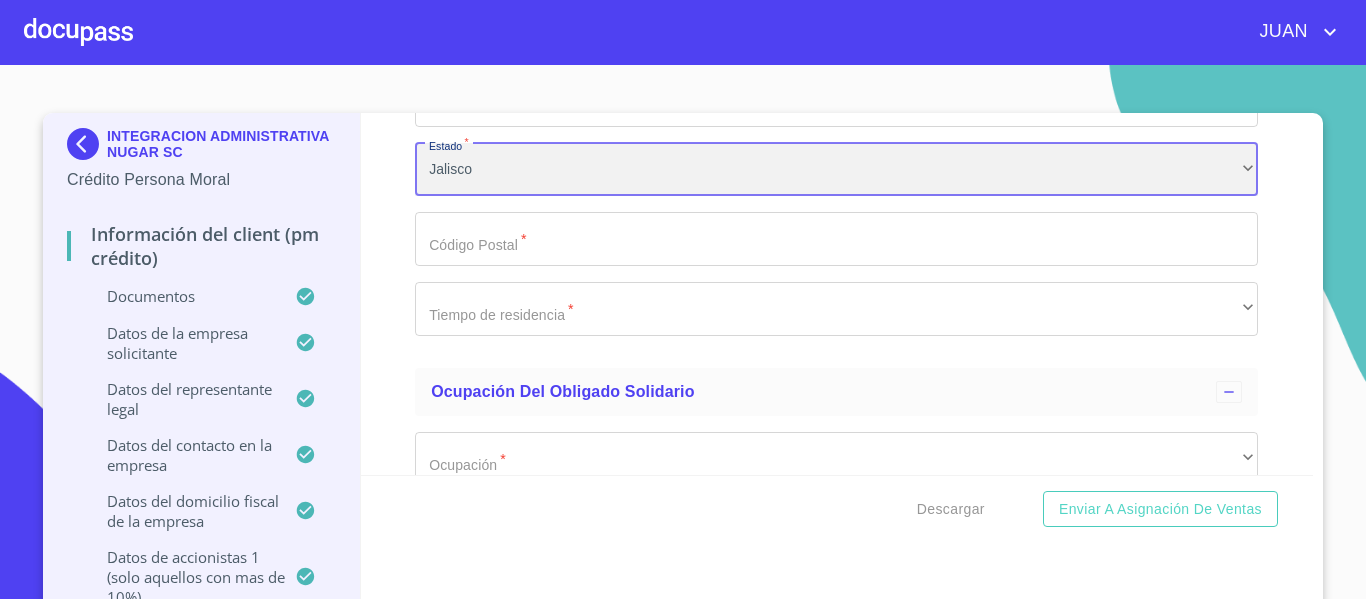 scroll, scrollTop: 21607, scrollLeft: 0, axis: vertical 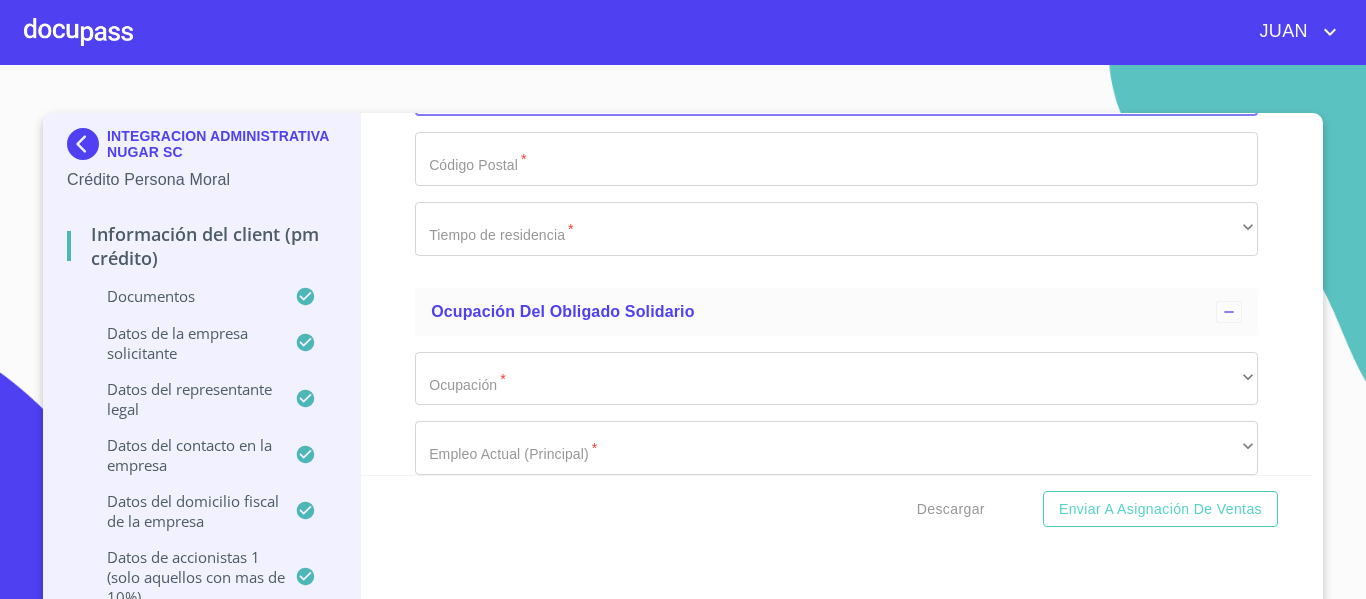 click on "Documento de identificación representante legal.   *" at bounding box center (813, -9832) 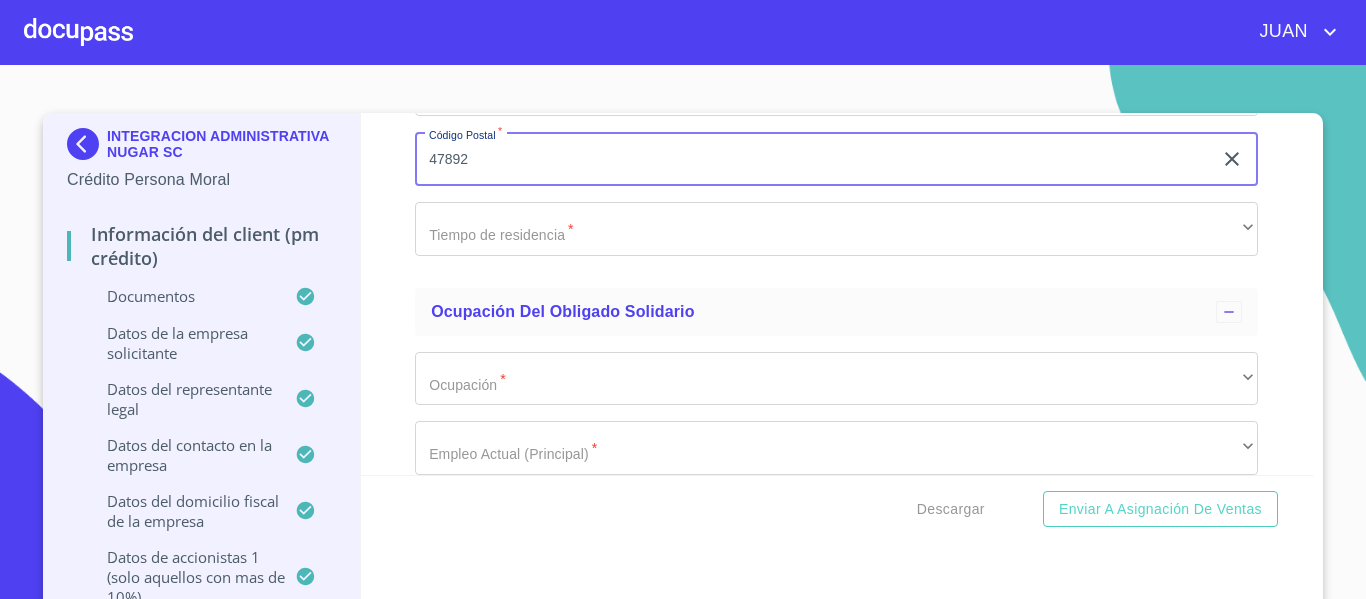 type on "47892" 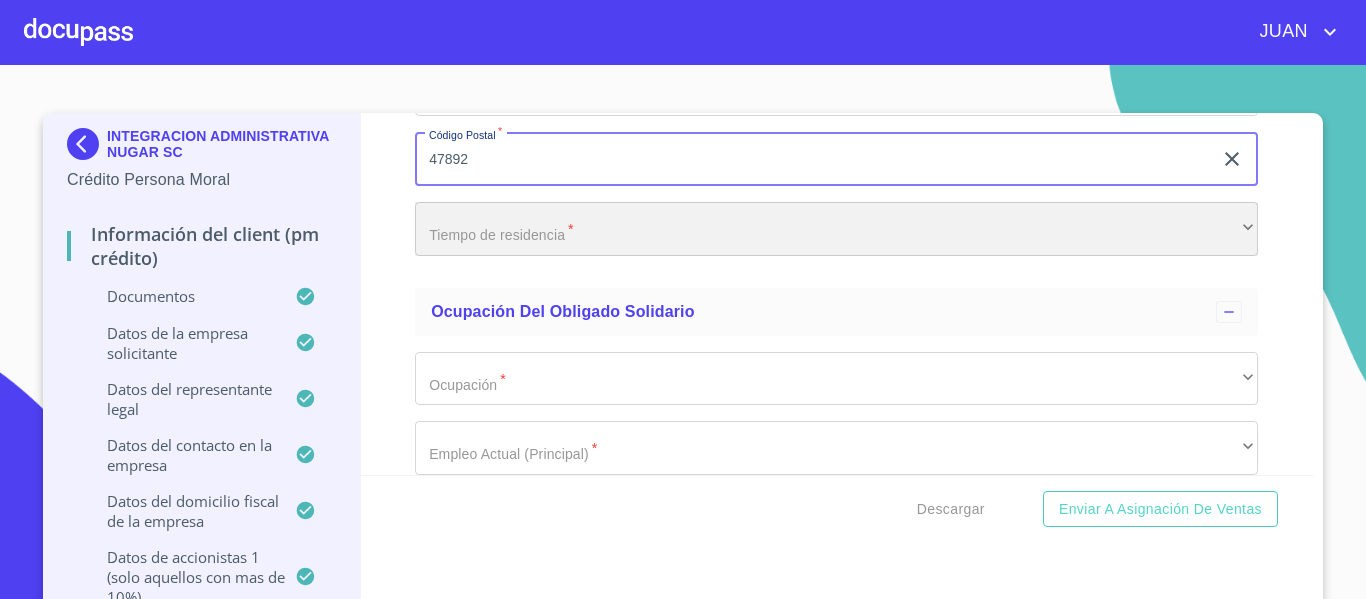 click on "​" at bounding box center (836, 229) 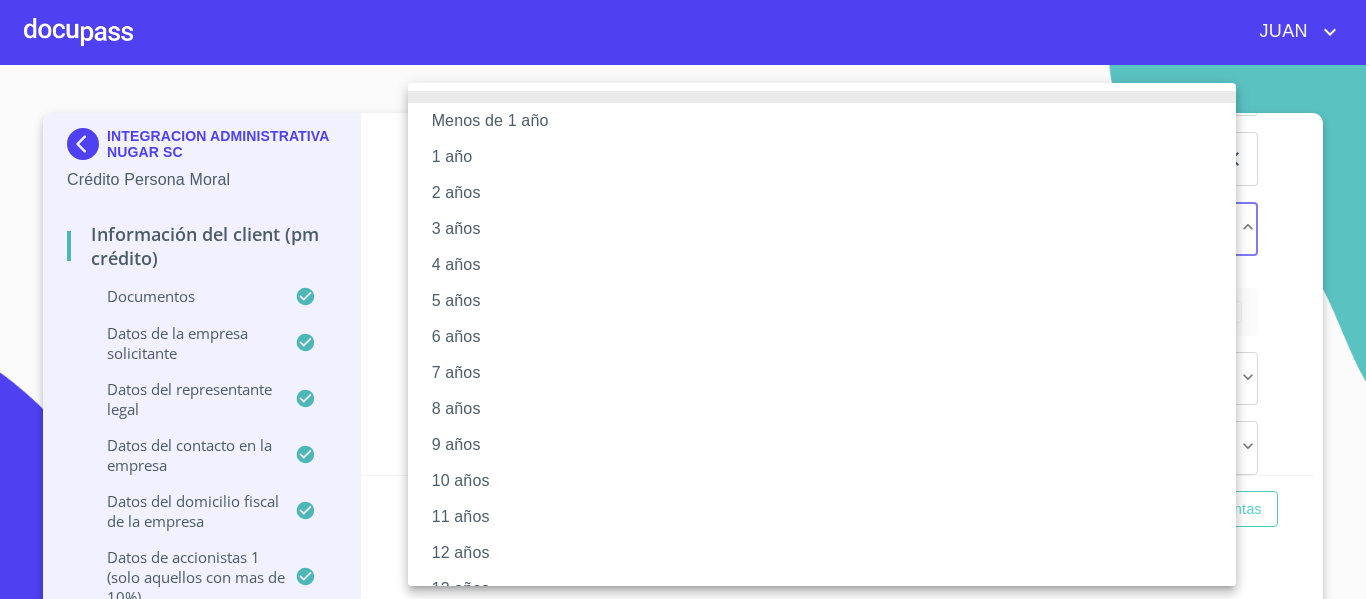 drag, startPoint x: 7, startPoint y: 319, endPoint x: 7, endPoint y: 296, distance: 23 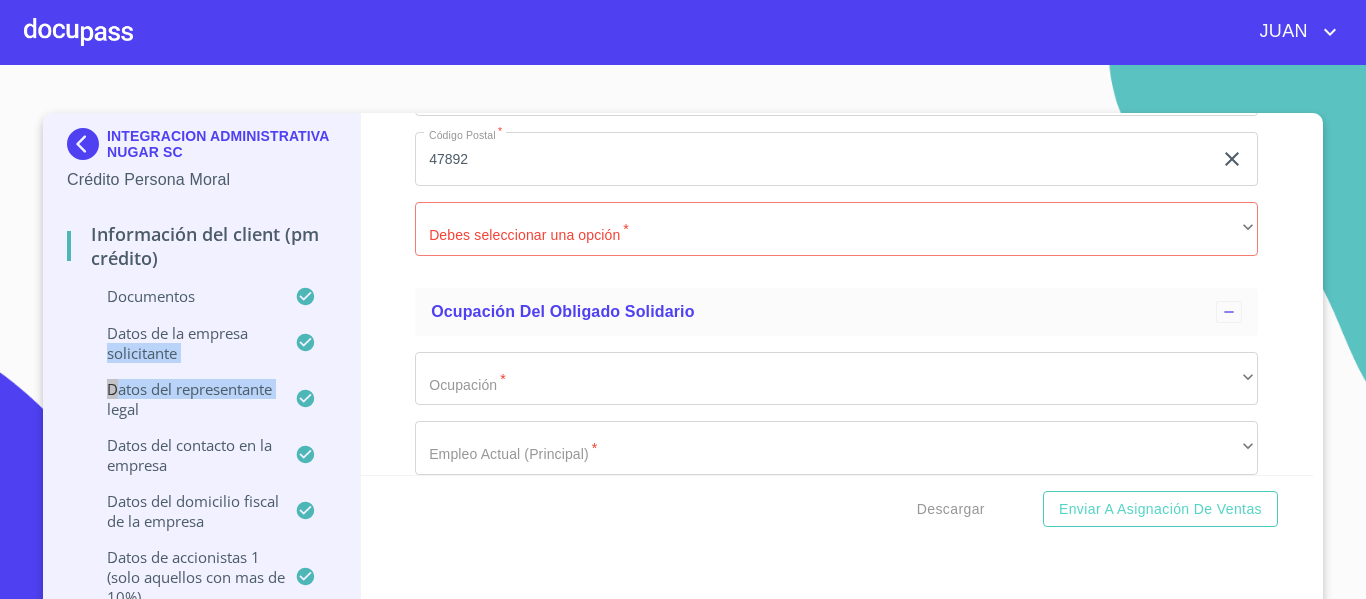 drag, startPoint x: 13, startPoint y: 373, endPoint x: 22, endPoint y: 415, distance: 42.953465 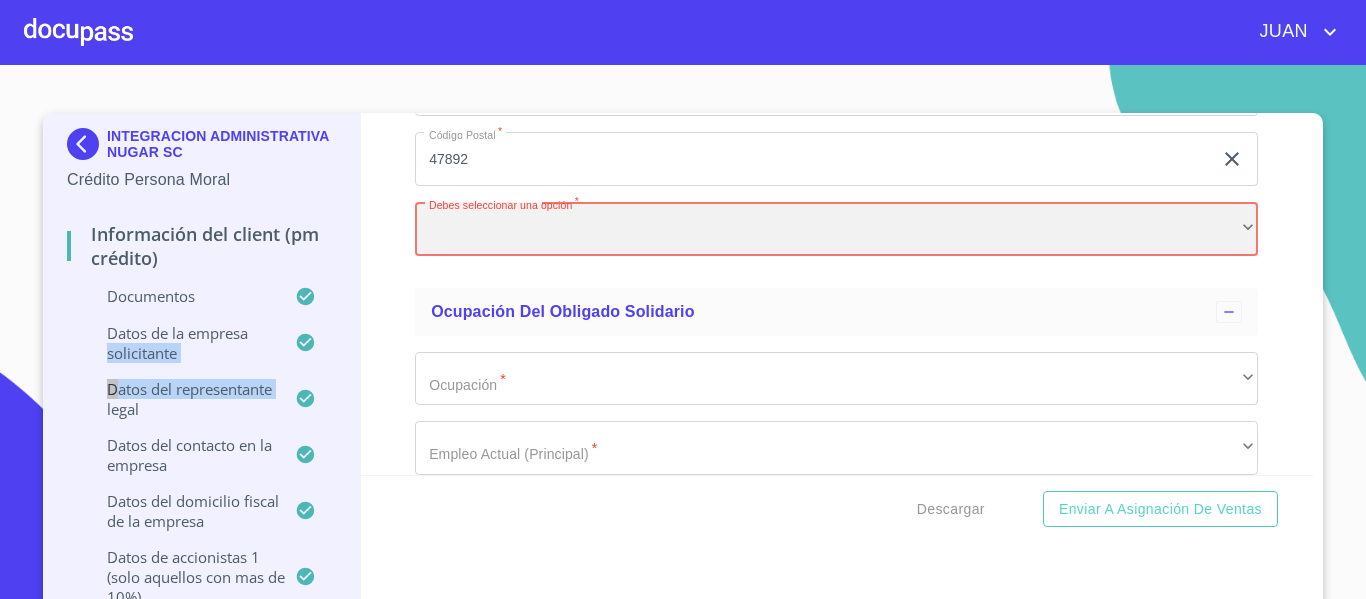 click on "​" at bounding box center (836, 229) 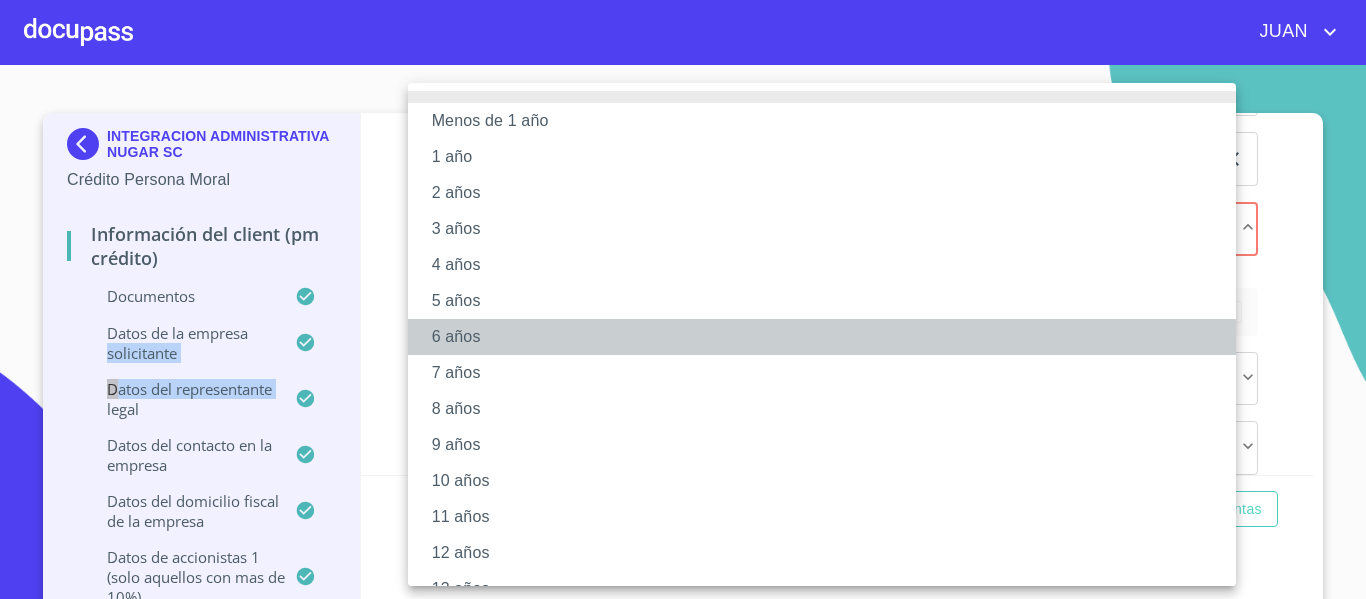 click on "6 años" at bounding box center (829, 337) 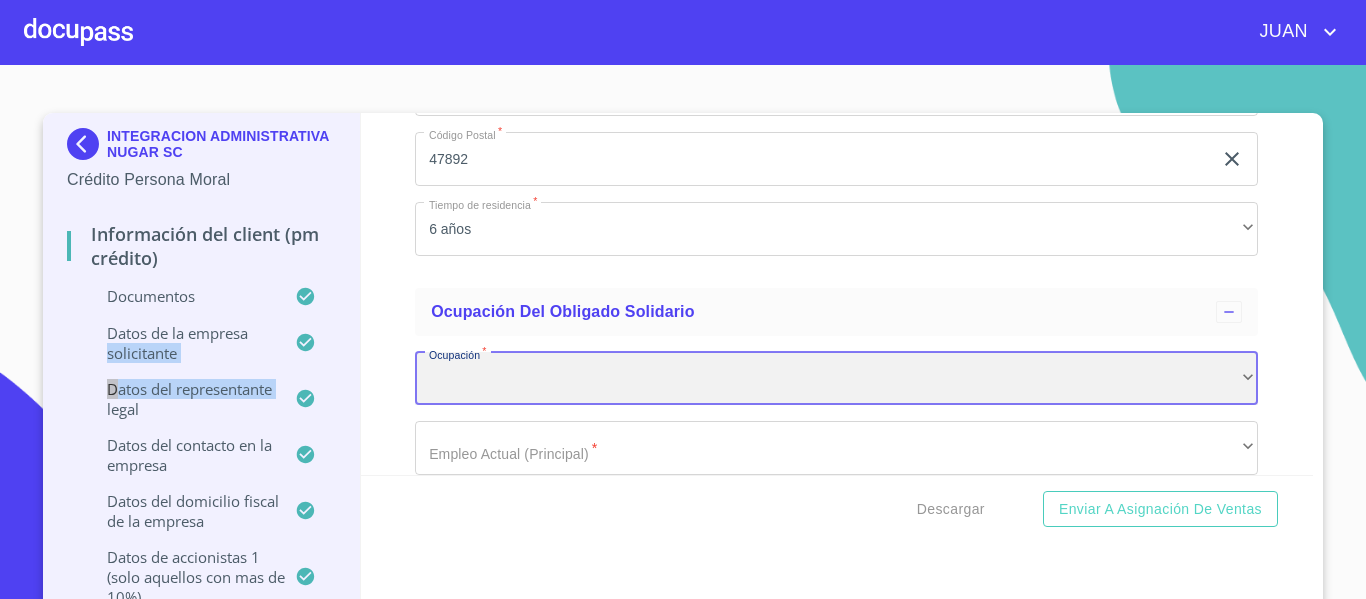 click on "​" at bounding box center [836, 379] 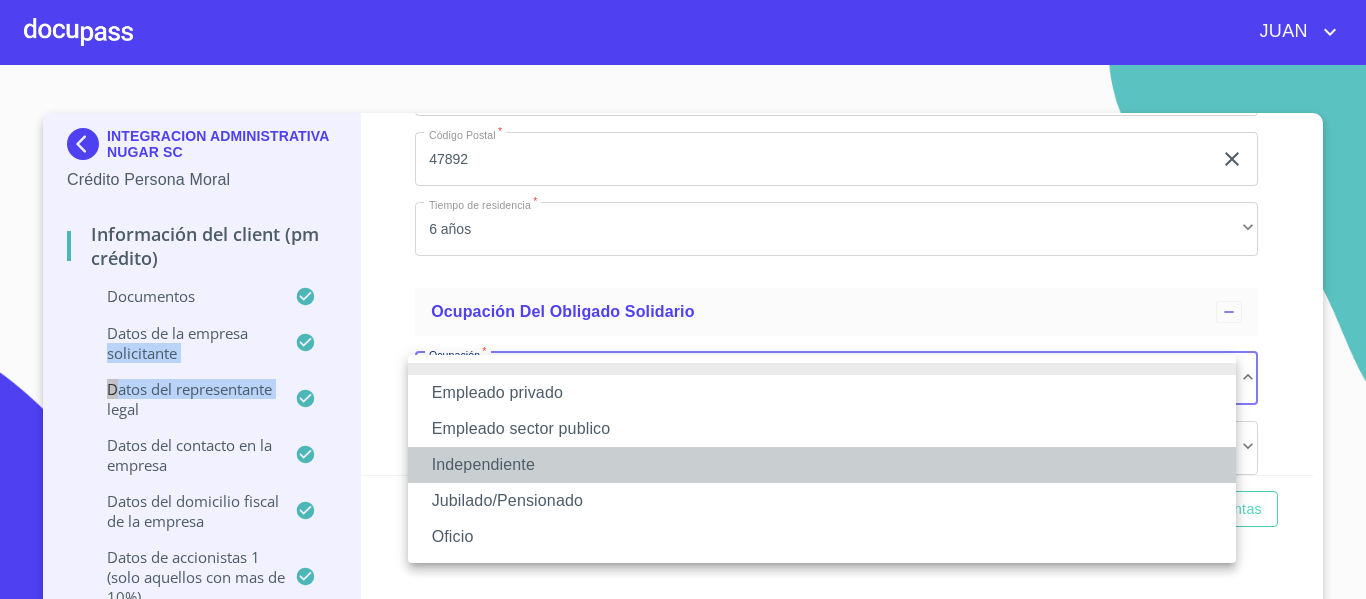 click on "Independiente" at bounding box center (822, 465) 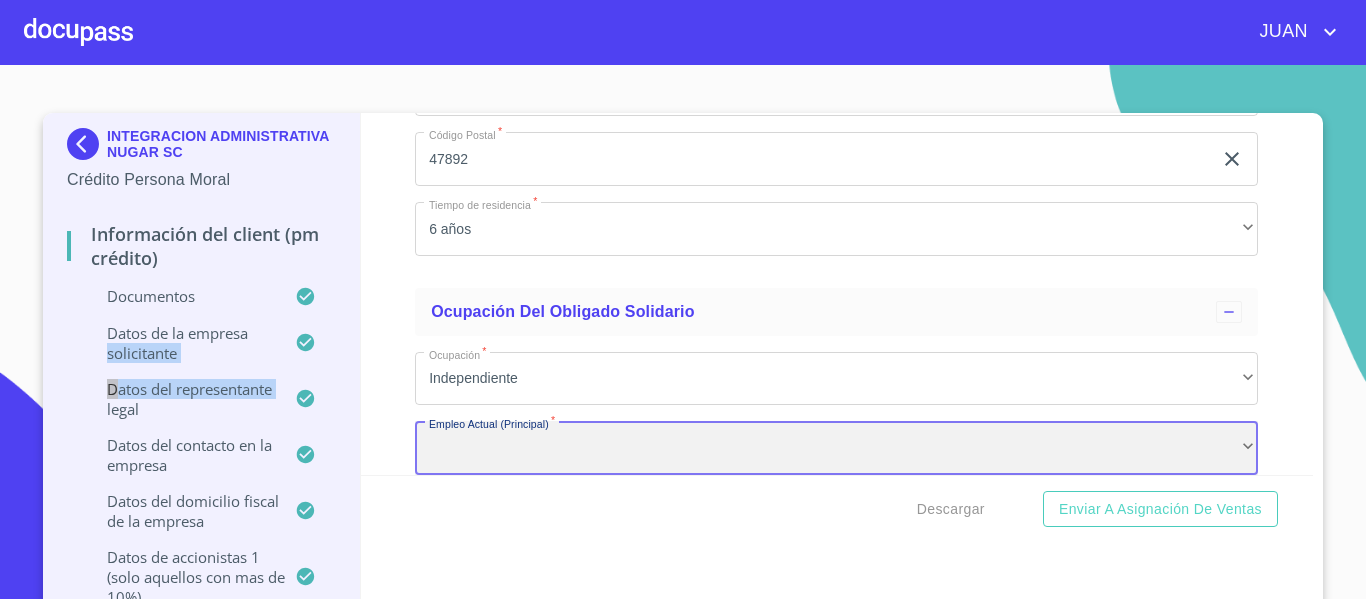 click on "​" at bounding box center [836, 448] 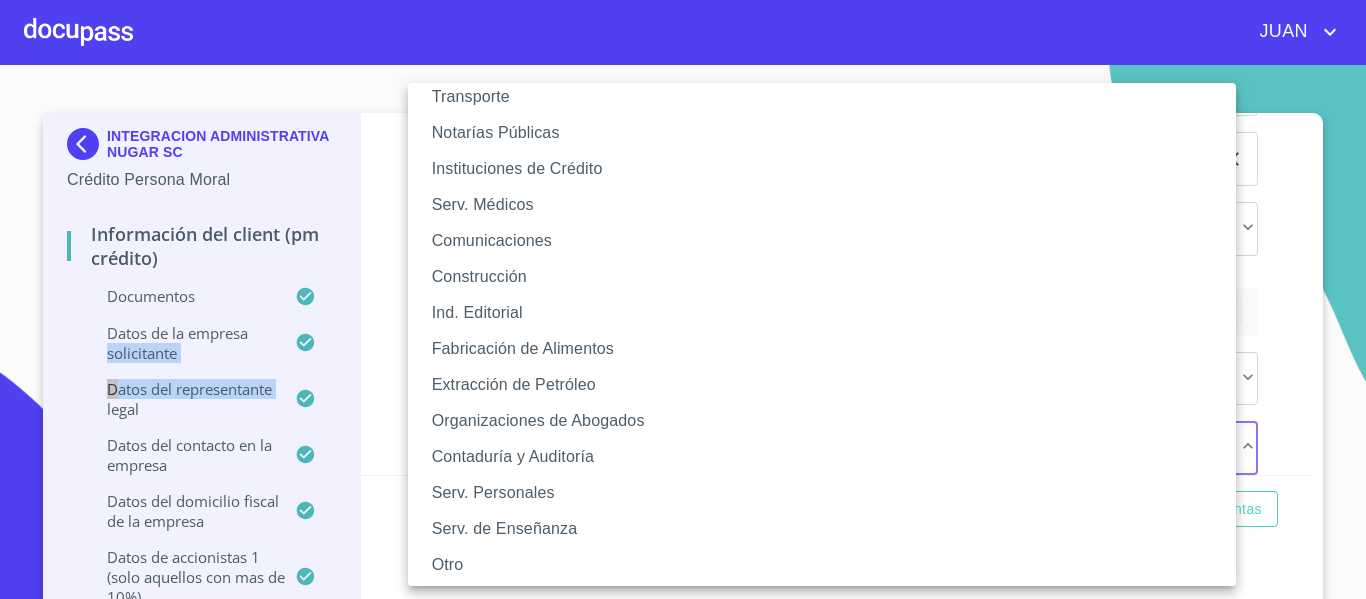 scroll, scrollTop: 353, scrollLeft: 0, axis: vertical 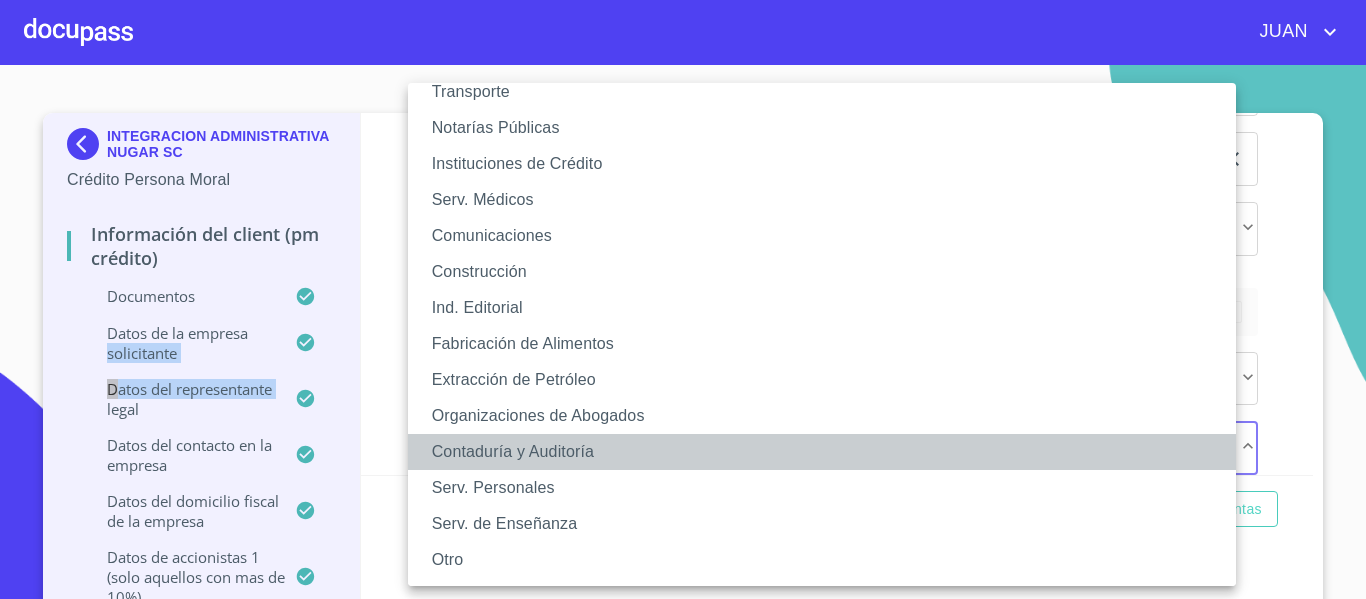 click on "Contaduría y Auditoría" at bounding box center (829, 452) 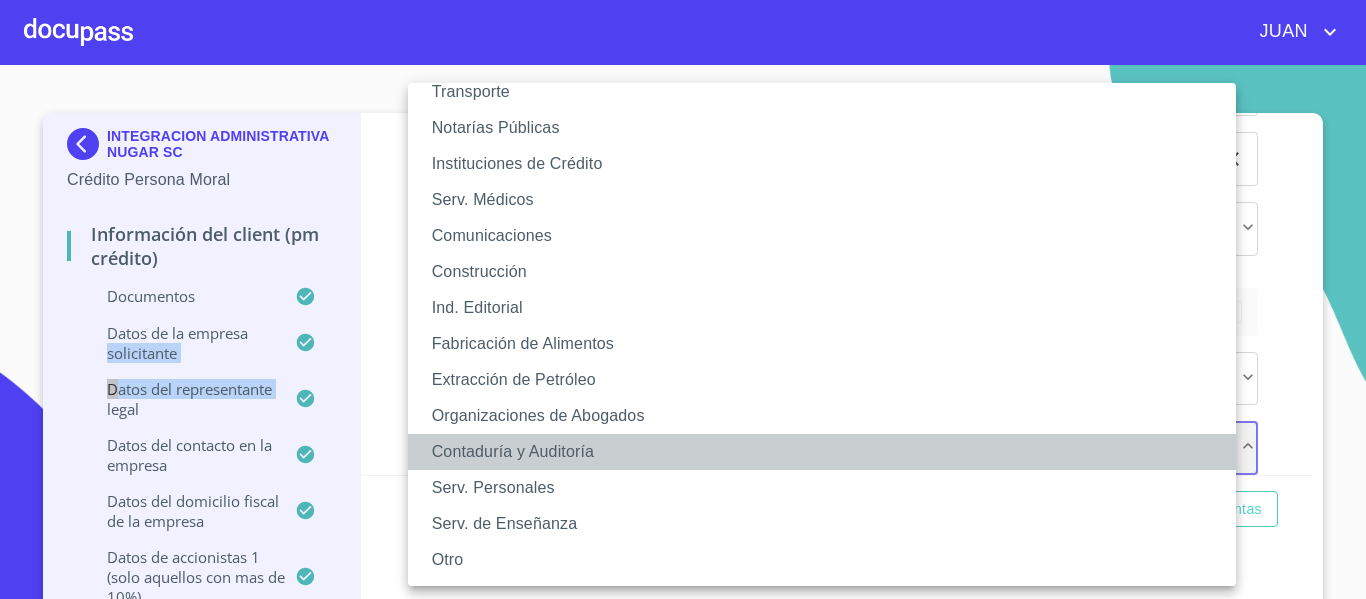 scroll, scrollTop: 352, scrollLeft: 0, axis: vertical 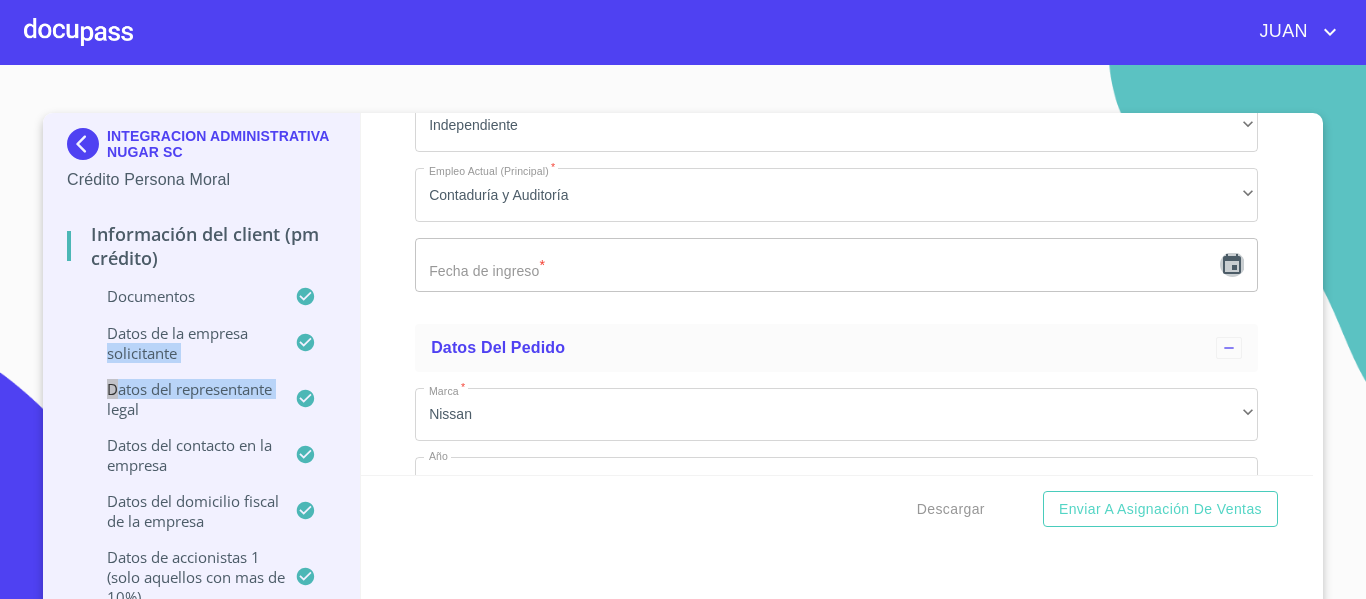 click 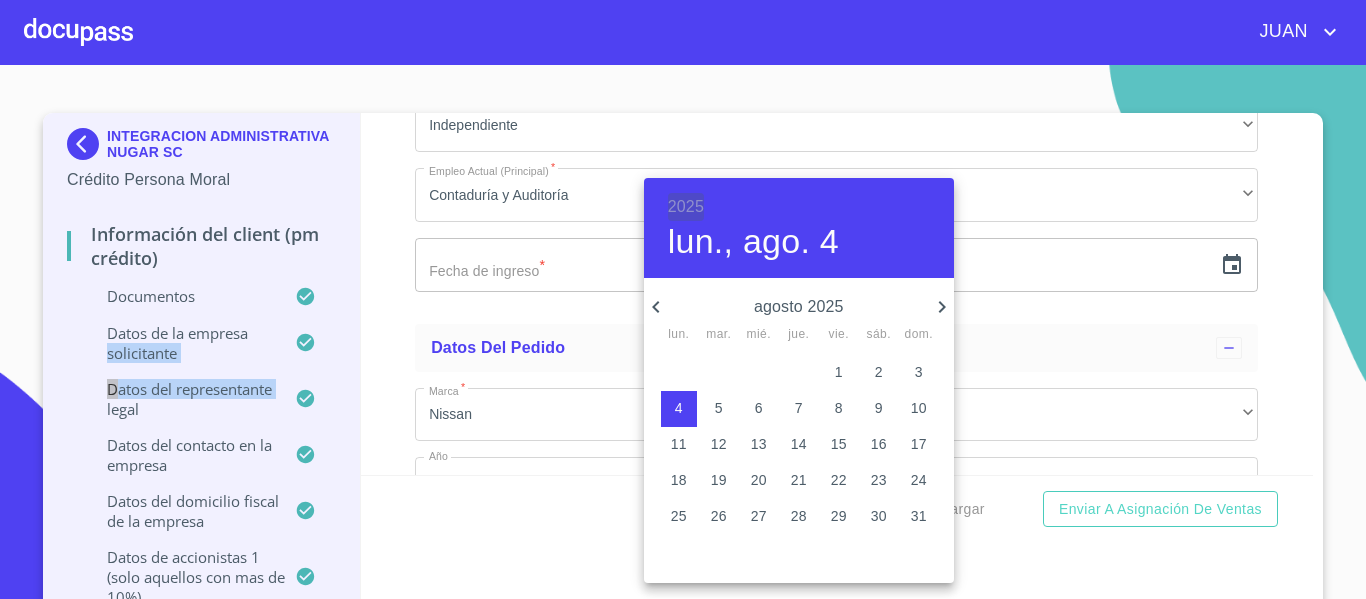 click on "2025" at bounding box center [686, 207] 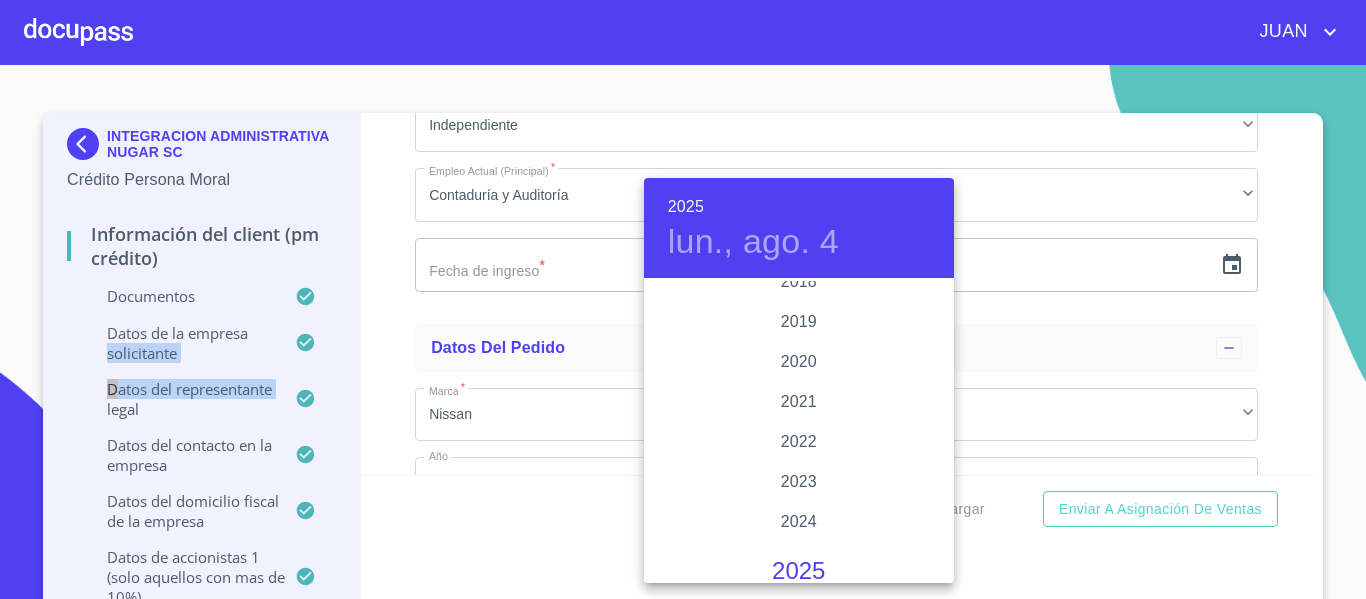 scroll, scrollTop: 3720, scrollLeft: 0, axis: vertical 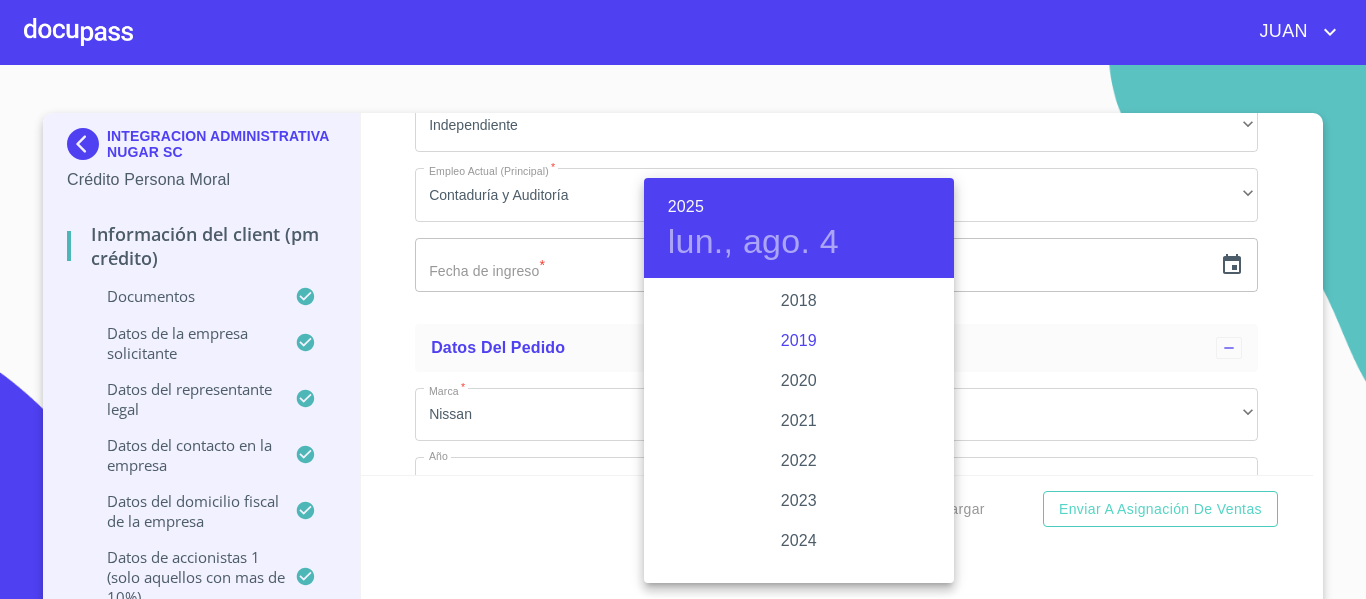 click on "2019" at bounding box center [799, 341] 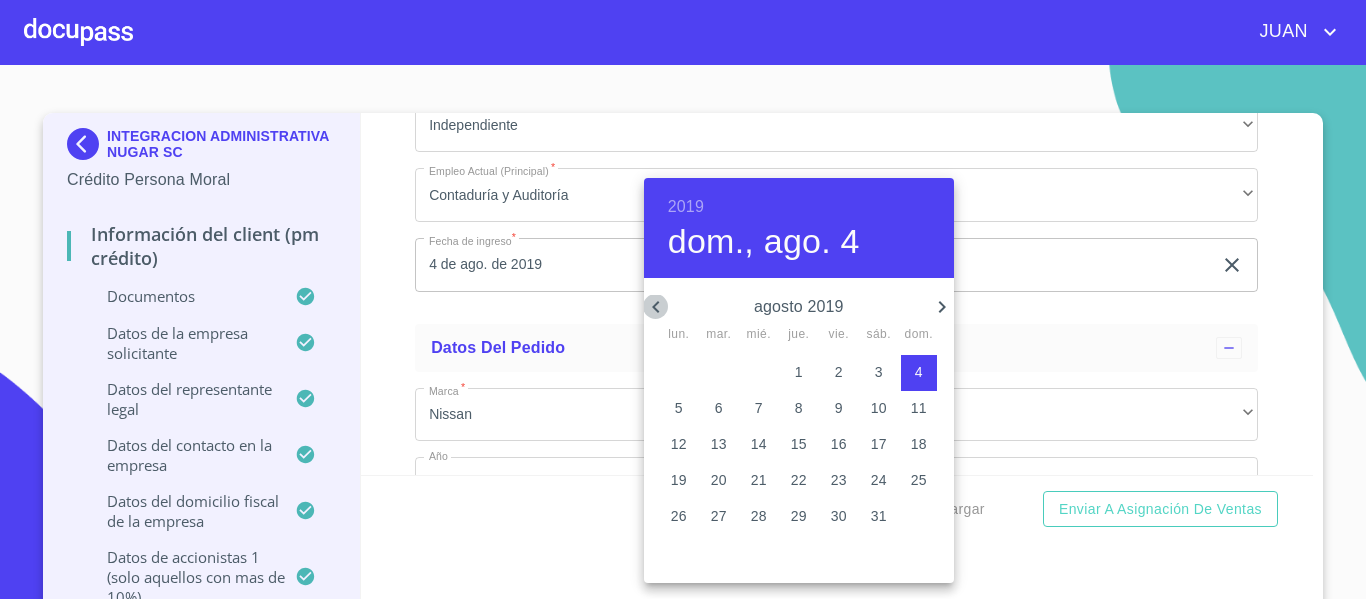 click 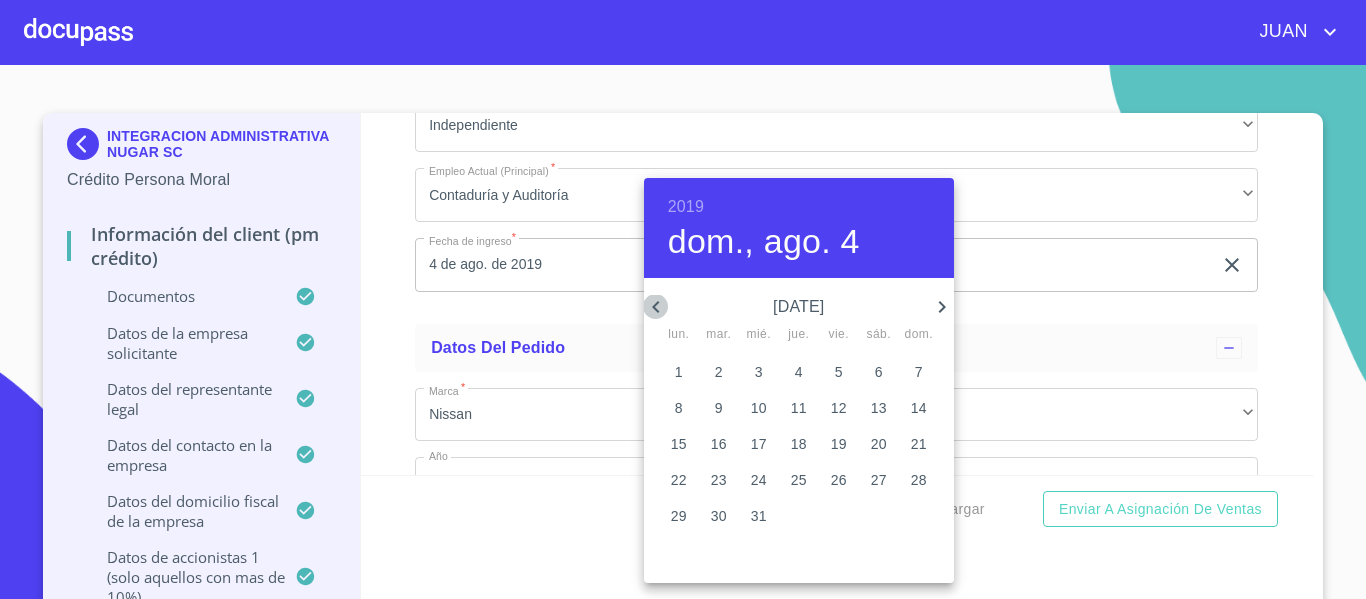 click 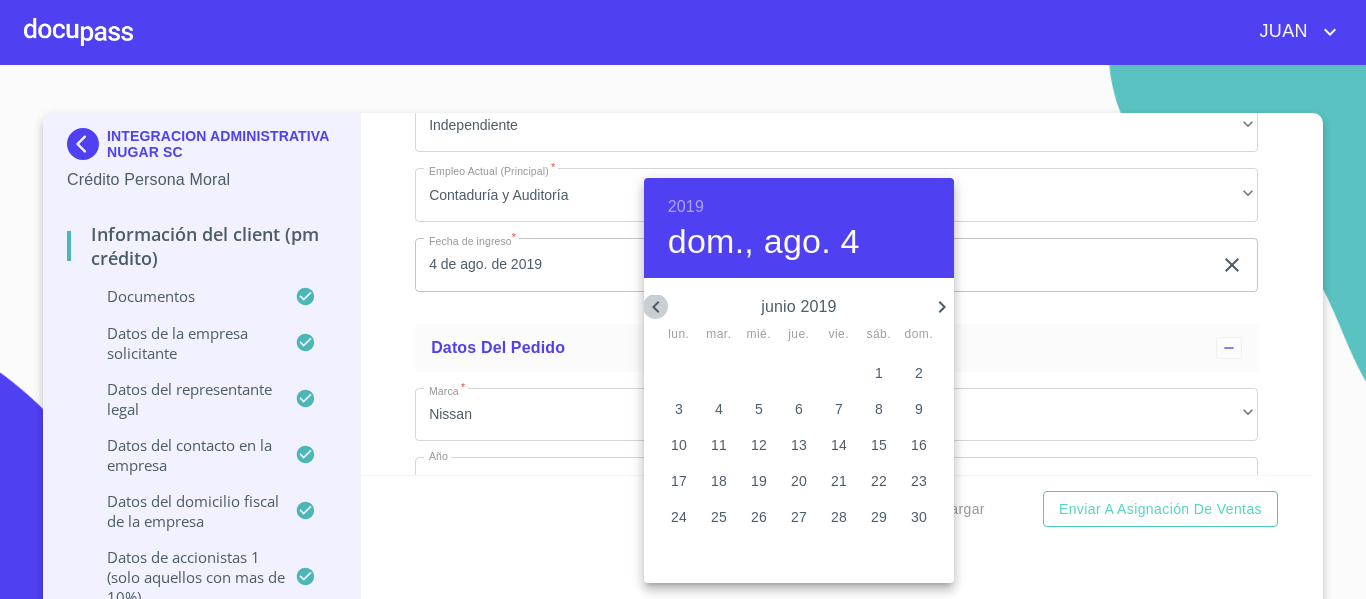 click 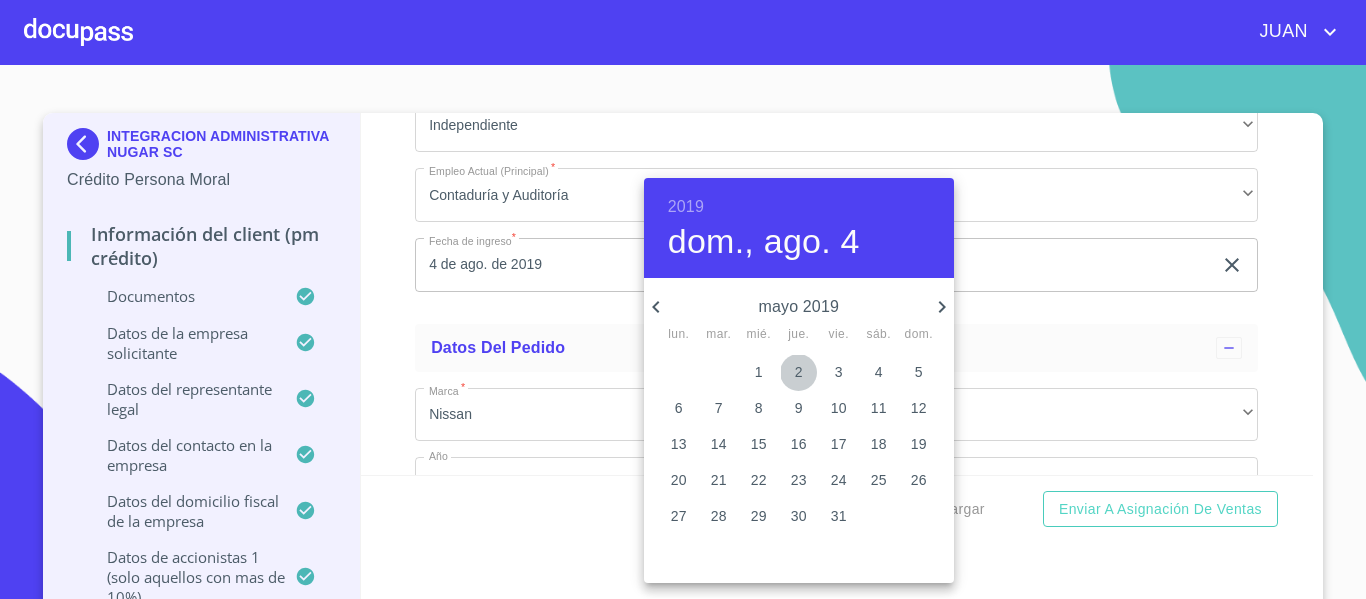 click on "2" at bounding box center (799, 372) 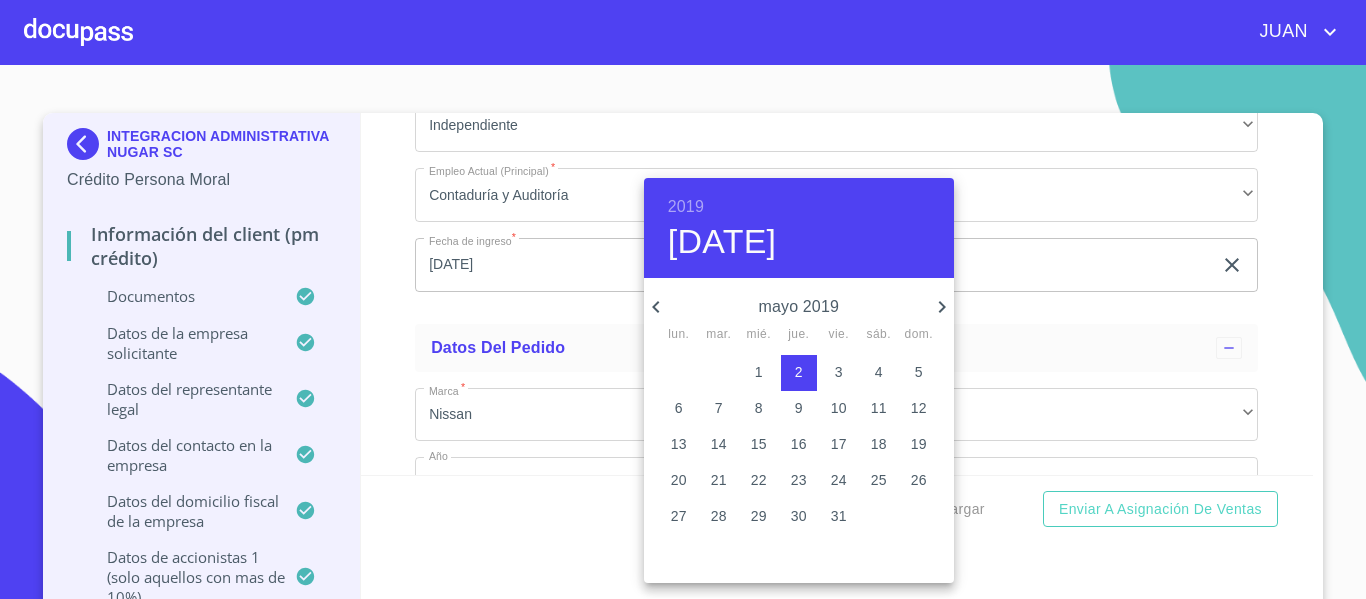 click at bounding box center [683, 299] 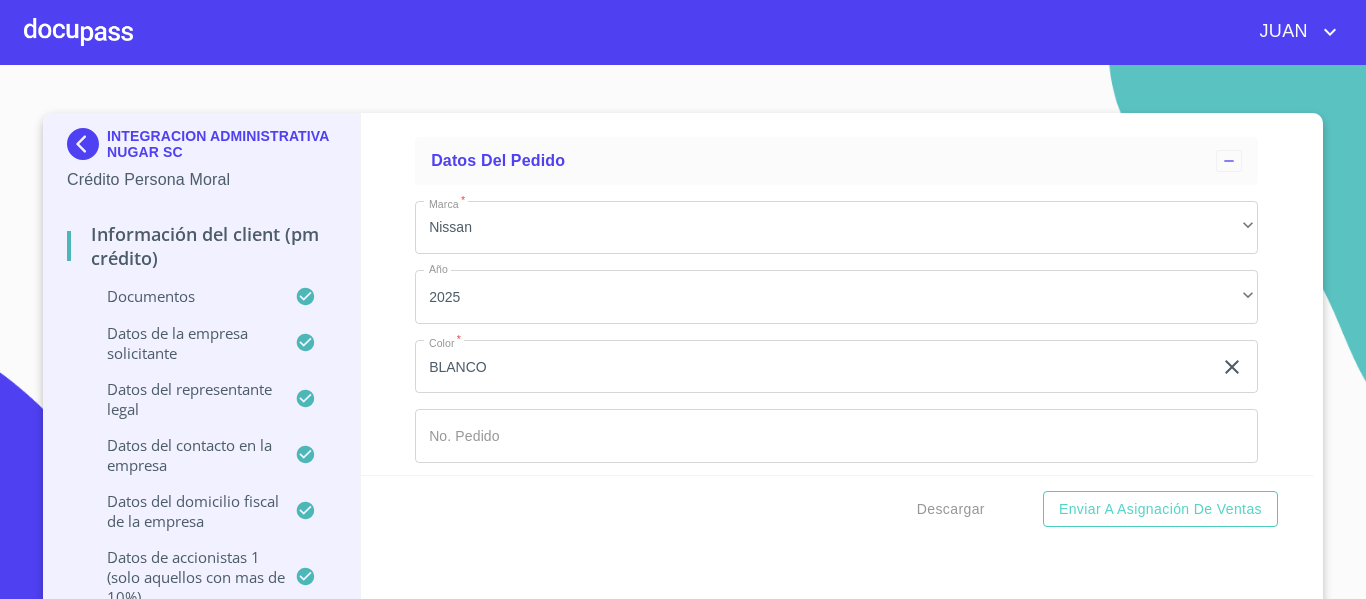 scroll, scrollTop: 22129, scrollLeft: 0, axis: vertical 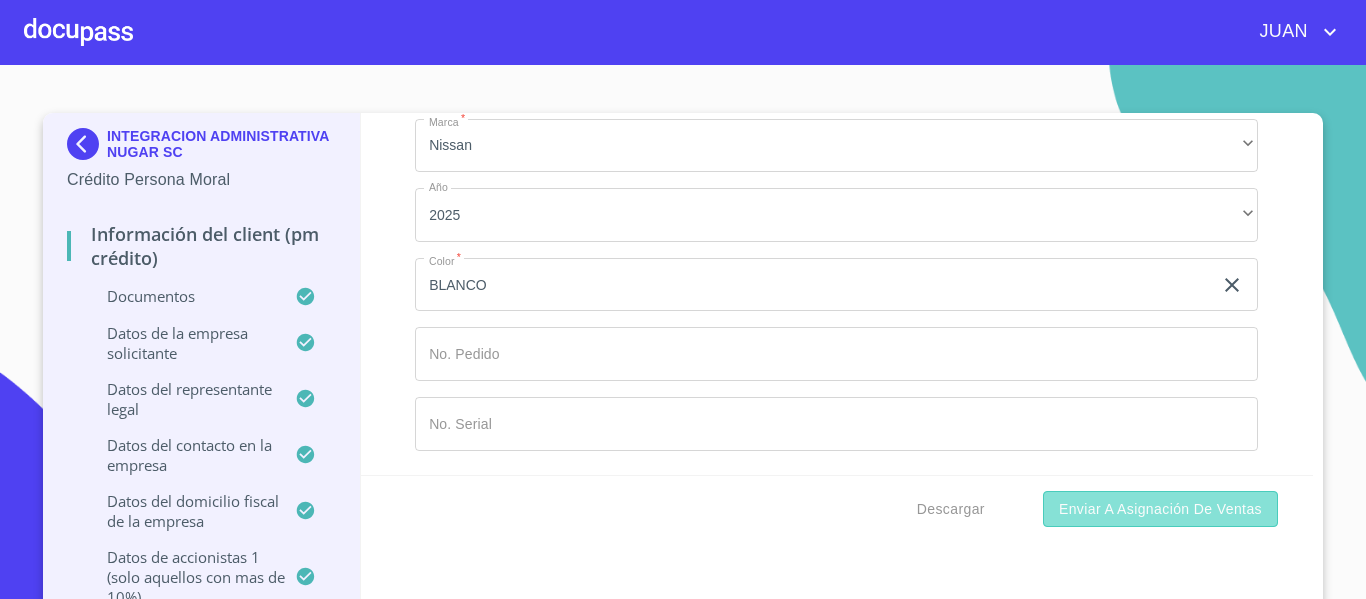 click on "Enviar a Asignación de Ventas" at bounding box center [1160, 509] 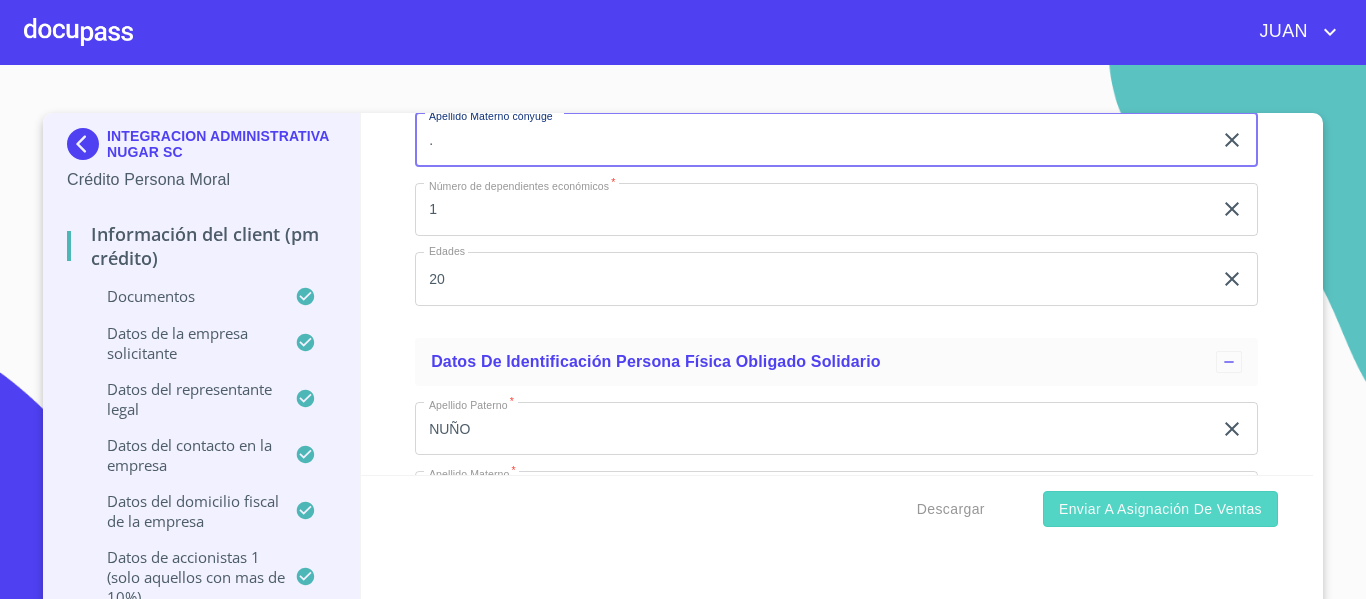 type on "." 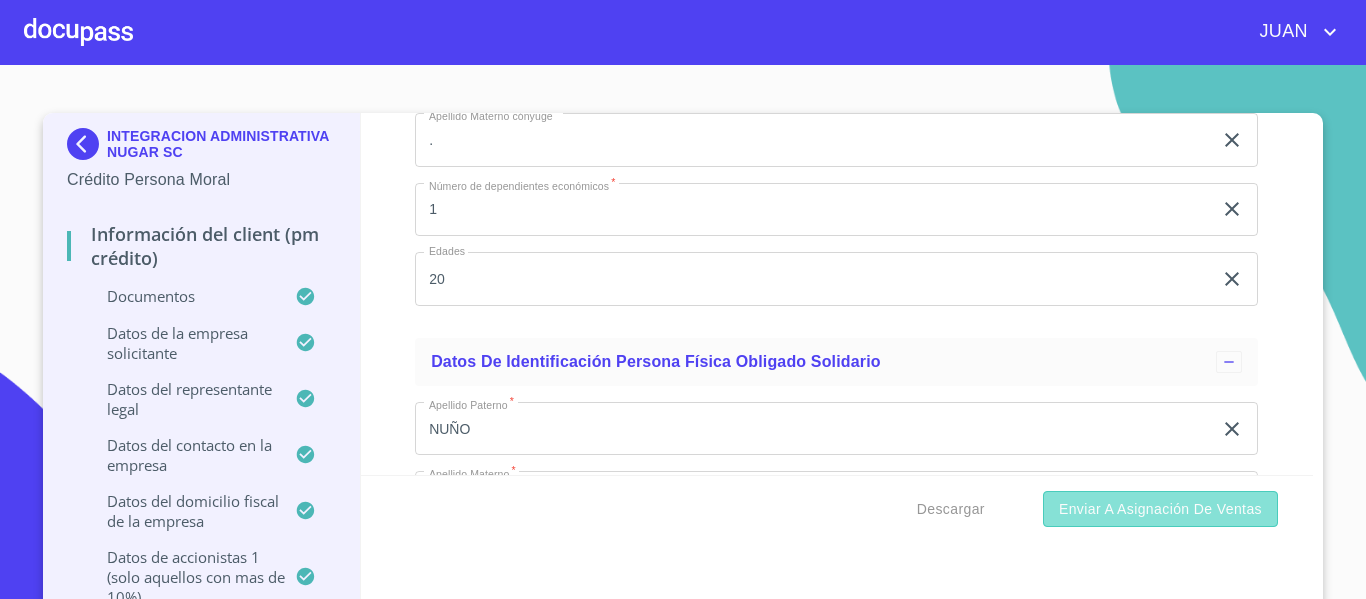 click on "Enviar a Asignación de Ventas" at bounding box center (1160, 509) 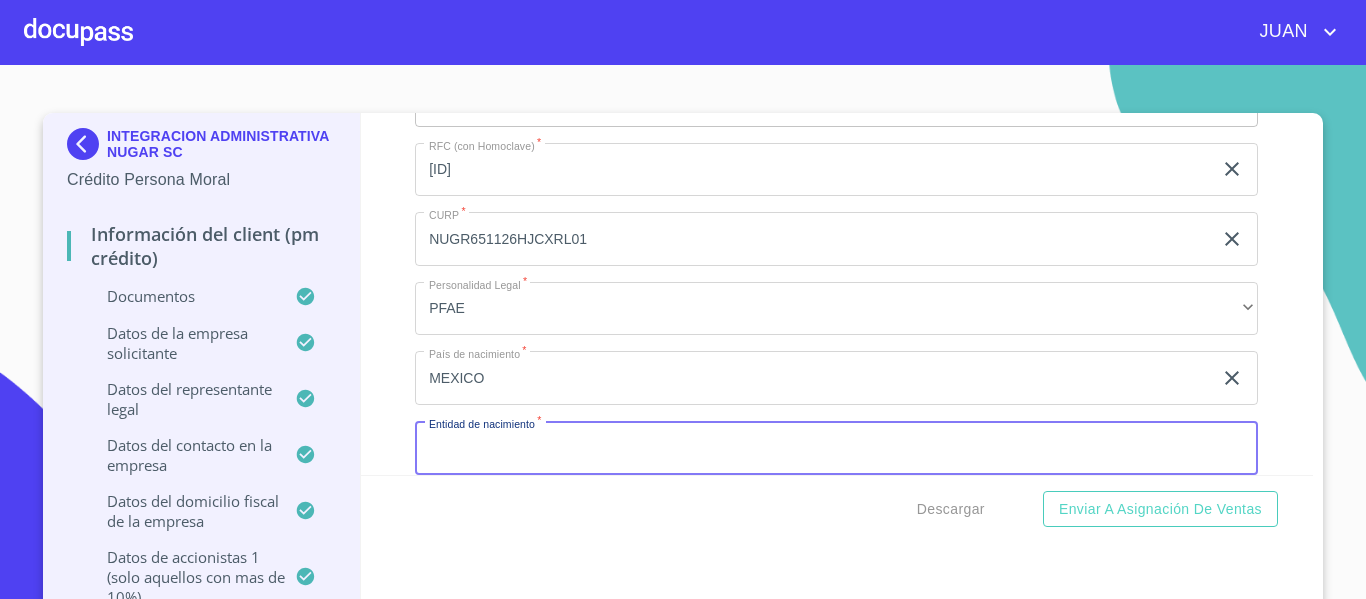 click on "Documento de identificación representante legal.   *" at bounding box center (836, 448) 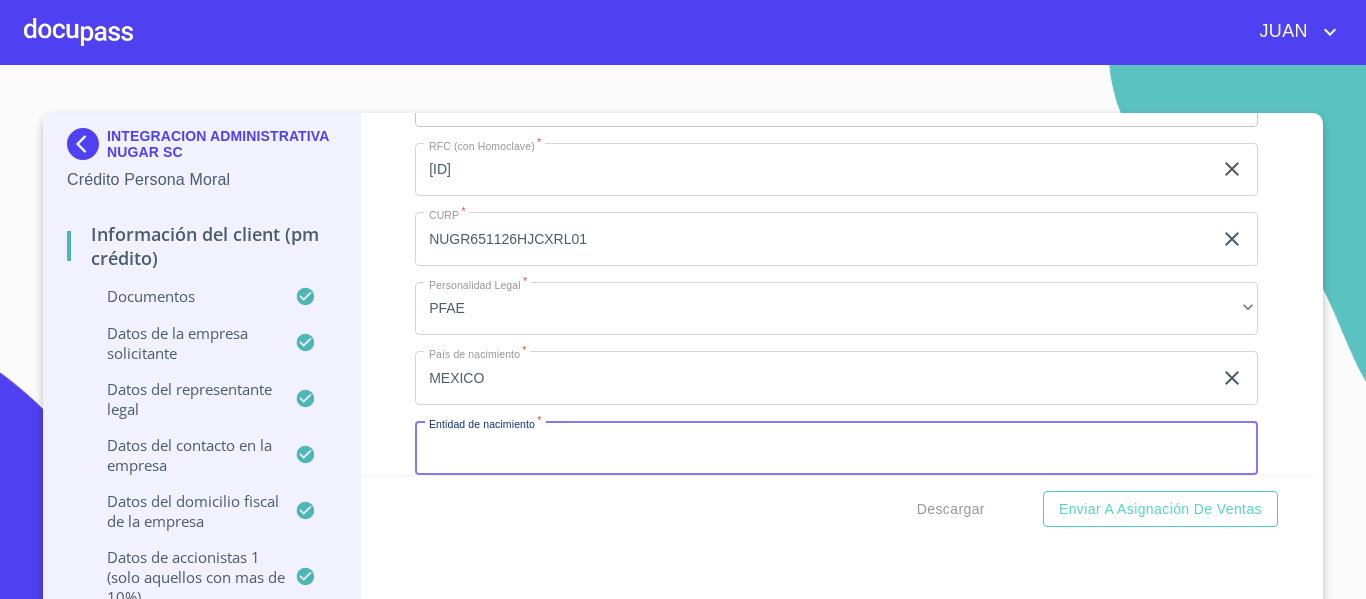 click on "Documento de identificación representante legal.   *" at bounding box center (836, 448) 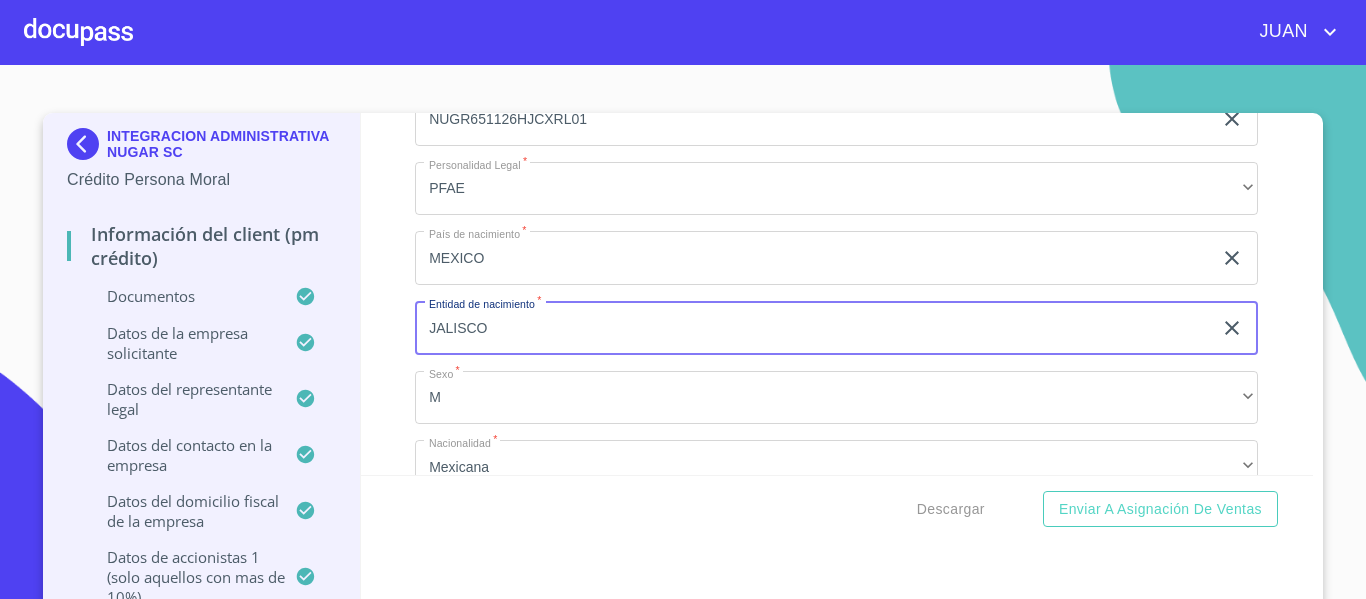 scroll, scrollTop: 20324, scrollLeft: 0, axis: vertical 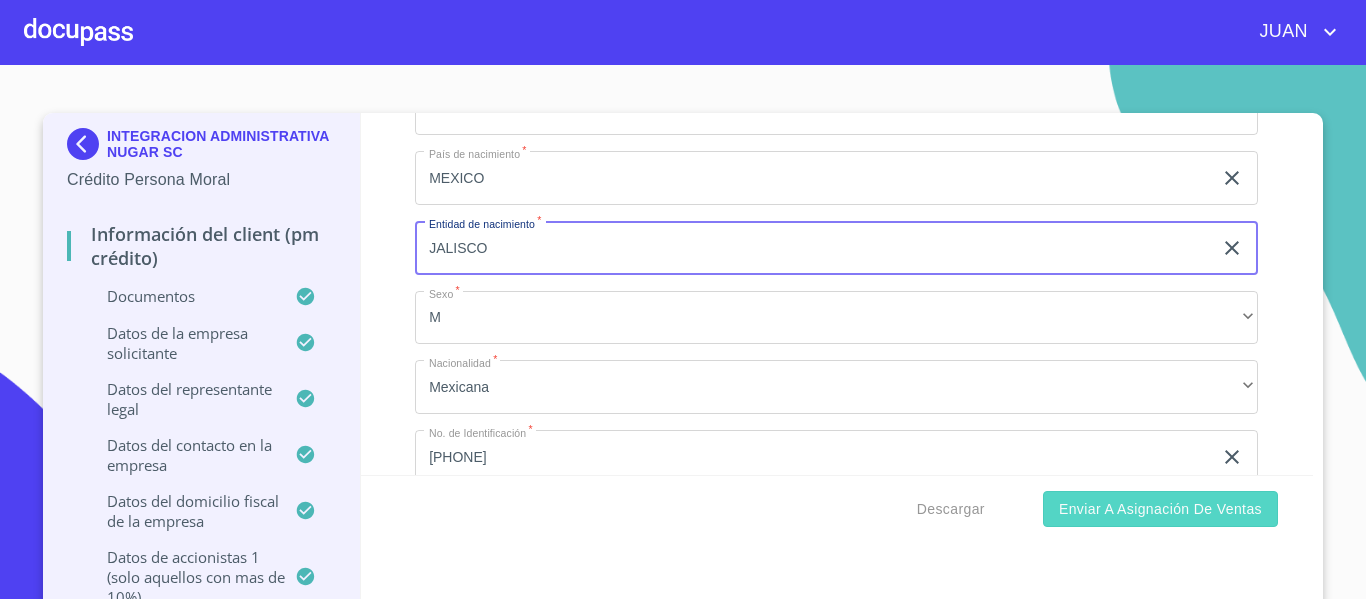 type on "JALISCO" 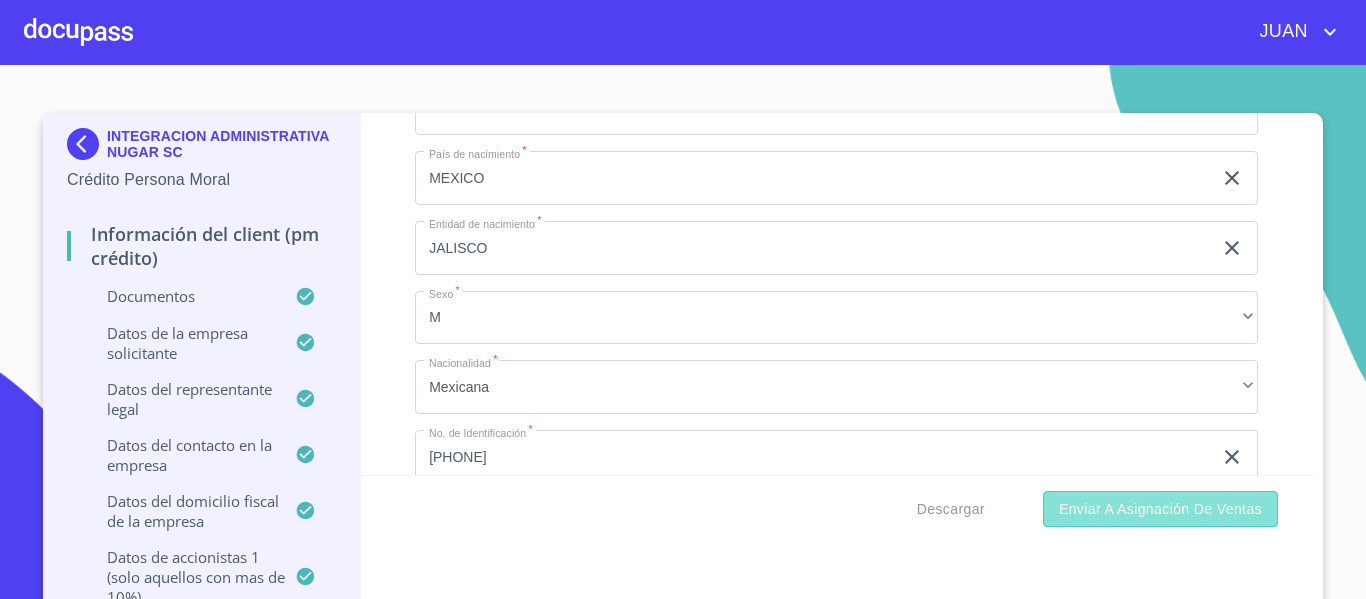 click on "Enviar a Asignación de Ventas" at bounding box center [1160, 509] 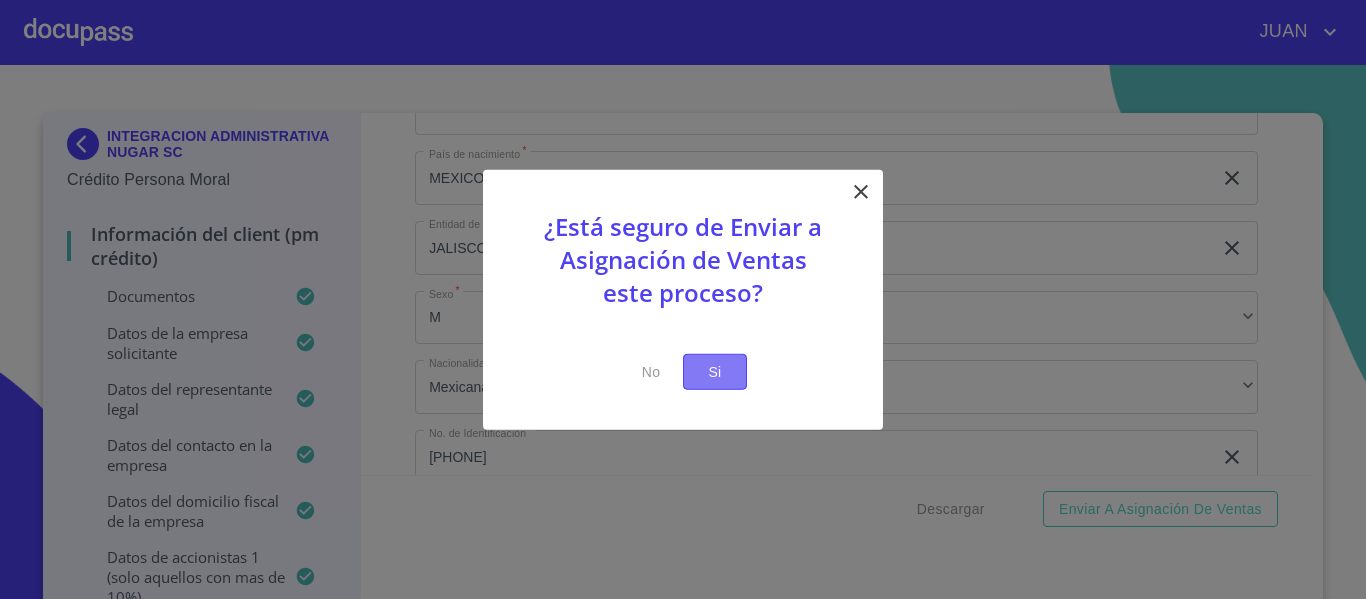 click on "Si" at bounding box center (715, 371) 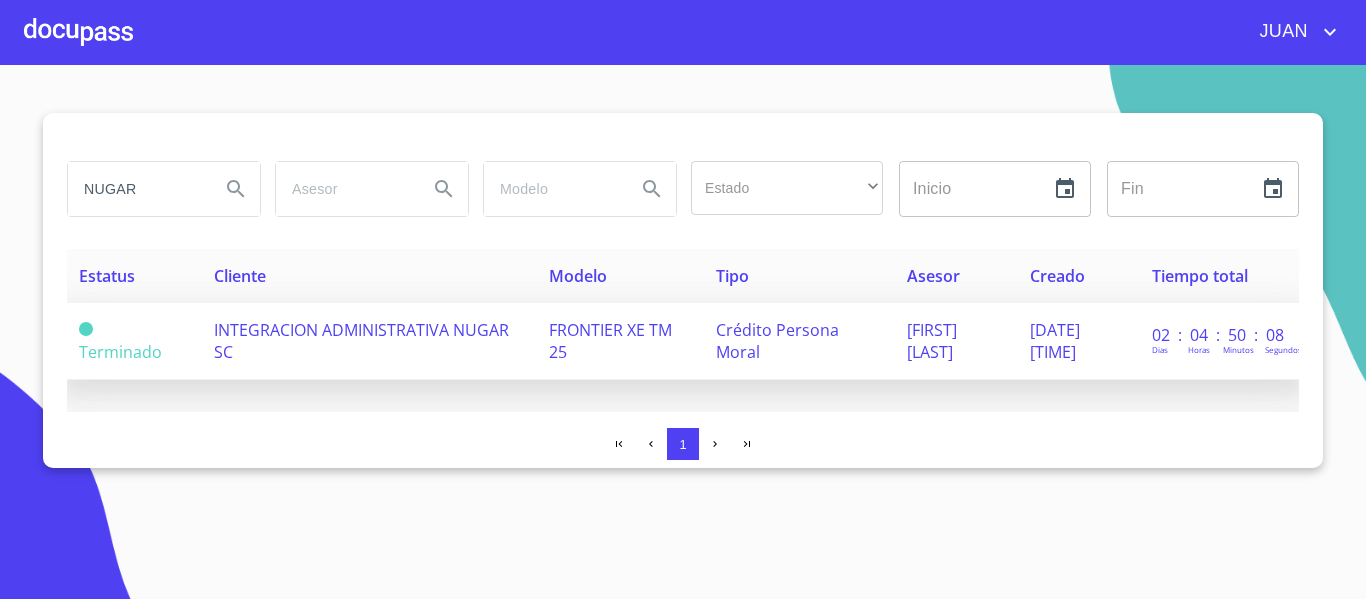 click on "INTEGRACION ADMINISTRATIVA NUGAR SC" at bounding box center [369, 341] 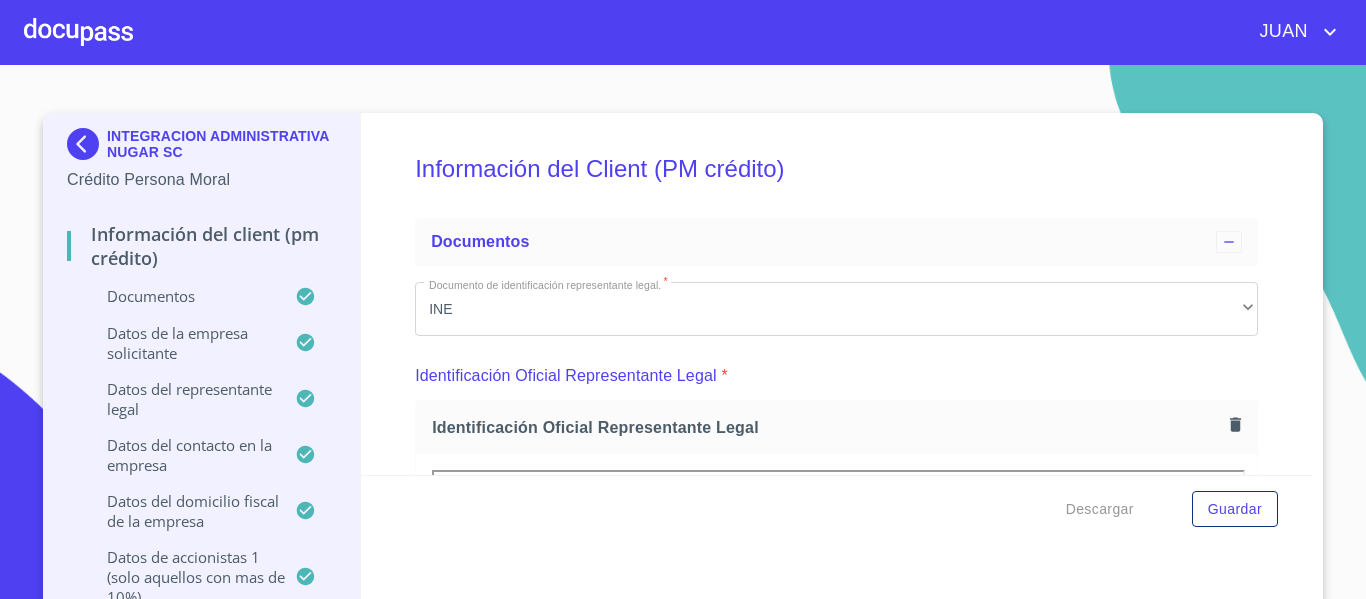 scroll, scrollTop: 0, scrollLeft: 0, axis: both 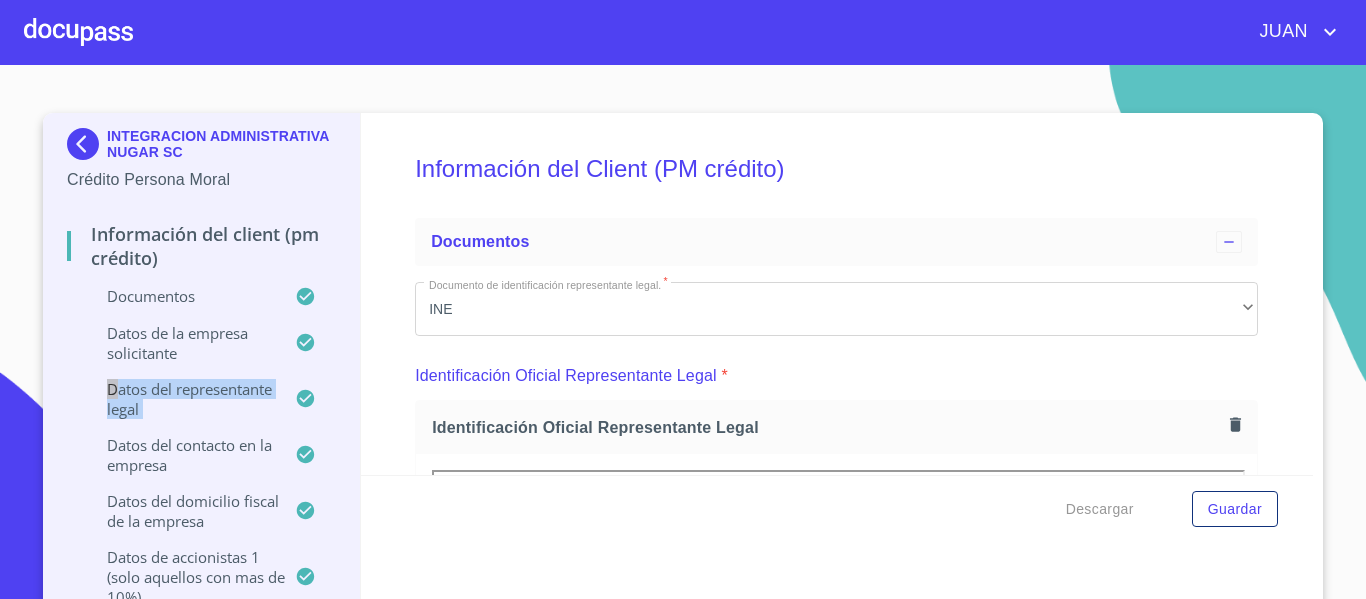 drag, startPoint x: 0, startPoint y: 447, endPoint x: -7, endPoint y: 378, distance: 69.354164 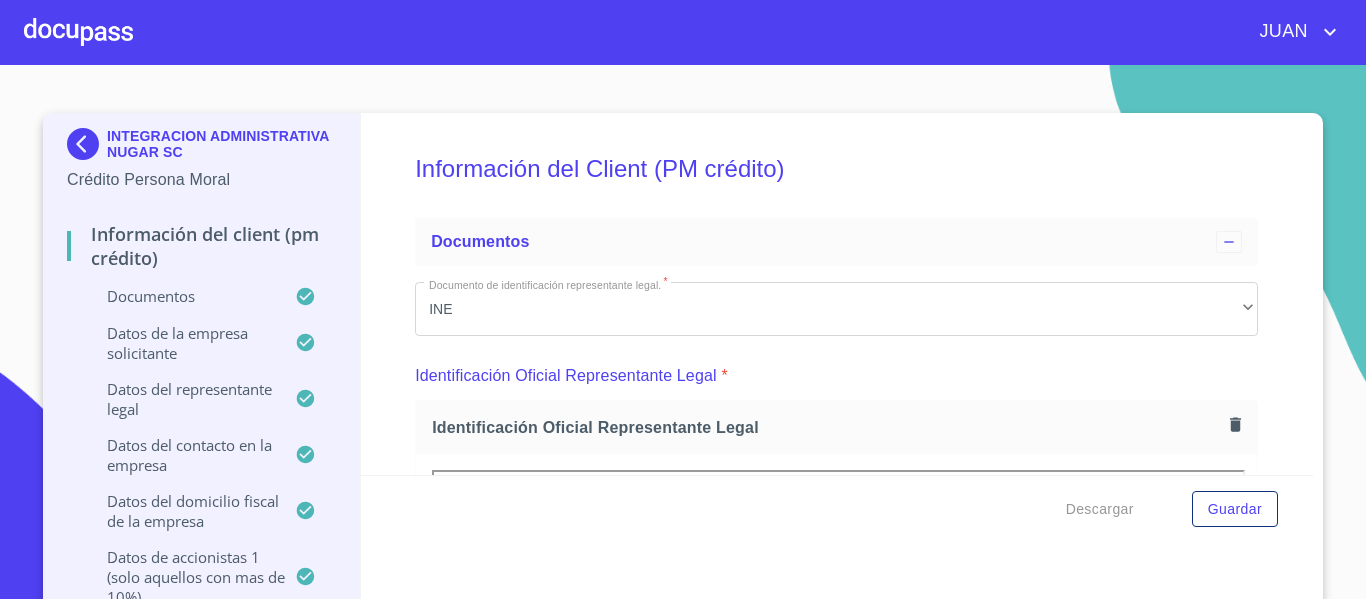 click on "Crédito Persona Moral" at bounding box center [201, 180] 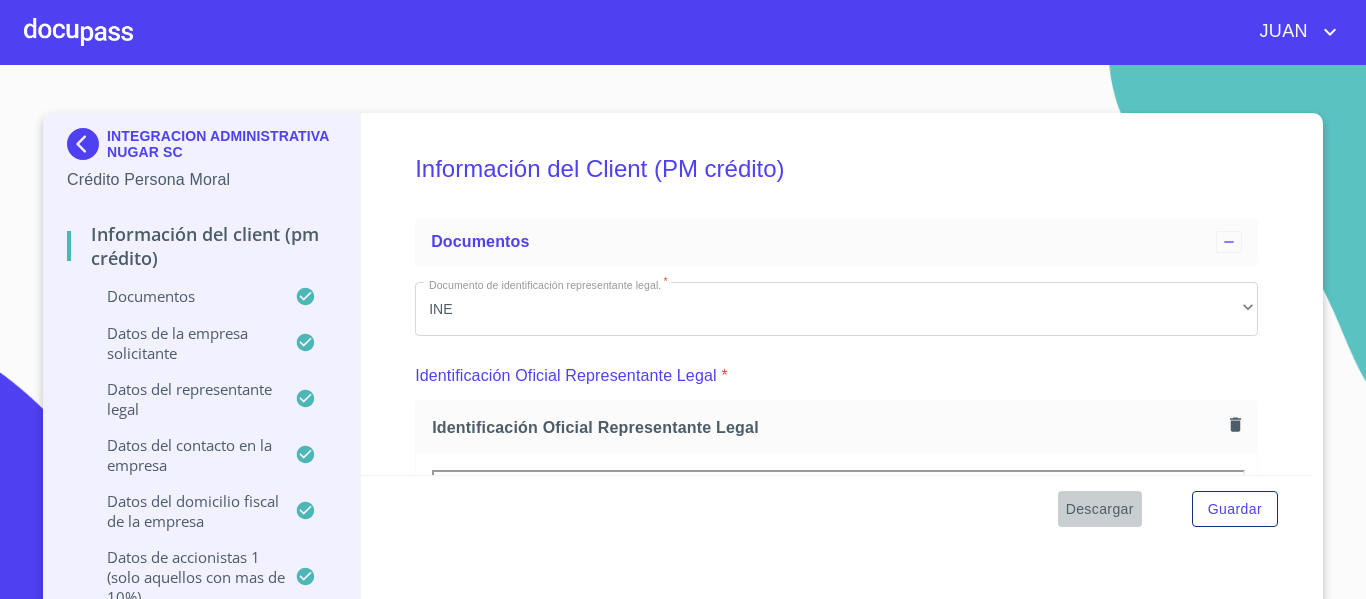 click on "Descargar" at bounding box center [1100, 509] 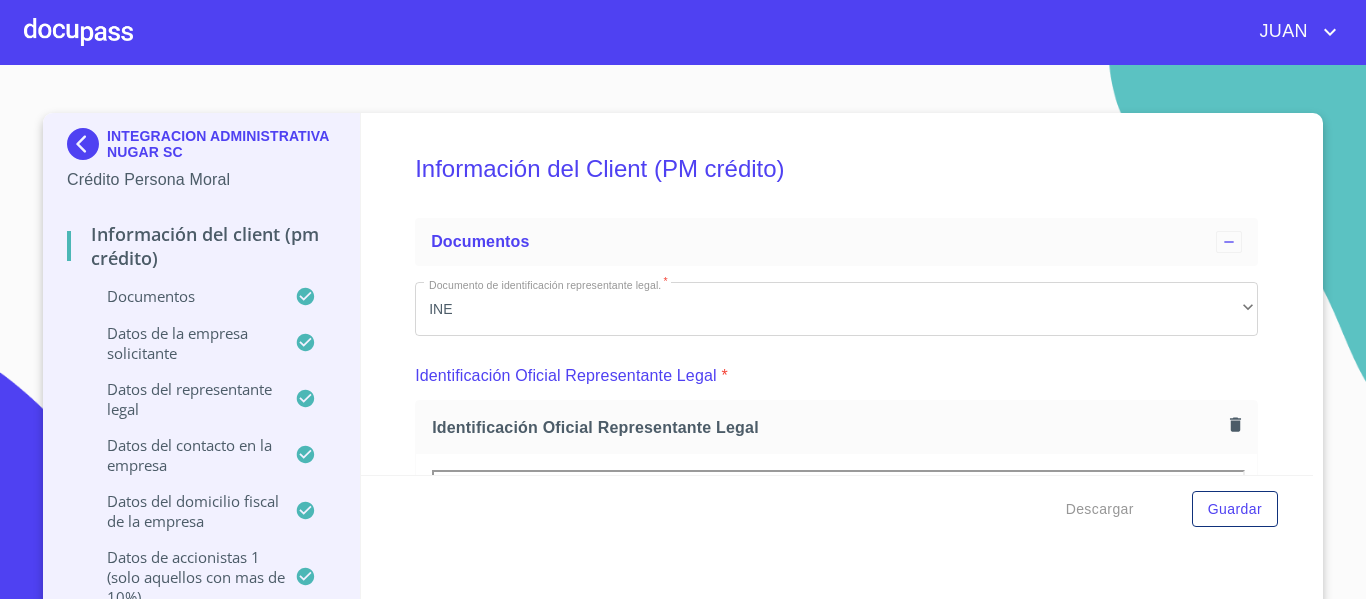 click at bounding box center (87, 144) 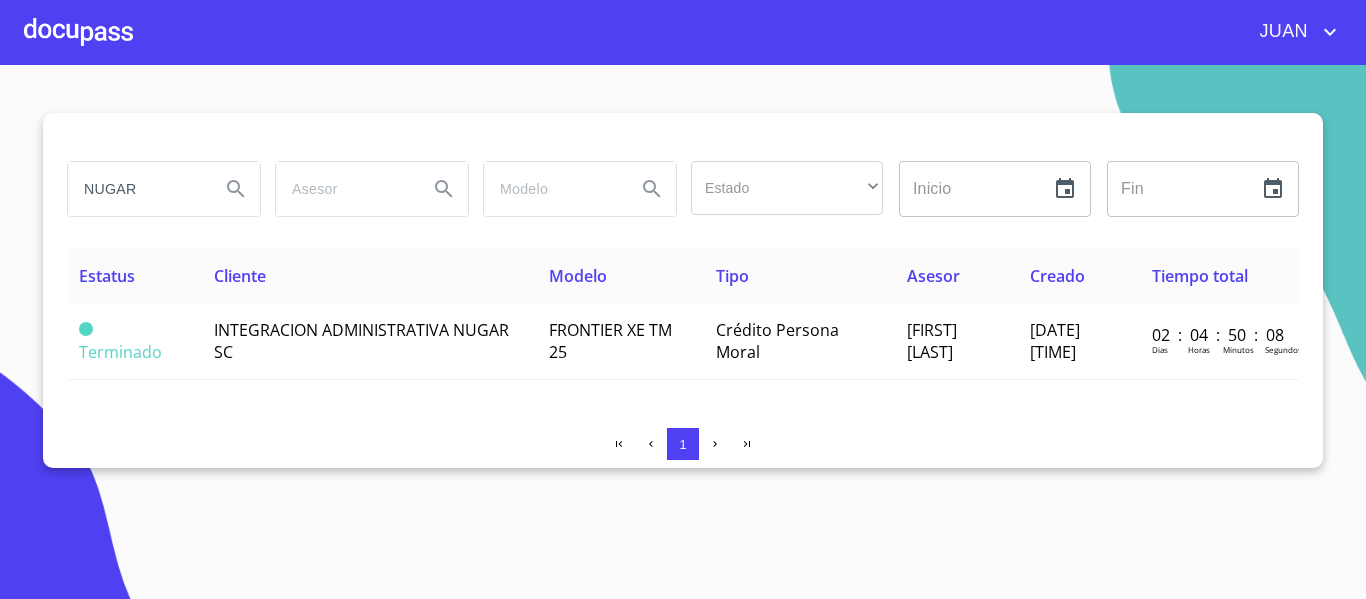 click at bounding box center [78, 32] 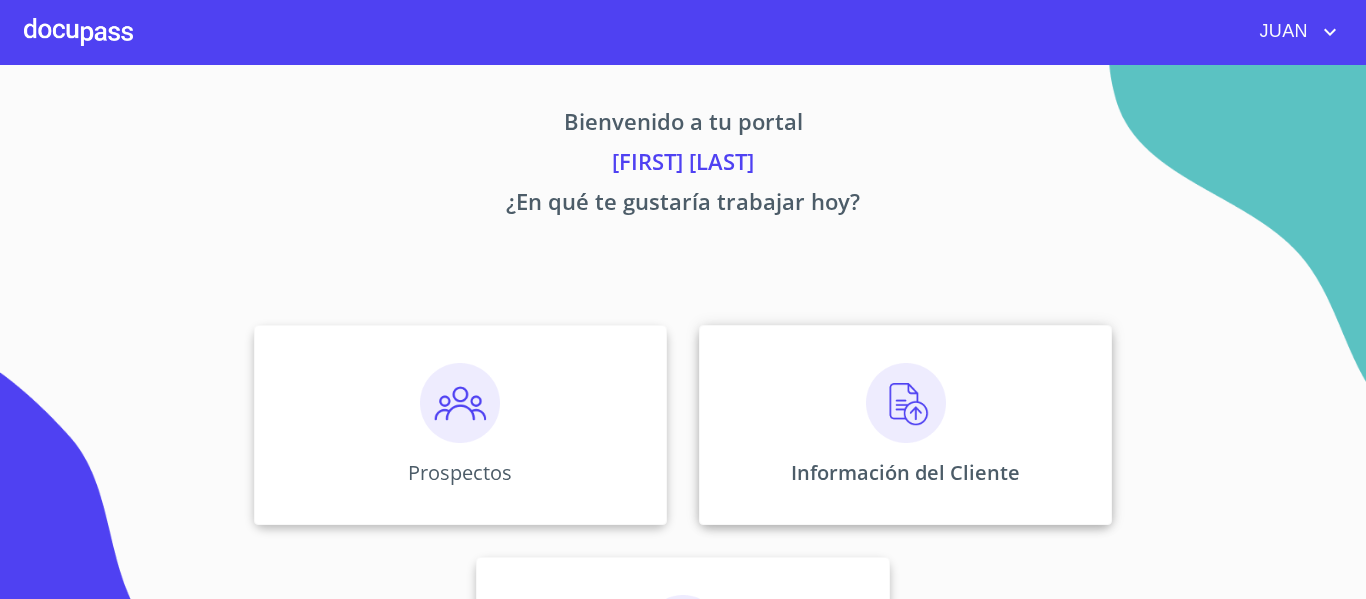 click on "Información del Cliente" at bounding box center [905, 425] 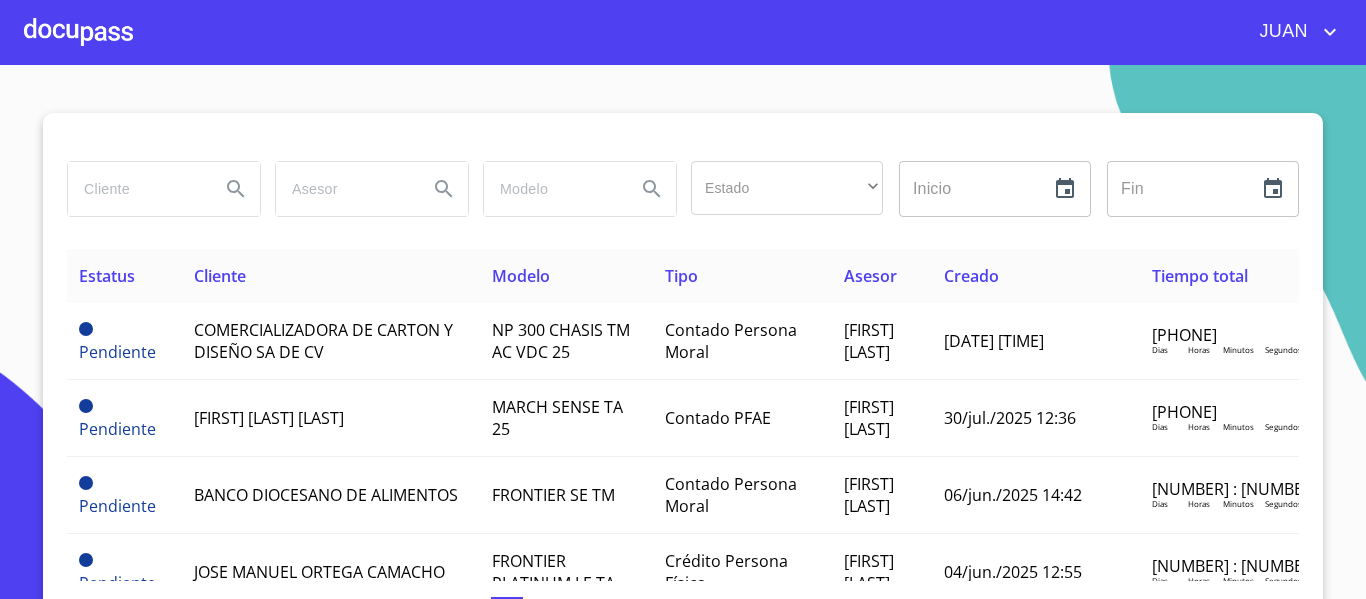 click at bounding box center [136, 189] 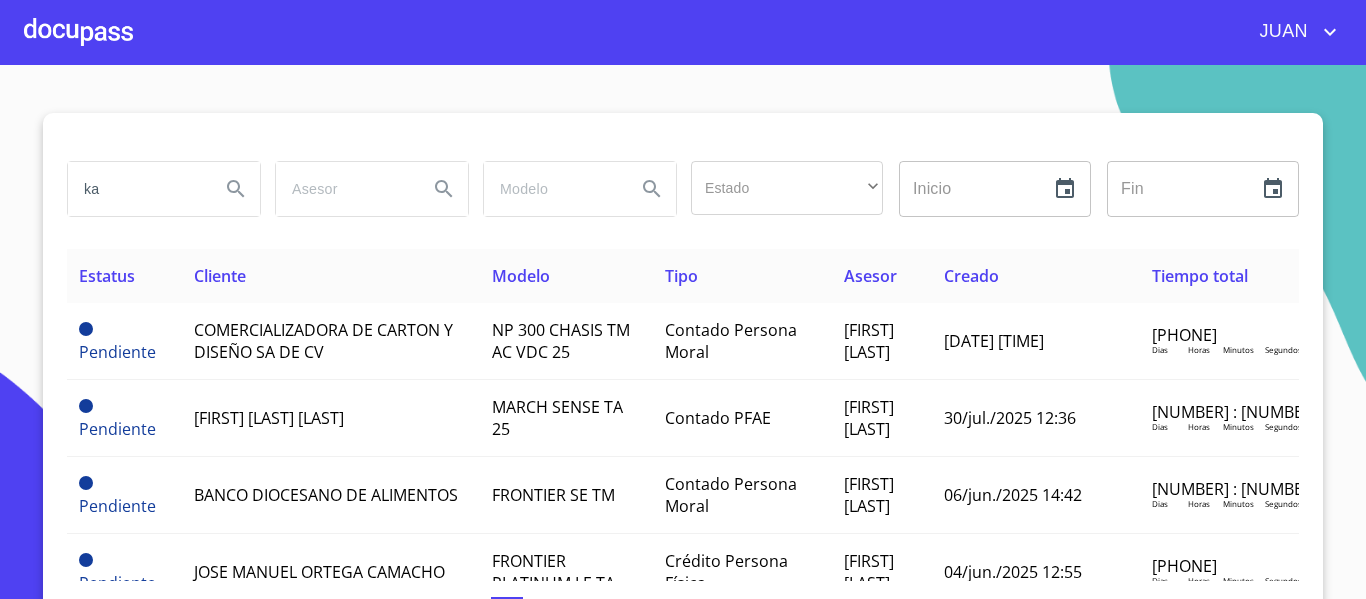 type on "k" 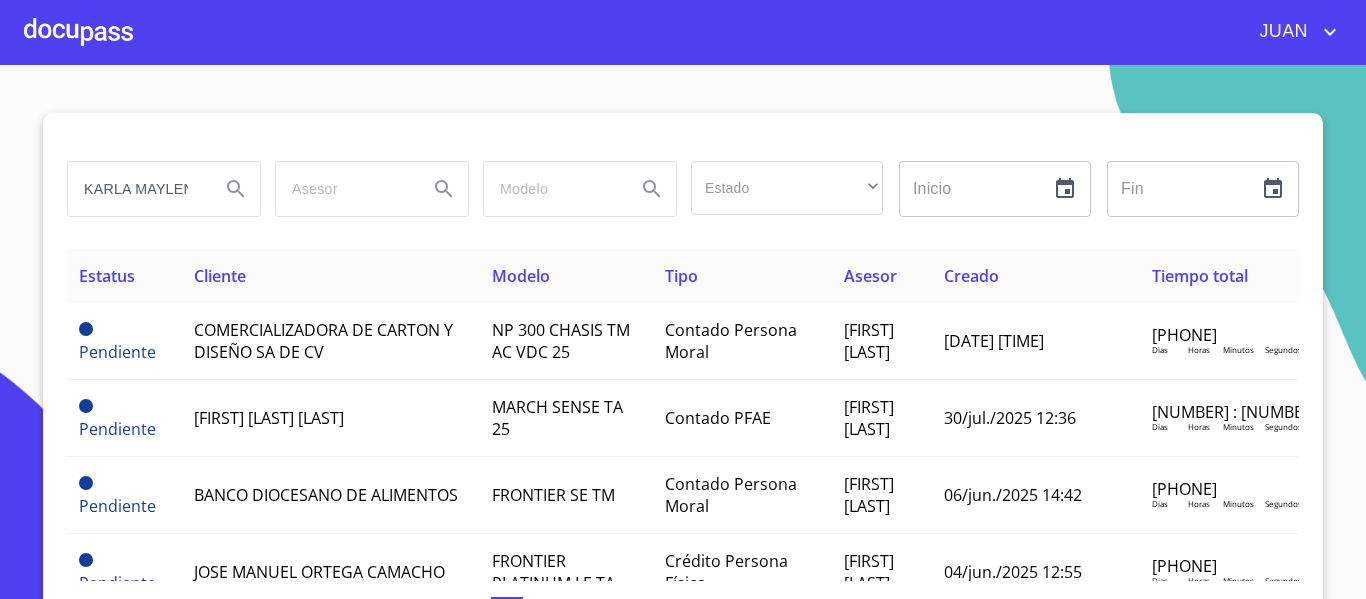 scroll, scrollTop: 0, scrollLeft: 16, axis: horizontal 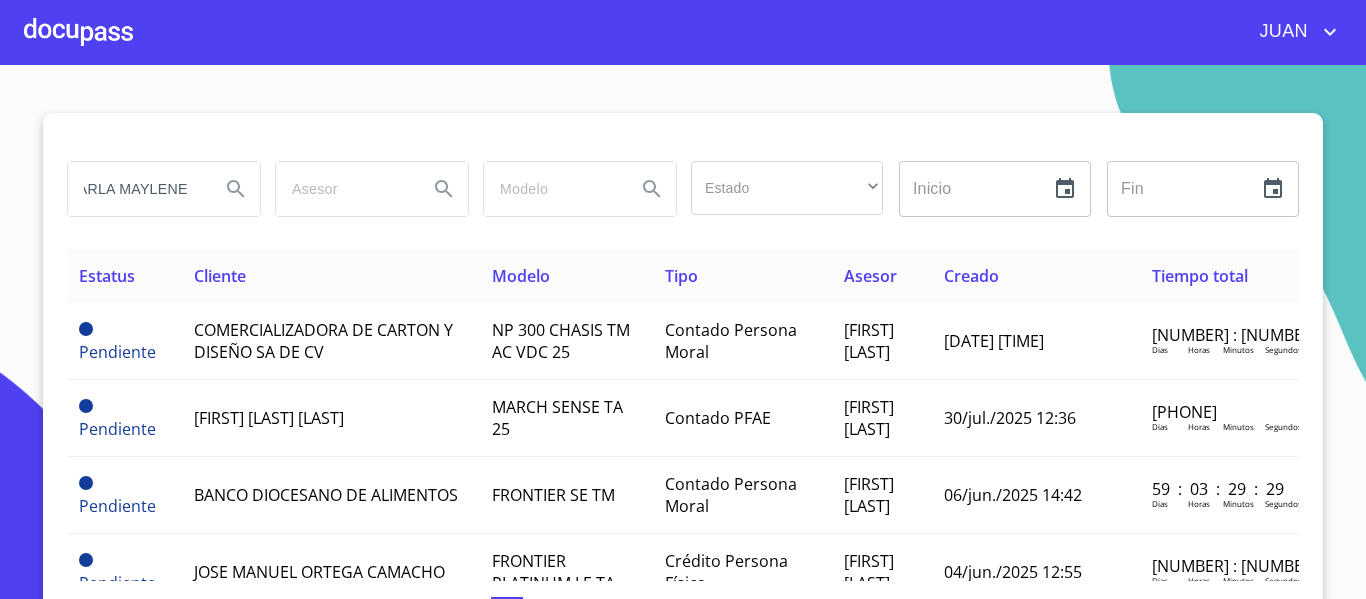 type on "KARLA MAYLENE" 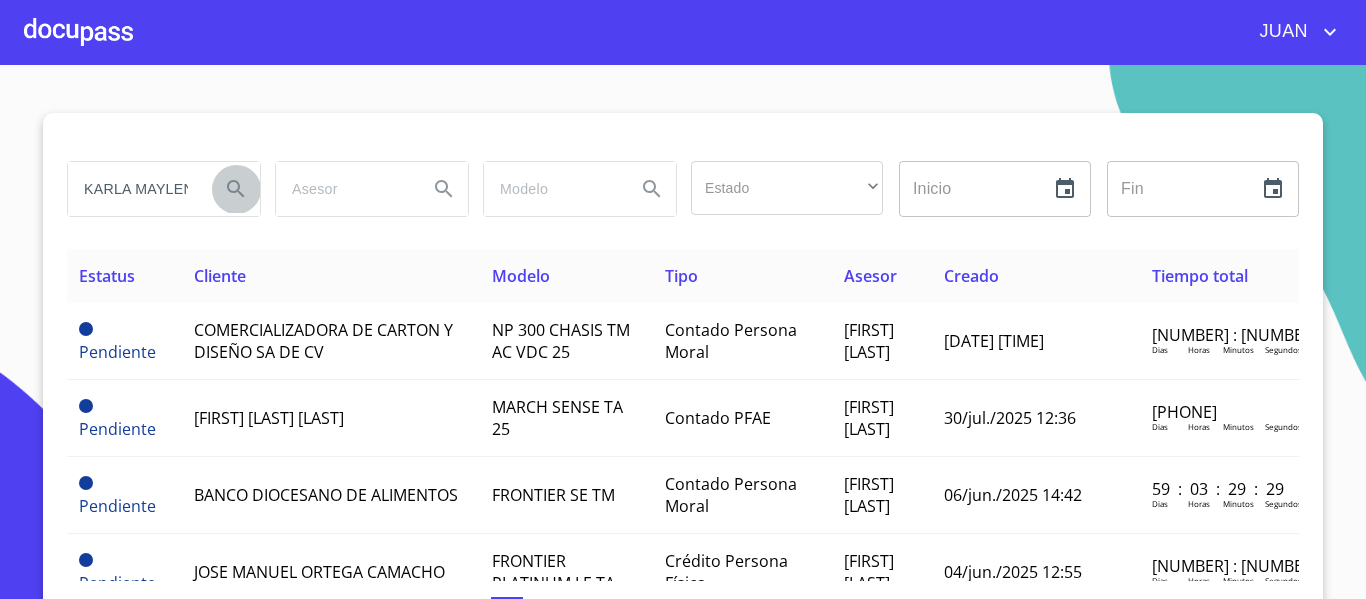 click 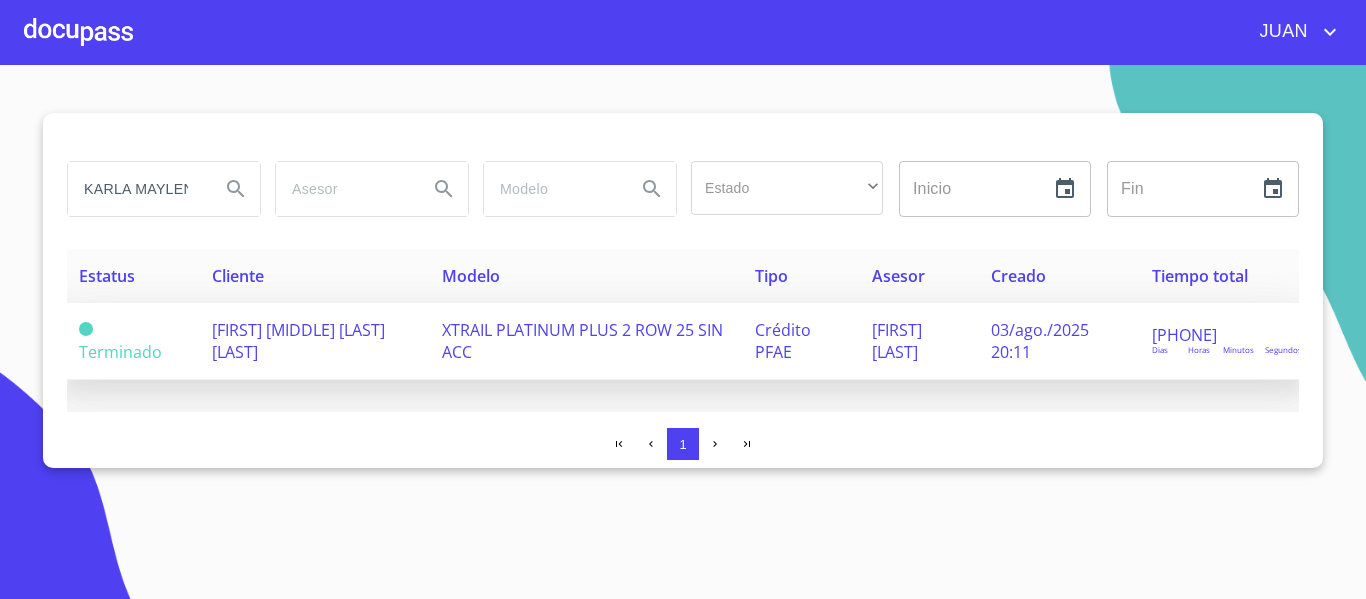 click on "[FIRST] [LAST] [LAST] [LAST]" at bounding box center [298, 341] 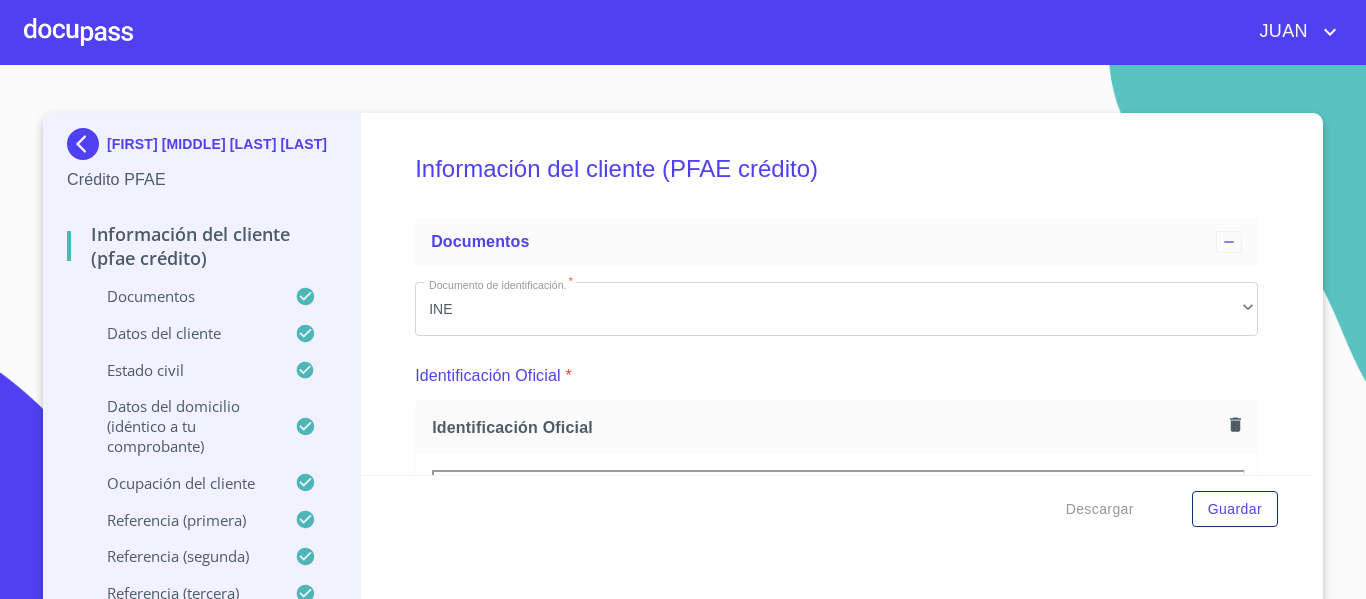 scroll, scrollTop: 427, scrollLeft: 0, axis: vertical 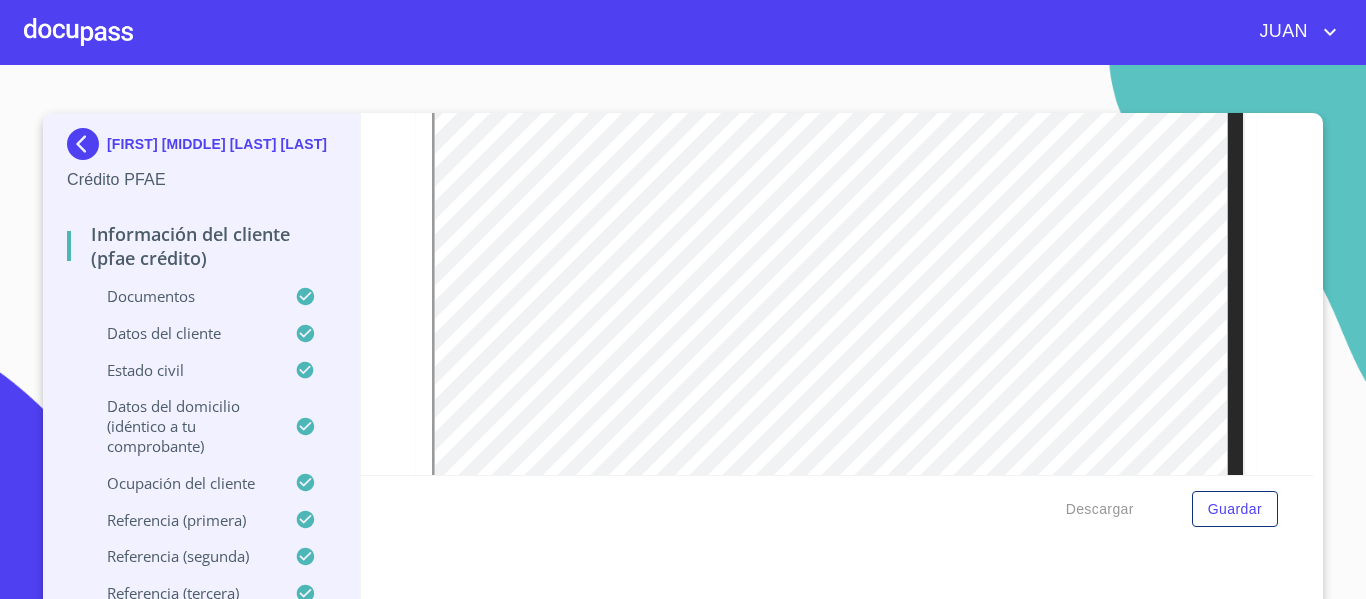 click at bounding box center (87, 144) 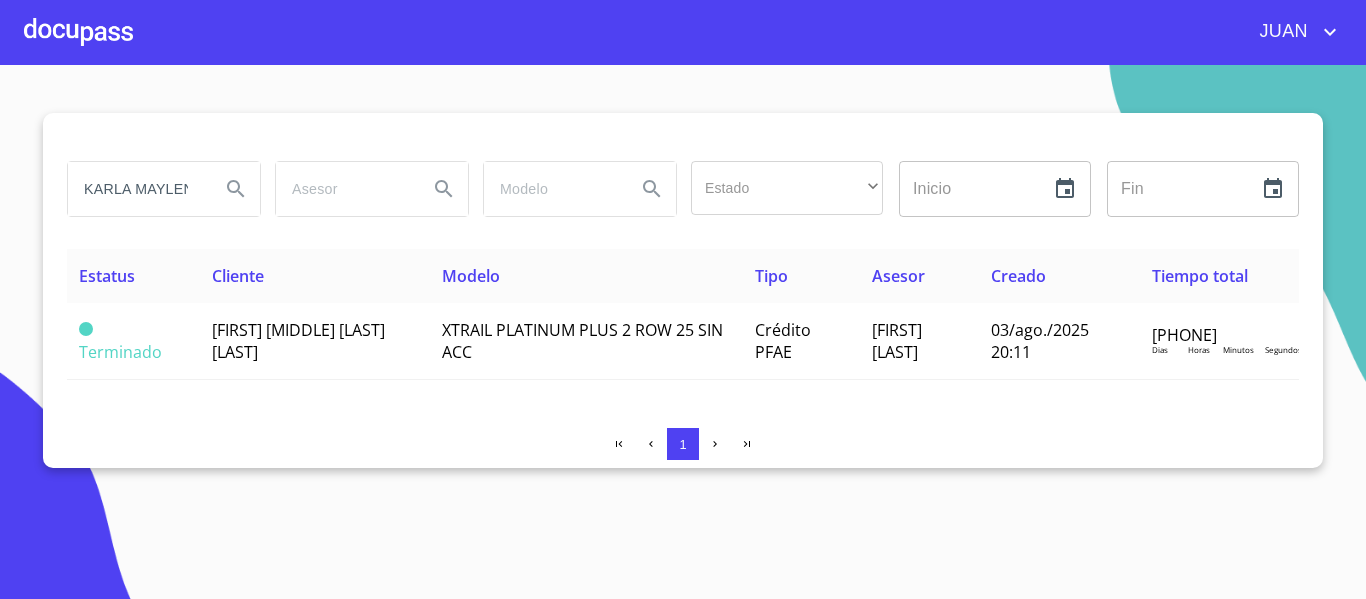 scroll, scrollTop: 0, scrollLeft: 16, axis: horizontal 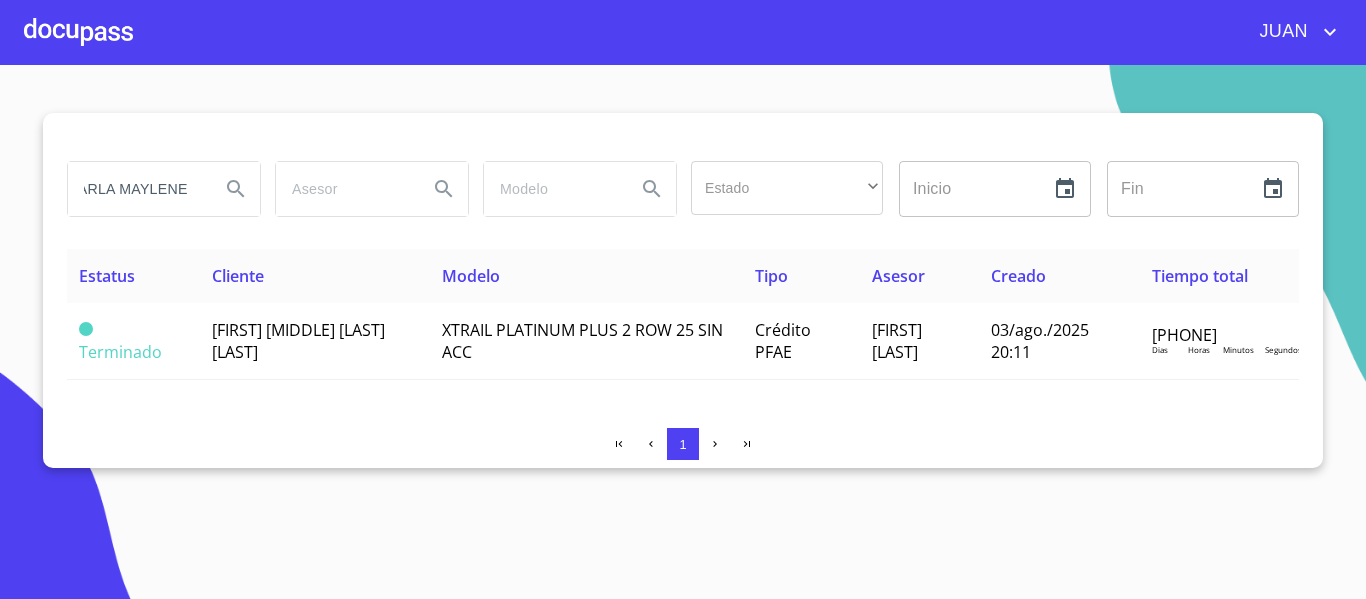 drag, startPoint x: 146, startPoint y: 191, endPoint x: 221, endPoint y: 190, distance: 75.00667 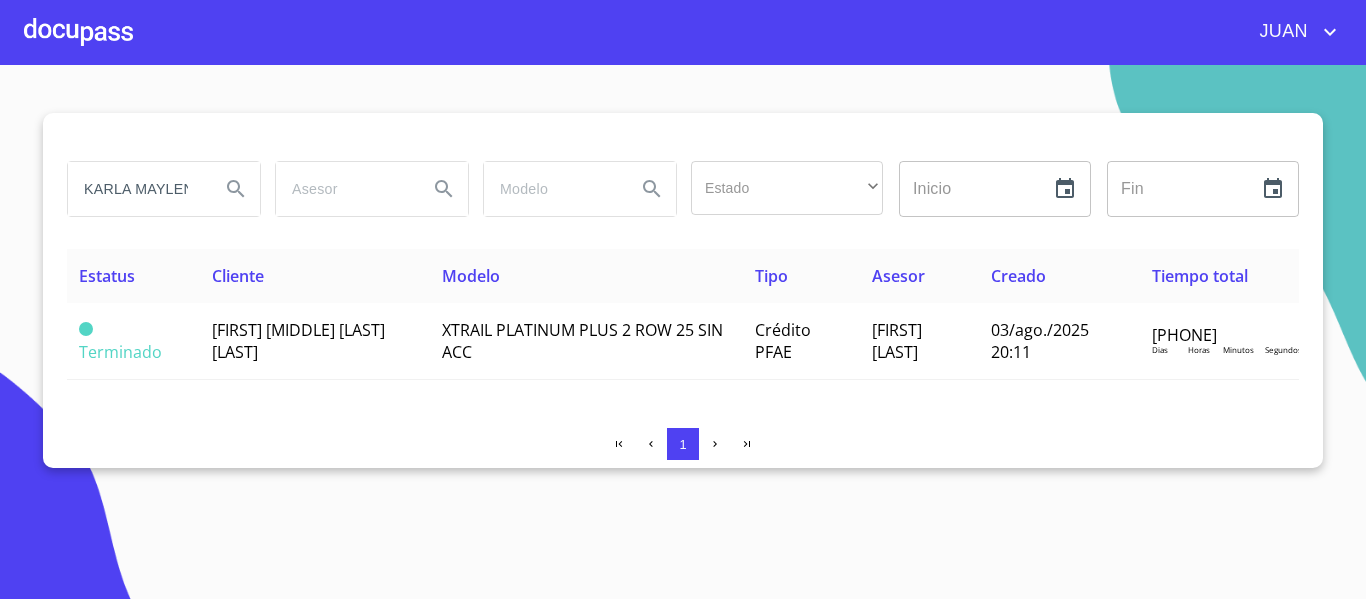 click at bounding box center (78, 32) 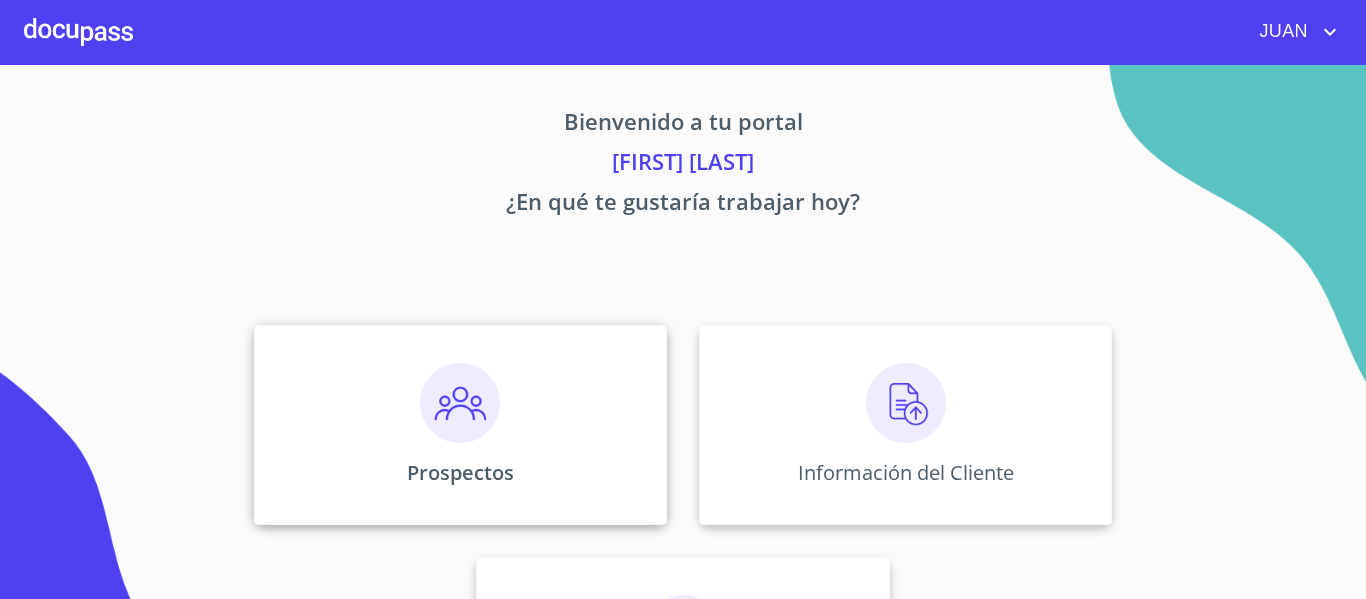 click at bounding box center (460, 403) 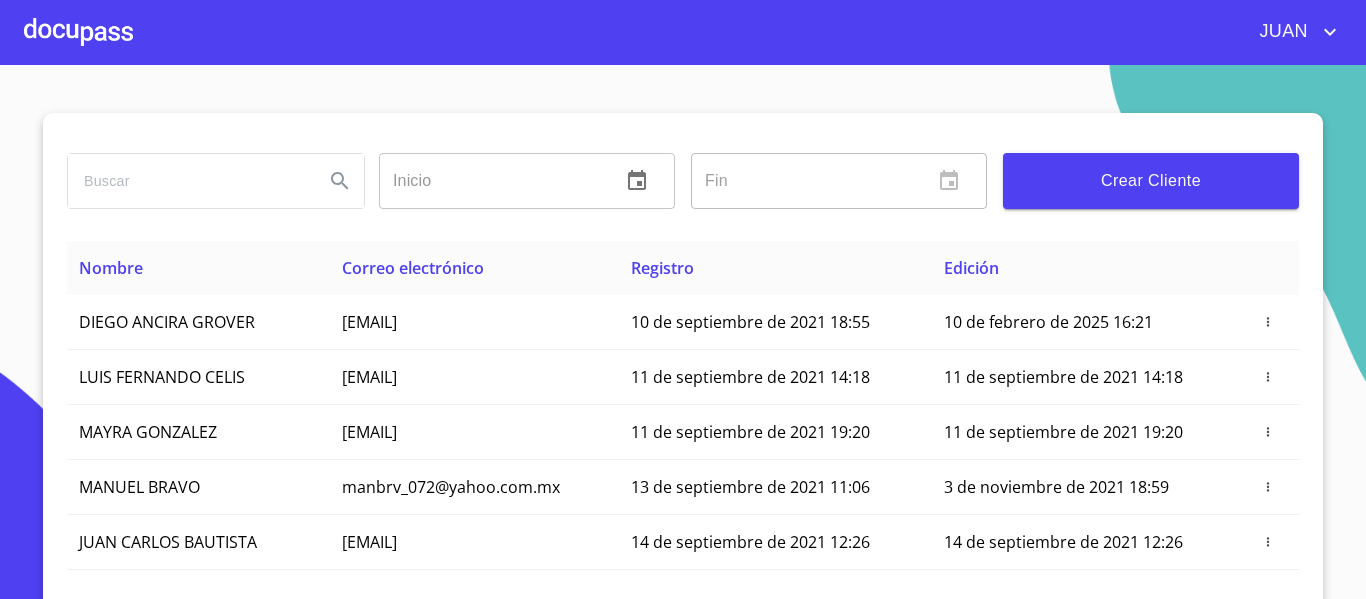 click at bounding box center [188, 181] 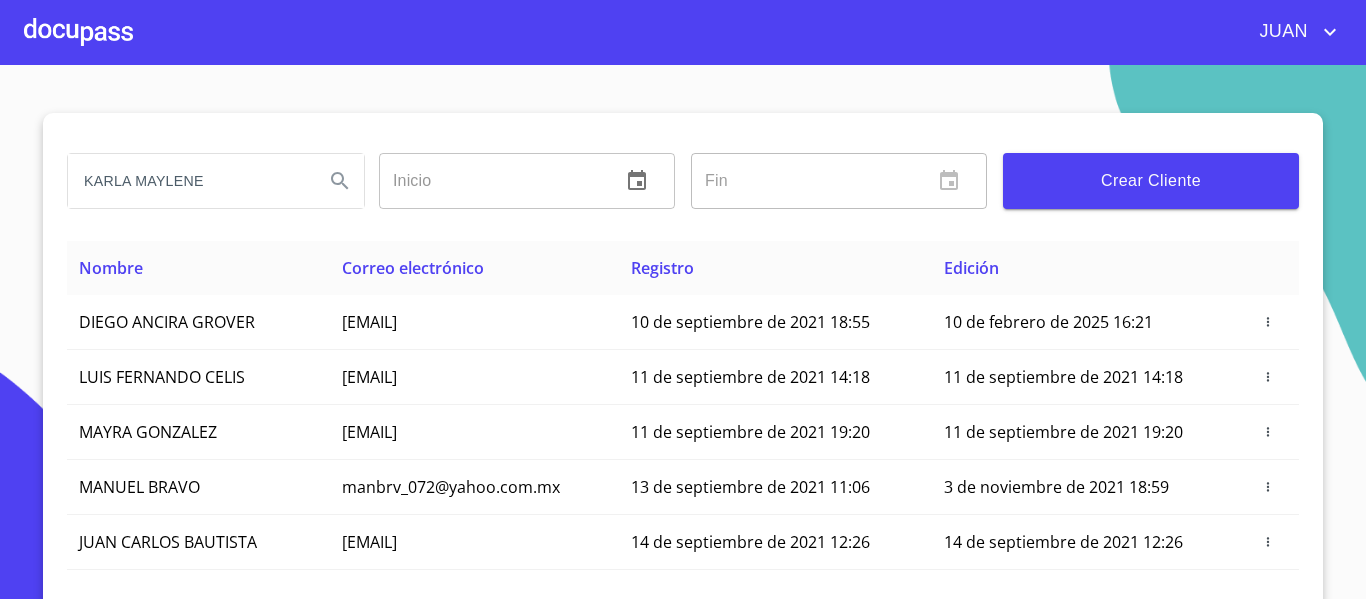 type on "KARLA MAYLENE" 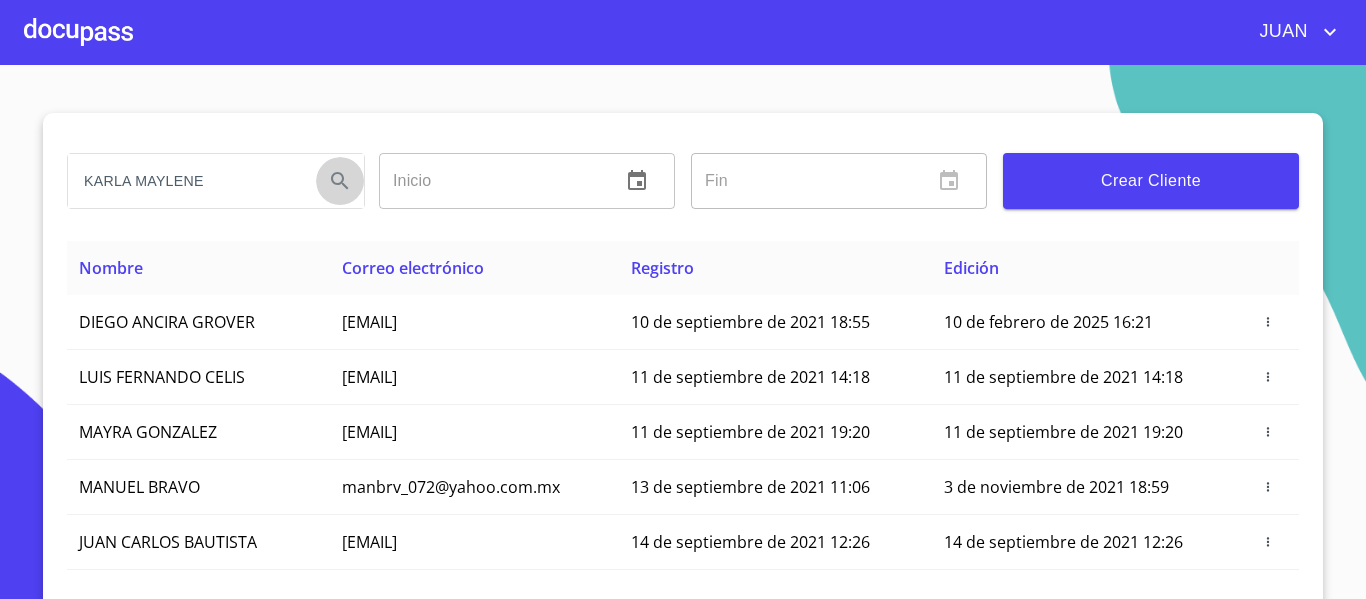 click 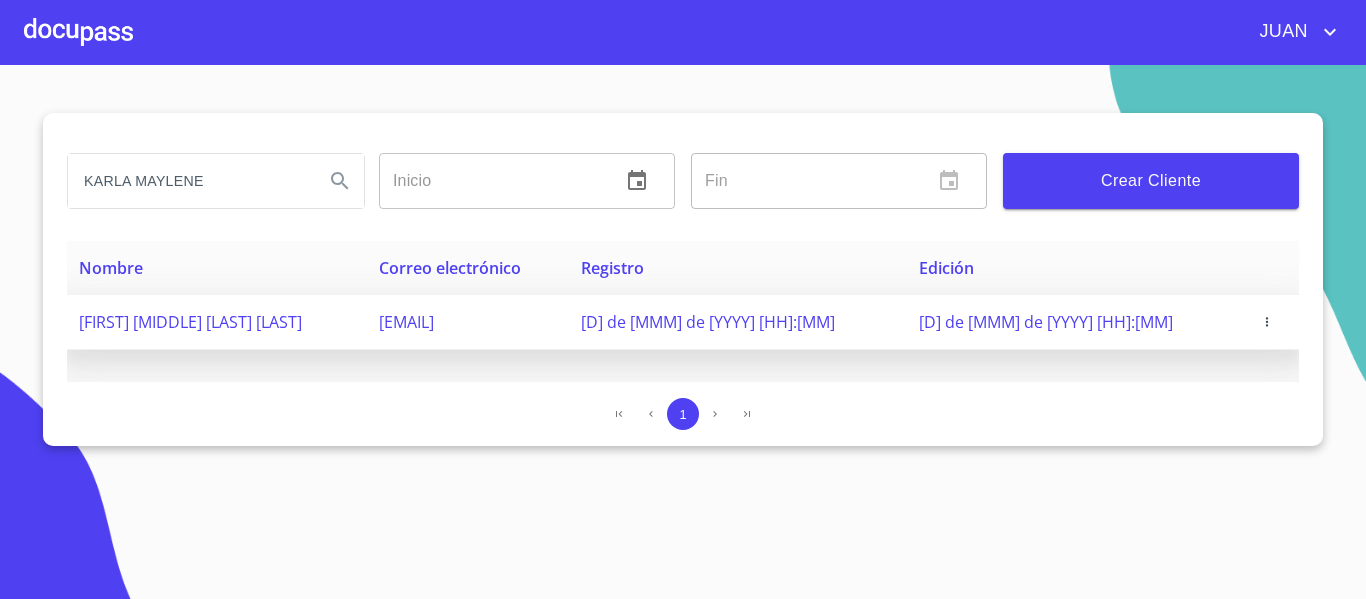 click 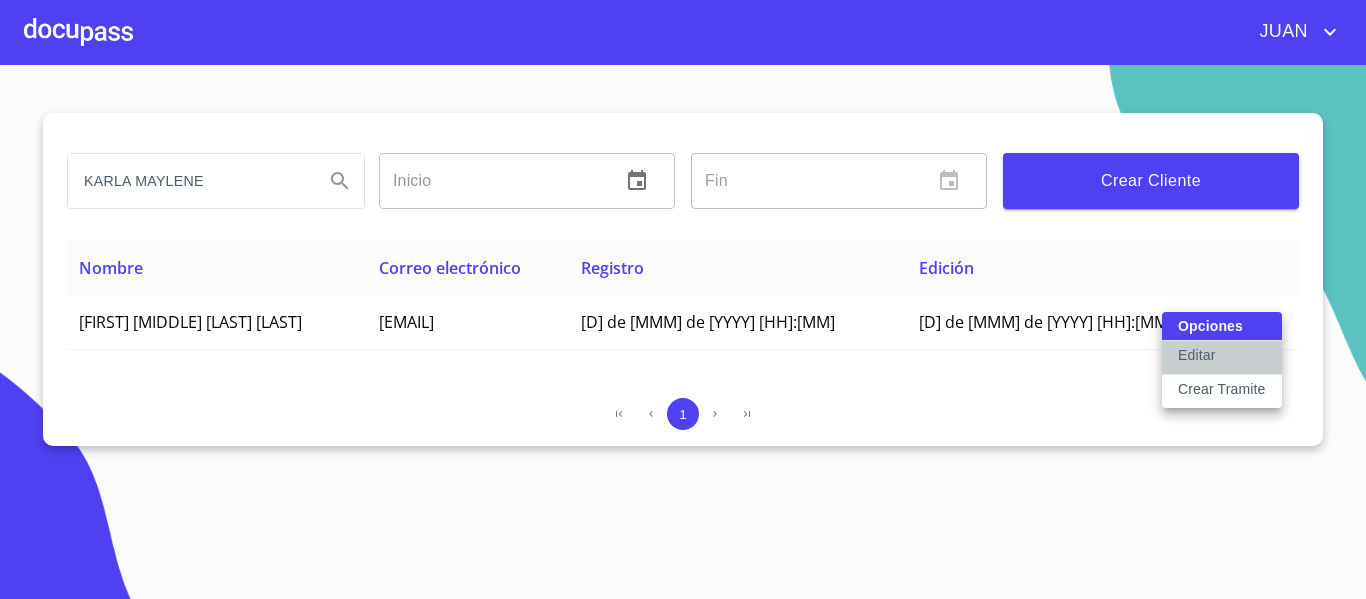 click on "Editar" at bounding box center [1196, 355] 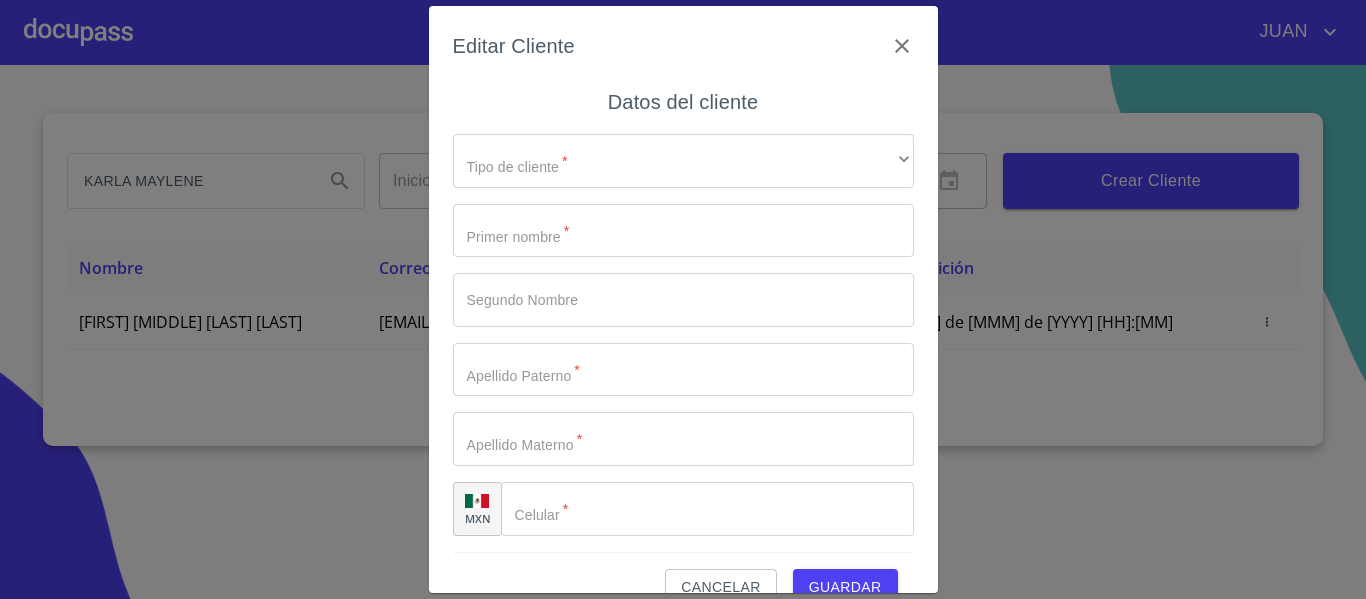 type on "[FIRST]" 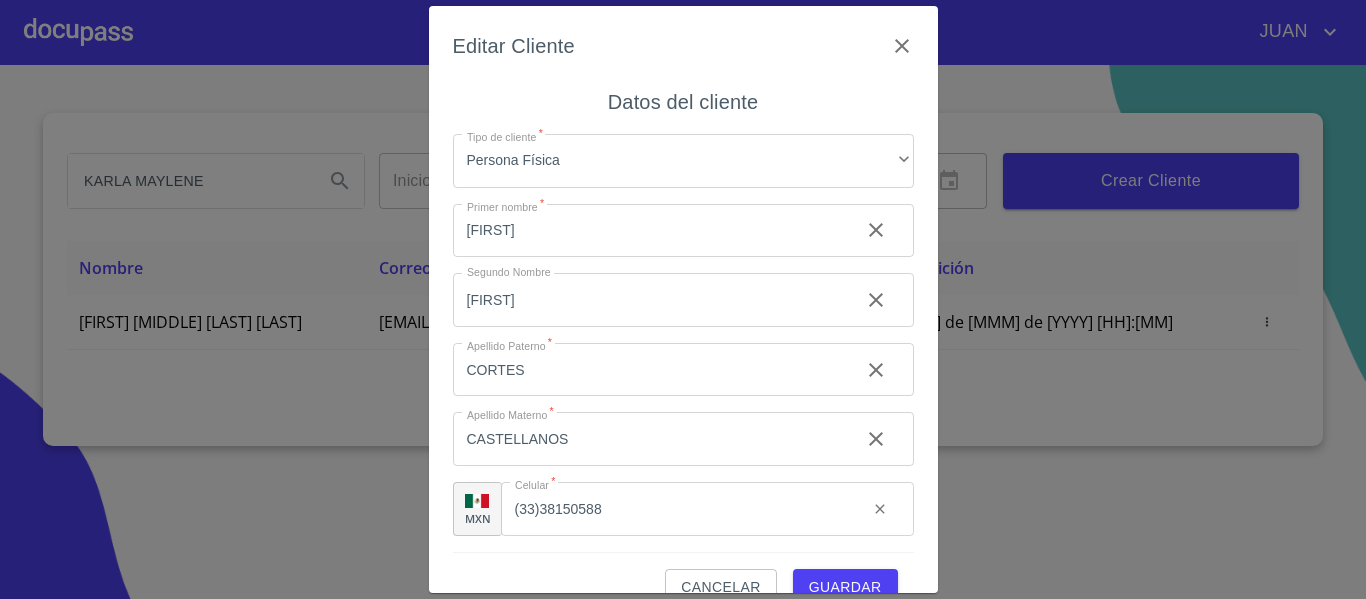scroll, scrollTop: 37, scrollLeft: 0, axis: vertical 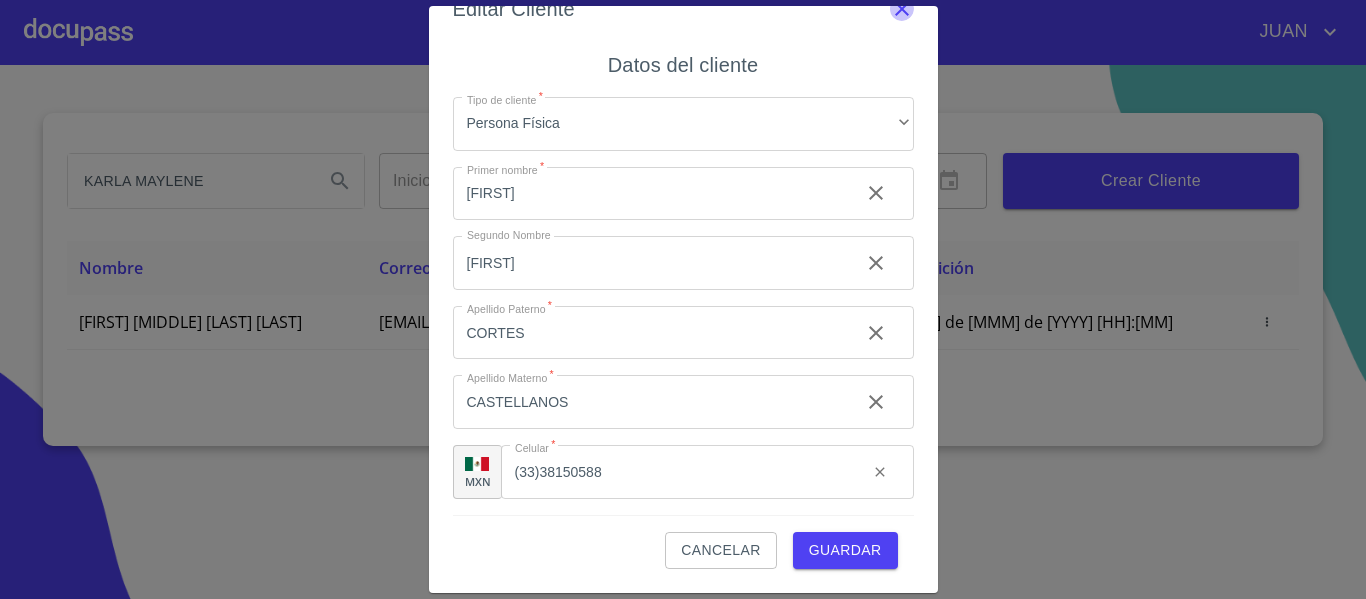 click 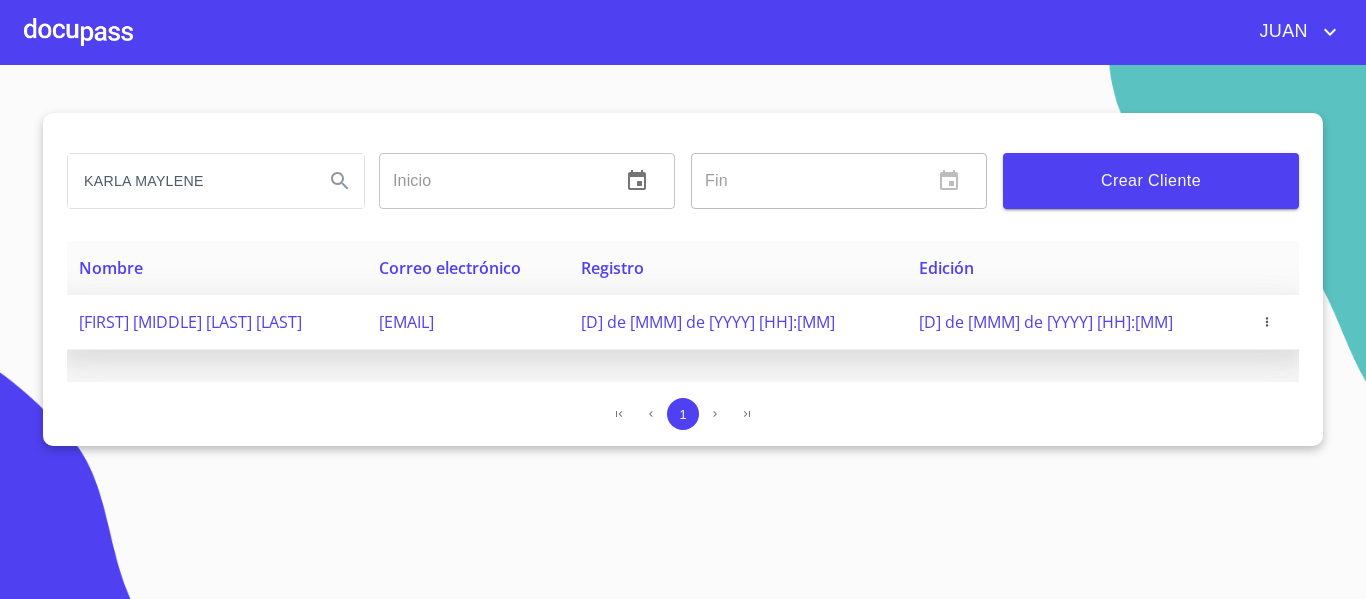 click 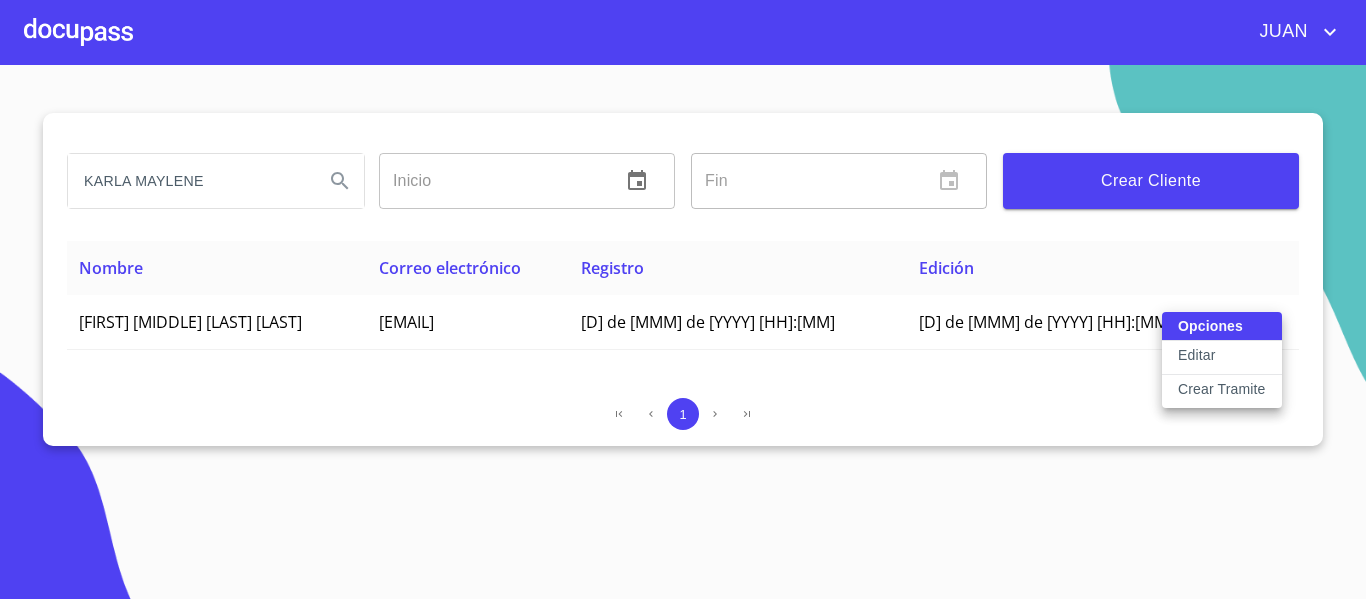 click on "Opciones Editar Crear Tramite" at bounding box center [1222, 360] 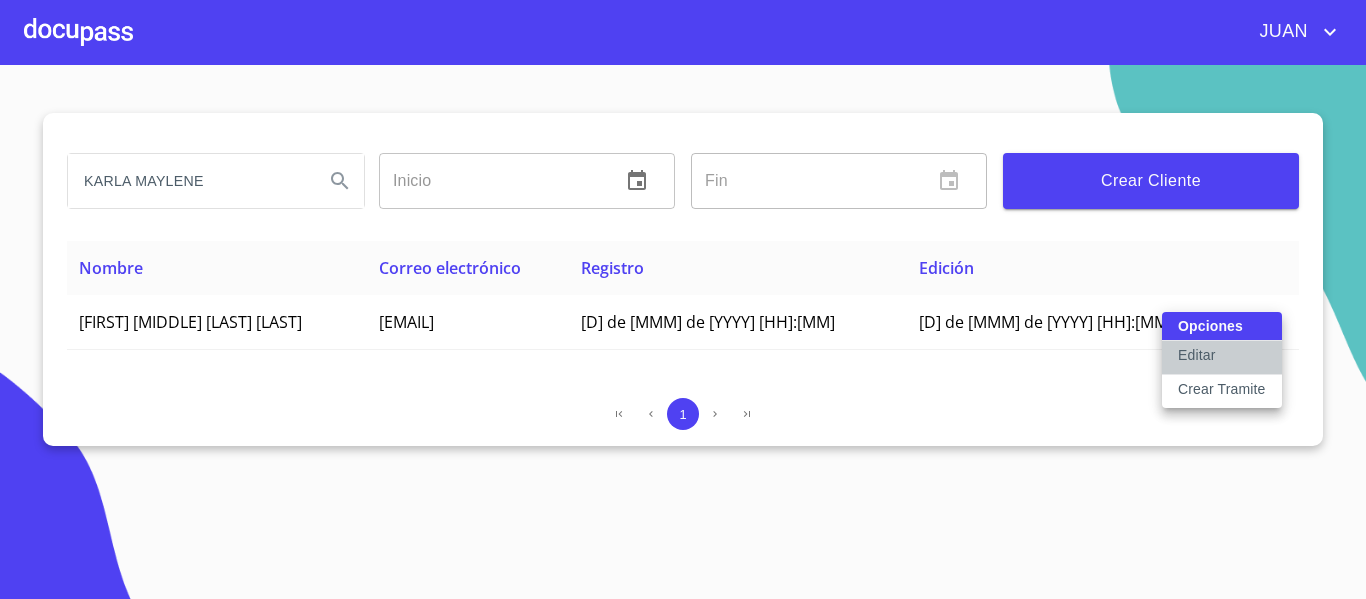 click on "Editar" at bounding box center [1196, 355] 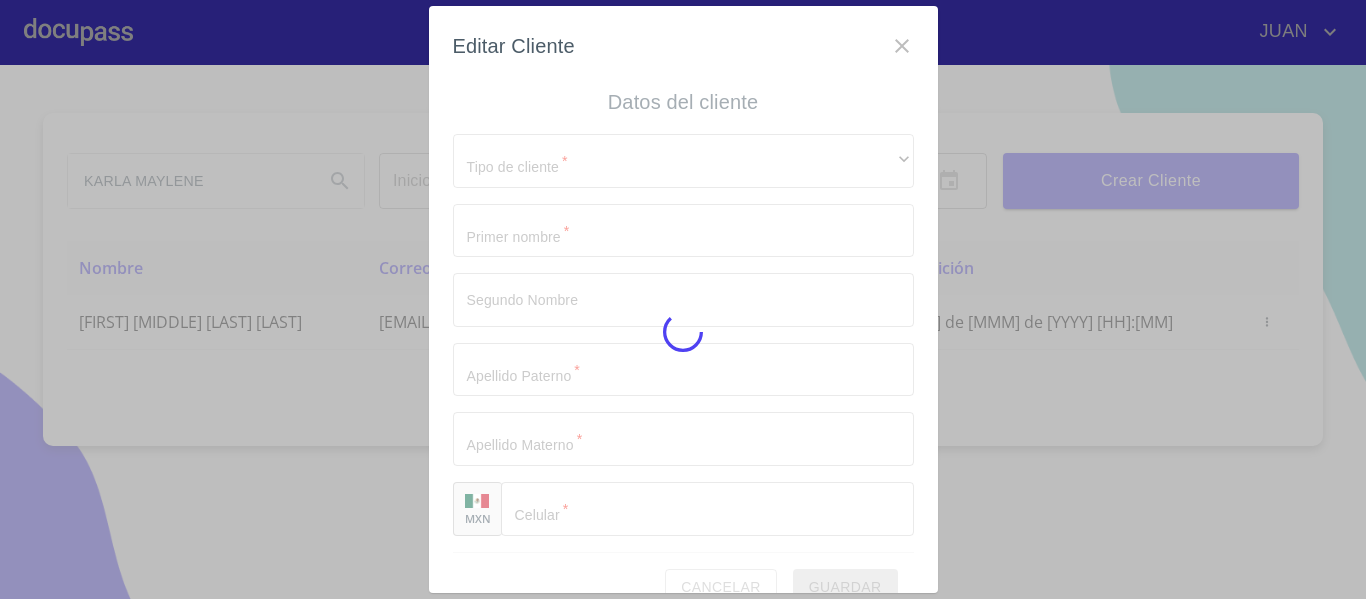 type on "[FIRST]" 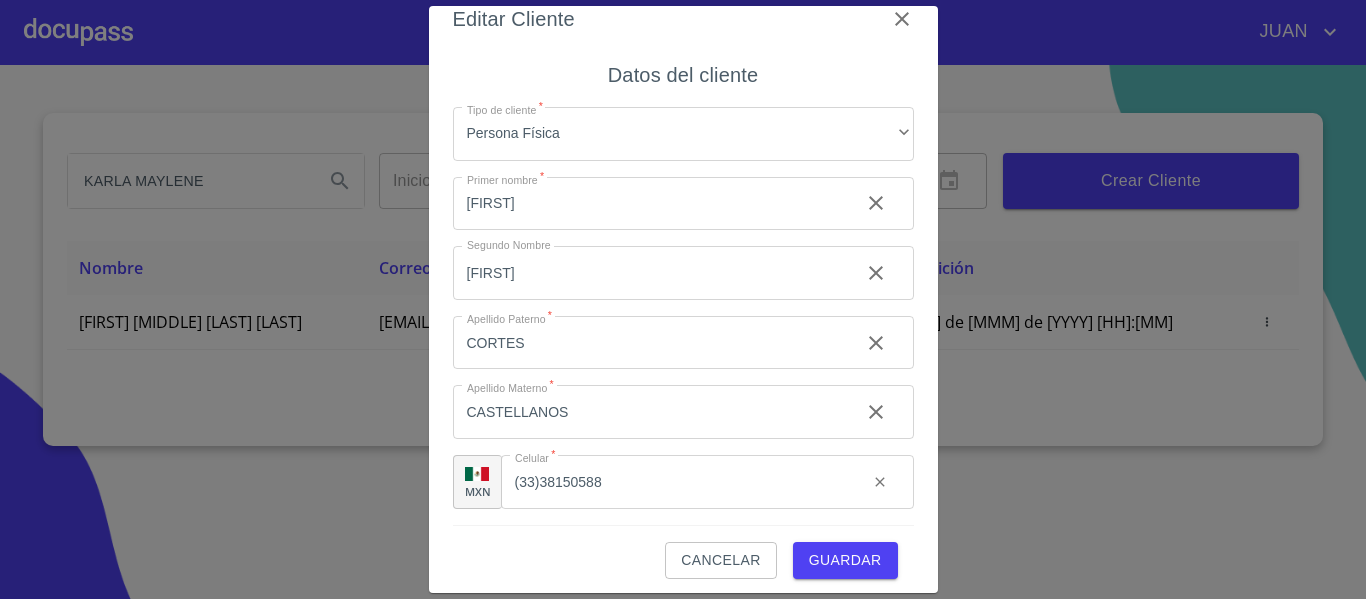 scroll, scrollTop: 37, scrollLeft: 0, axis: vertical 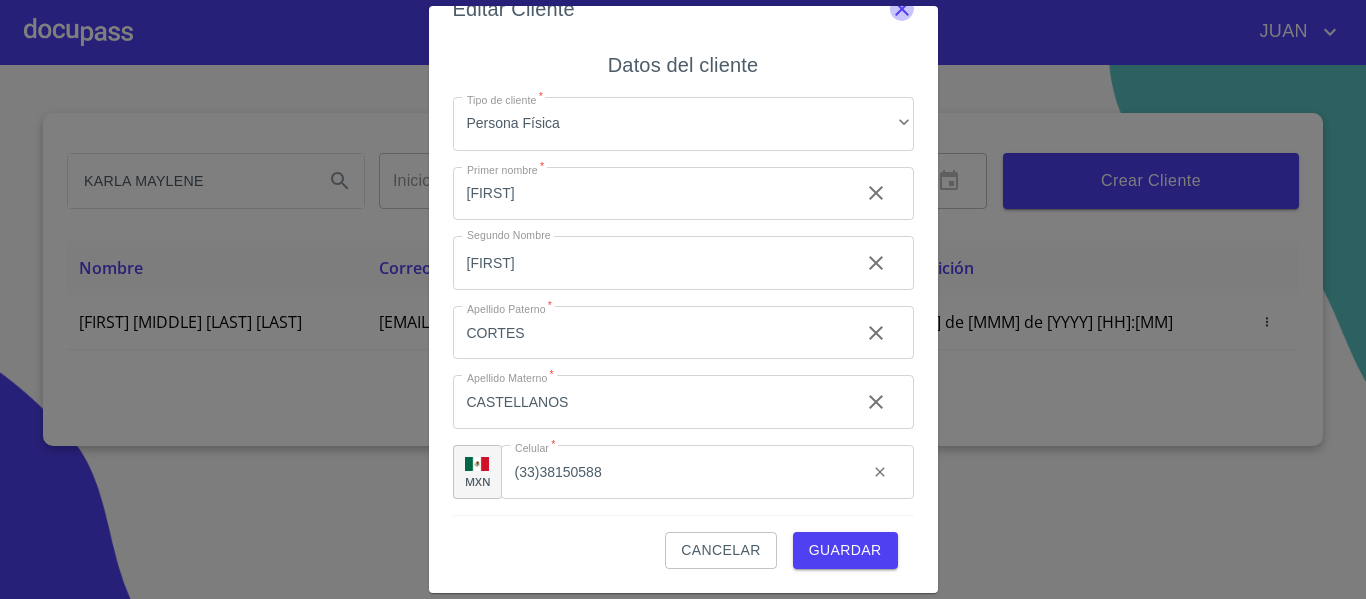 click 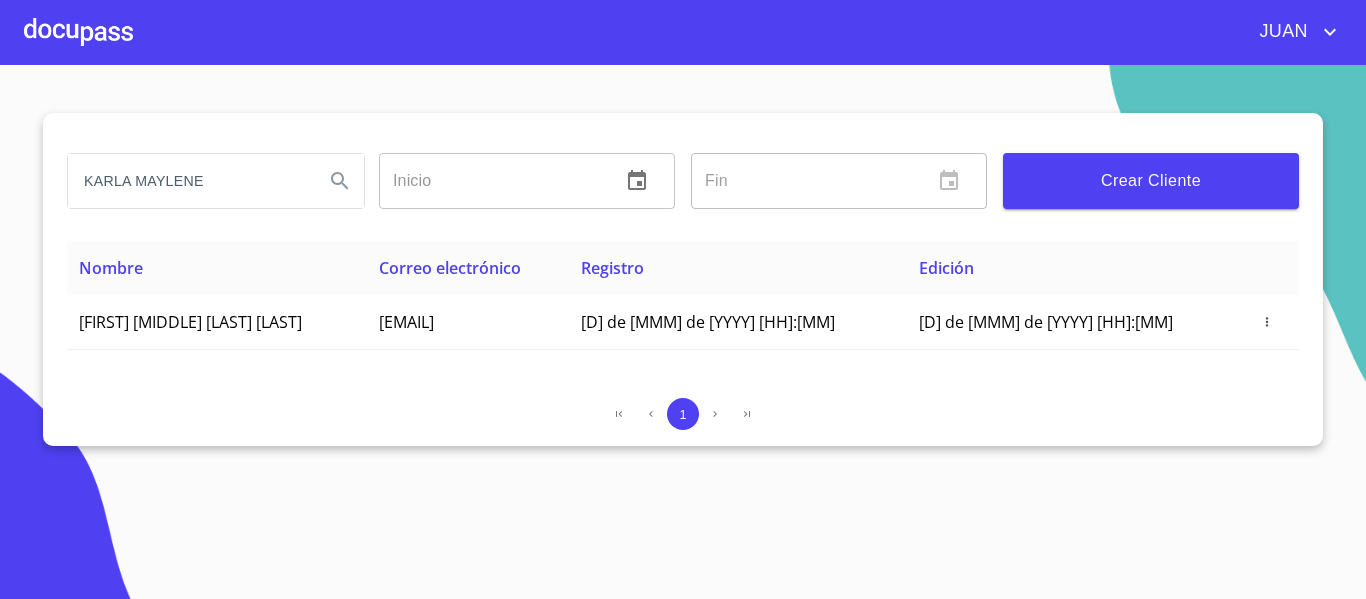 type 